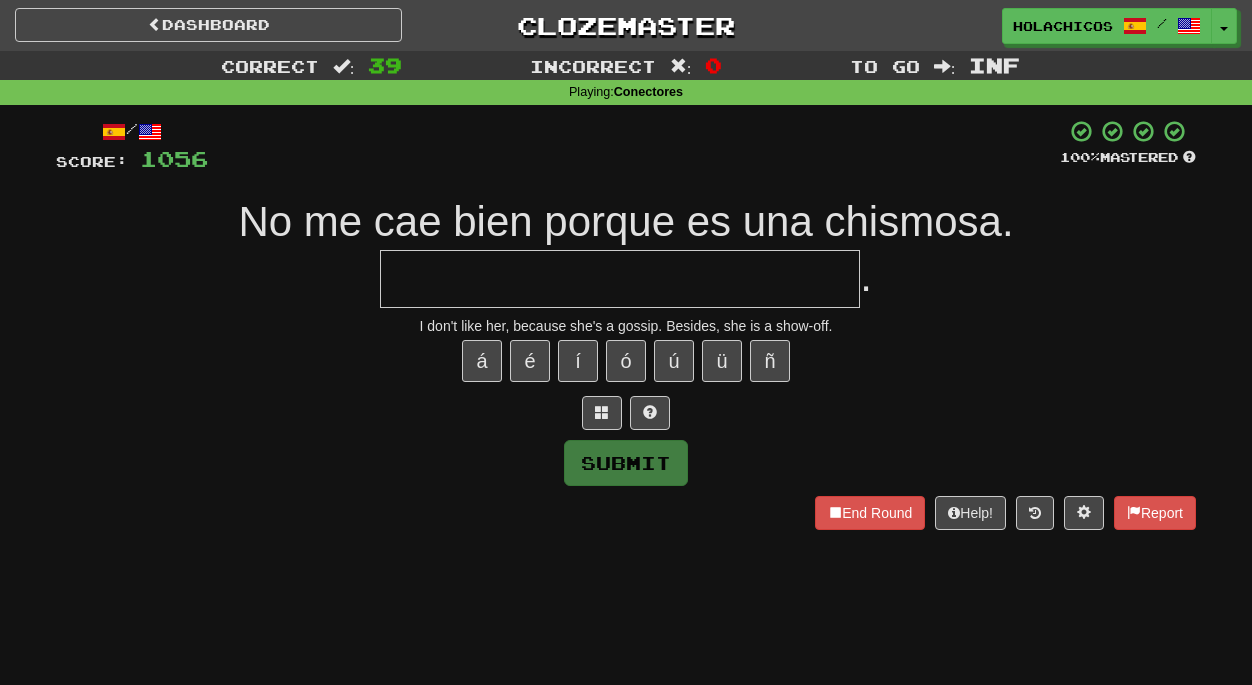 scroll, scrollTop: 0, scrollLeft: 0, axis: both 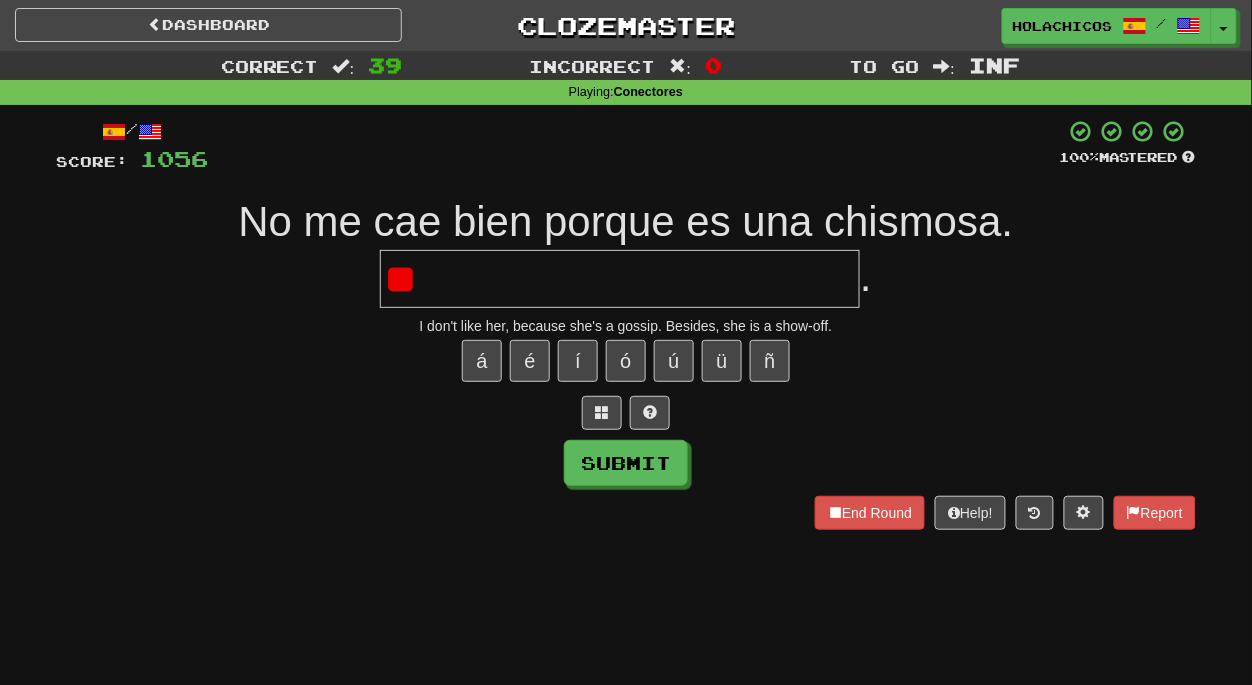 type on "*" 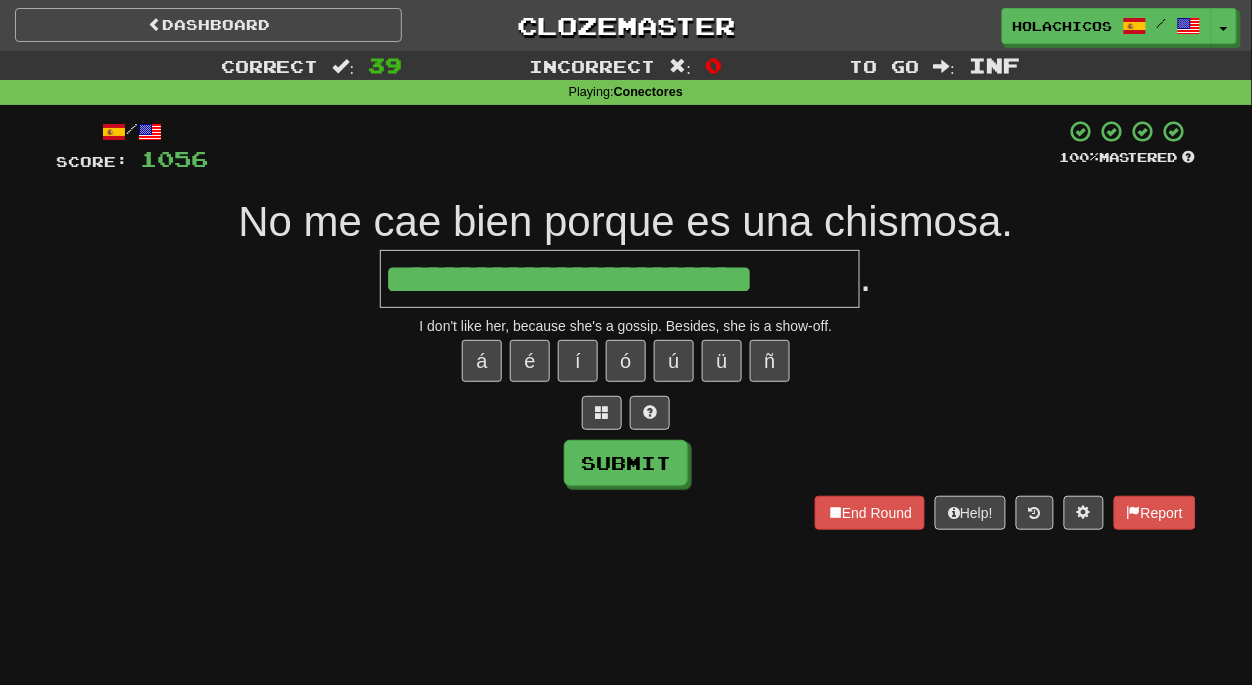 type on "**********" 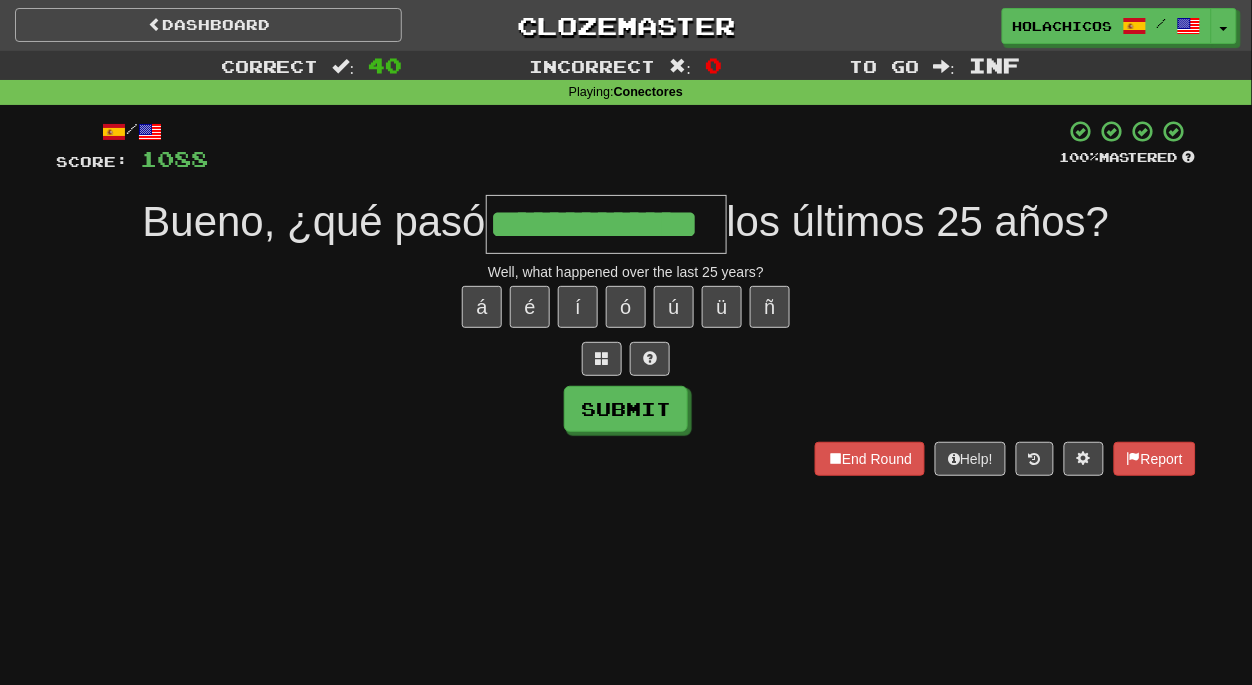 type on "**********" 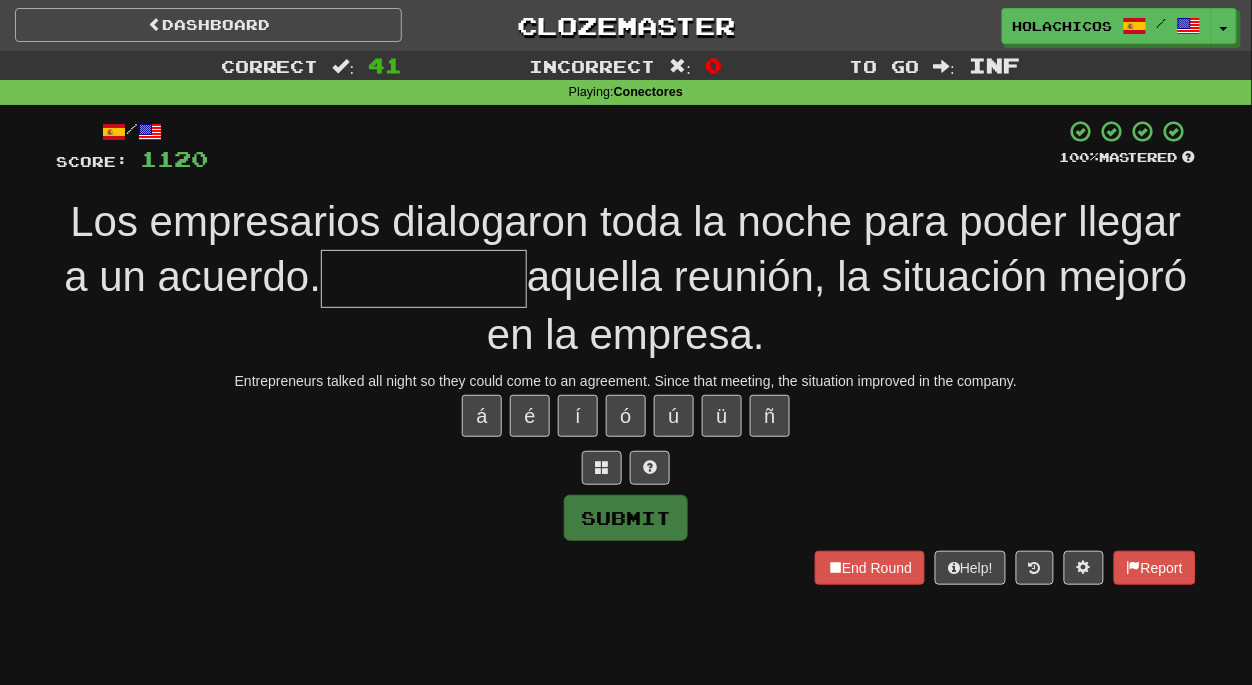 type on "*" 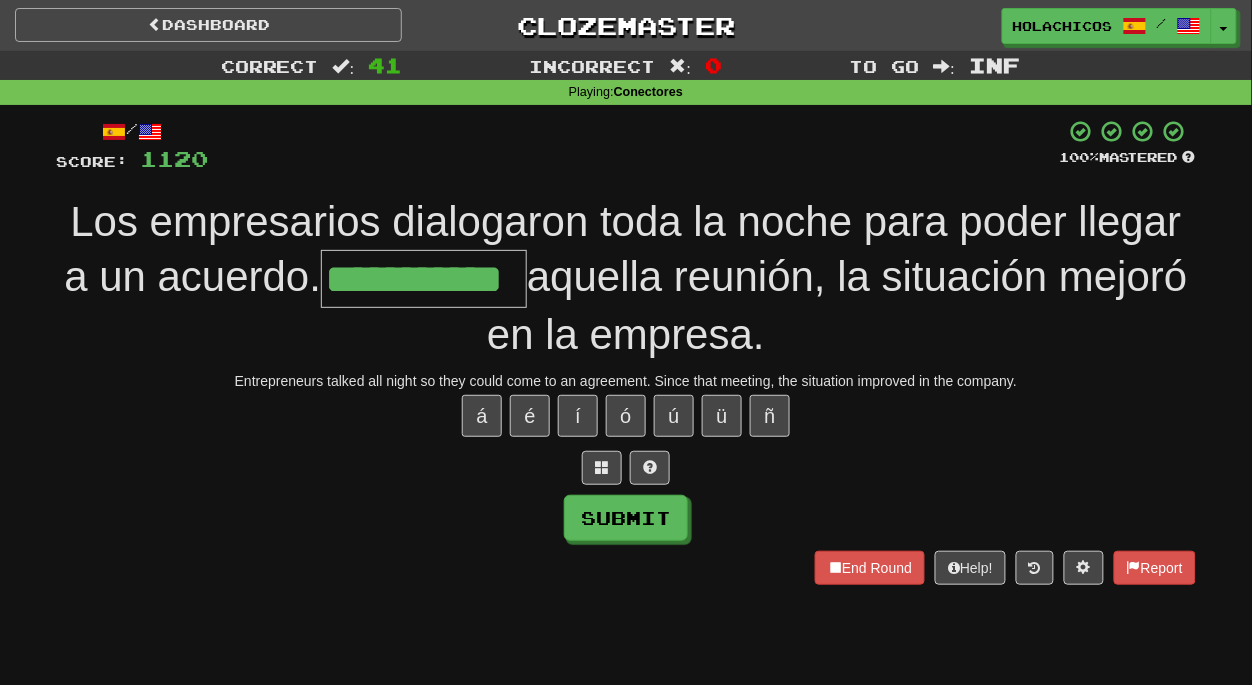 type on "**********" 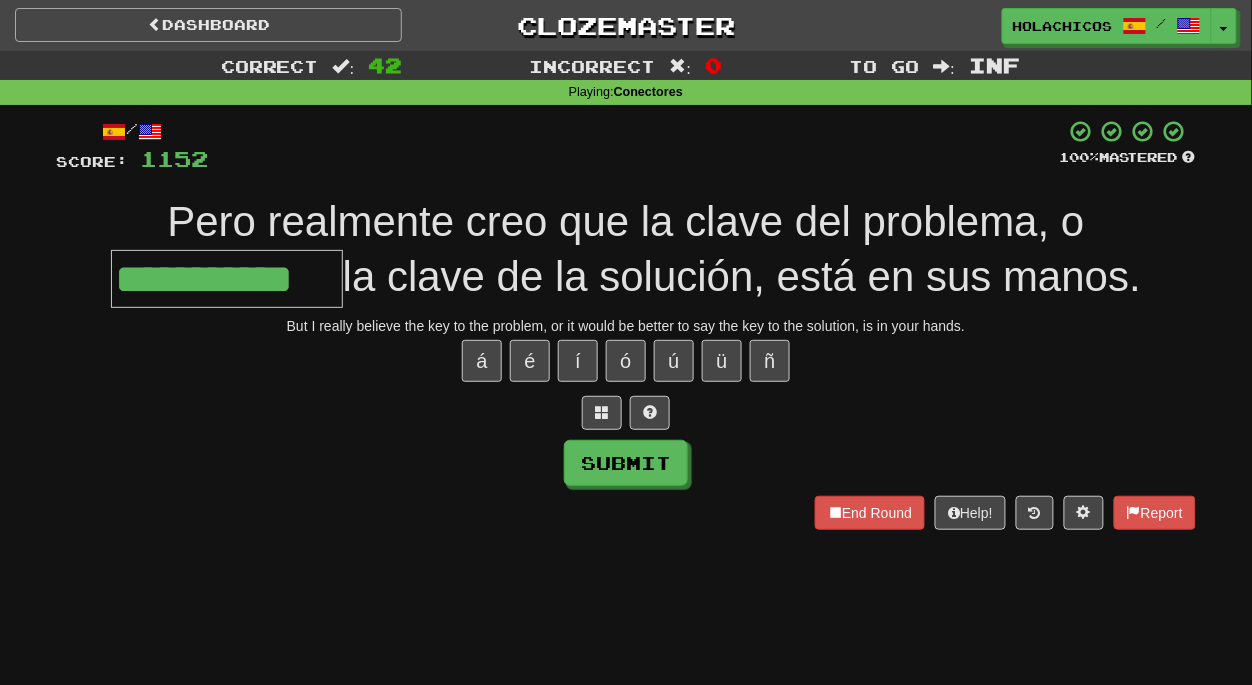 type on "**********" 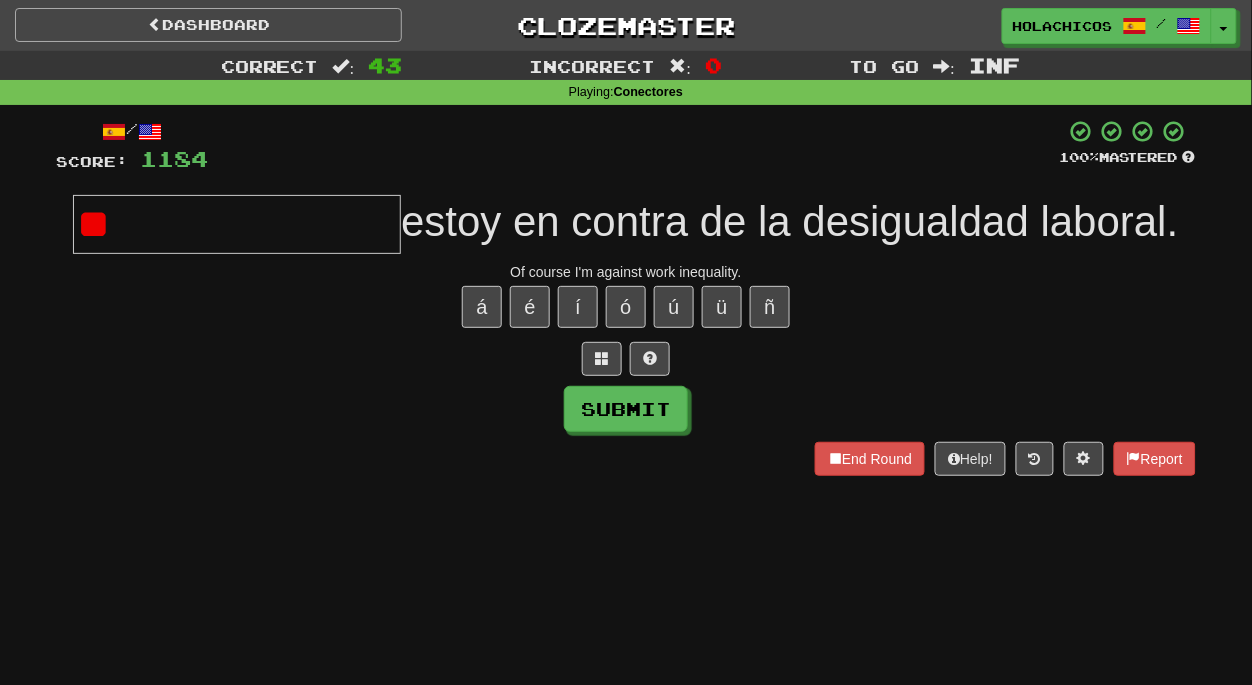 type on "*" 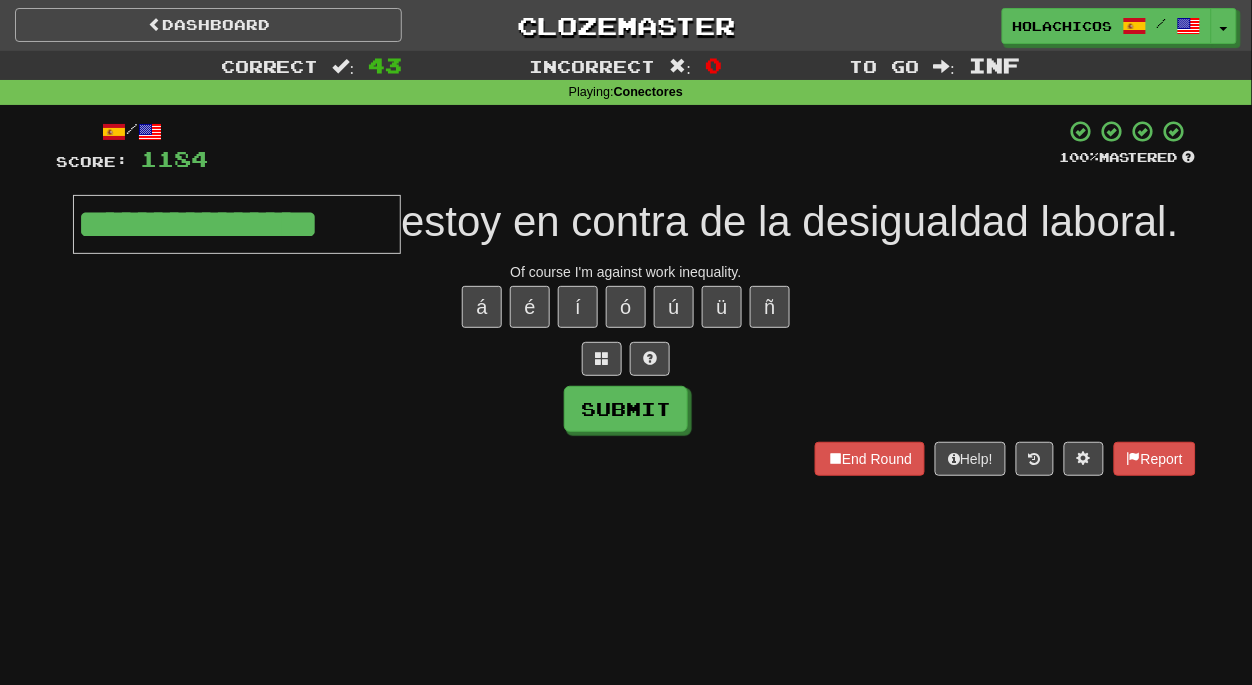type on "**********" 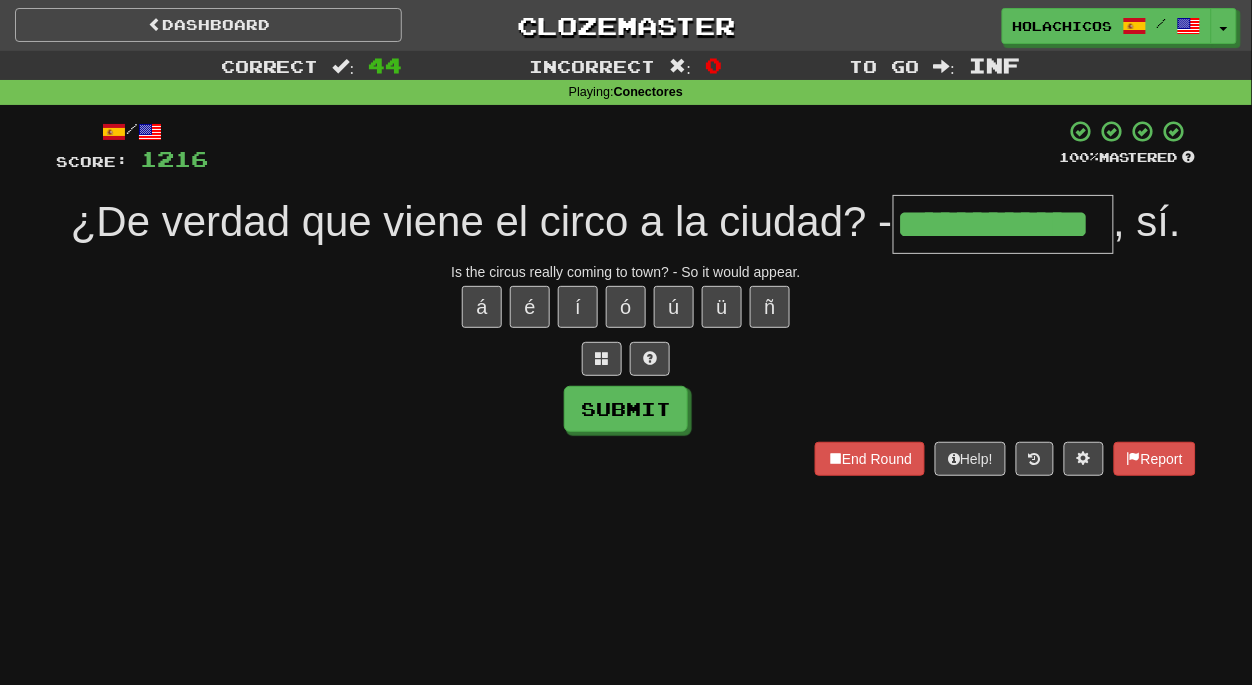type on "**********" 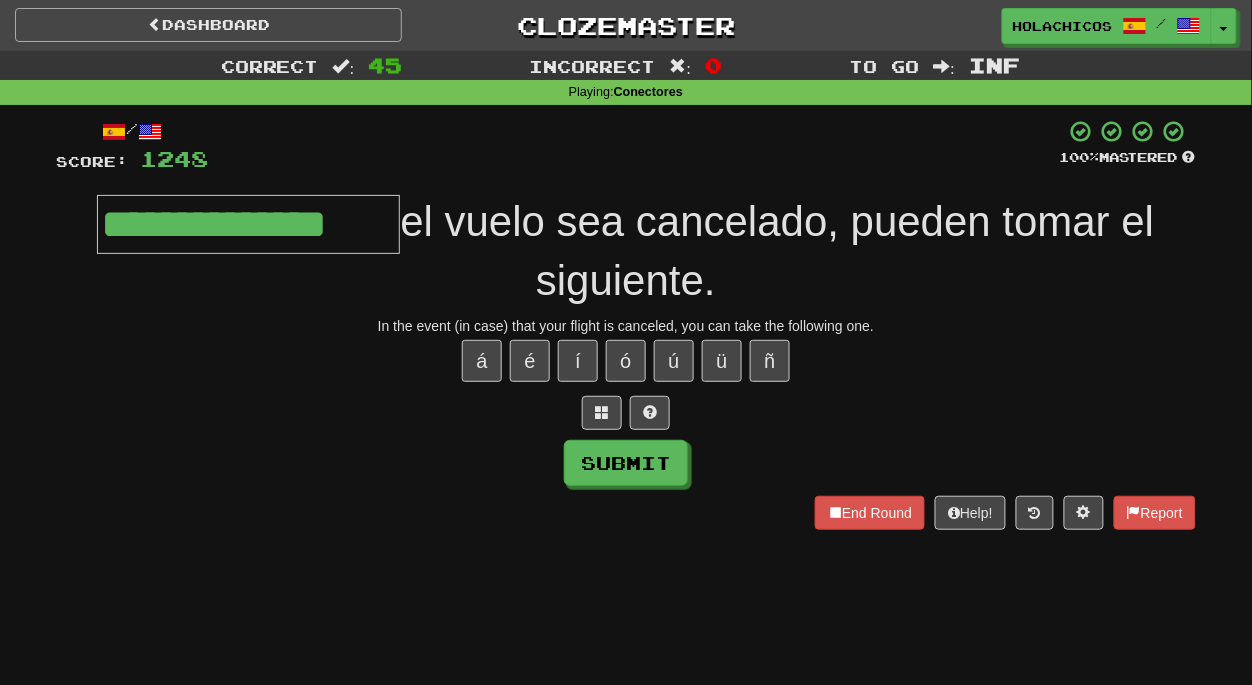 type on "**********" 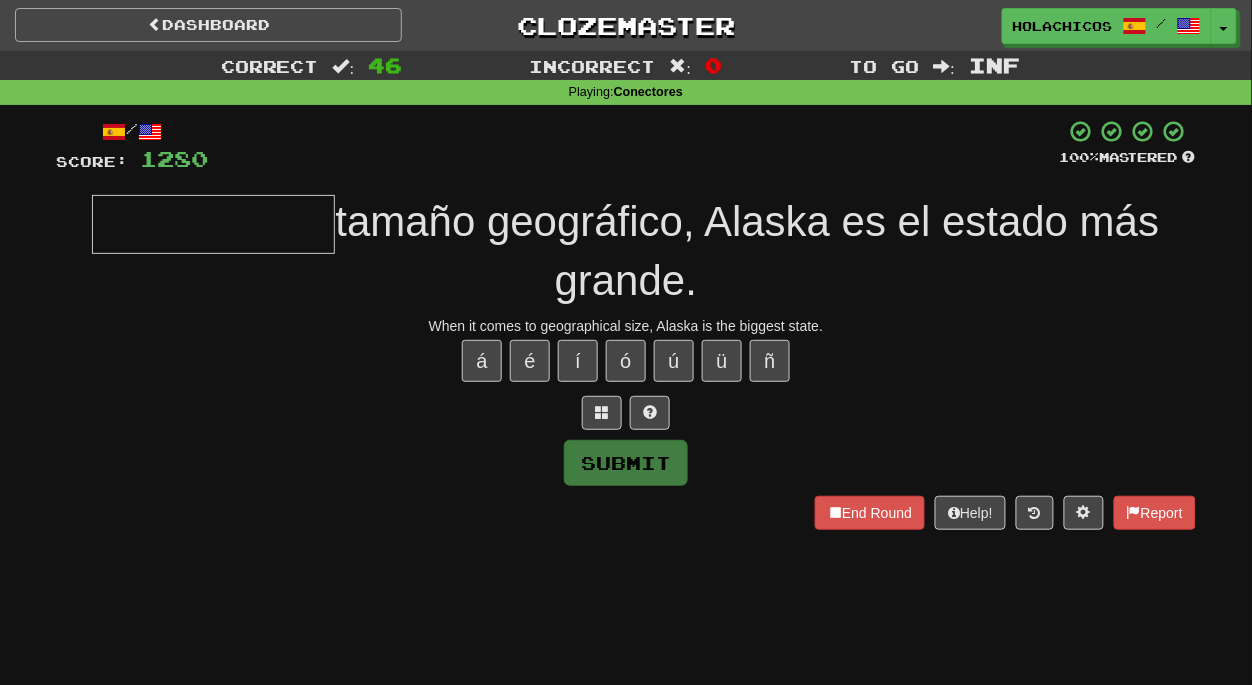 type on "*" 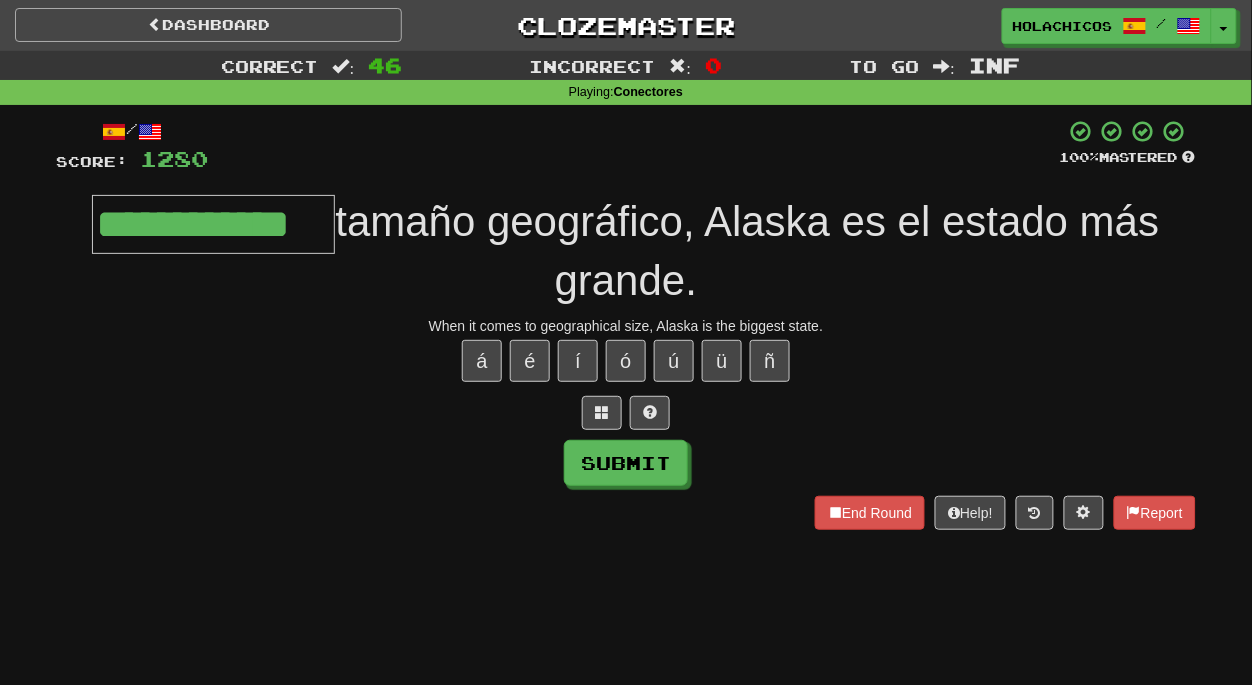 type on "**********" 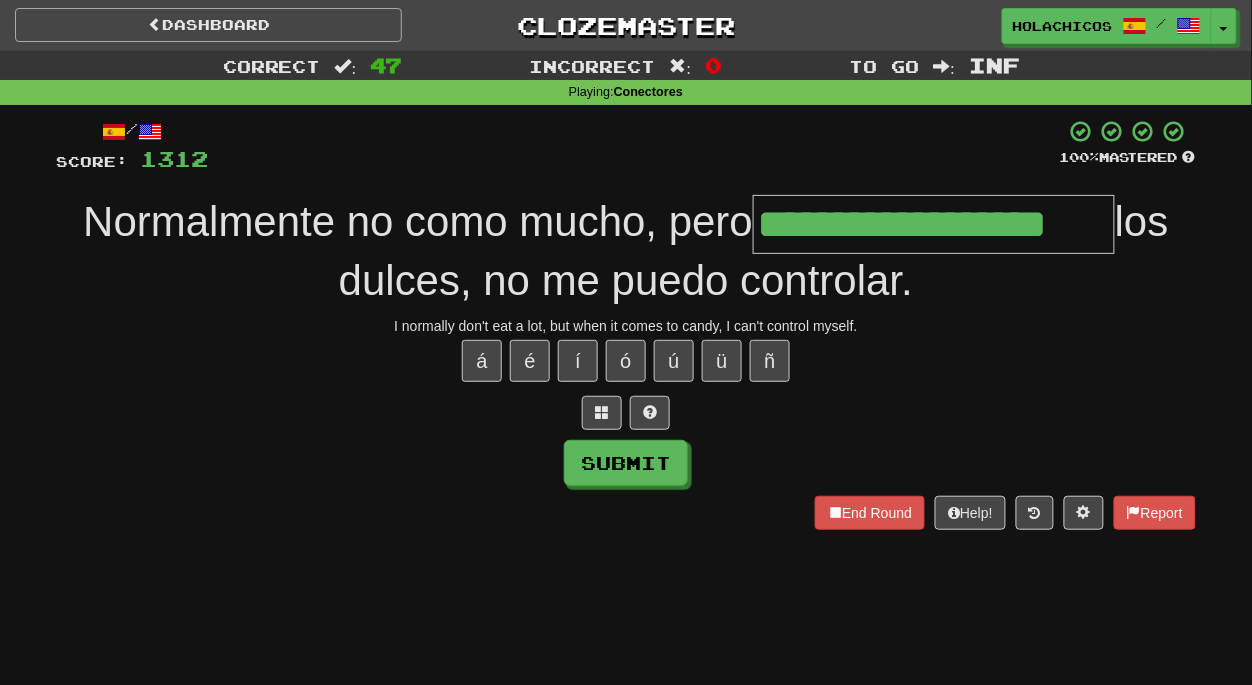 type on "**********" 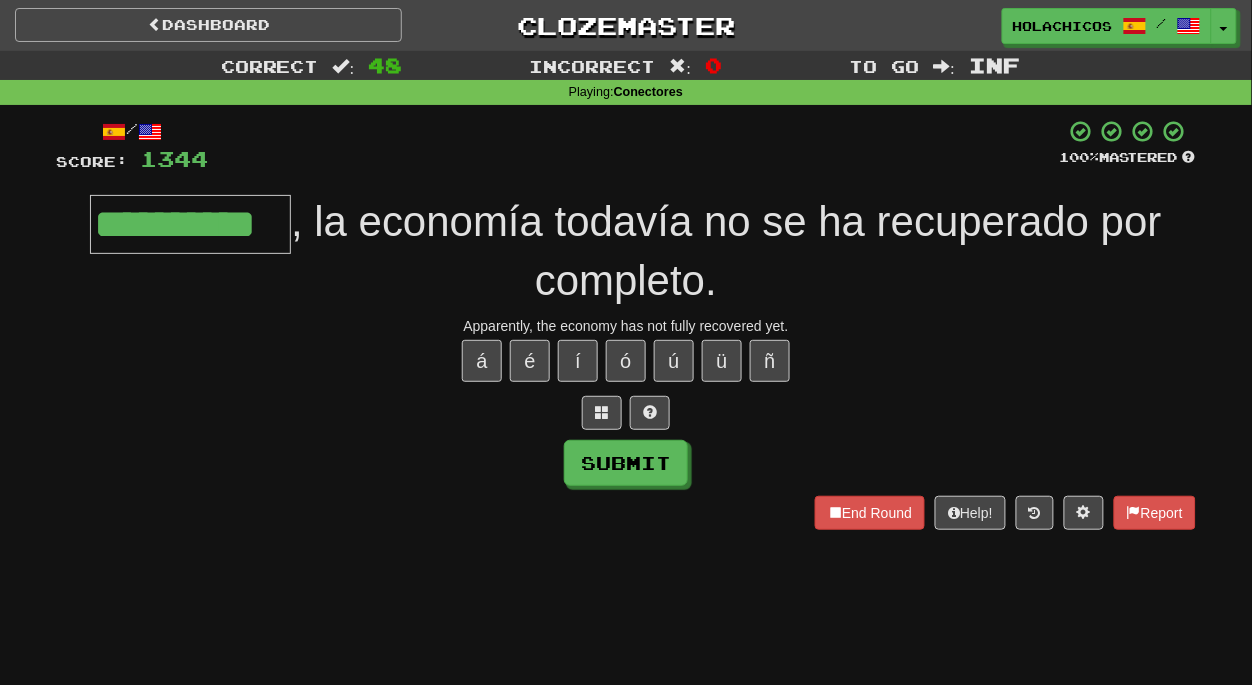 type on "**********" 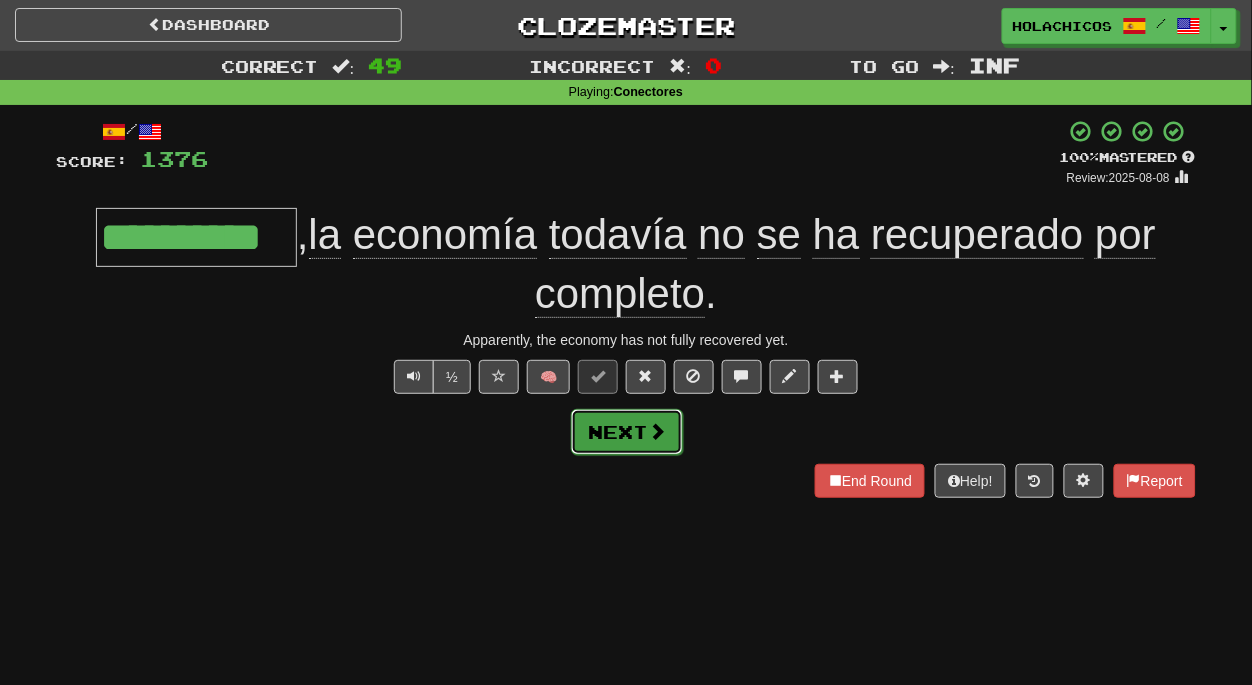 click on "Next" at bounding box center (627, 432) 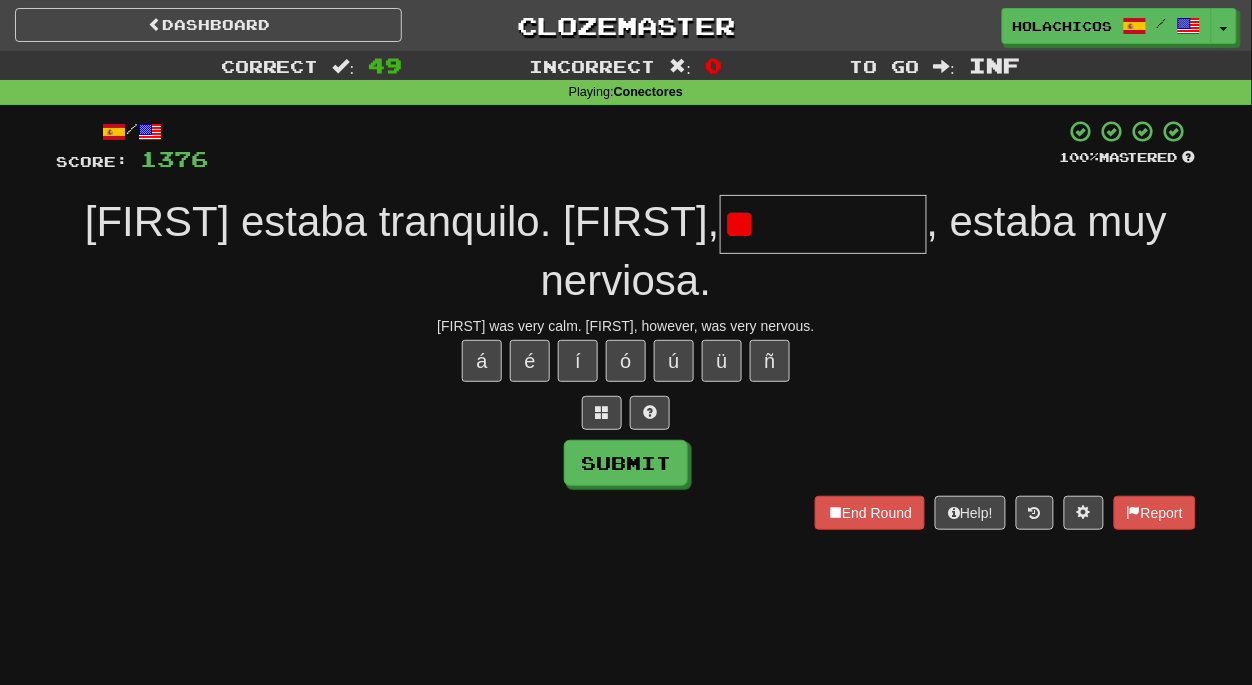 type on "*" 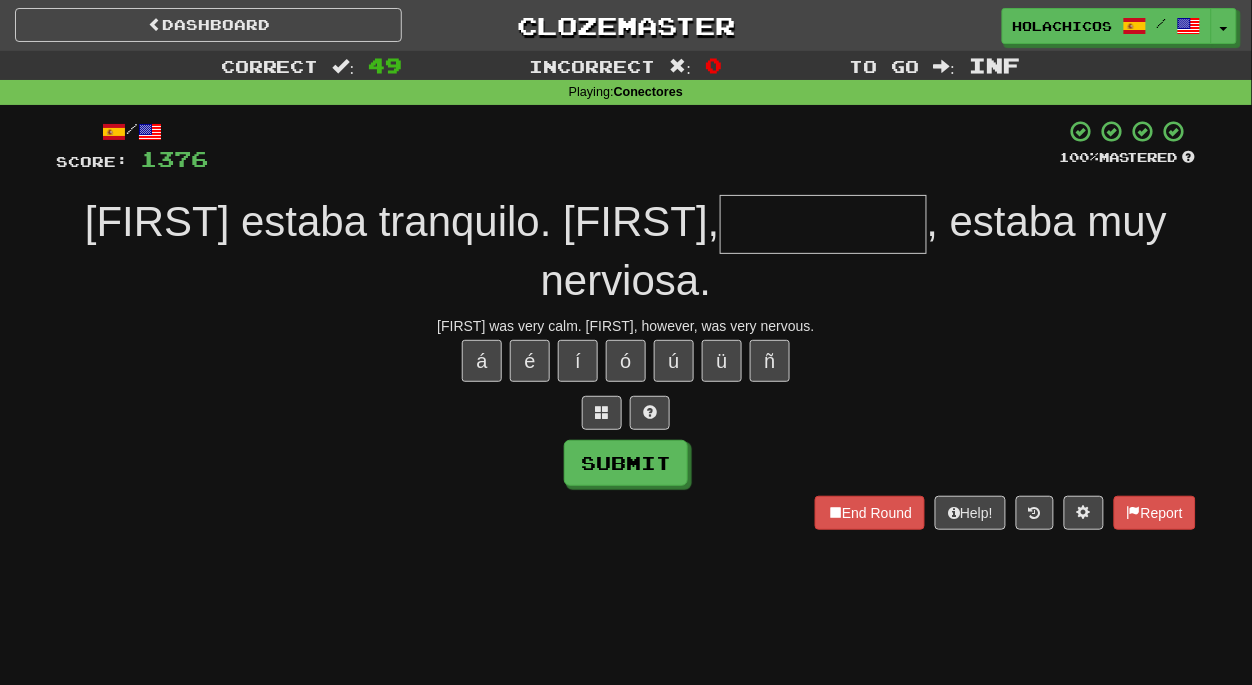 type on "*" 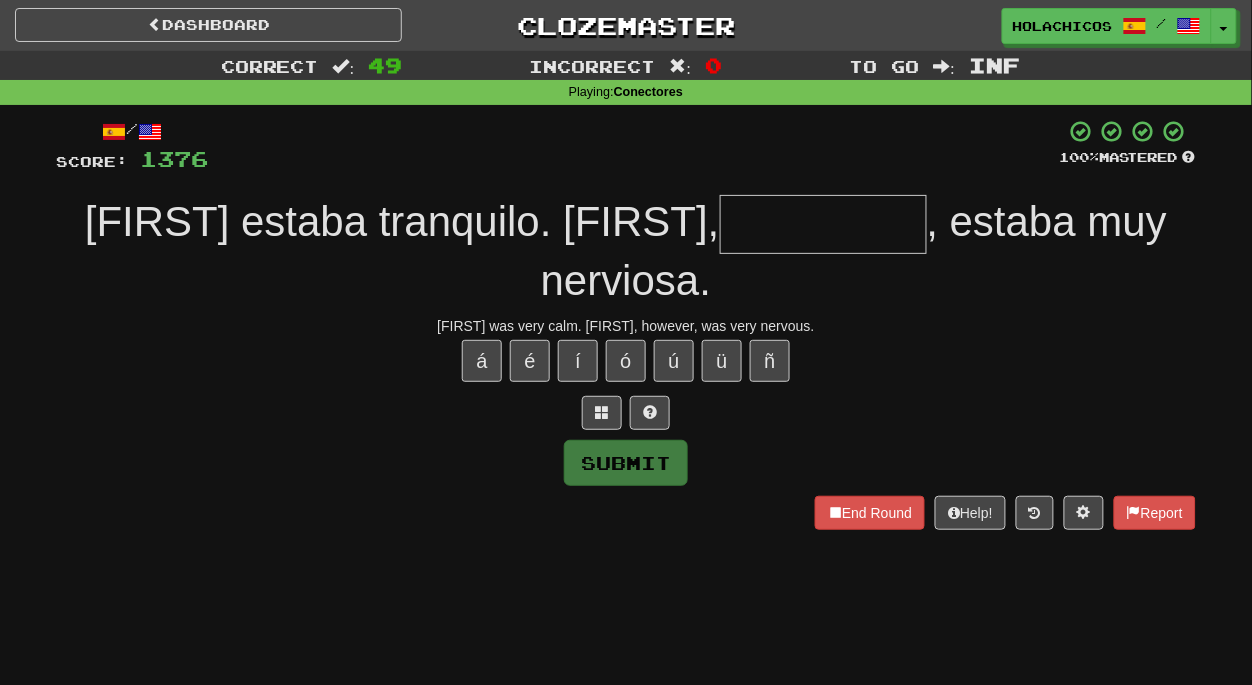 type on "*" 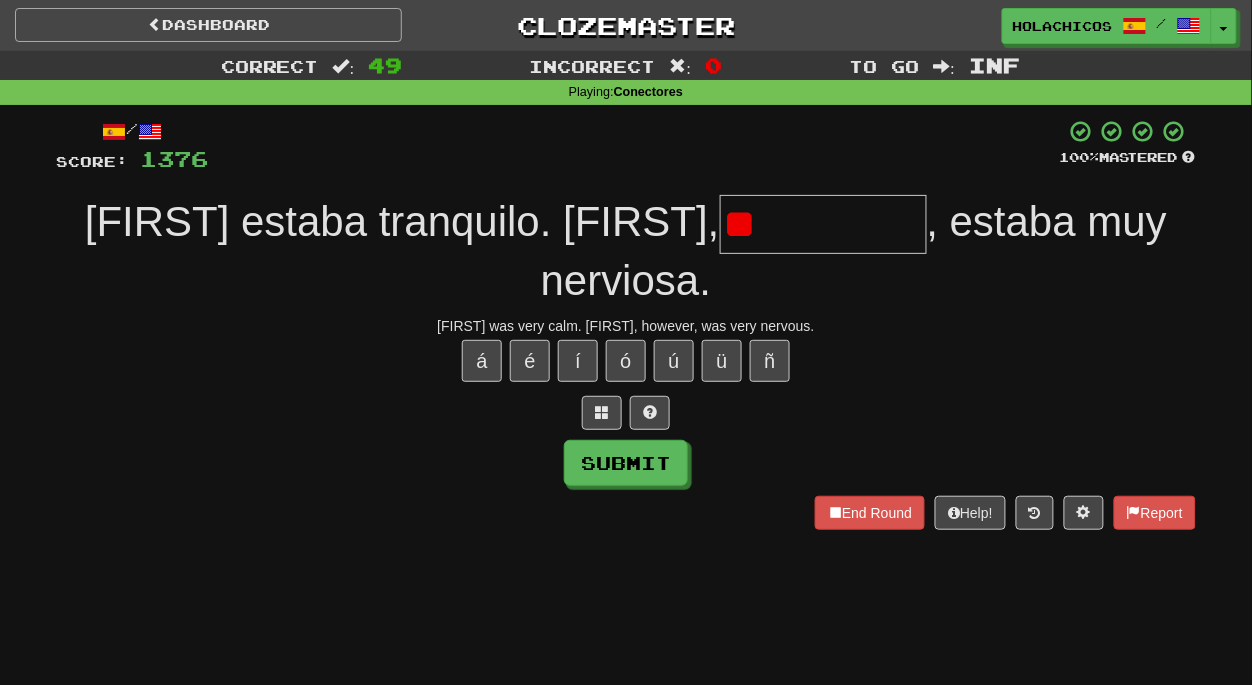 type on "*" 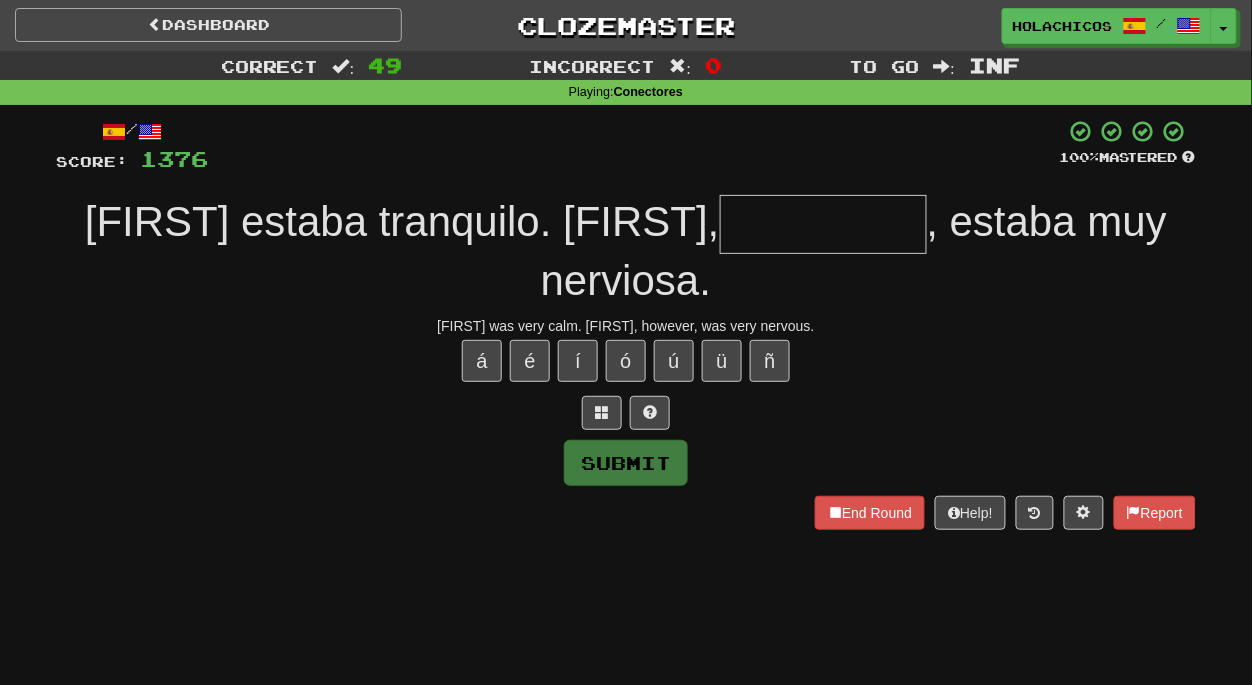 type on "*" 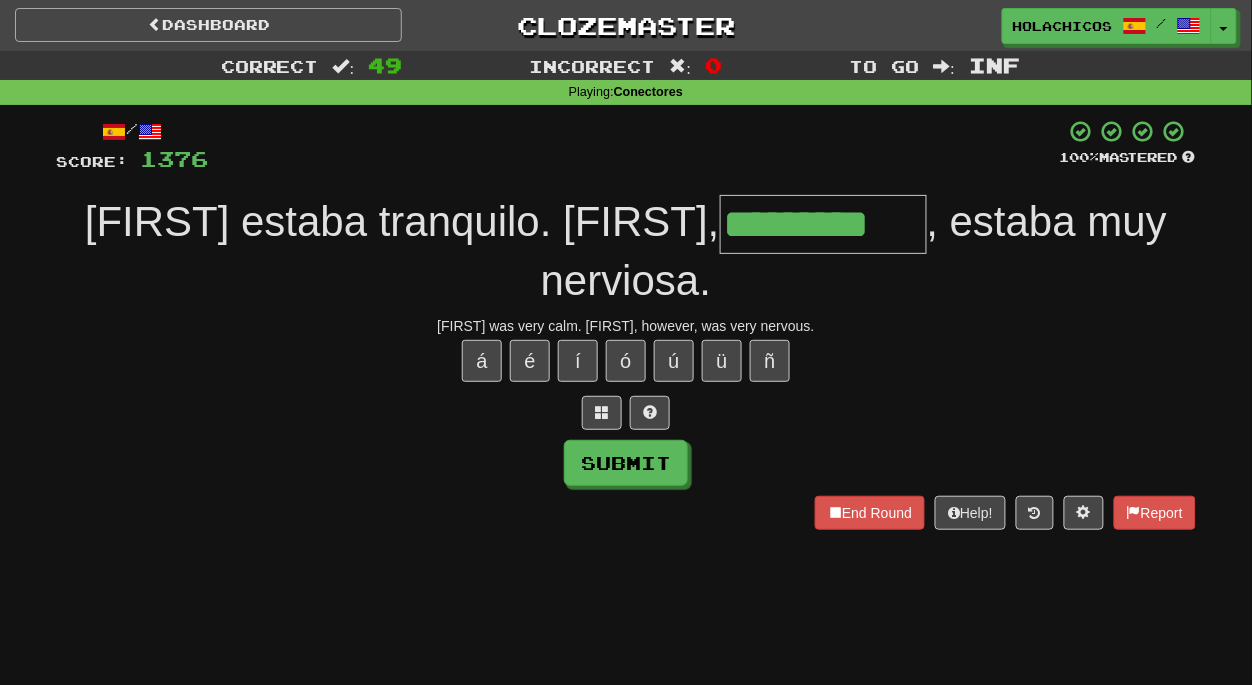 type on "*********" 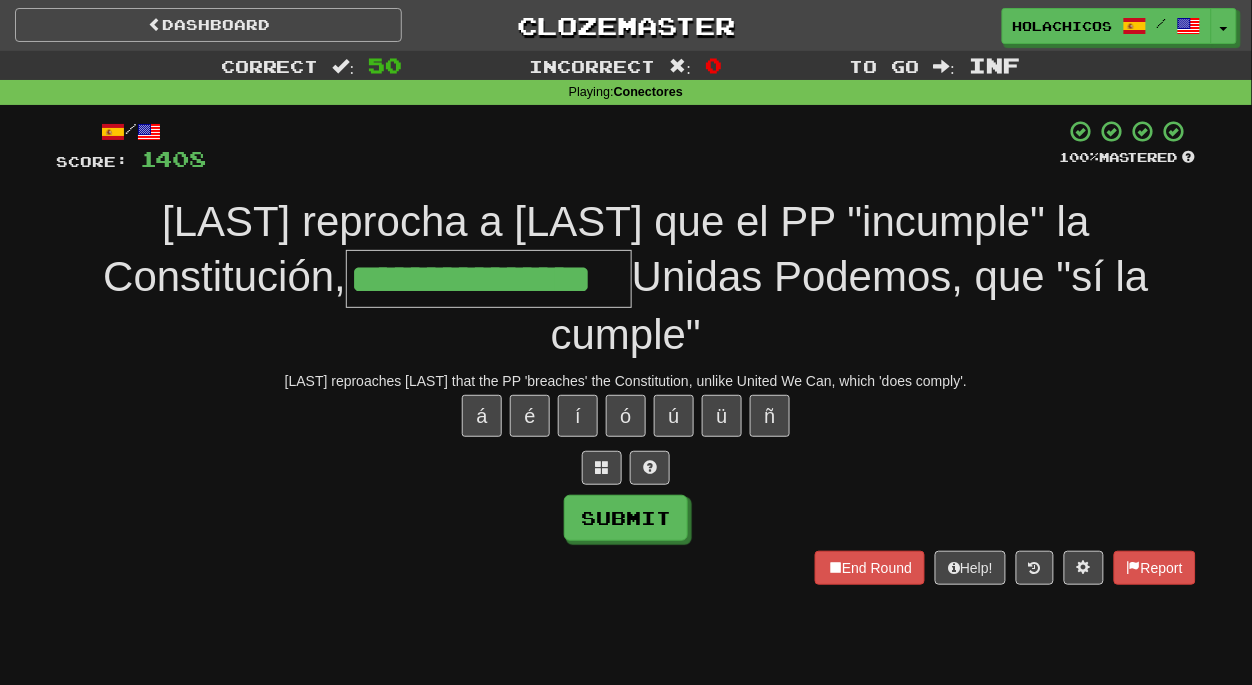 type on "**********" 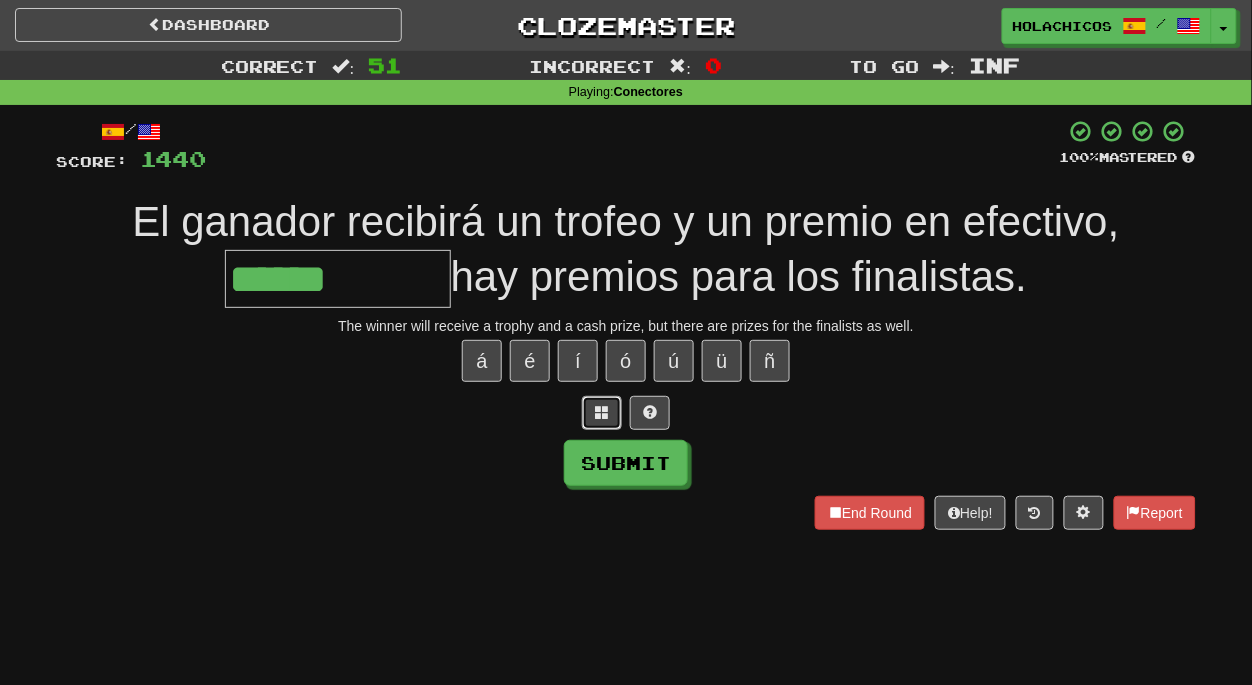 click at bounding box center (602, 413) 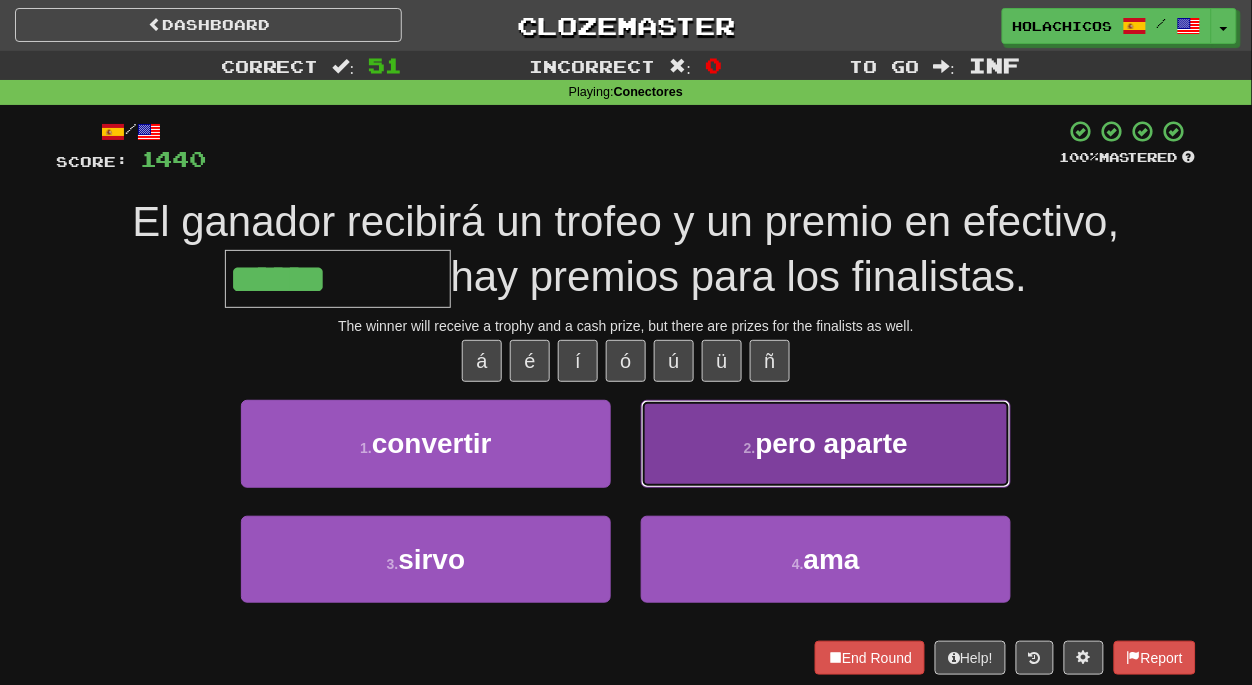 click on "2 .  pero aparte" at bounding box center (826, 443) 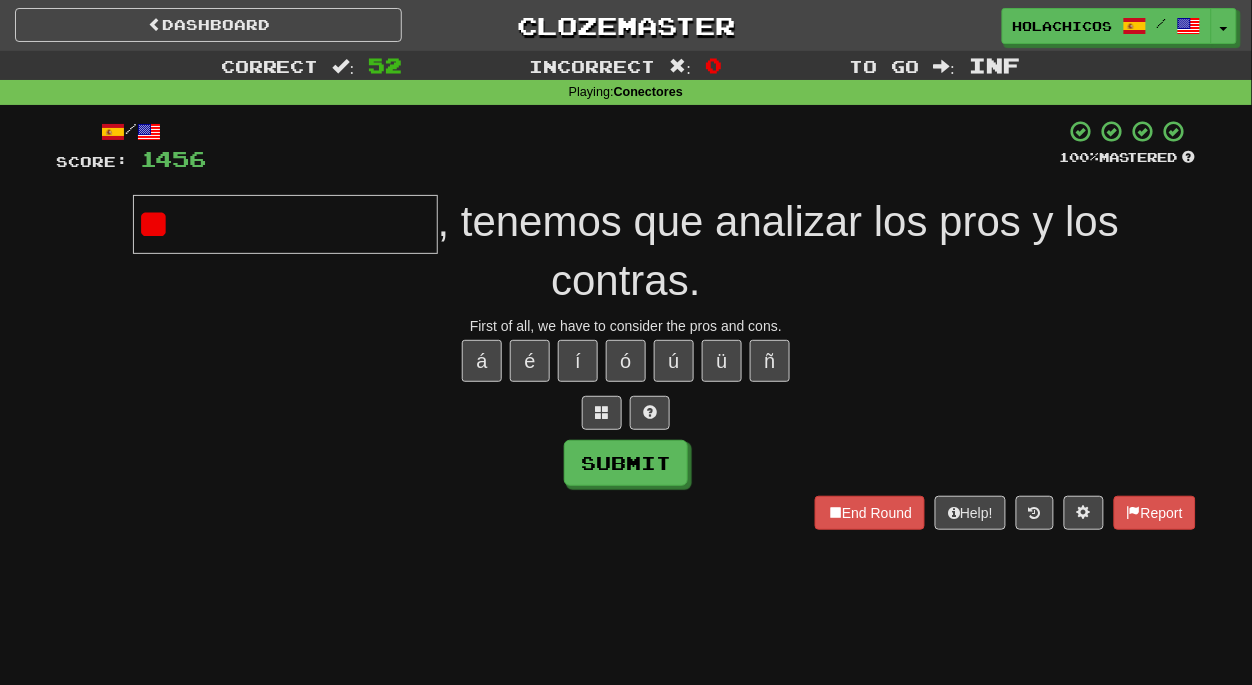 type on "*" 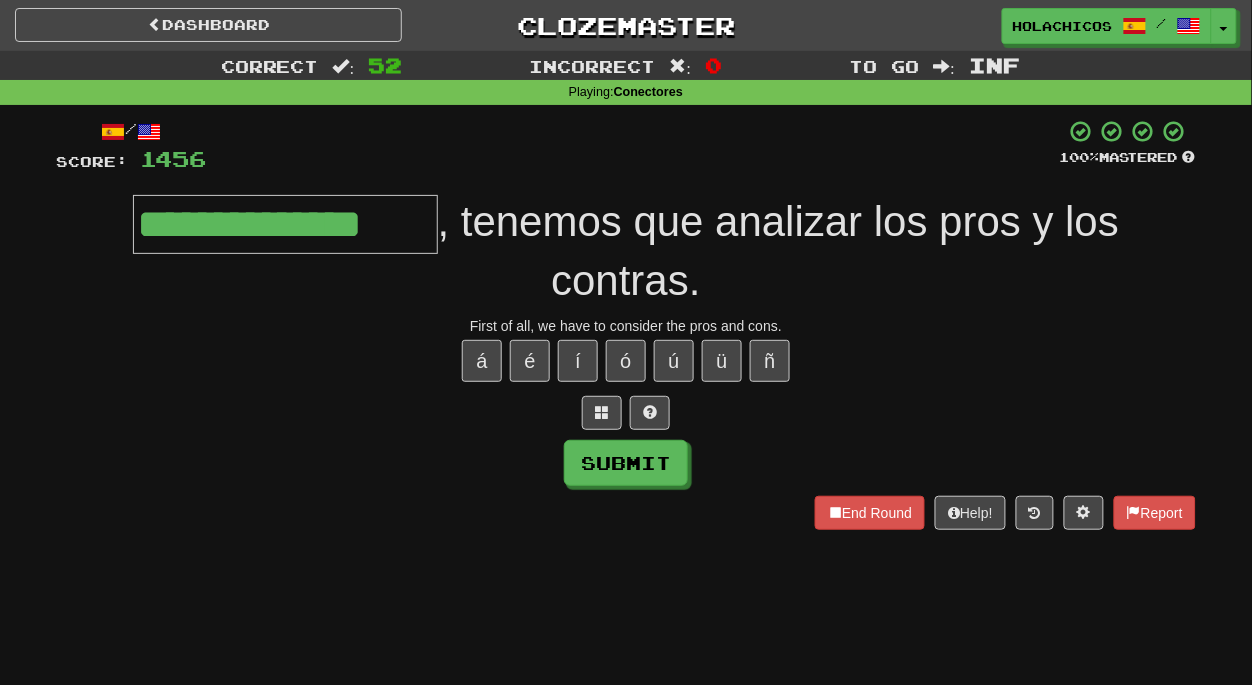 type on "**********" 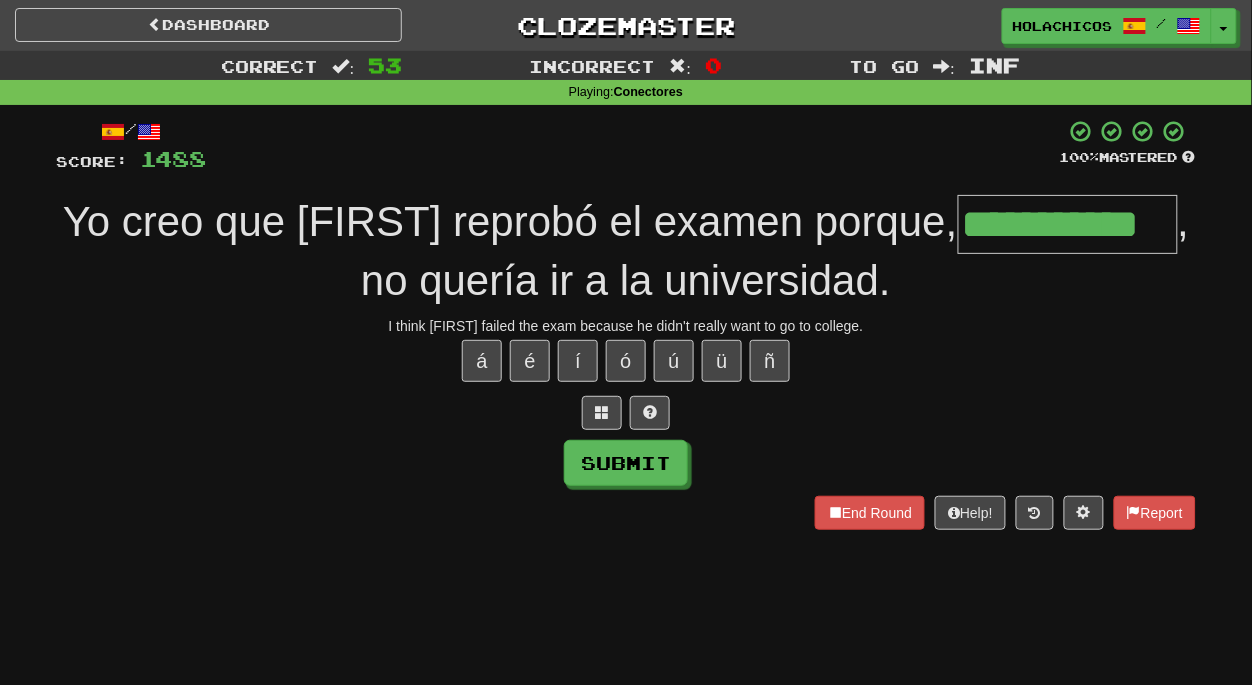 type on "**********" 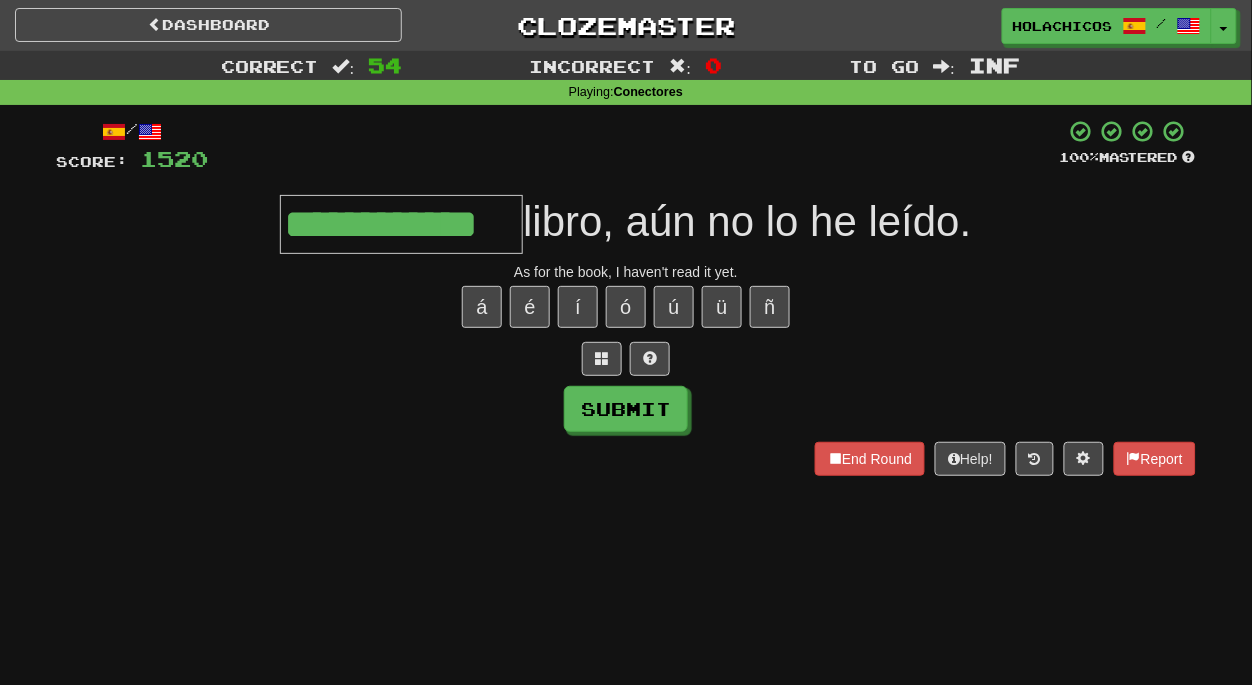 type on "**********" 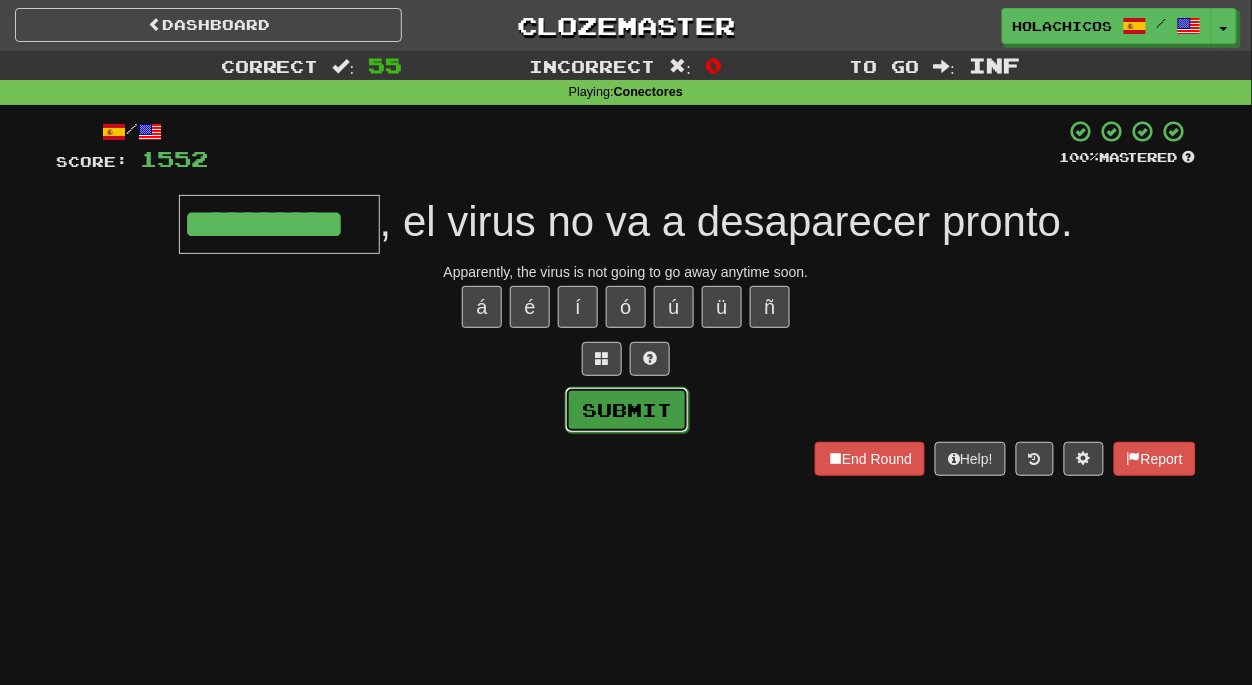 click on "Submit" at bounding box center [627, 410] 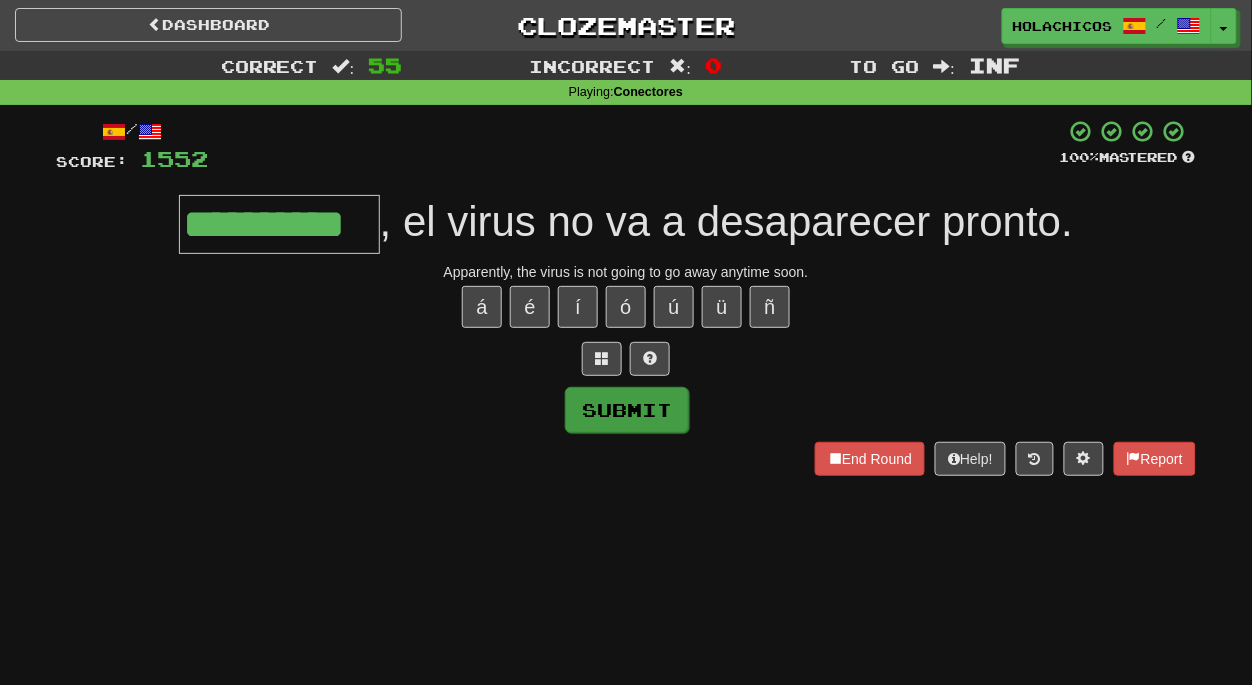 type on "**********" 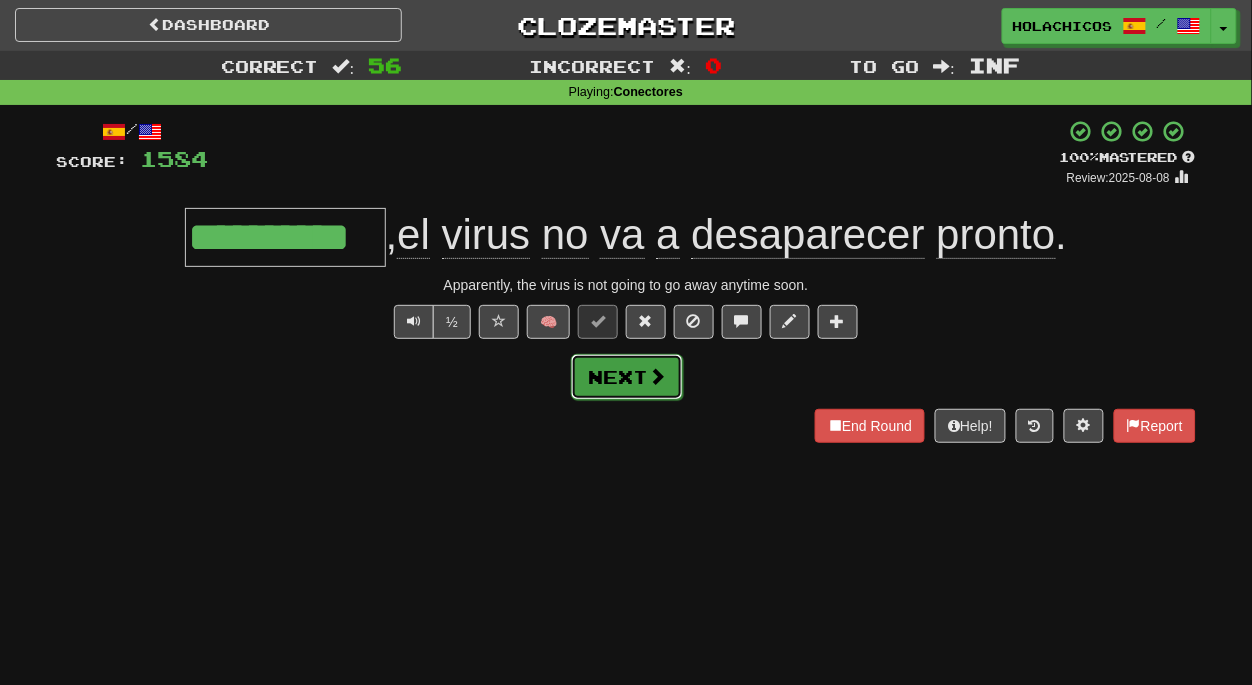 click on "Next" at bounding box center [627, 377] 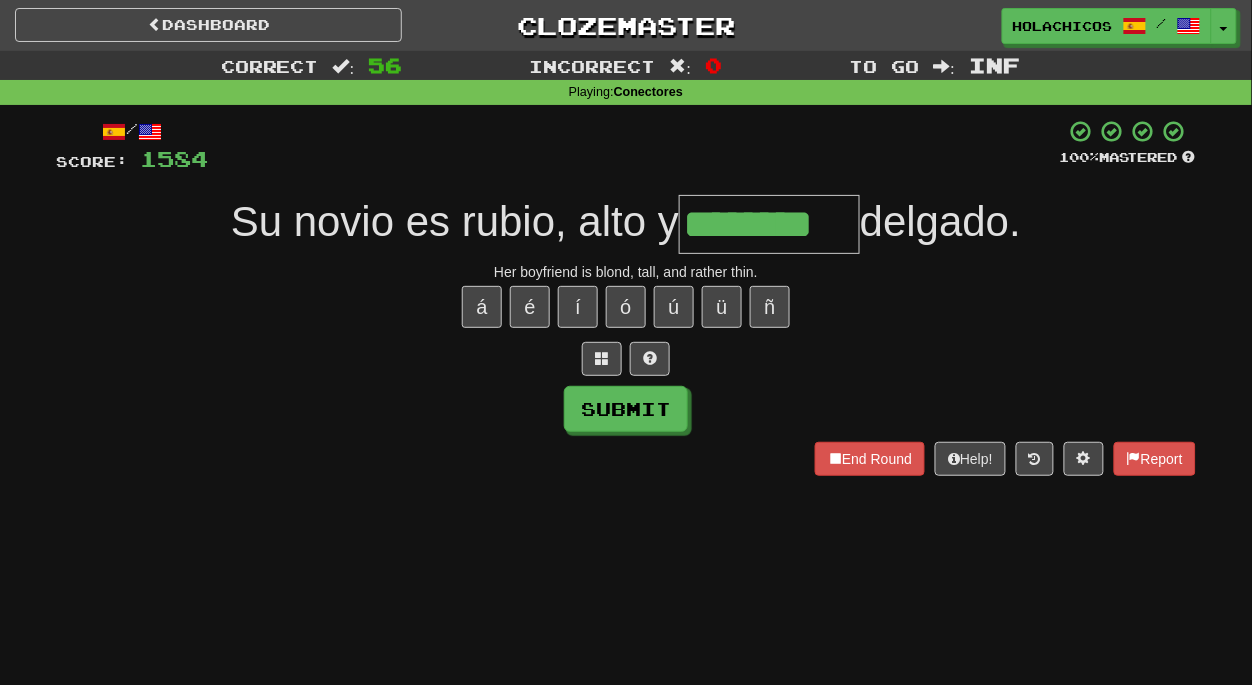 type on "********" 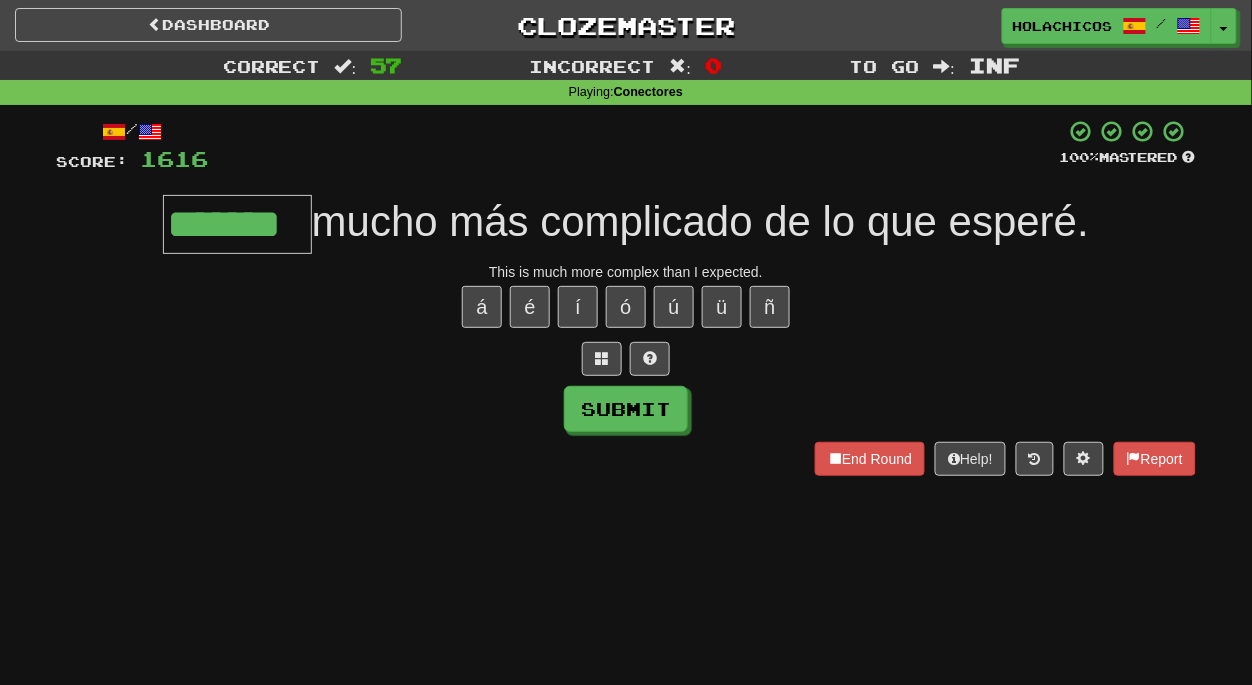 type on "*******" 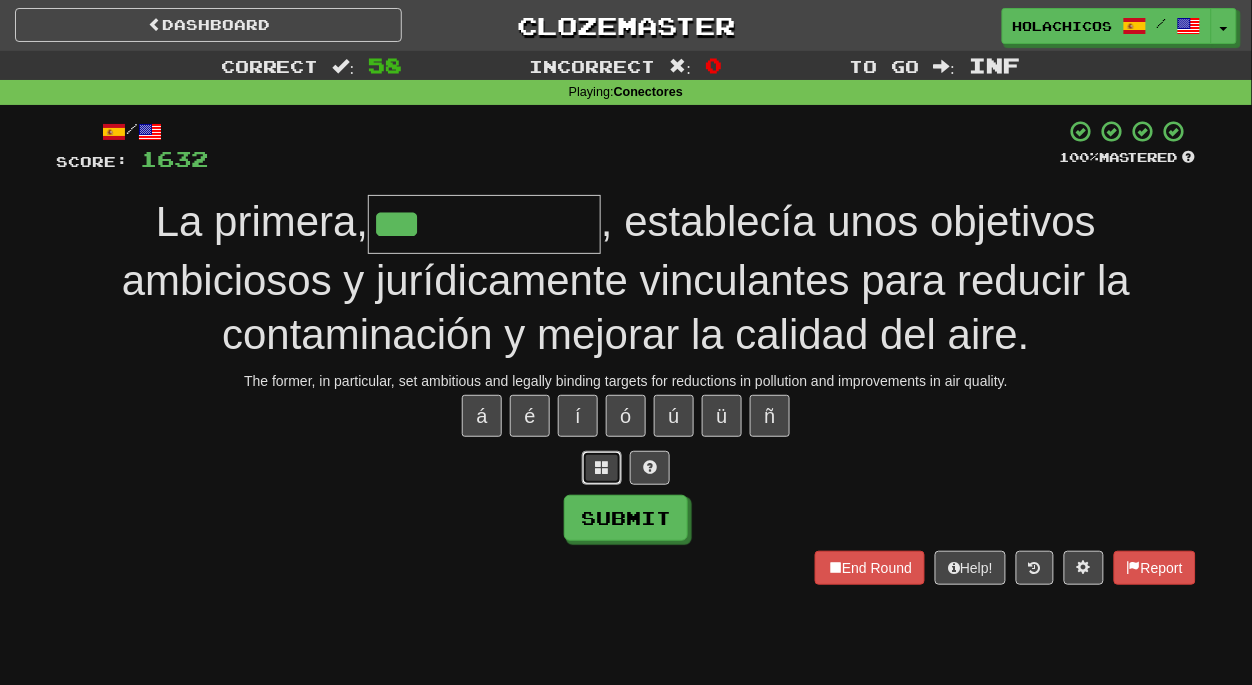 click at bounding box center (602, 467) 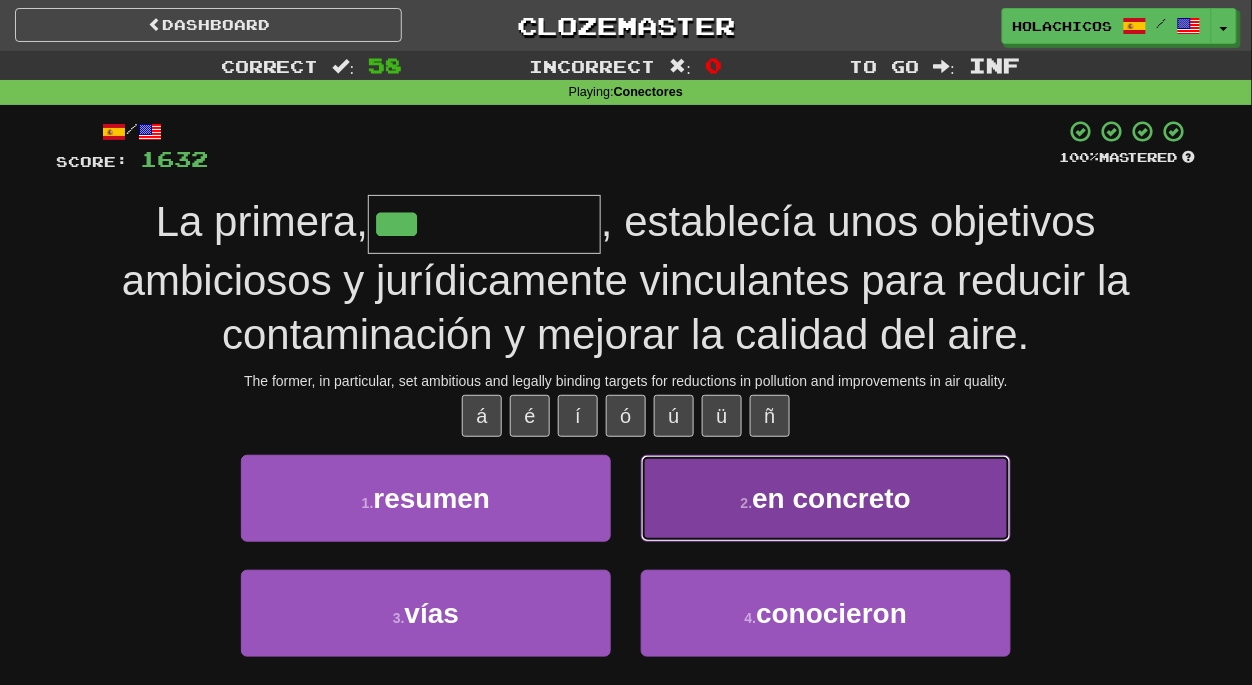 click on "en concreto" at bounding box center [831, 498] 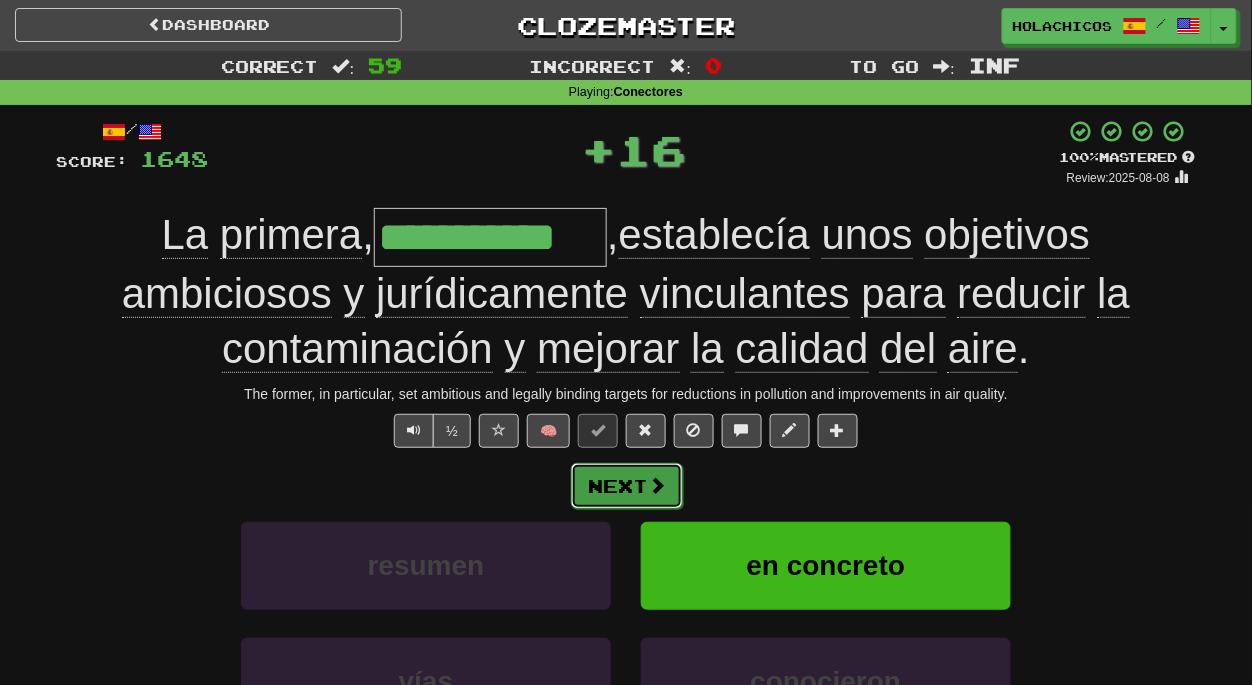 click at bounding box center [657, 485] 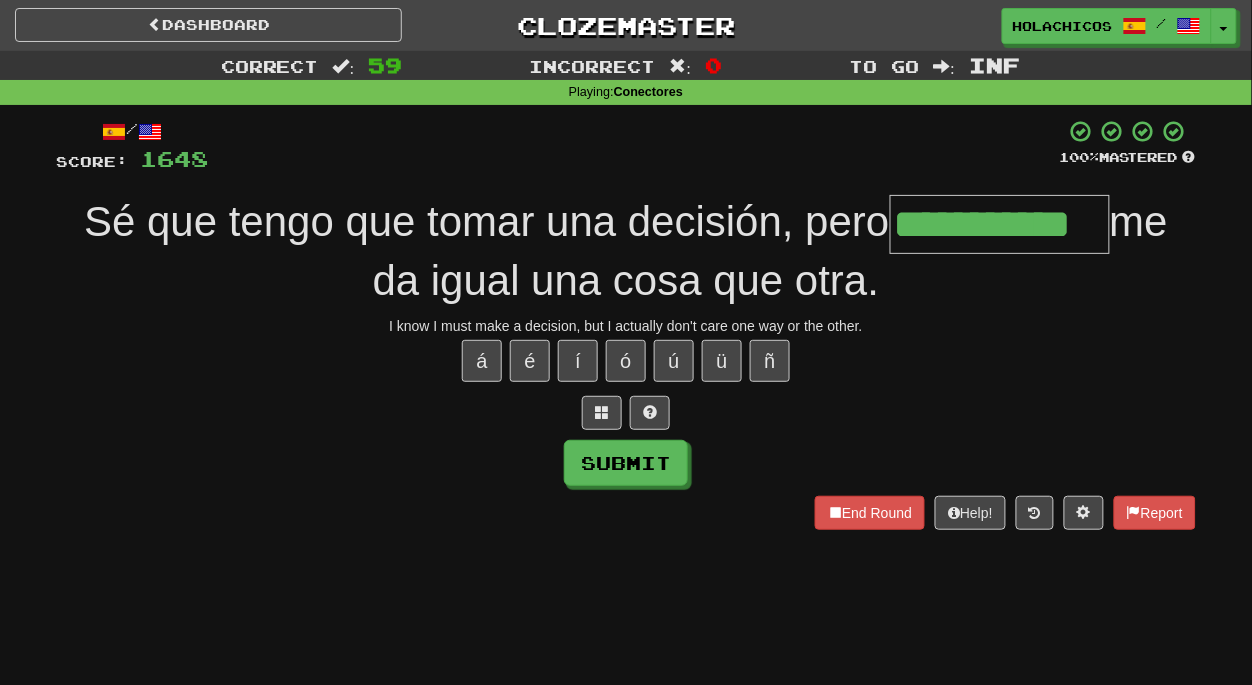 type on "**********" 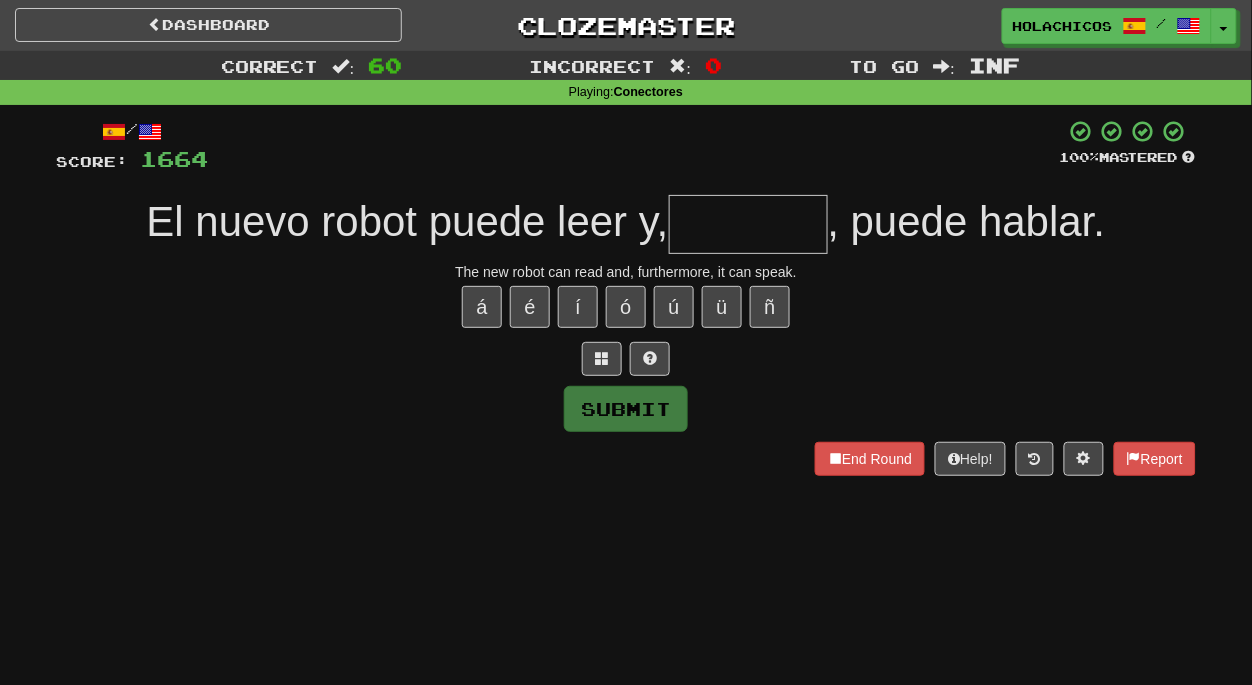 type on "*" 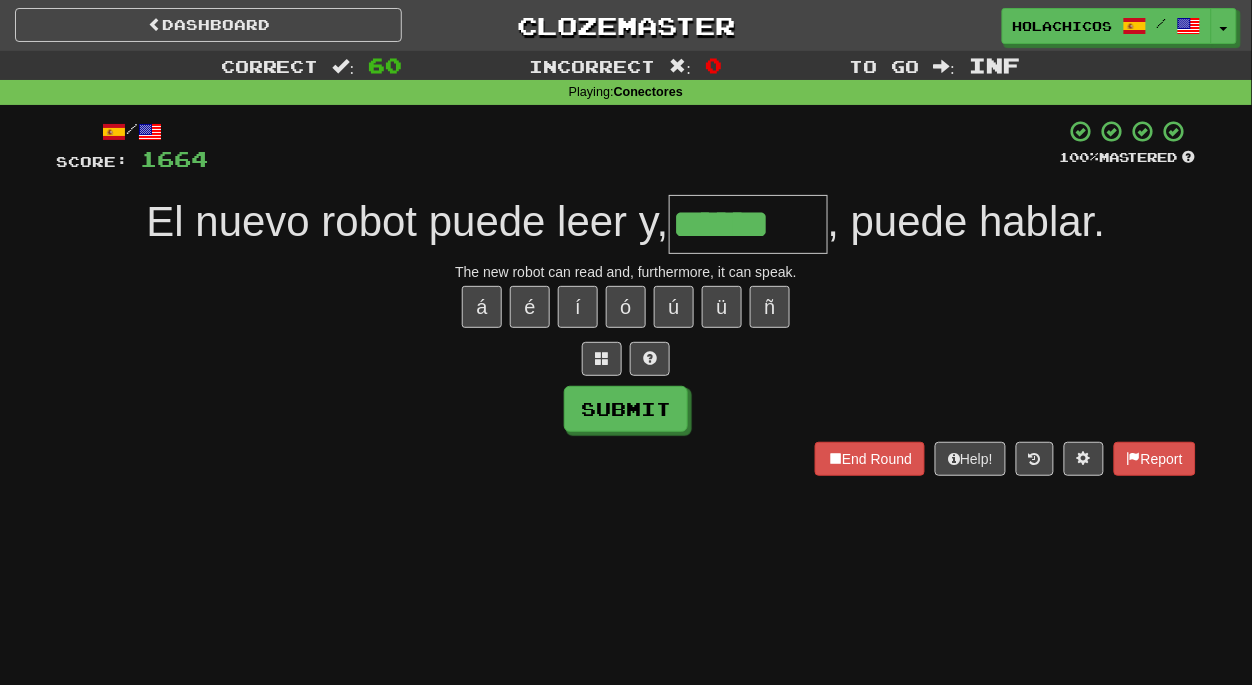 type on "******" 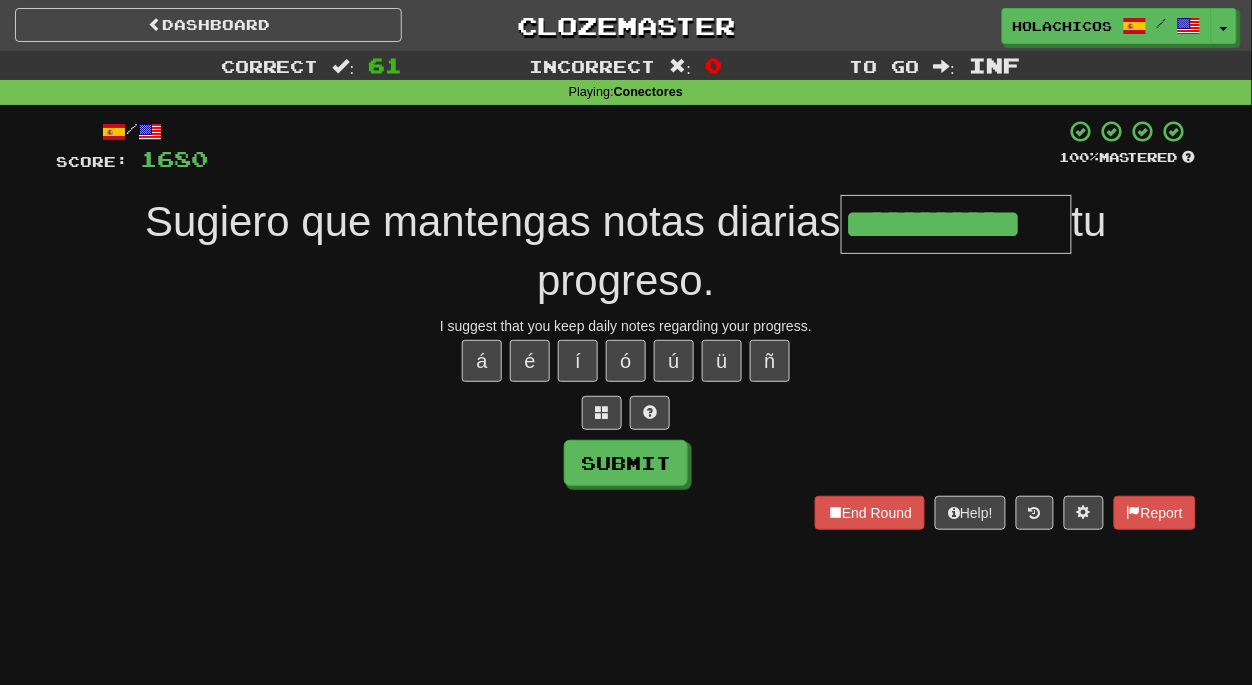 type on "**********" 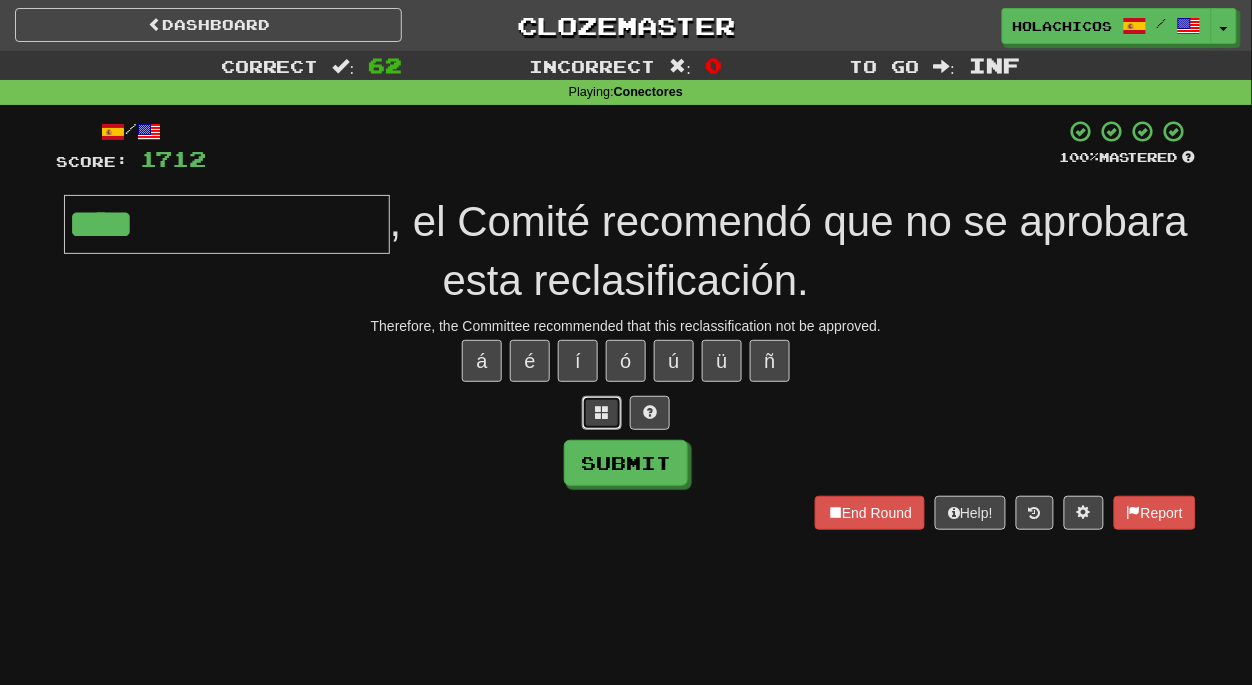 click at bounding box center [602, 412] 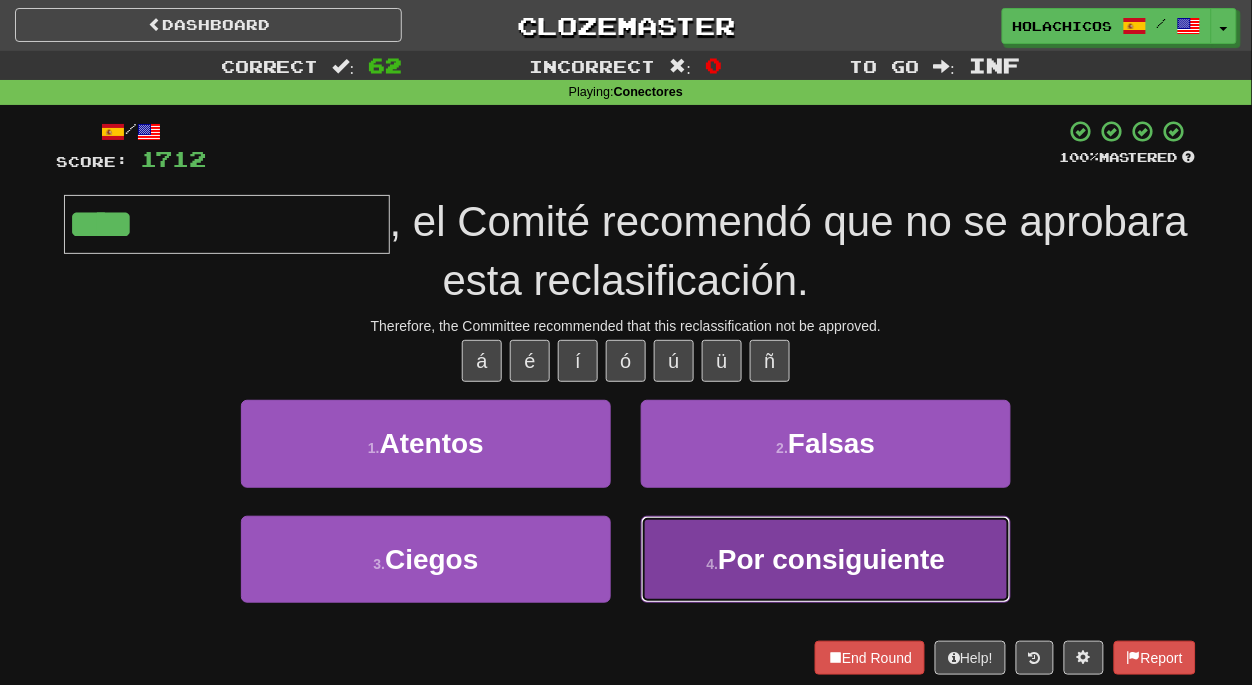 click on "Por consiguiente" at bounding box center (831, 559) 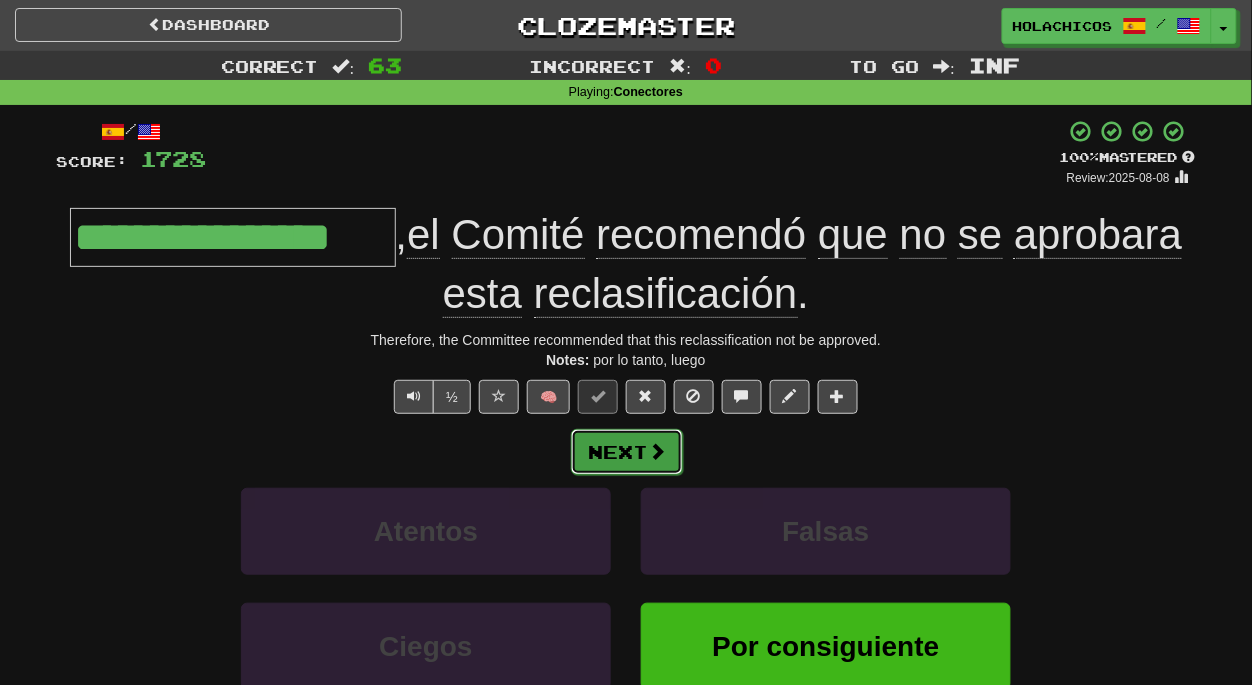 click on "Next" at bounding box center (627, 452) 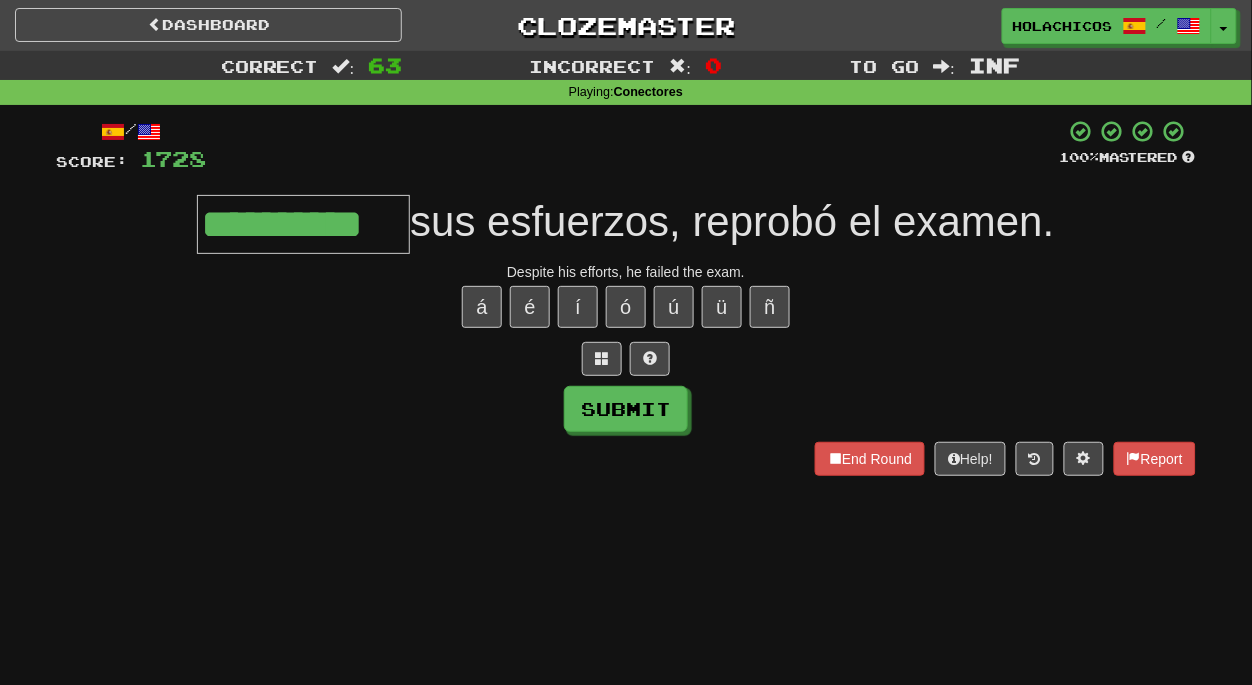 type on "**********" 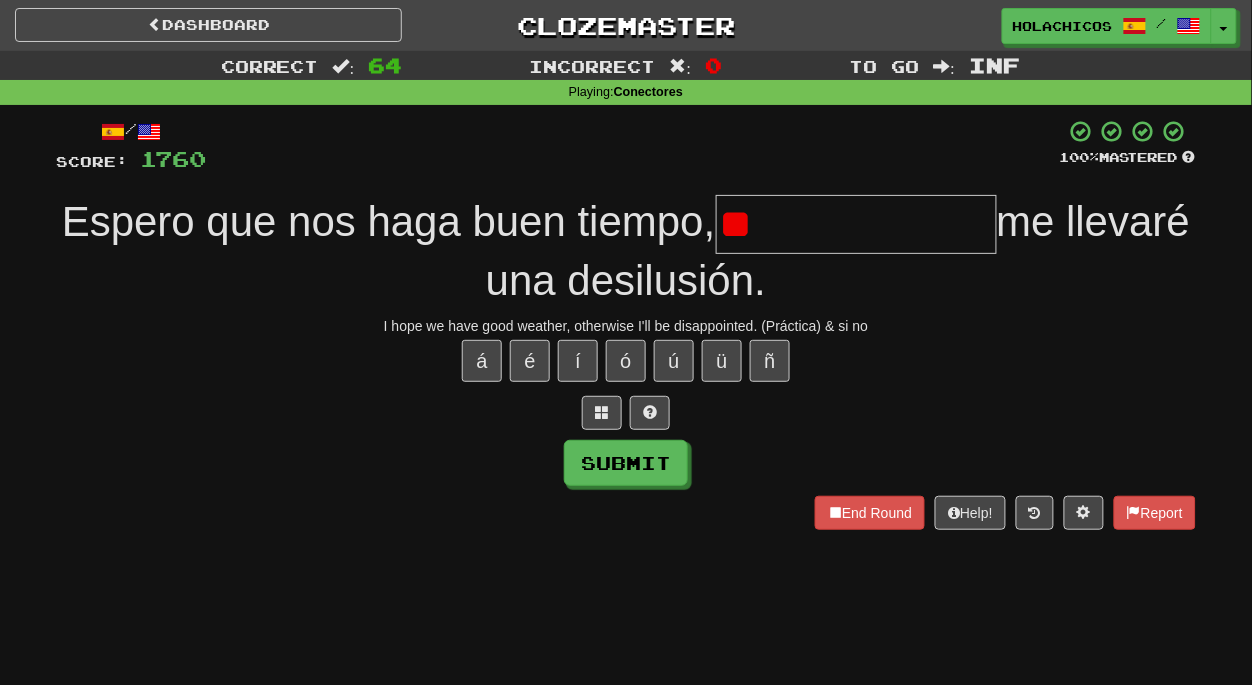 type on "*" 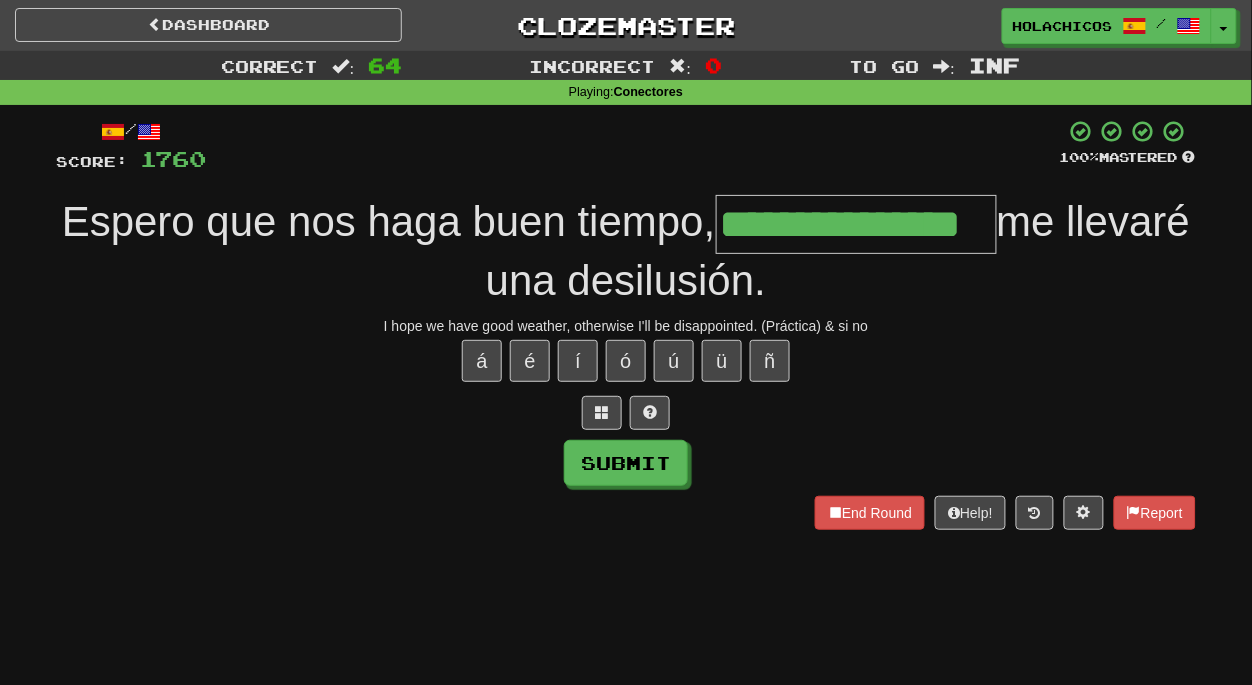 type on "**********" 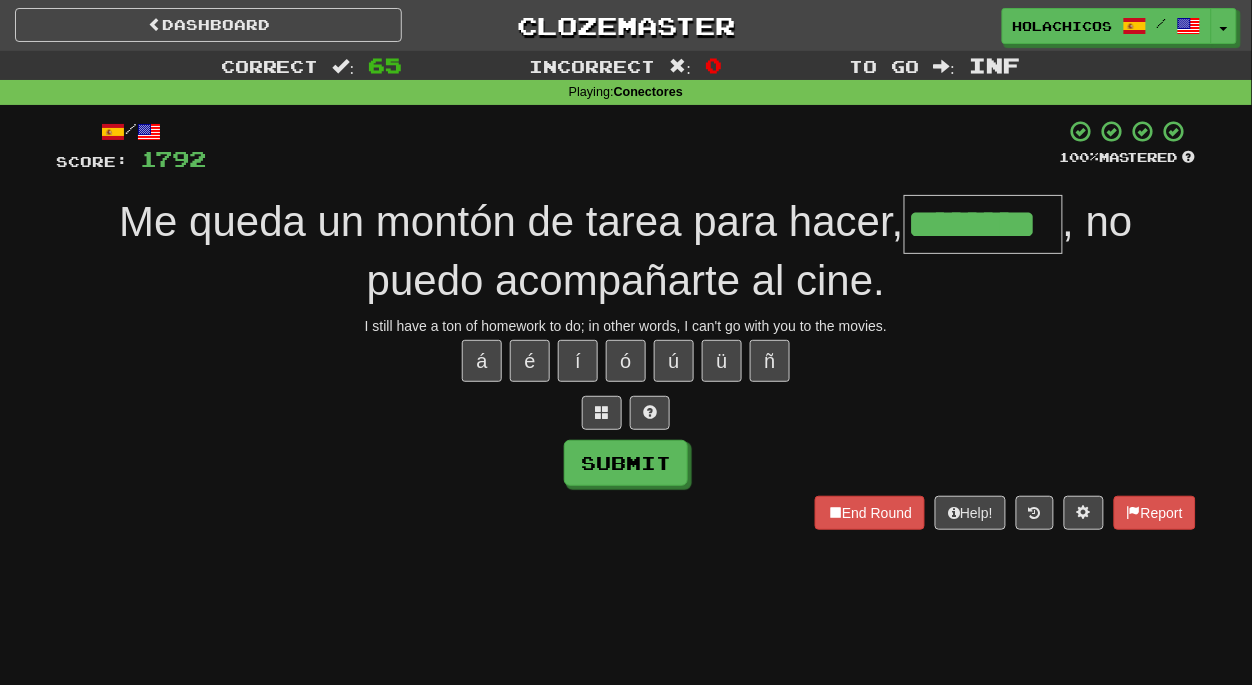 type on "********" 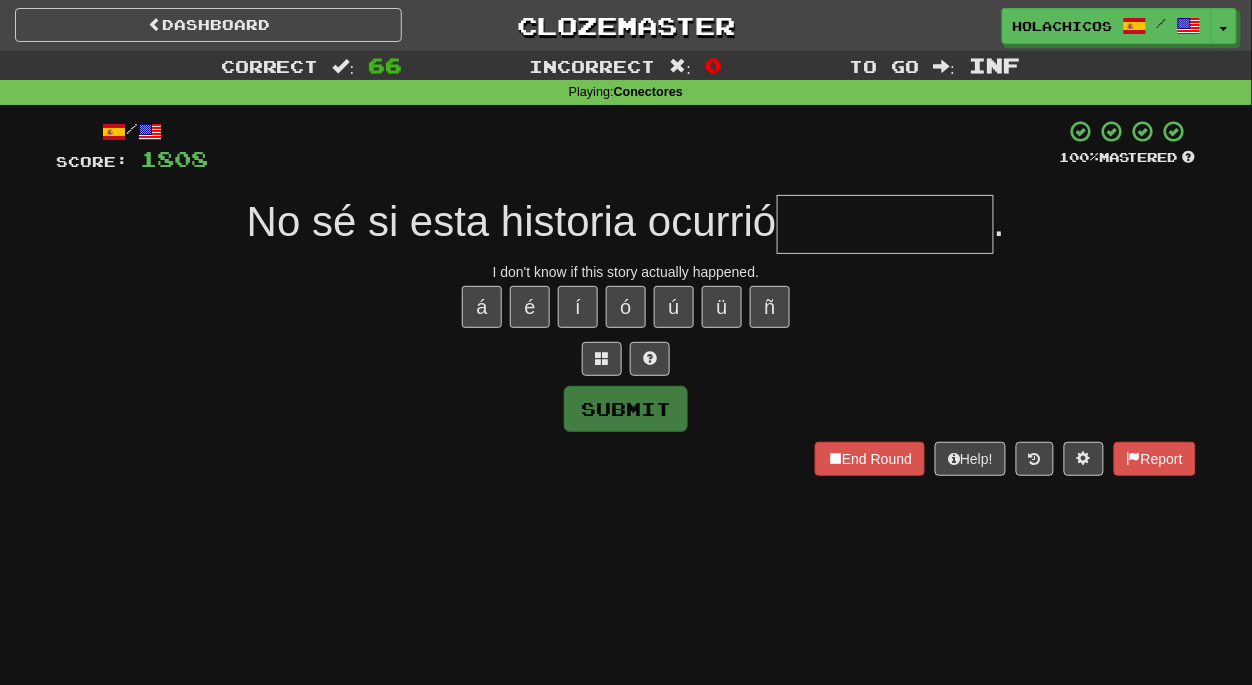 type on "*" 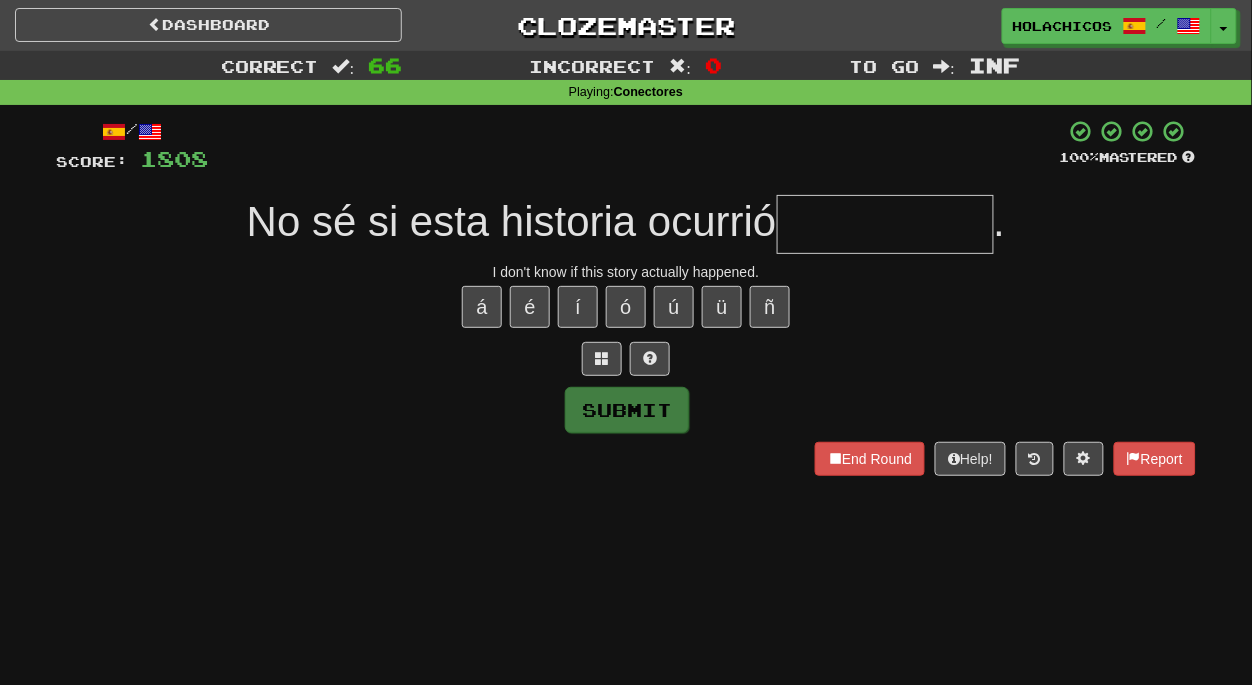 type on "*" 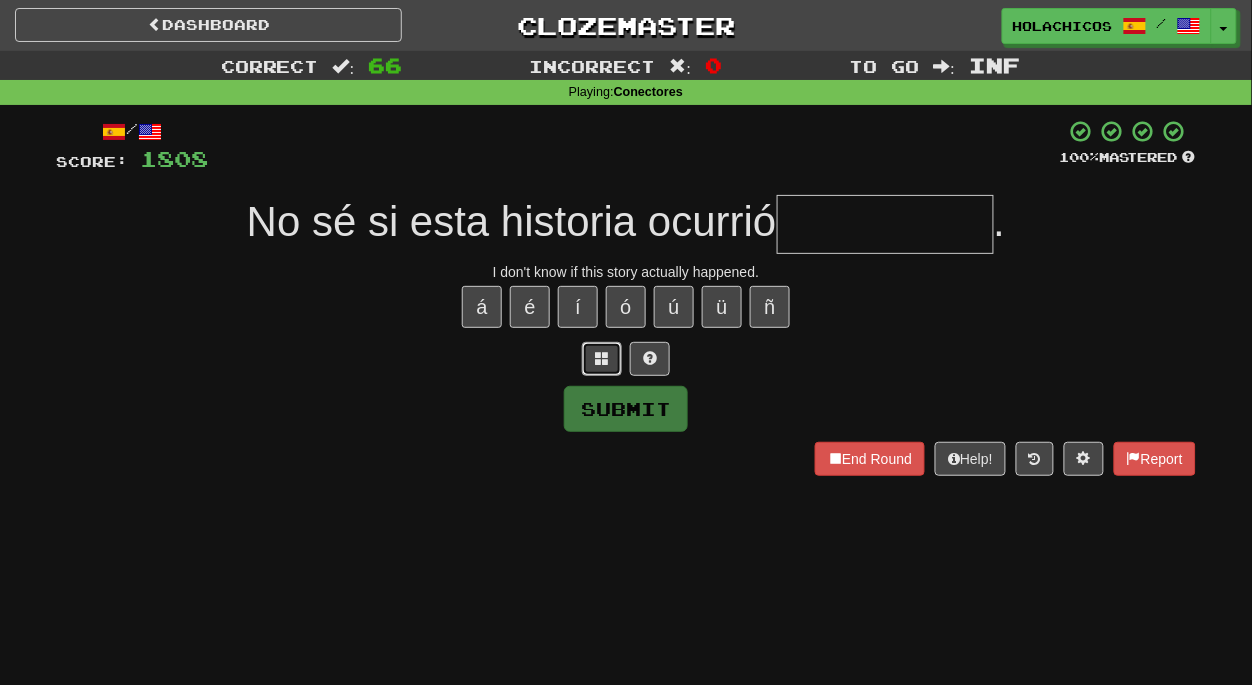 click at bounding box center [602, 358] 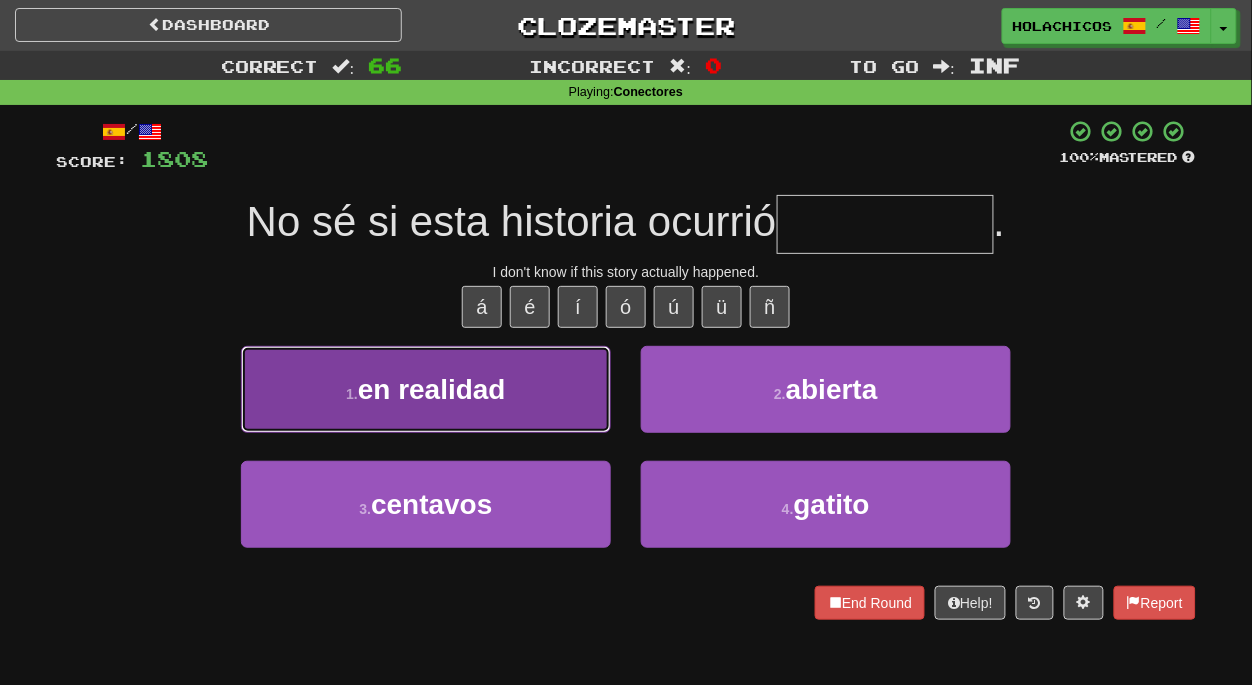 click on "en realidad" at bounding box center (432, 389) 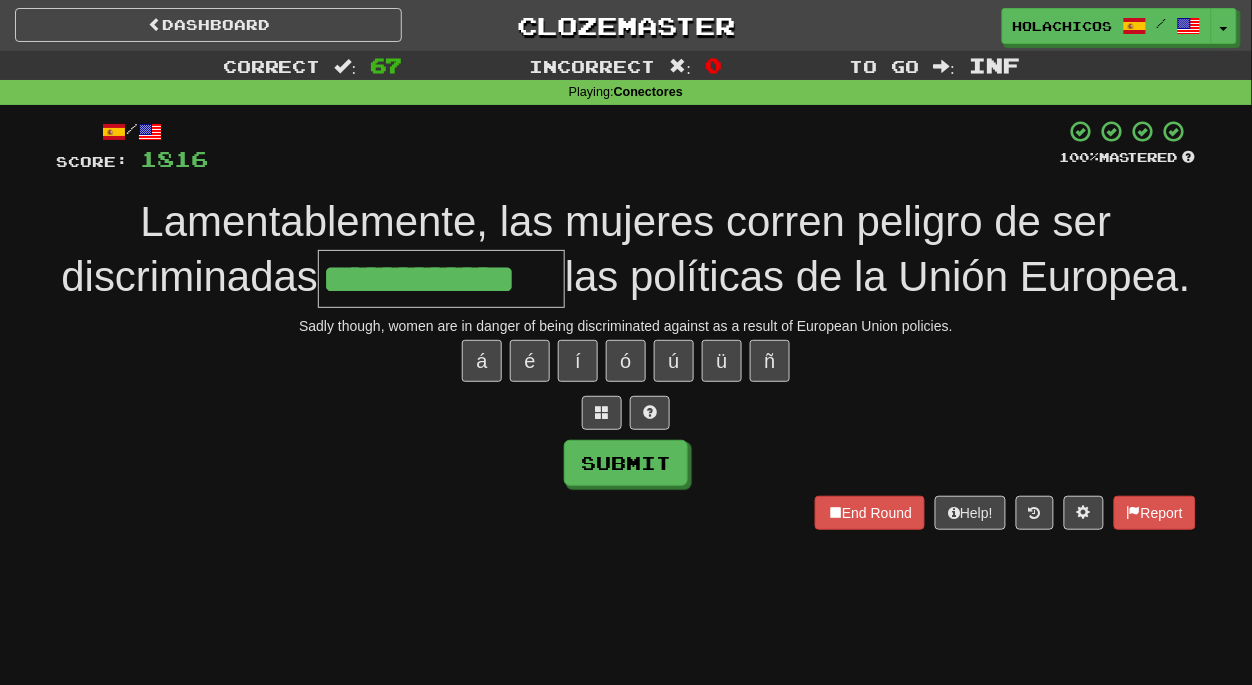 type on "**********" 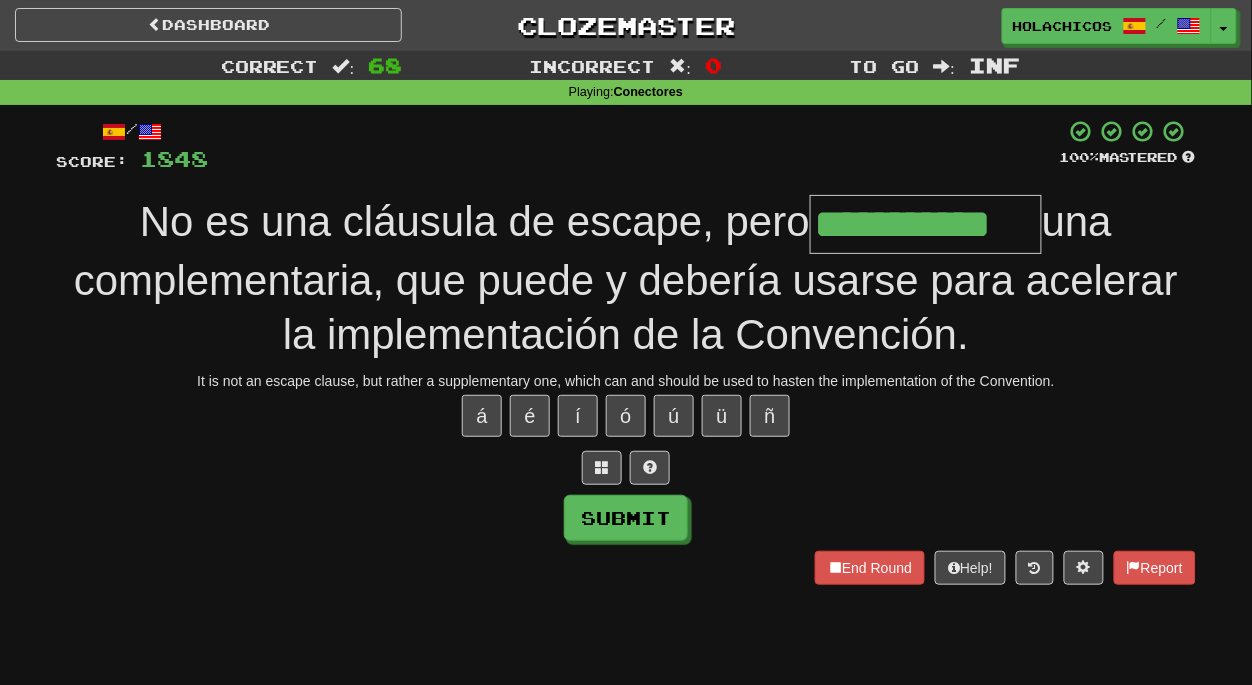 type on "**********" 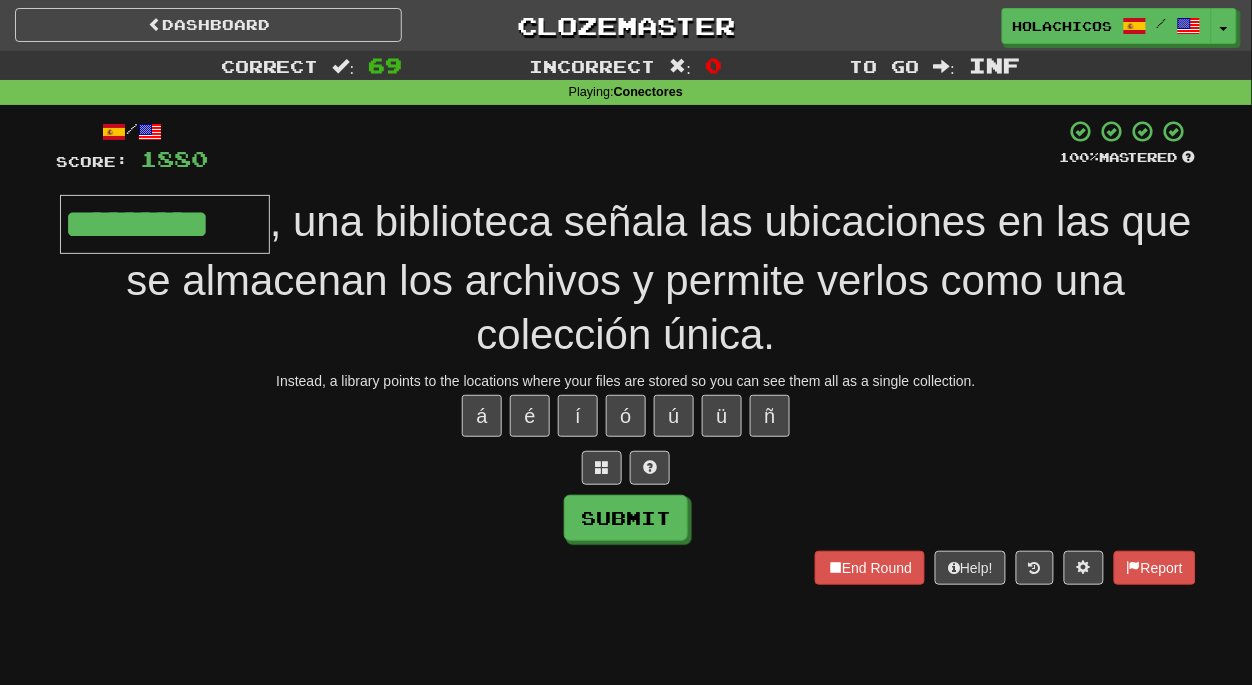type on "*********" 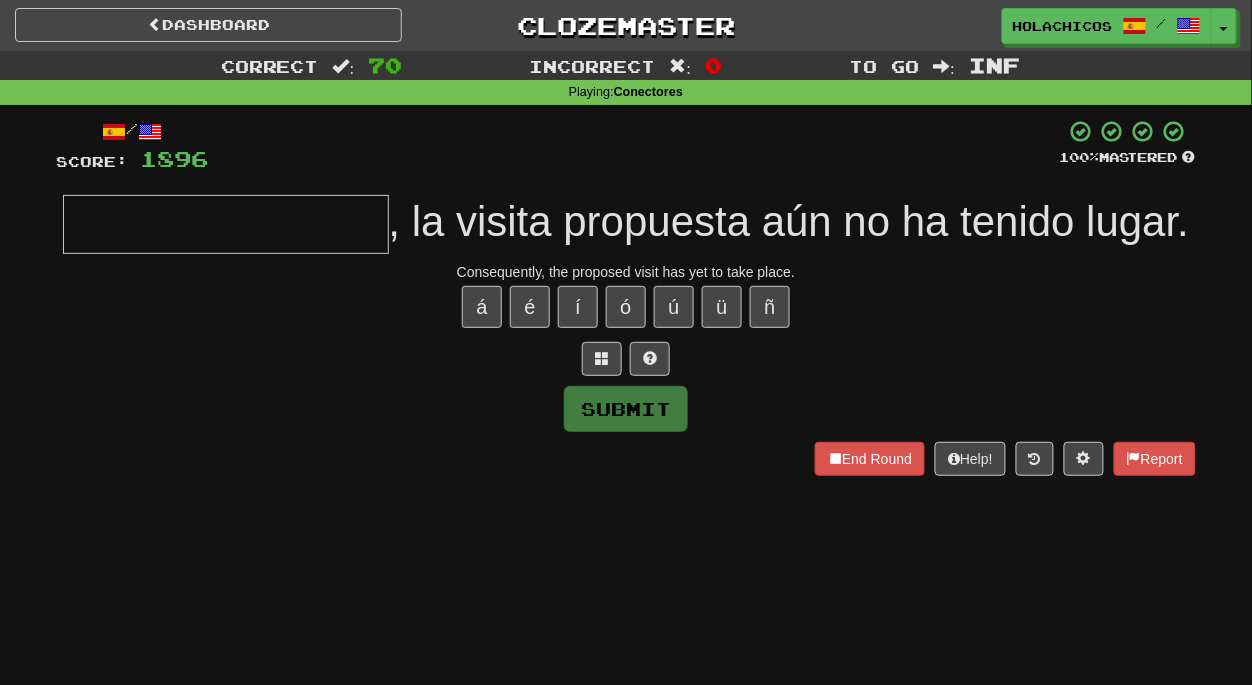 type on "*" 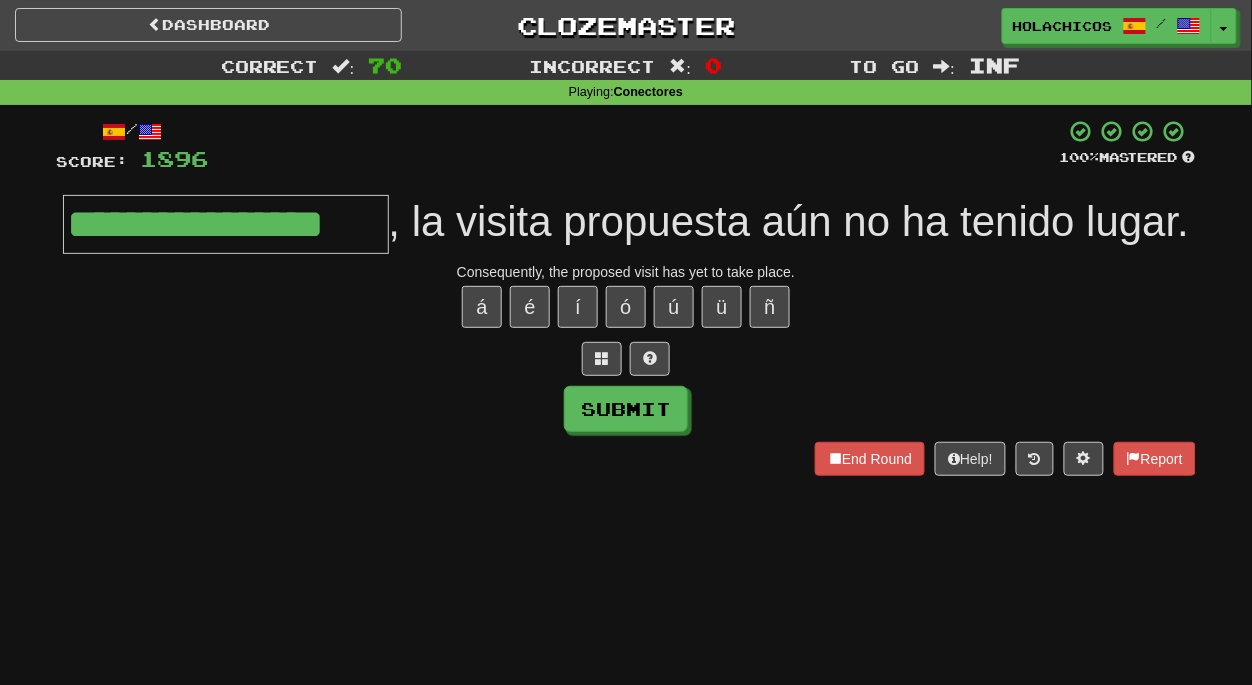 type on "**********" 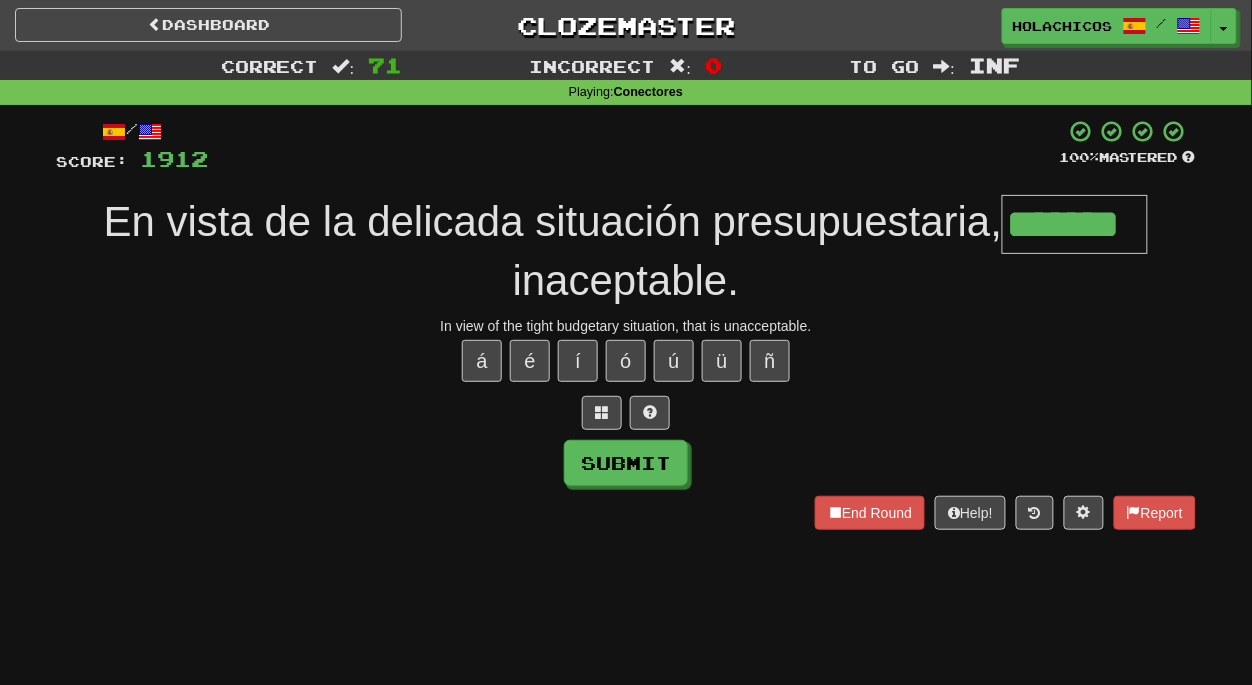 type on "*******" 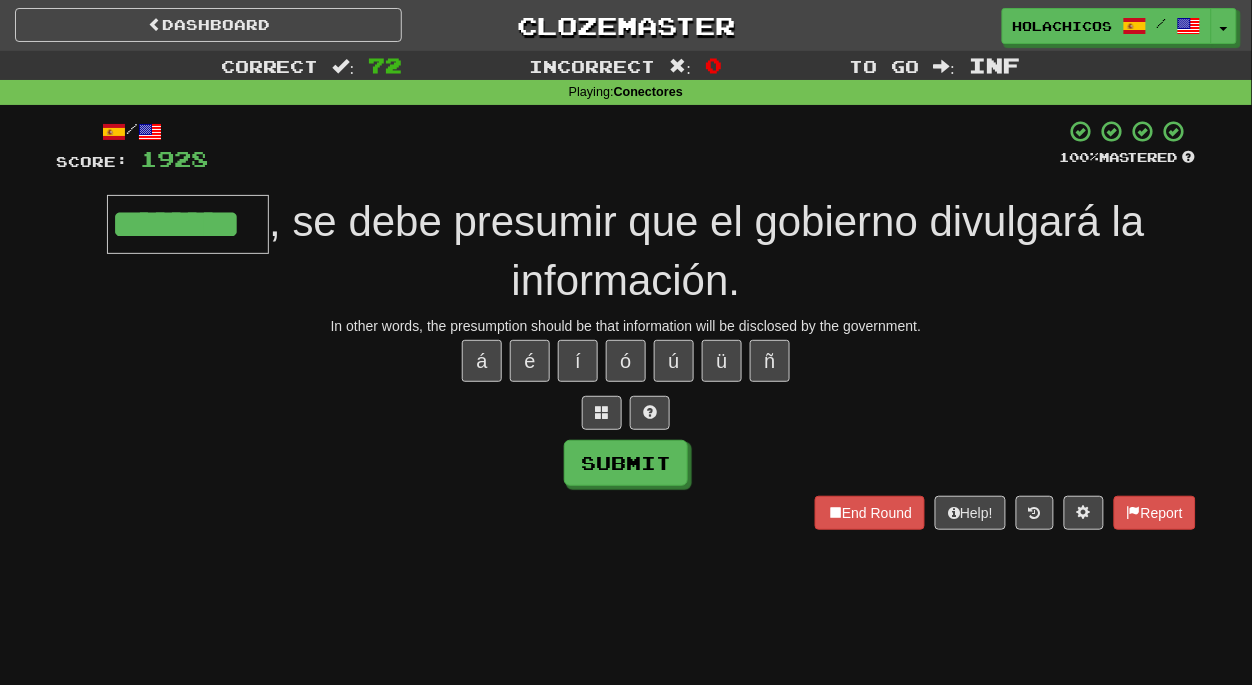 type on "********" 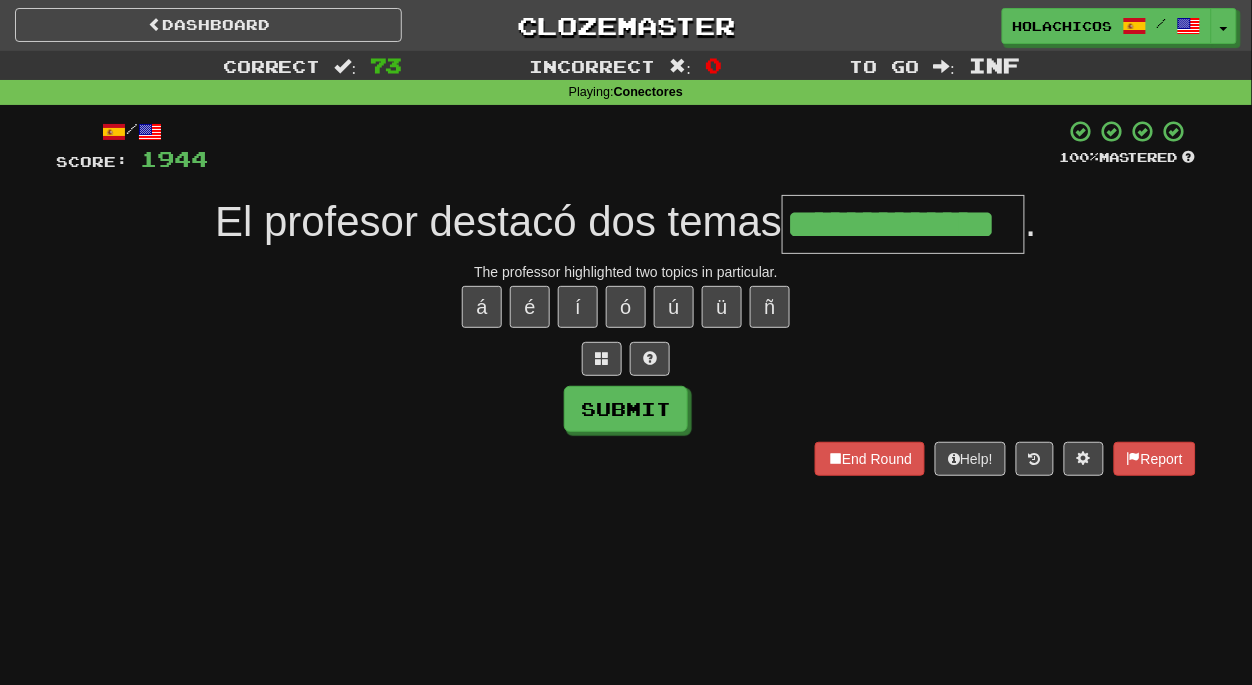 type on "**********" 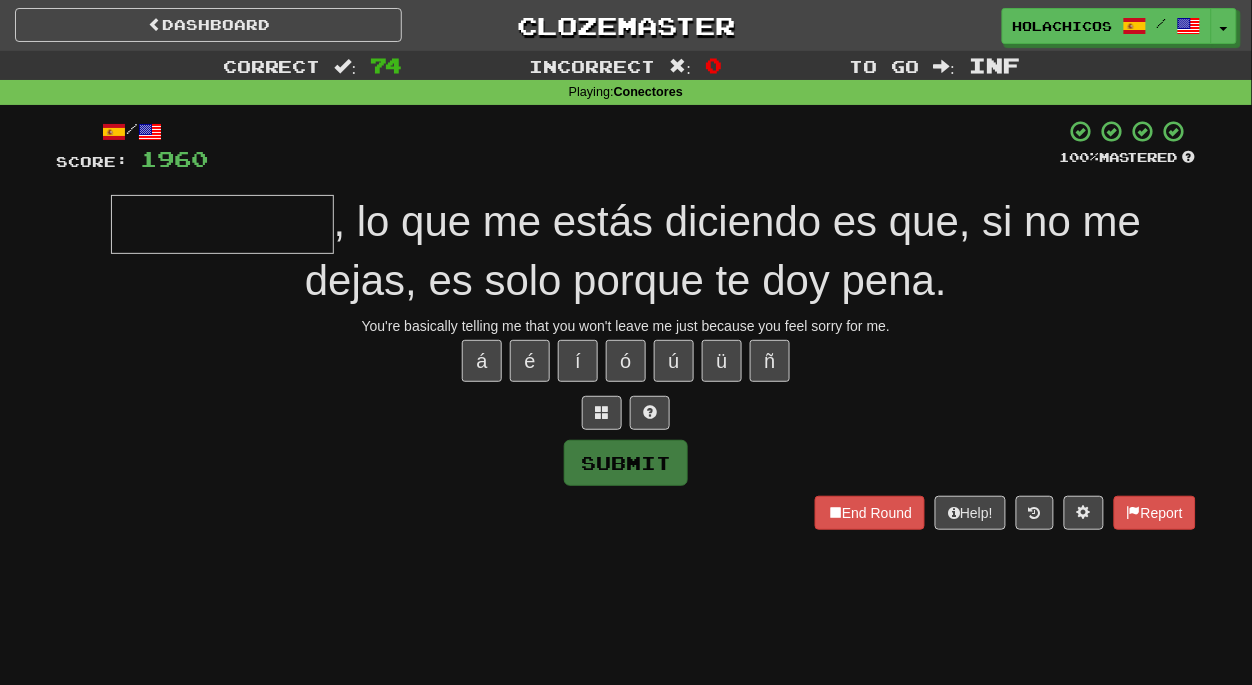 type on "*" 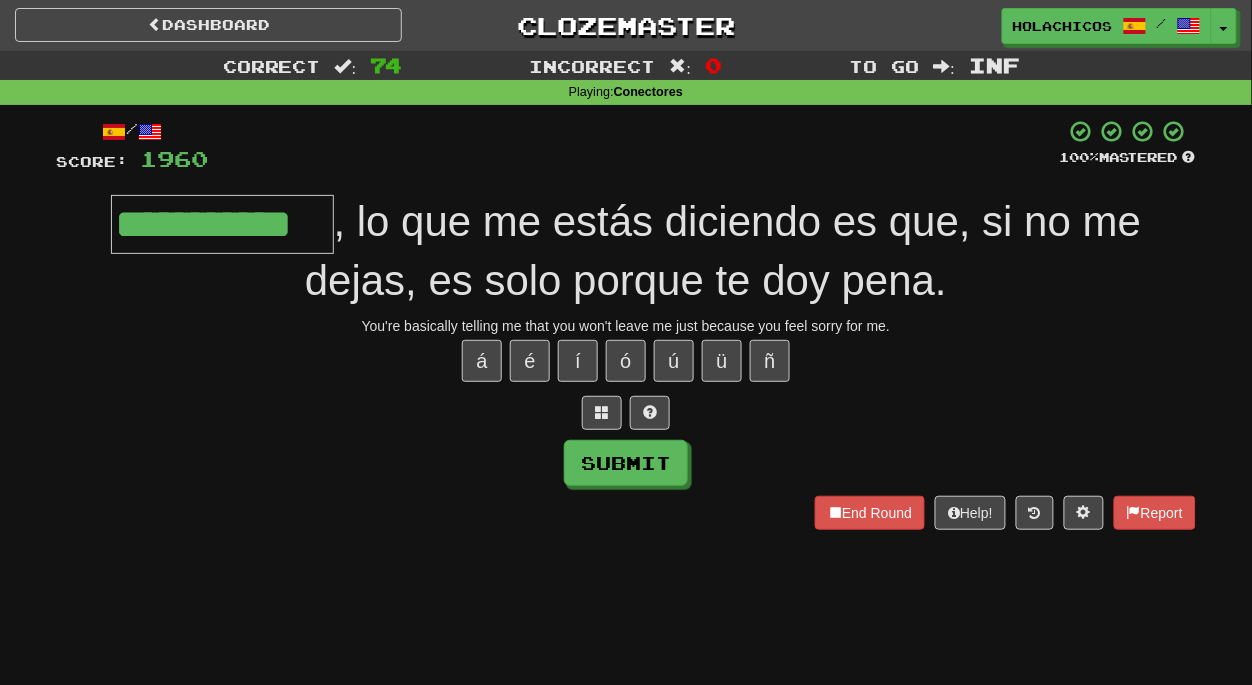 type on "**********" 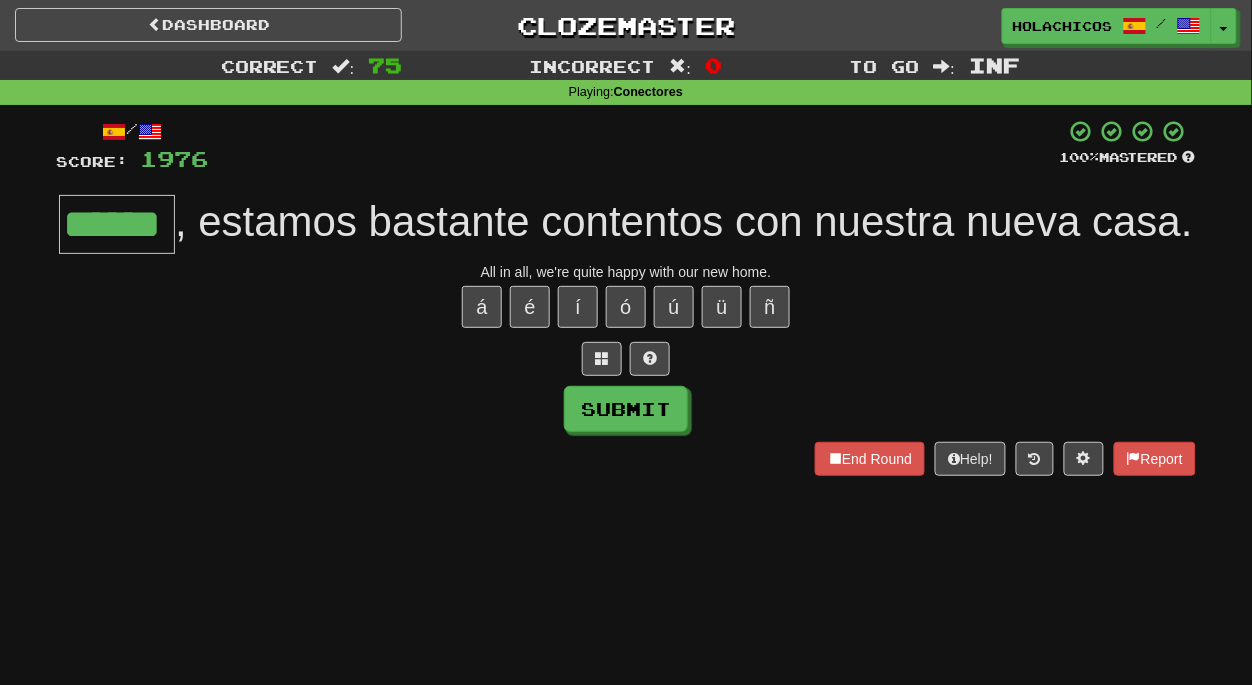 type on "******" 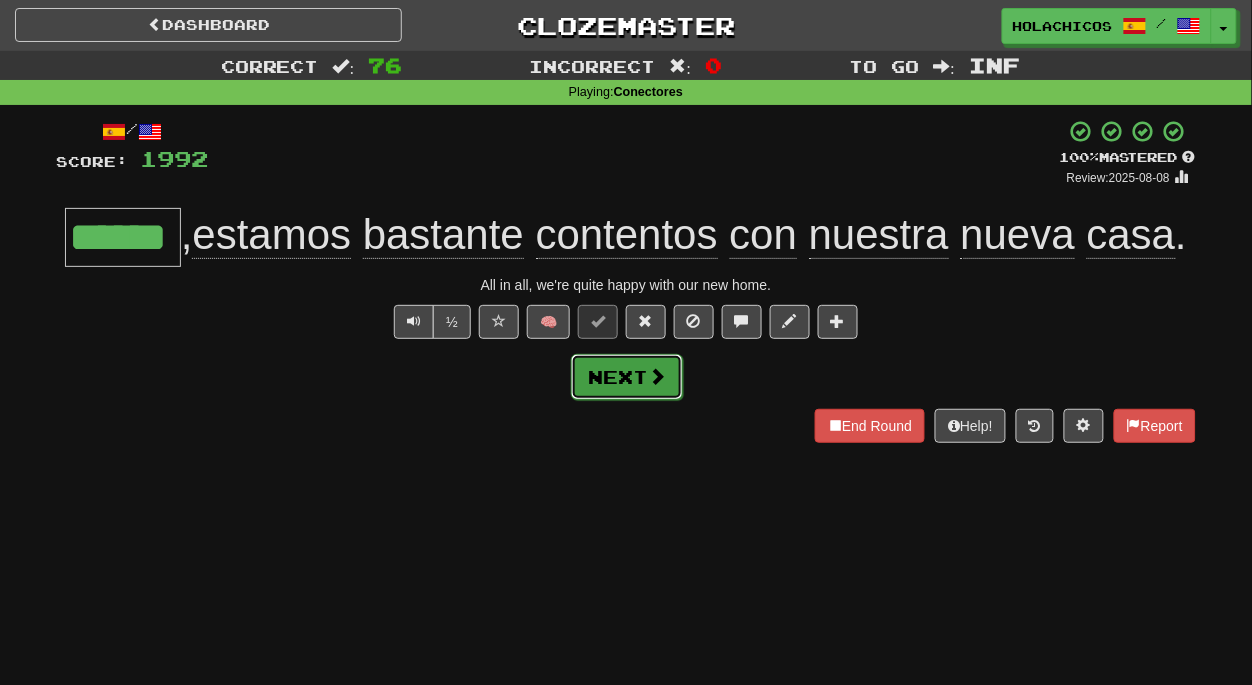 click on "Next" at bounding box center (627, 377) 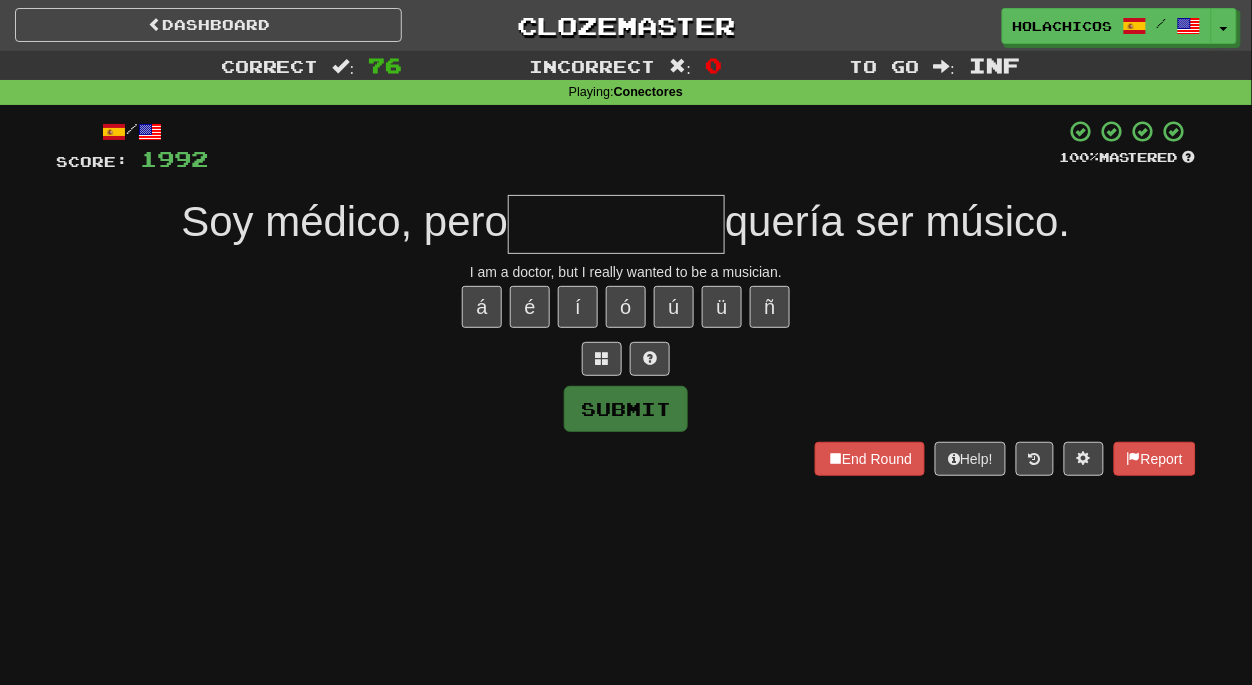 type on "*" 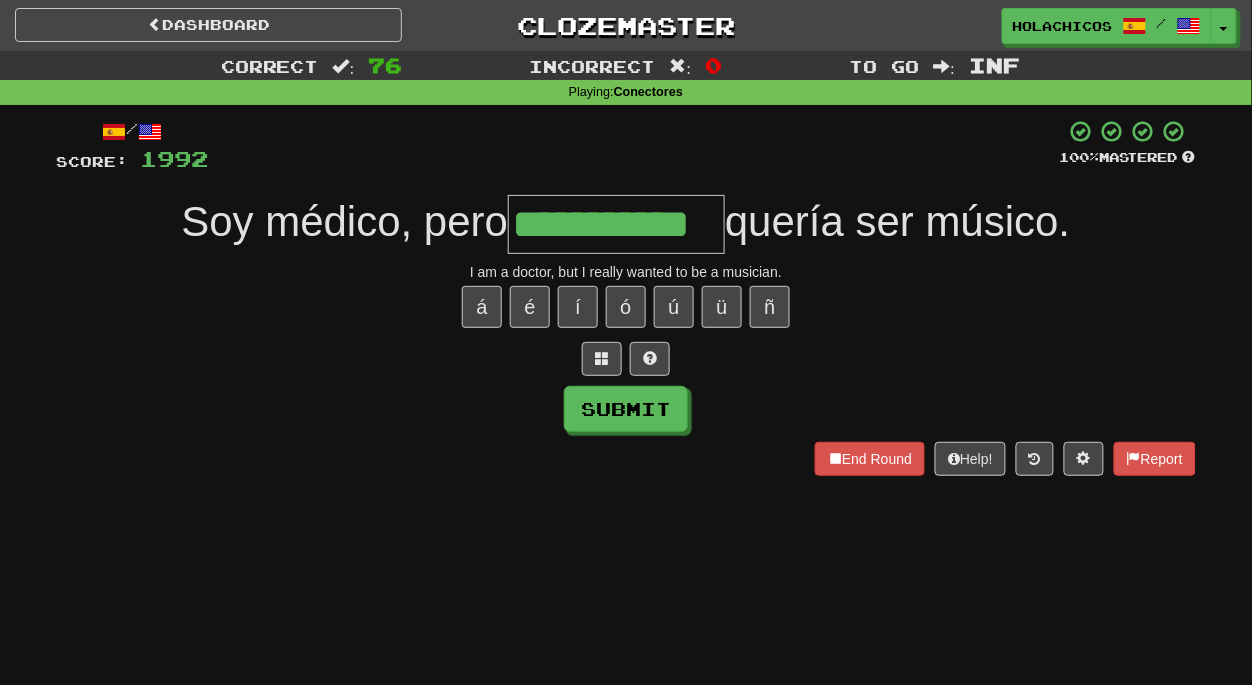 type on "**********" 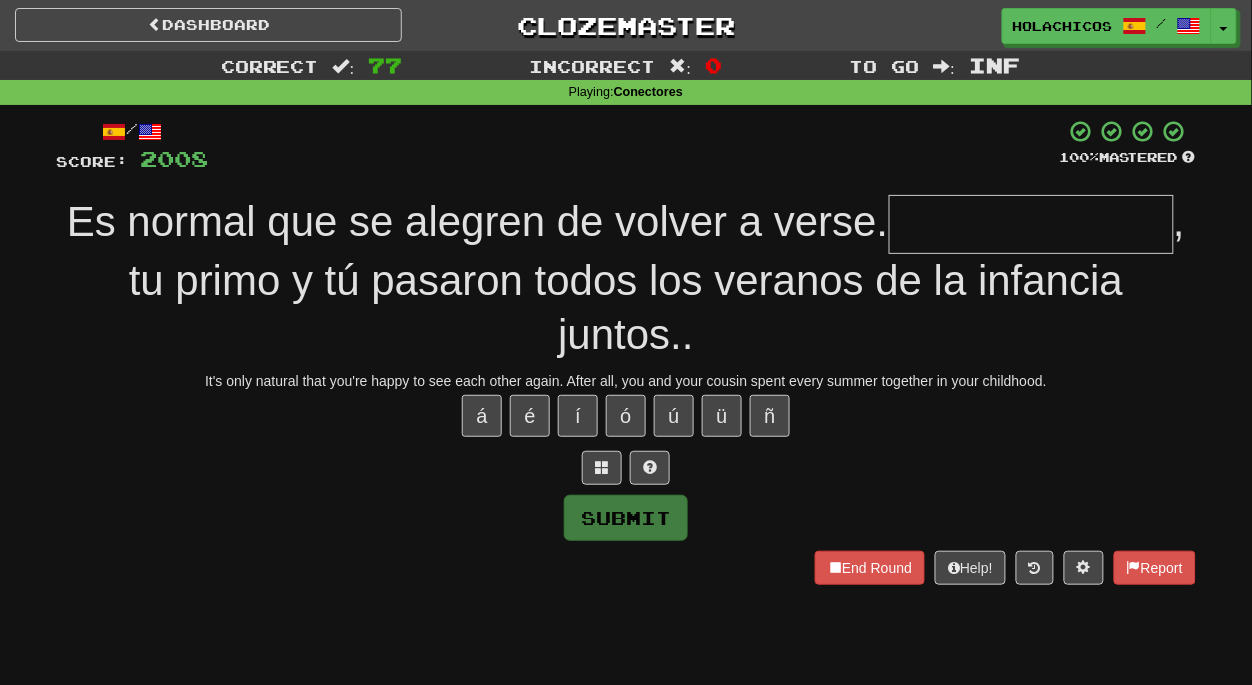 type on "*" 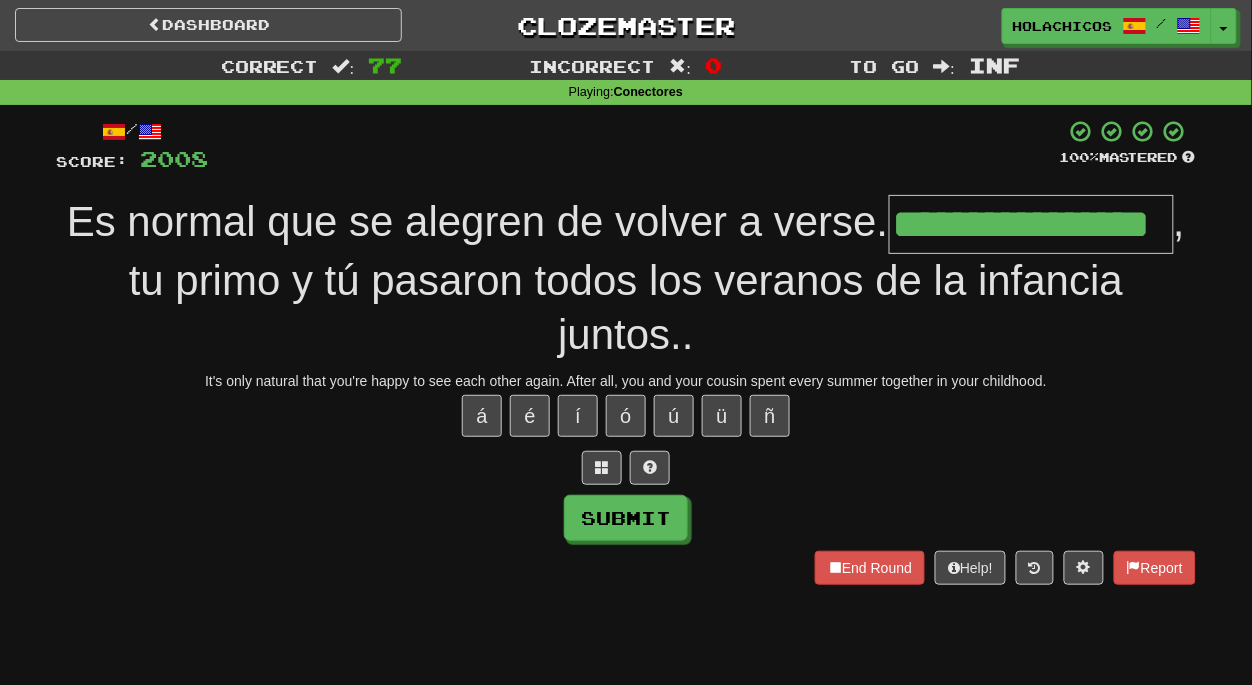 type on "**********" 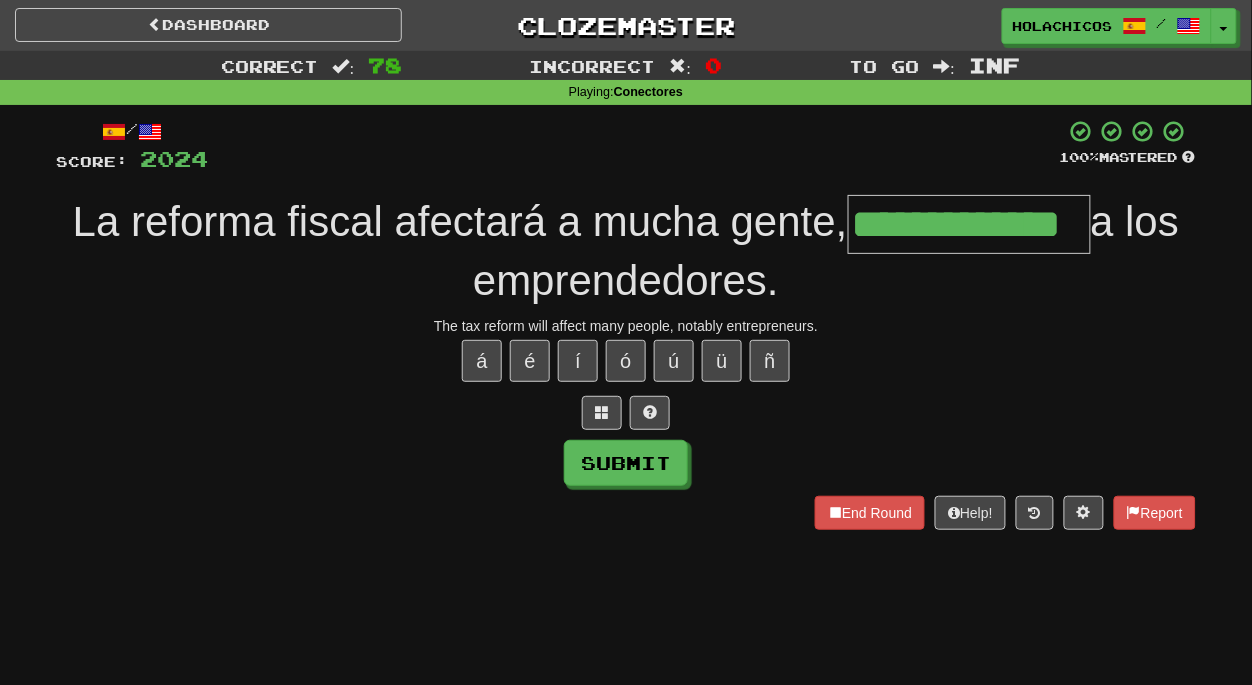 type on "**********" 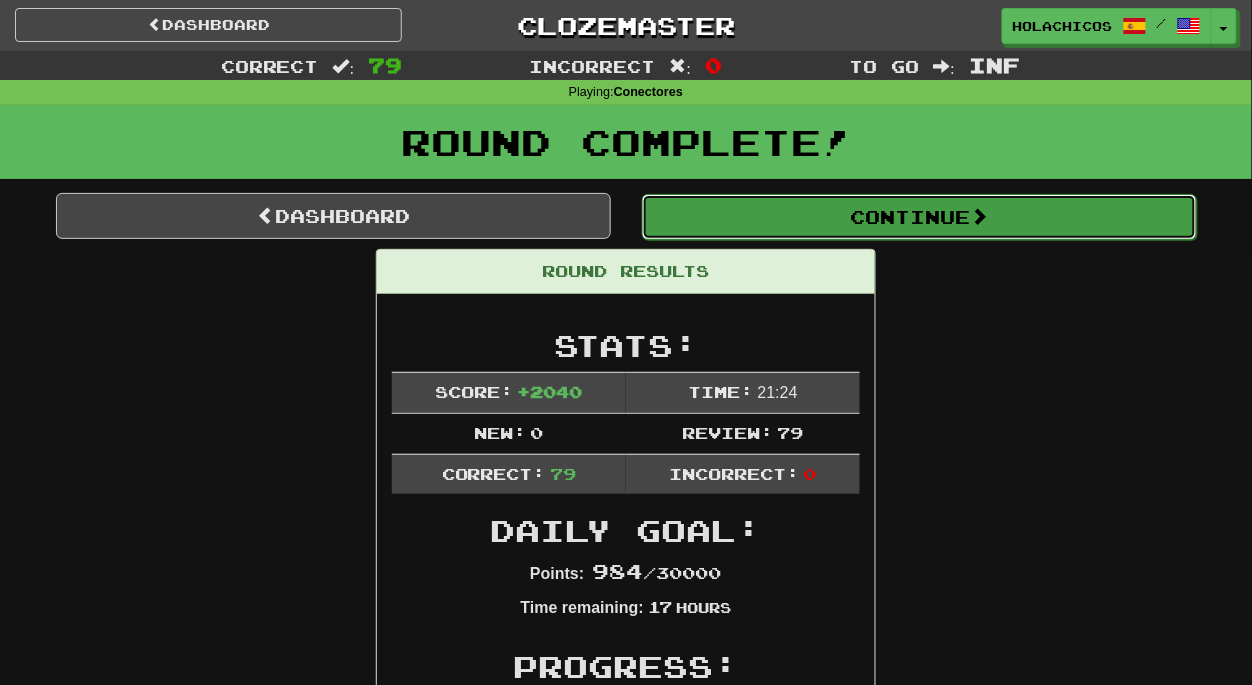click on "Continue" at bounding box center [919, 217] 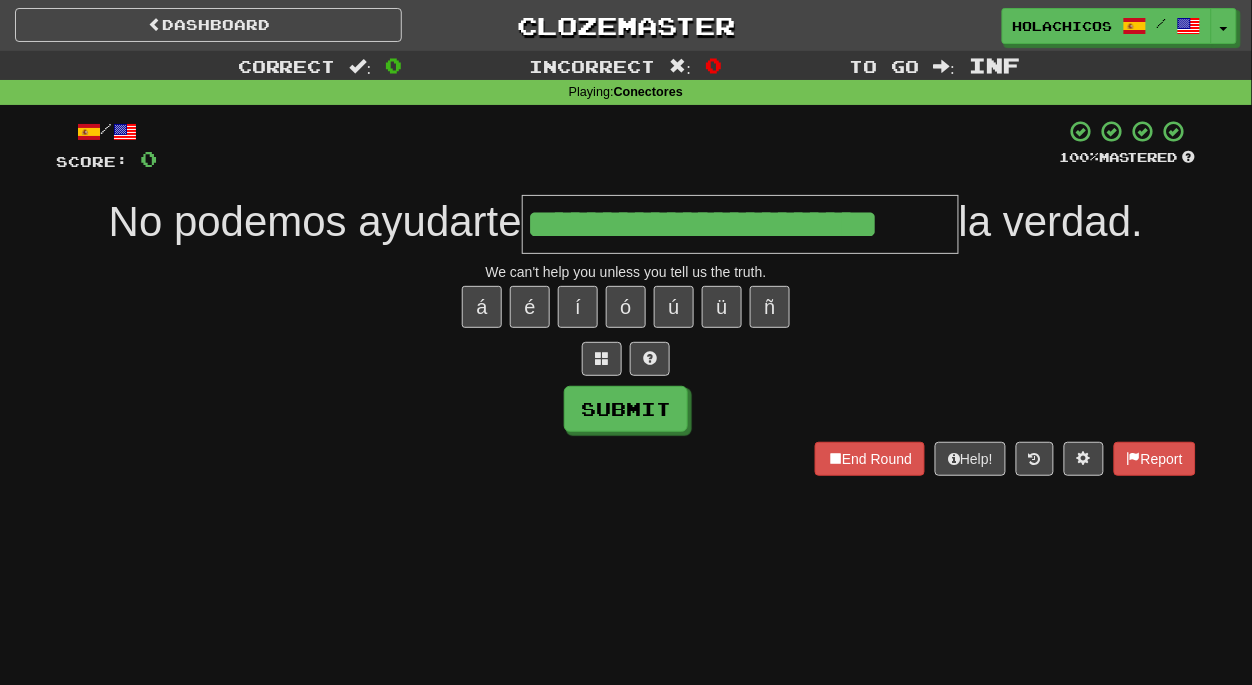 type on "**********" 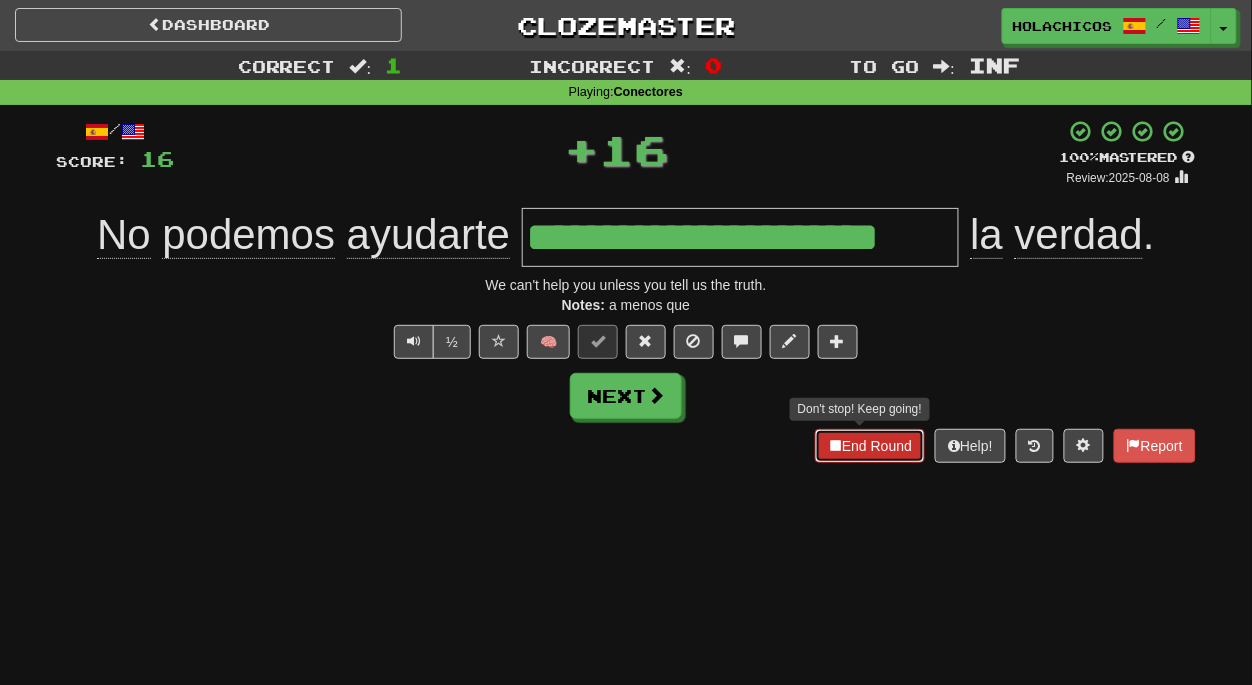 click on "End Round" at bounding box center [870, 446] 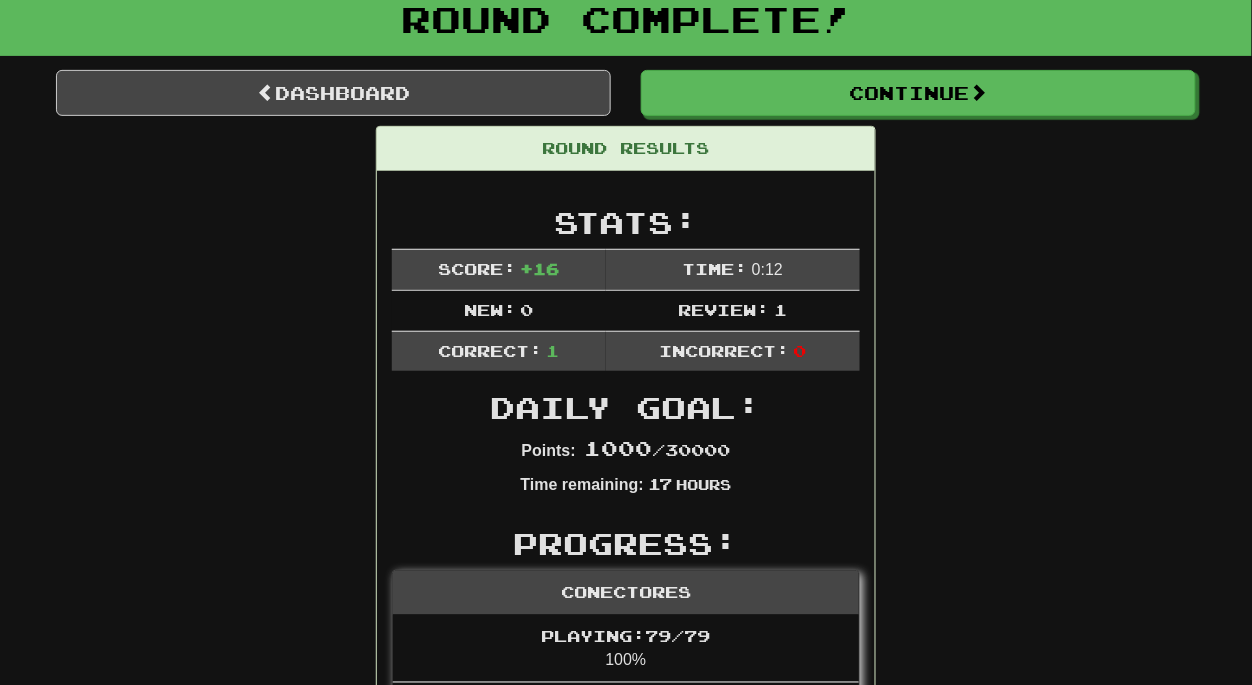 scroll, scrollTop: 75, scrollLeft: 0, axis: vertical 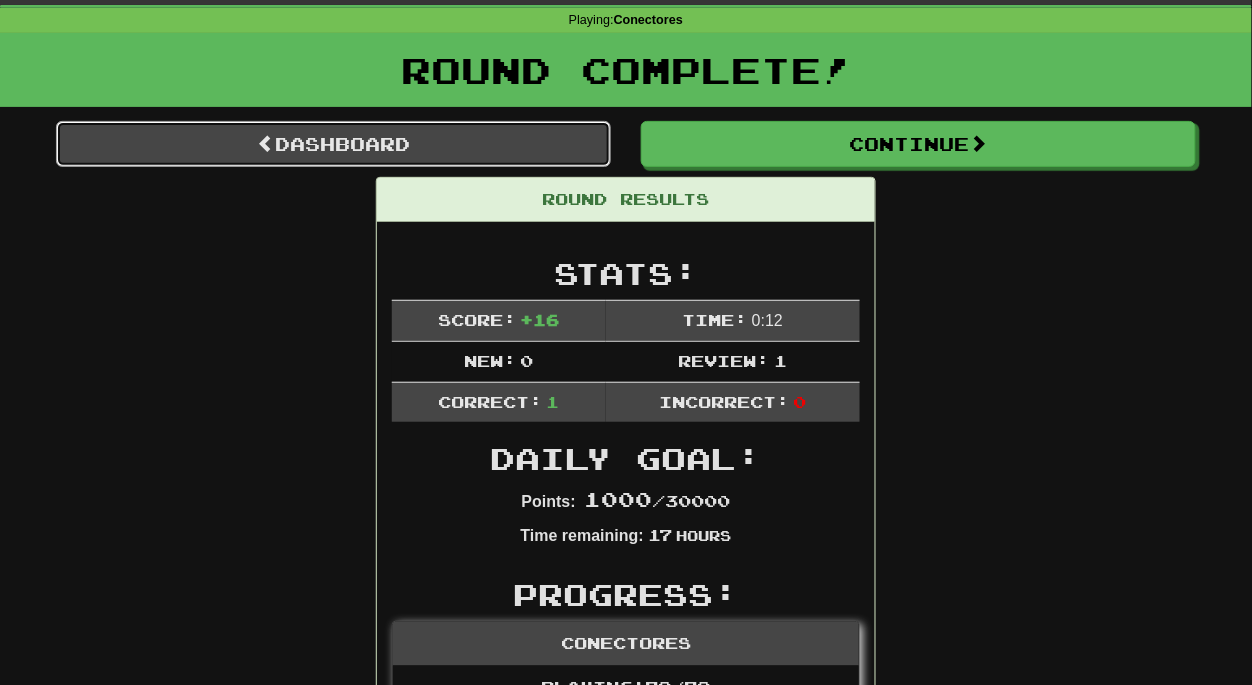 click on "Dashboard" at bounding box center (333, 144) 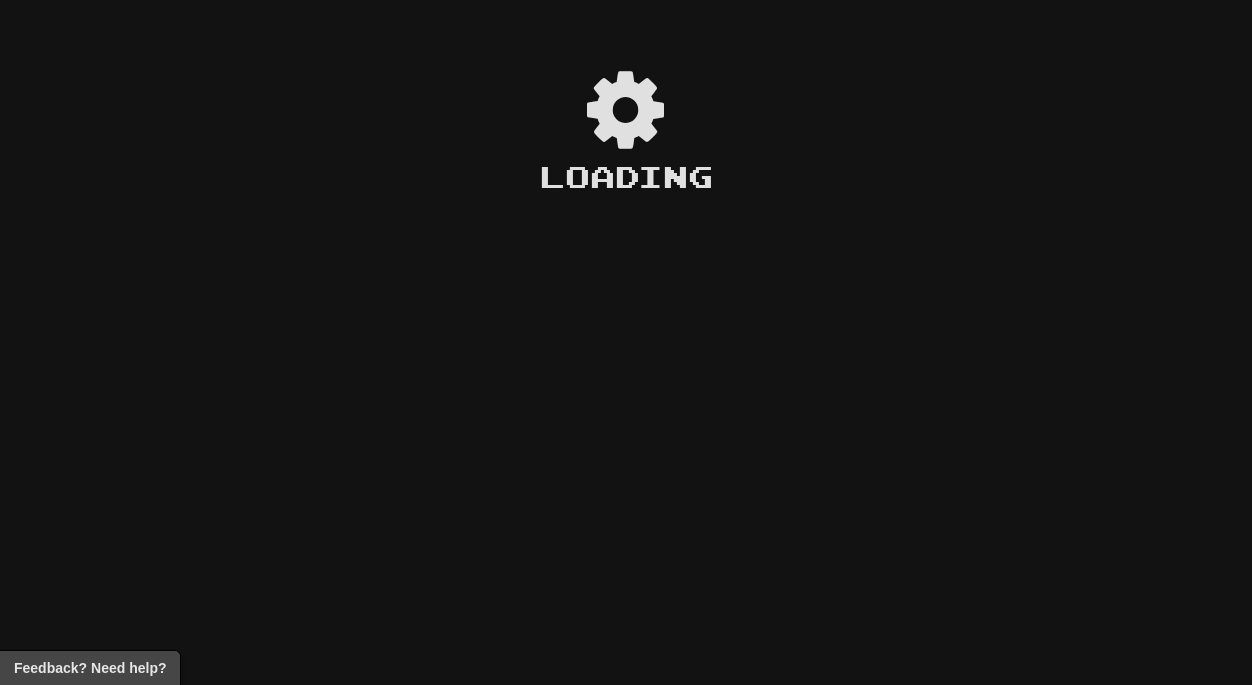 scroll, scrollTop: 0, scrollLeft: 0, axis: both 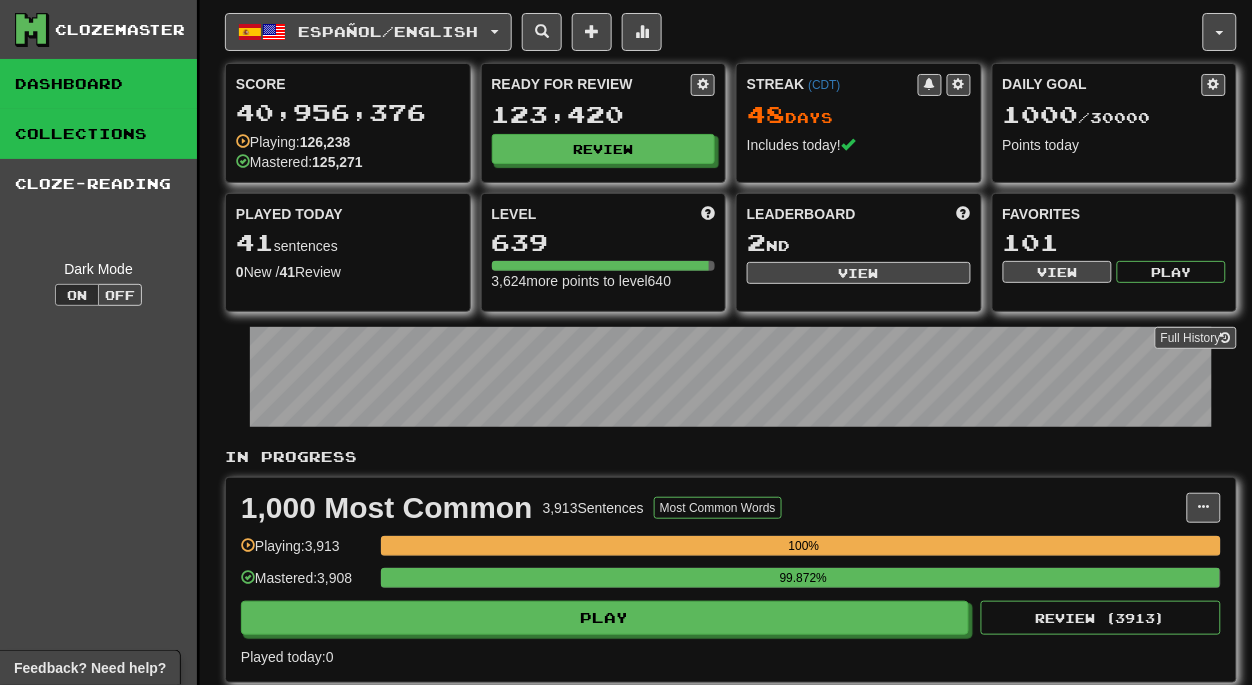 click on "Collections" at bounding box center [98, 134] 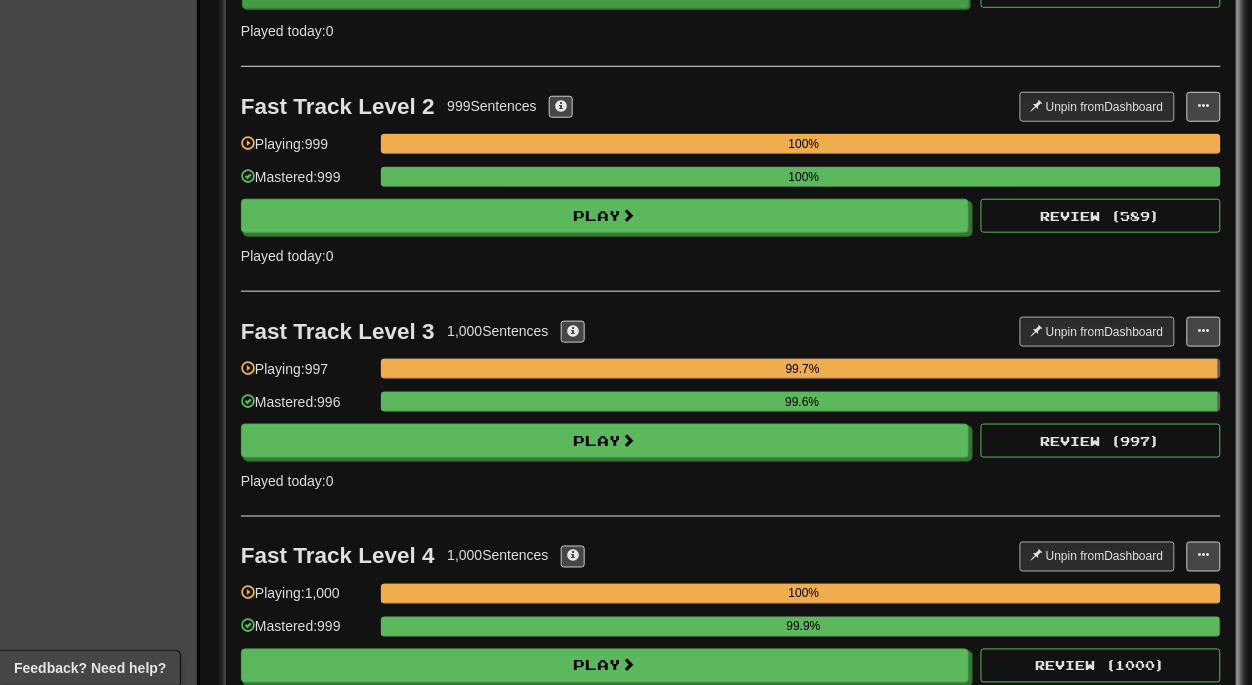 scroll, scrollTop: 340, scrollLeft: 0, axis: vertical 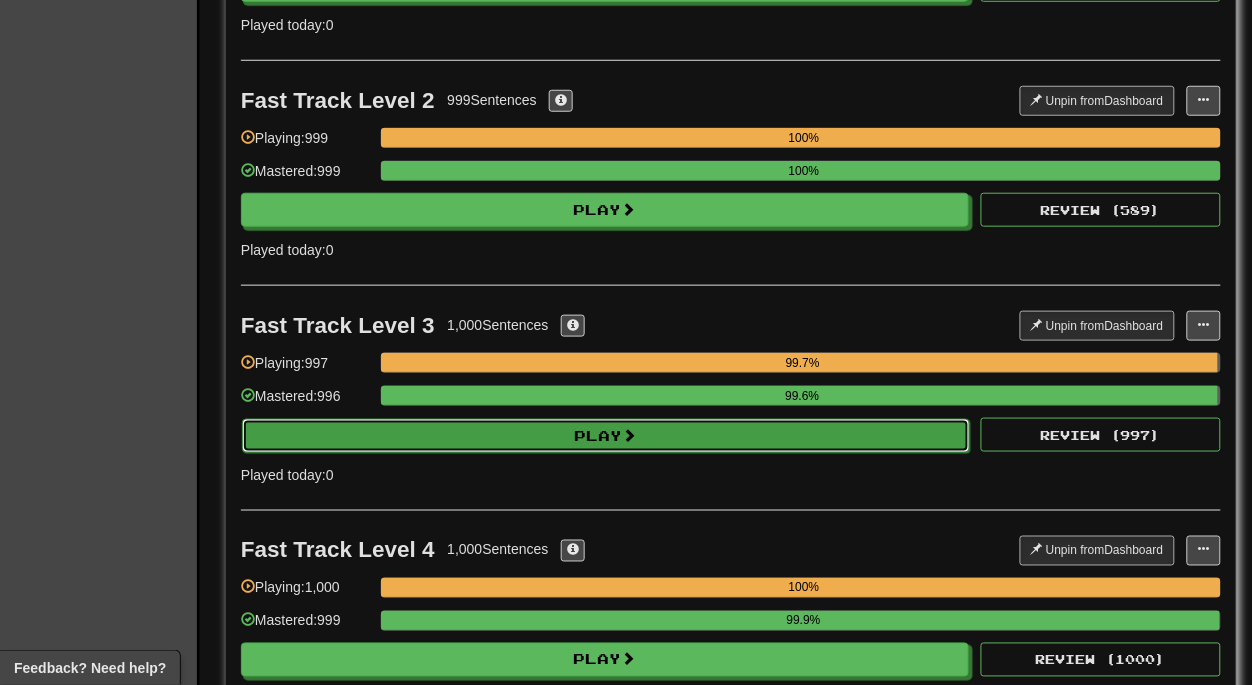 click on "Play" at bounding box center (606, 436) 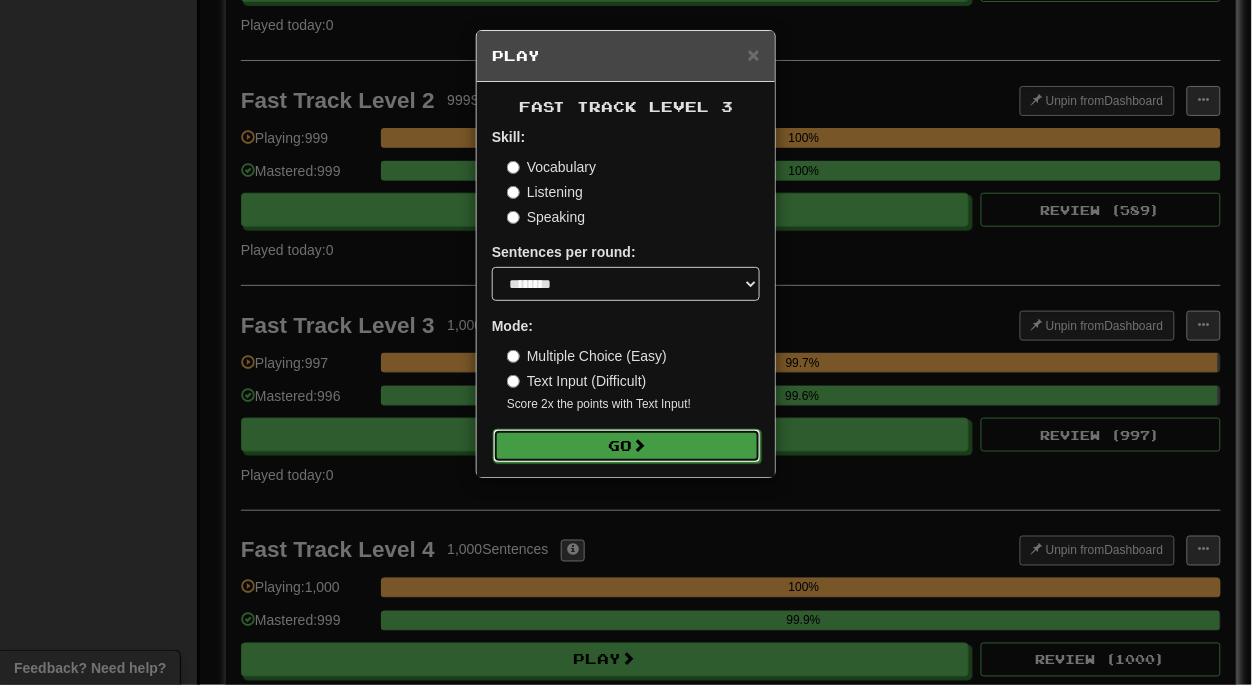 click on "Go" at bounding box center (627, 446) 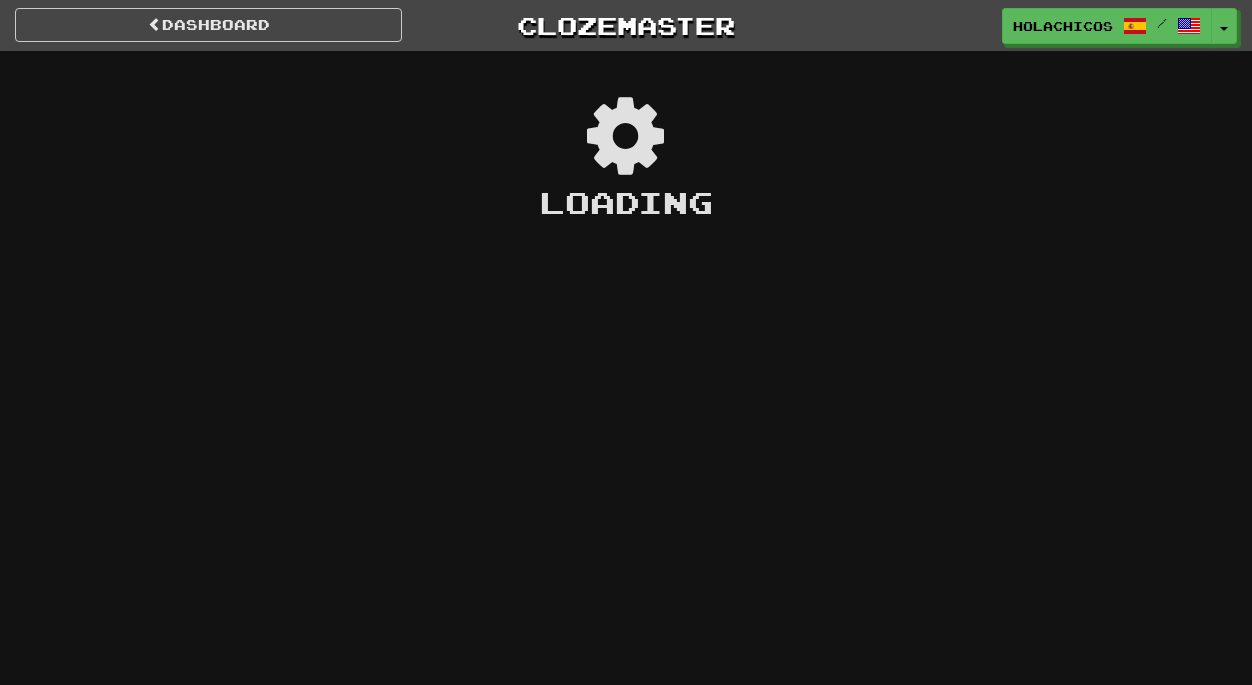 scroll, scrollTop: 0, scrollLeft: 0, axis: both 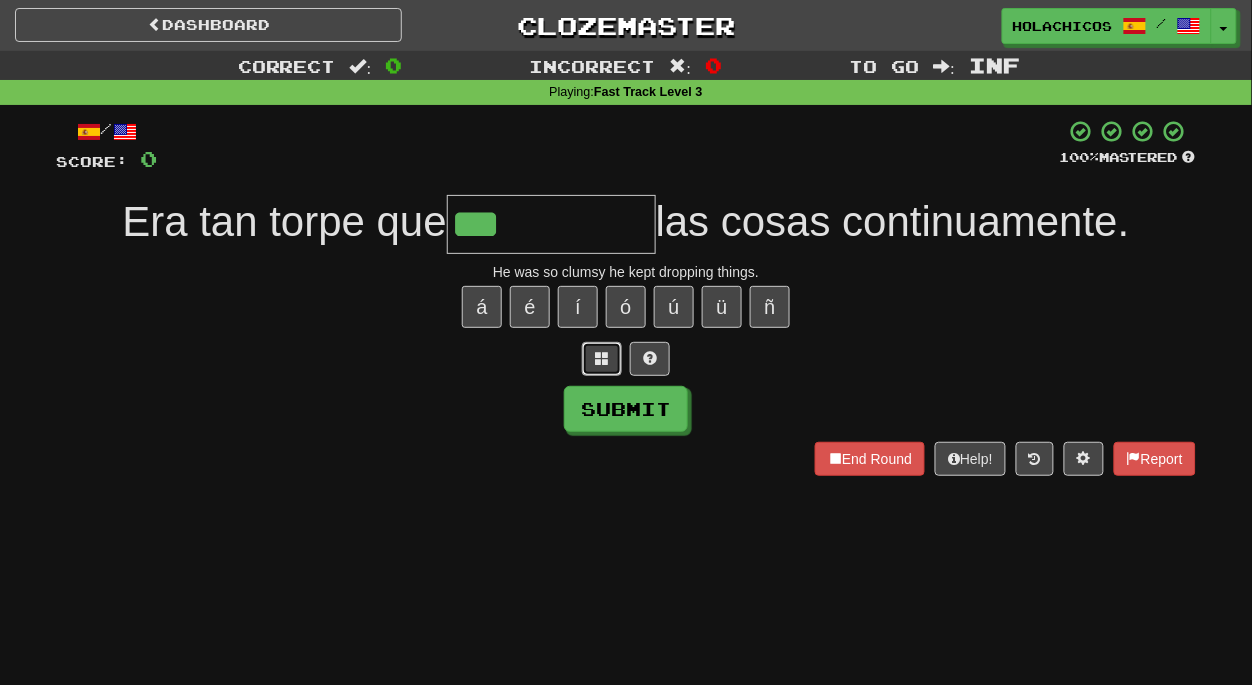 click at bounding box center (602, 358) 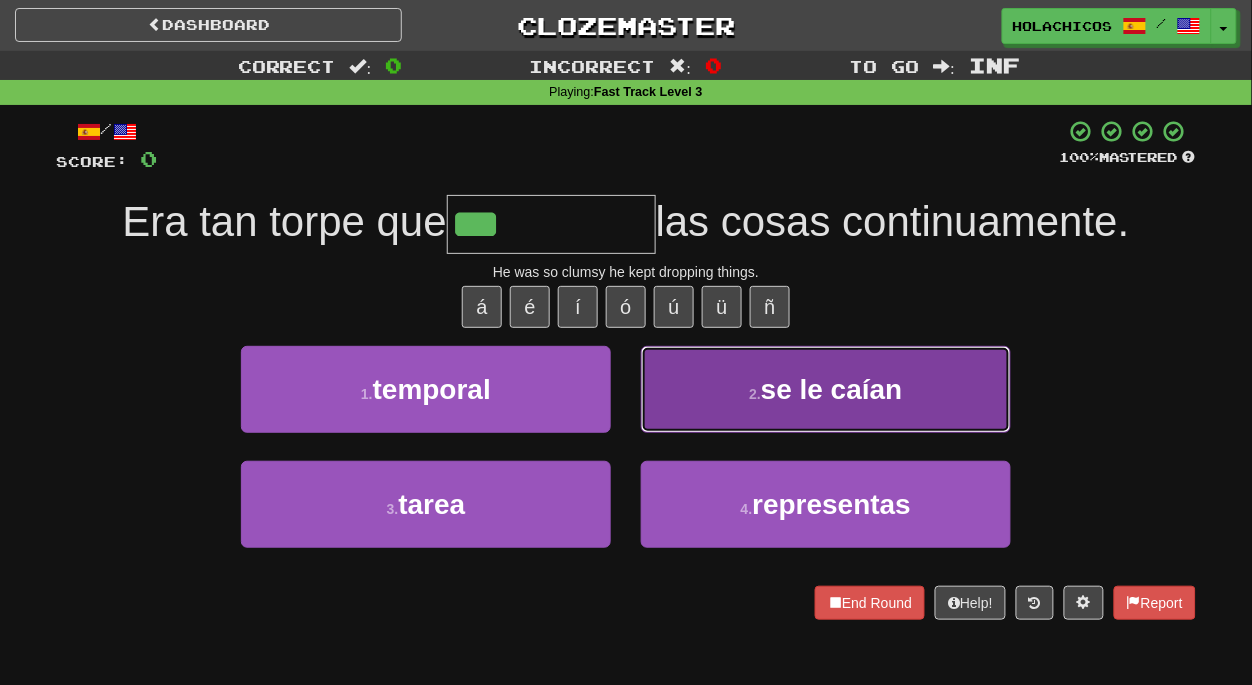 click on "se le caían" at bounding box center [832, 389] 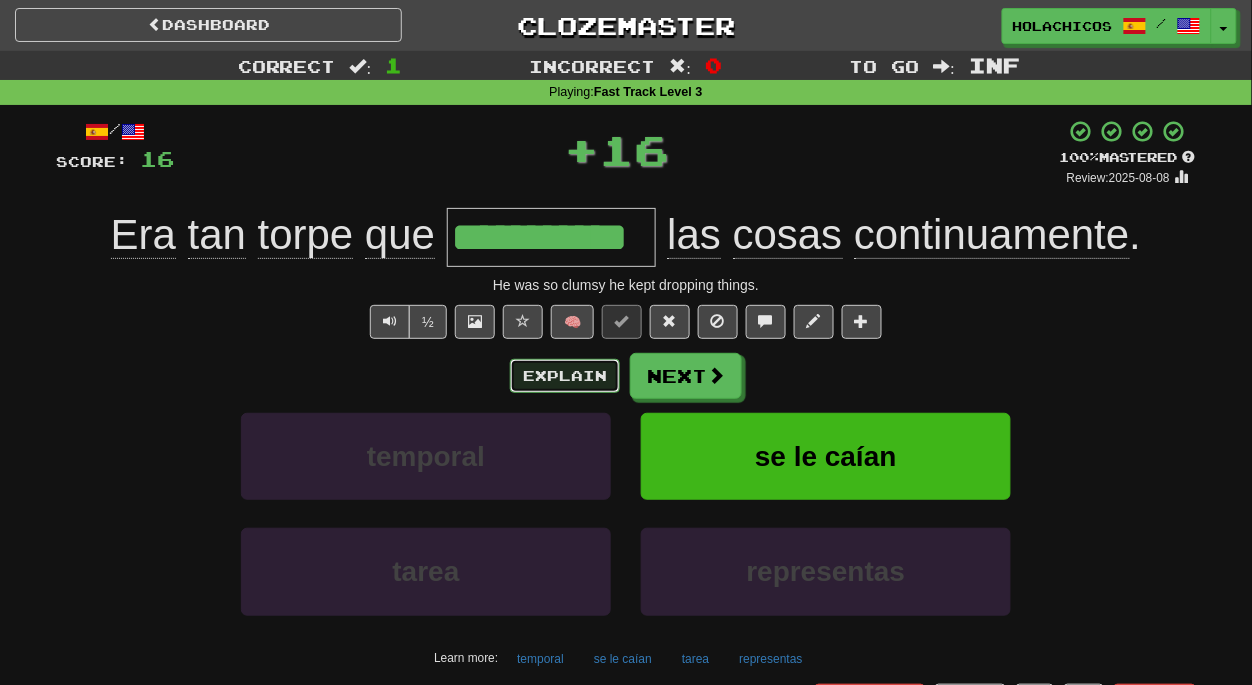 click on "Explain" at bounding box center (565, 376) 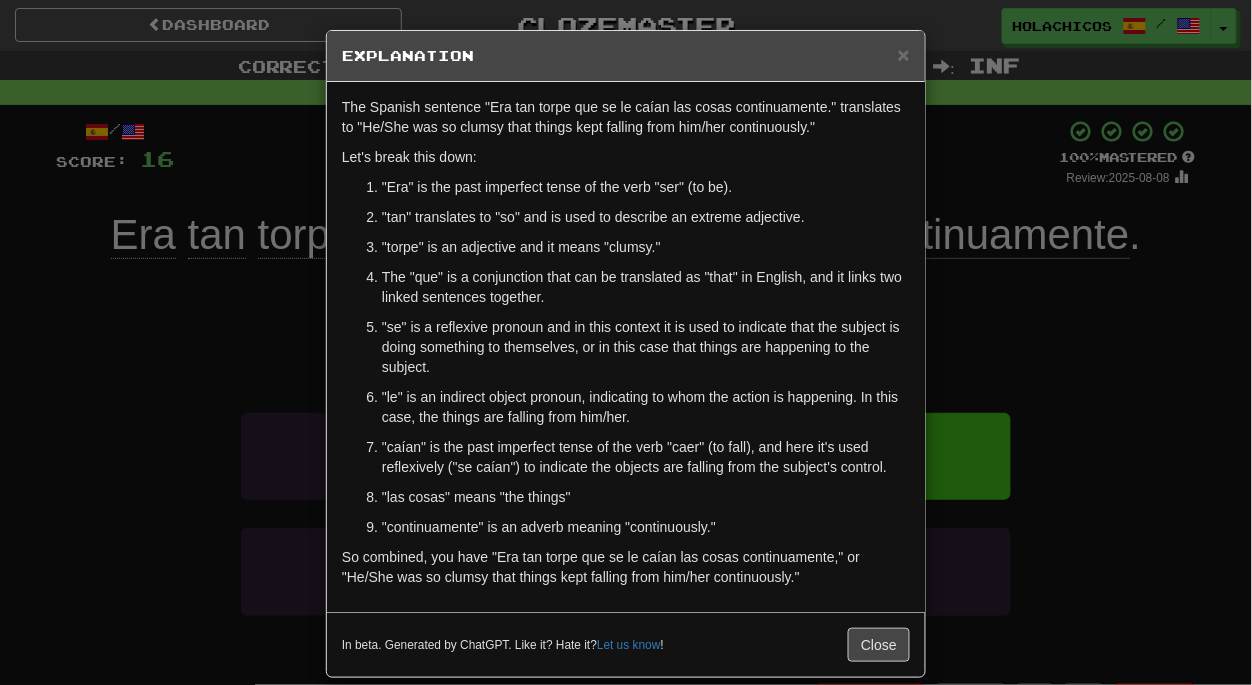 scroll, scrollTop: 21, scrollLeft: 0, axis: vertical 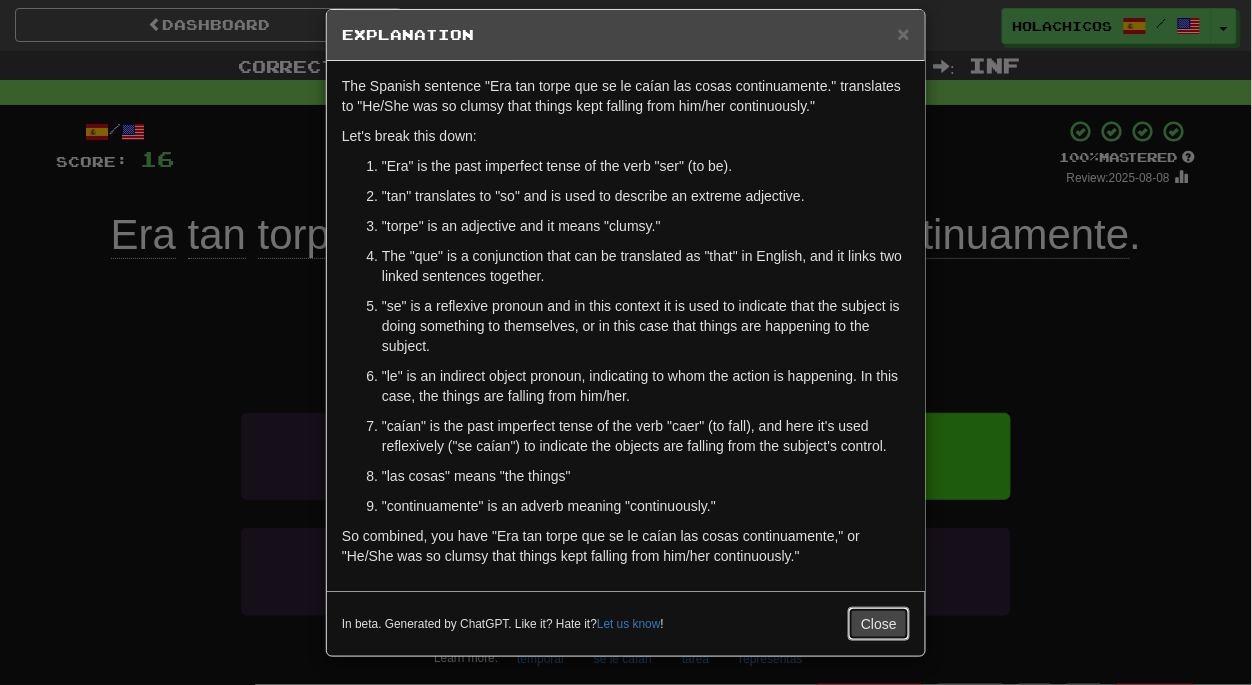click on "Close" at bounding box center (879, 624) 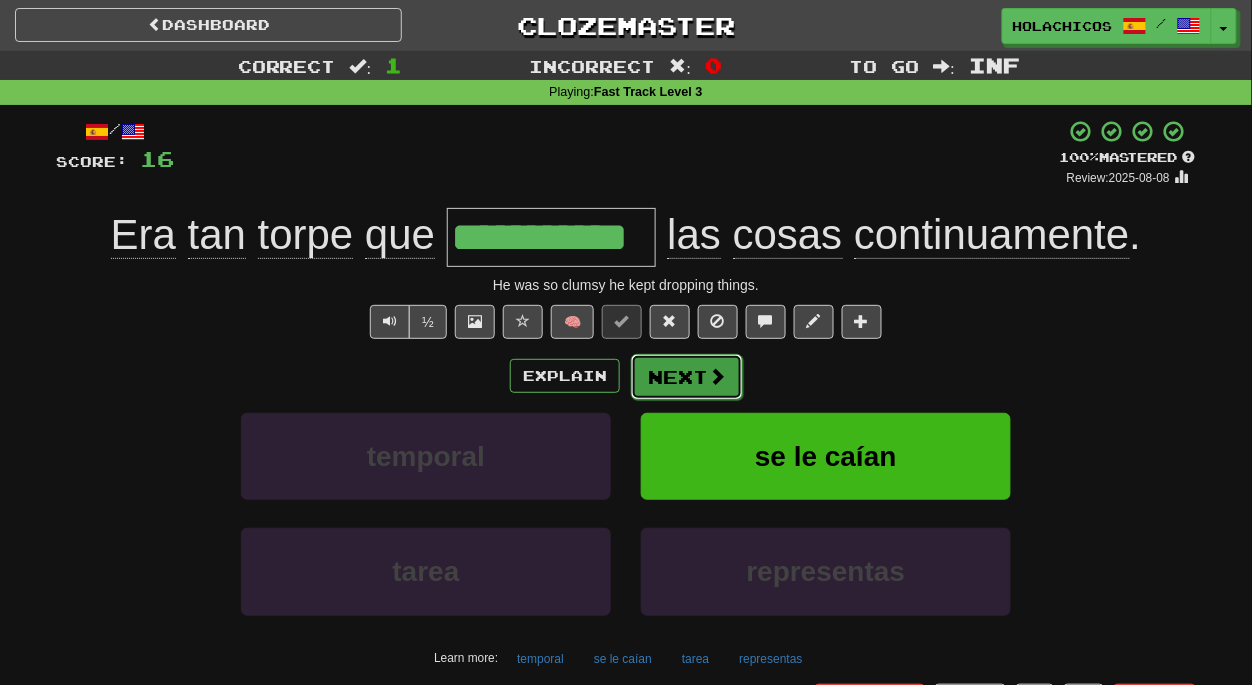 click on "Next" at bounding box center (687, 377) 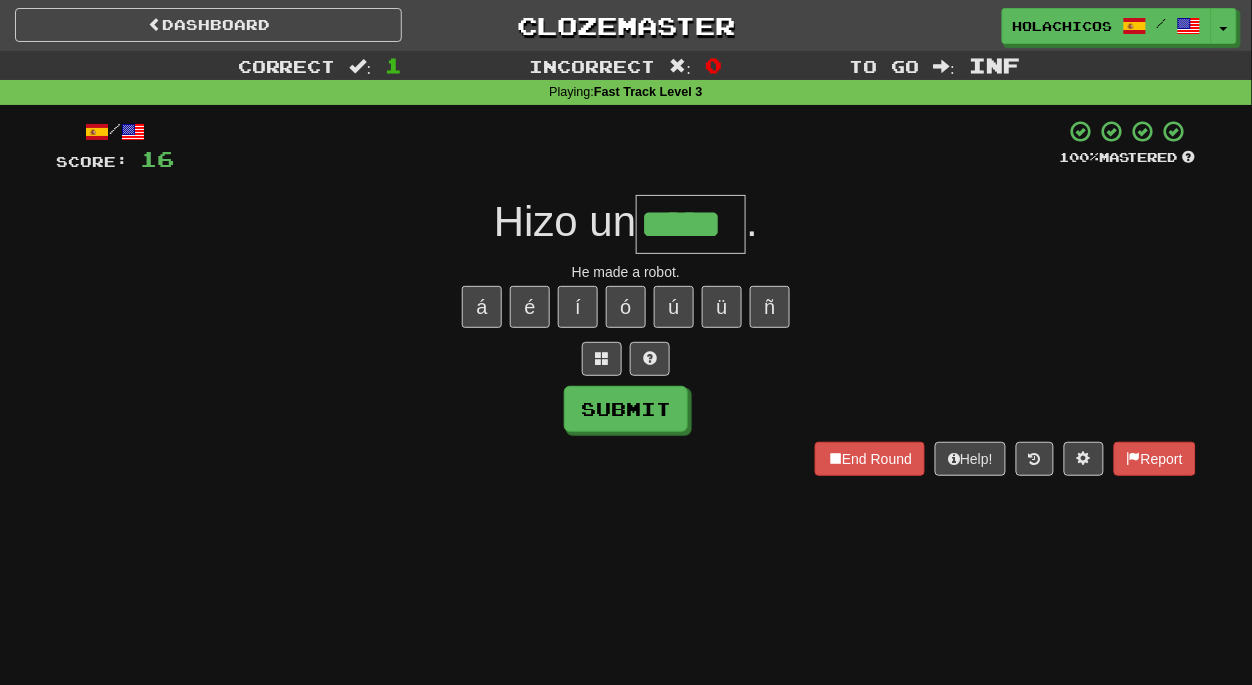 type on "*****" 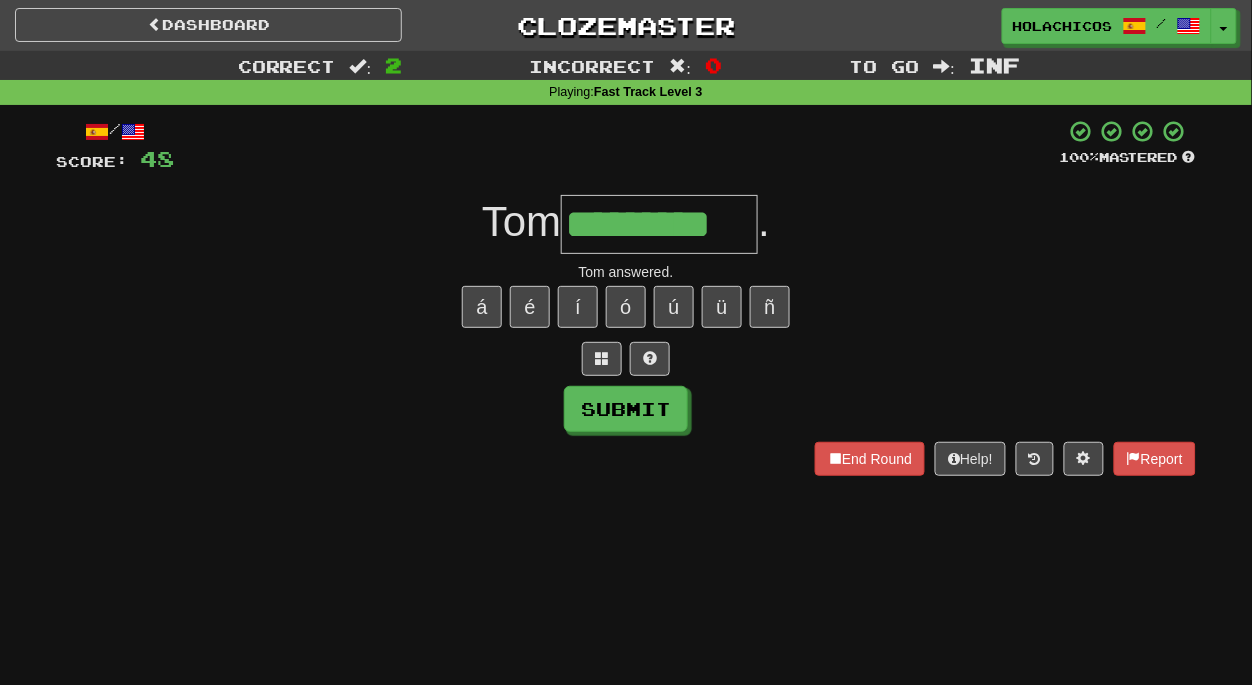type on "*********" 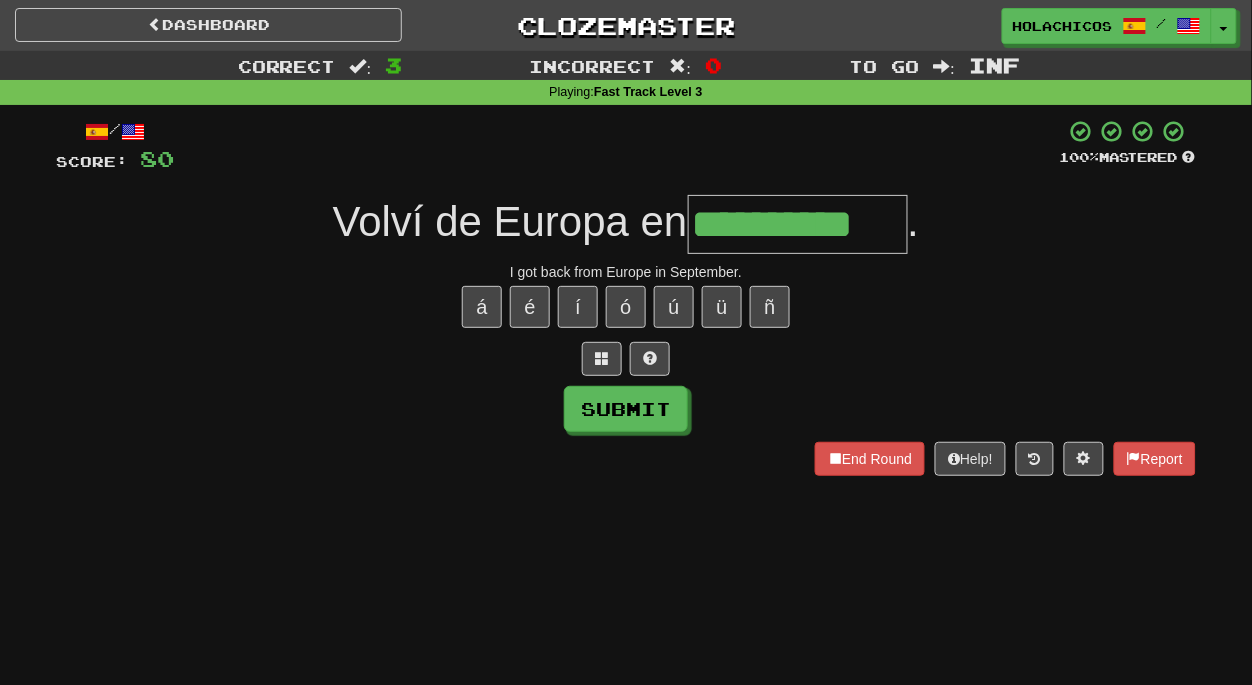 type on "**********" 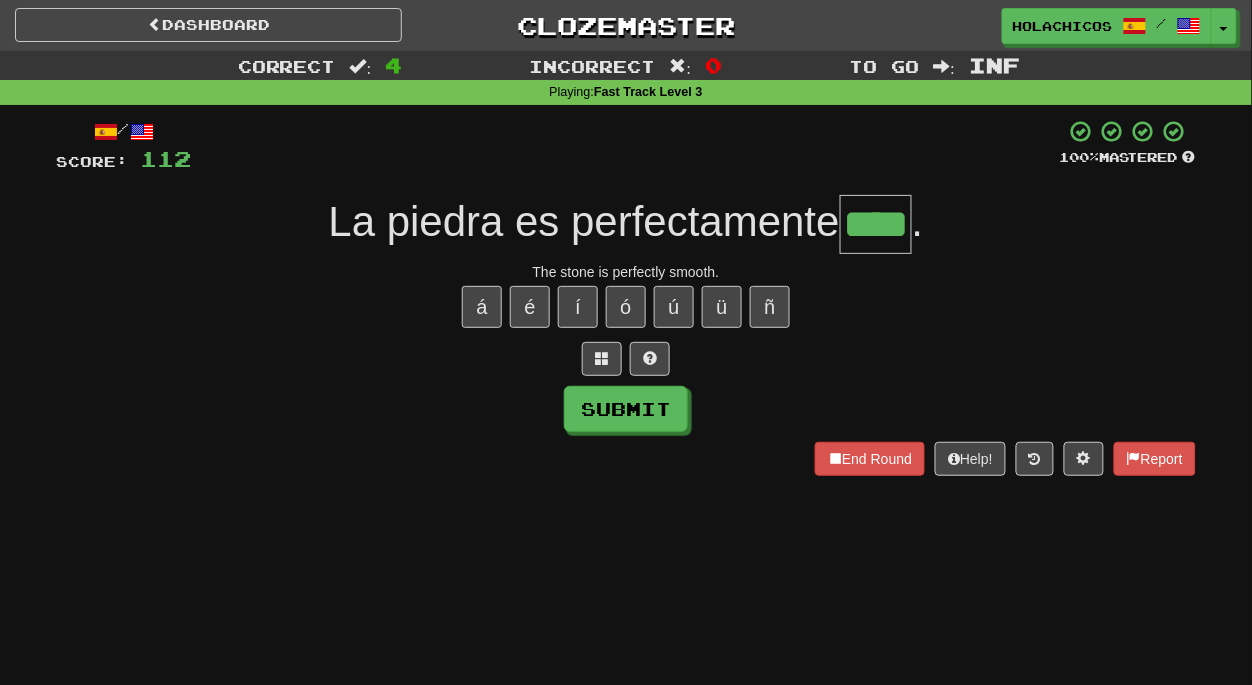 type on "****" 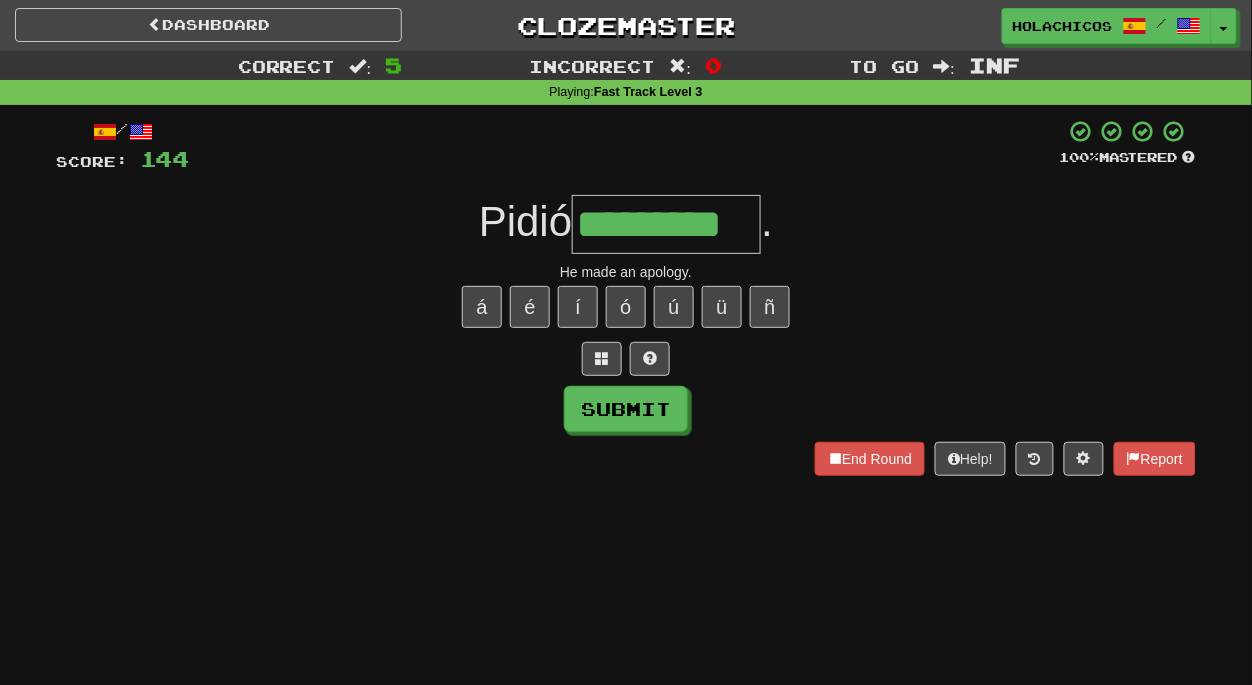type on "*********" 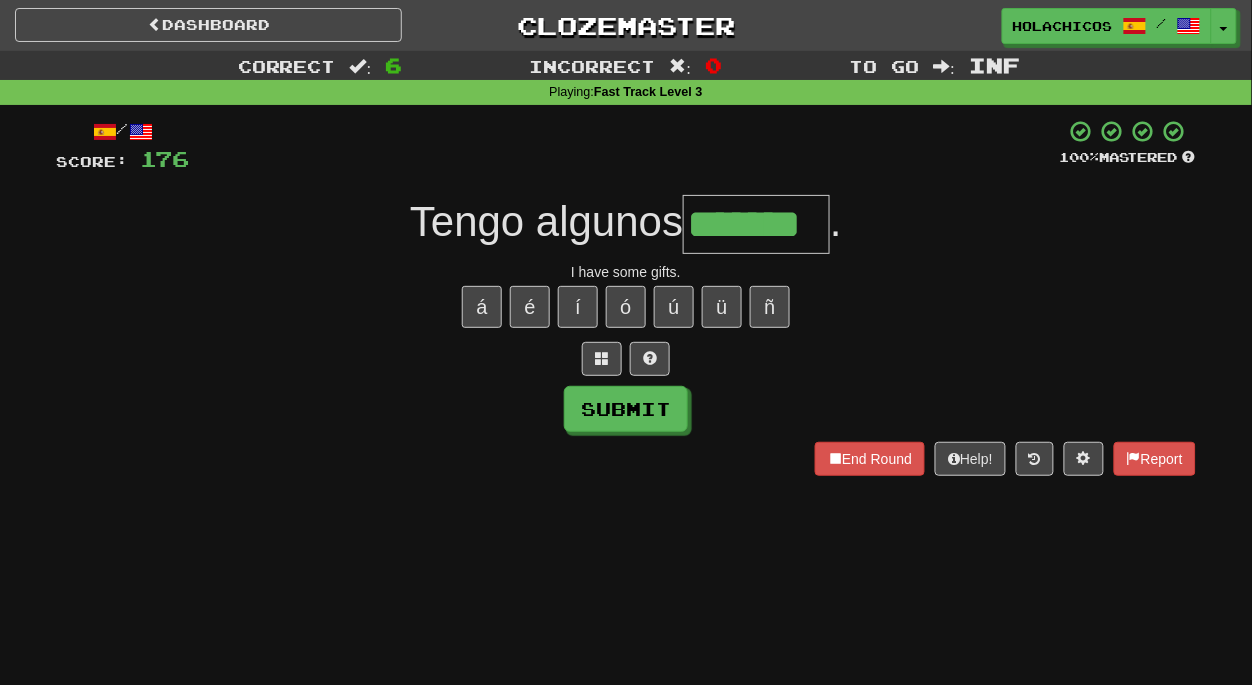 type on "*******" 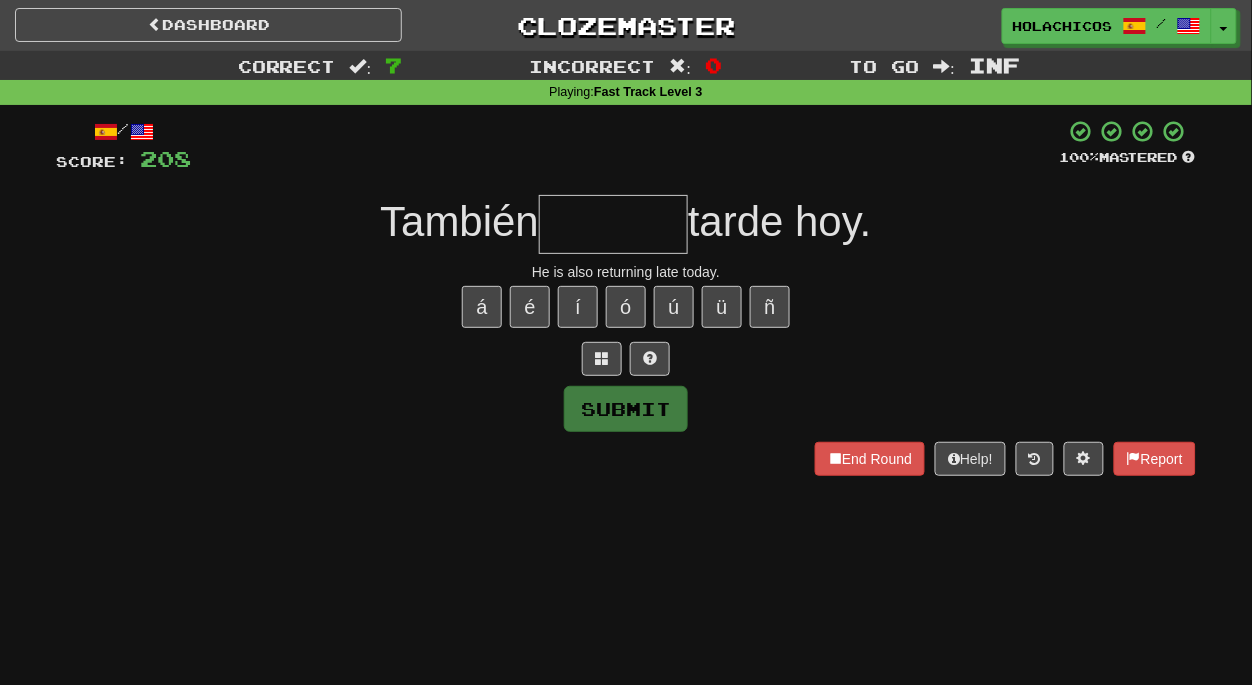 type on "*" 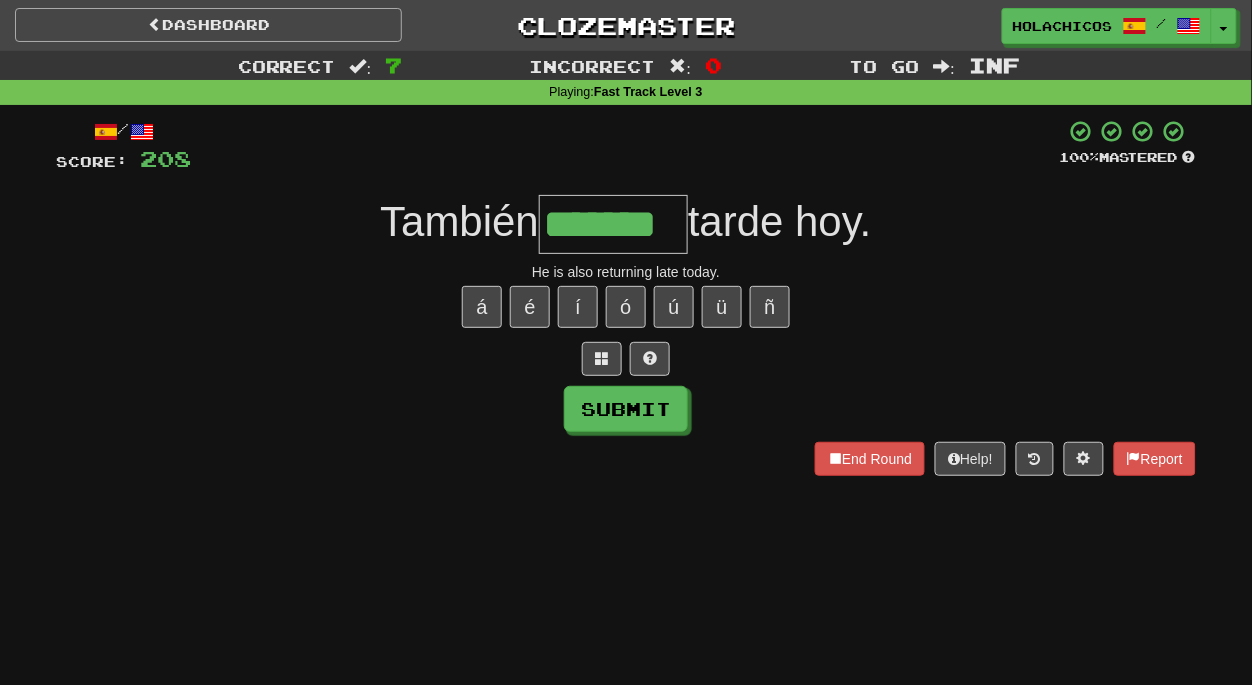 type on "*******" 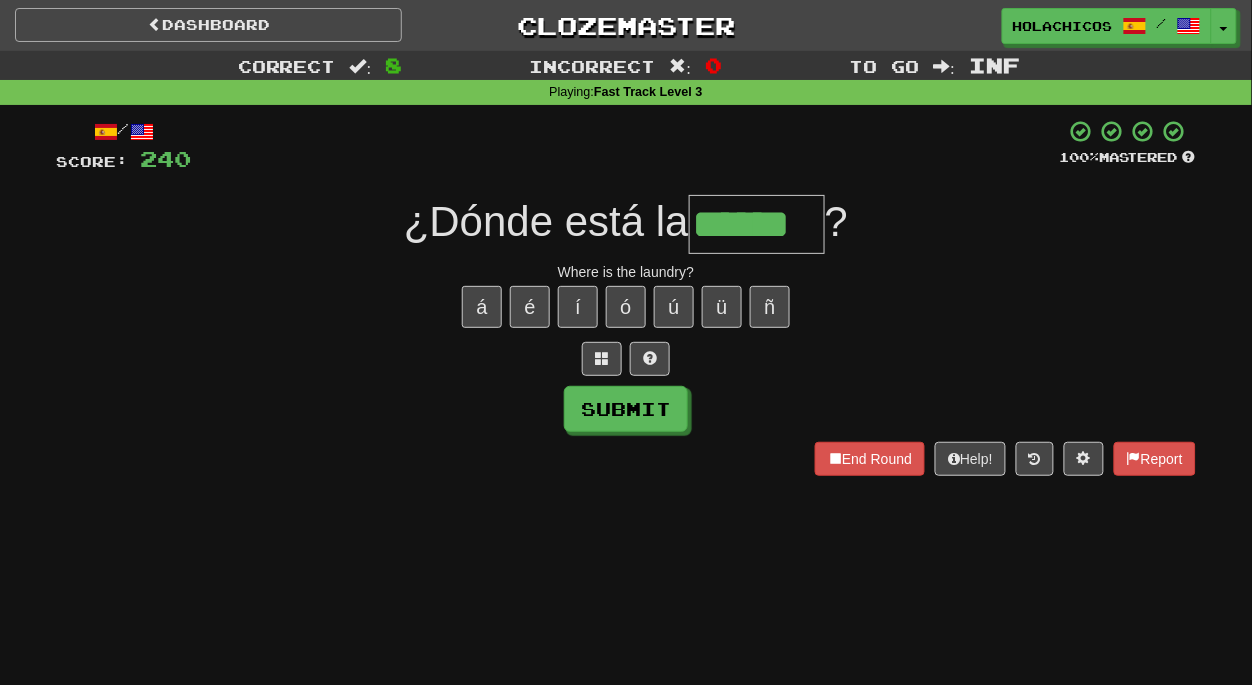 type on "******" 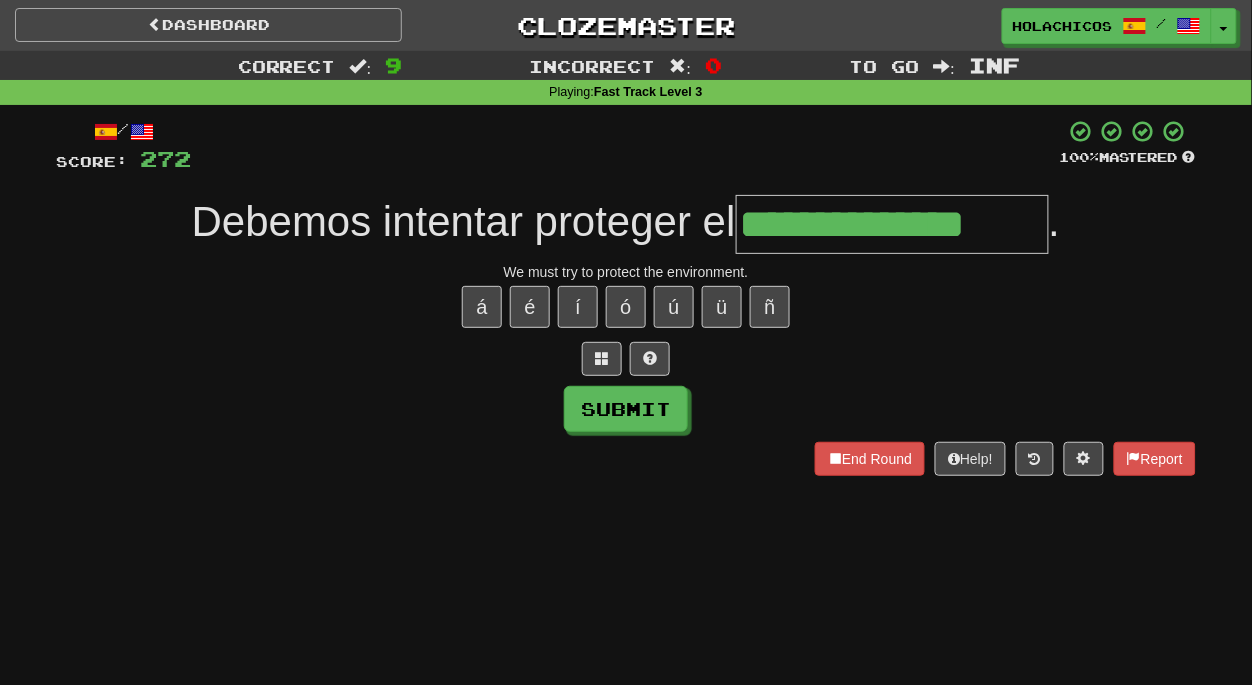 type on "**********" 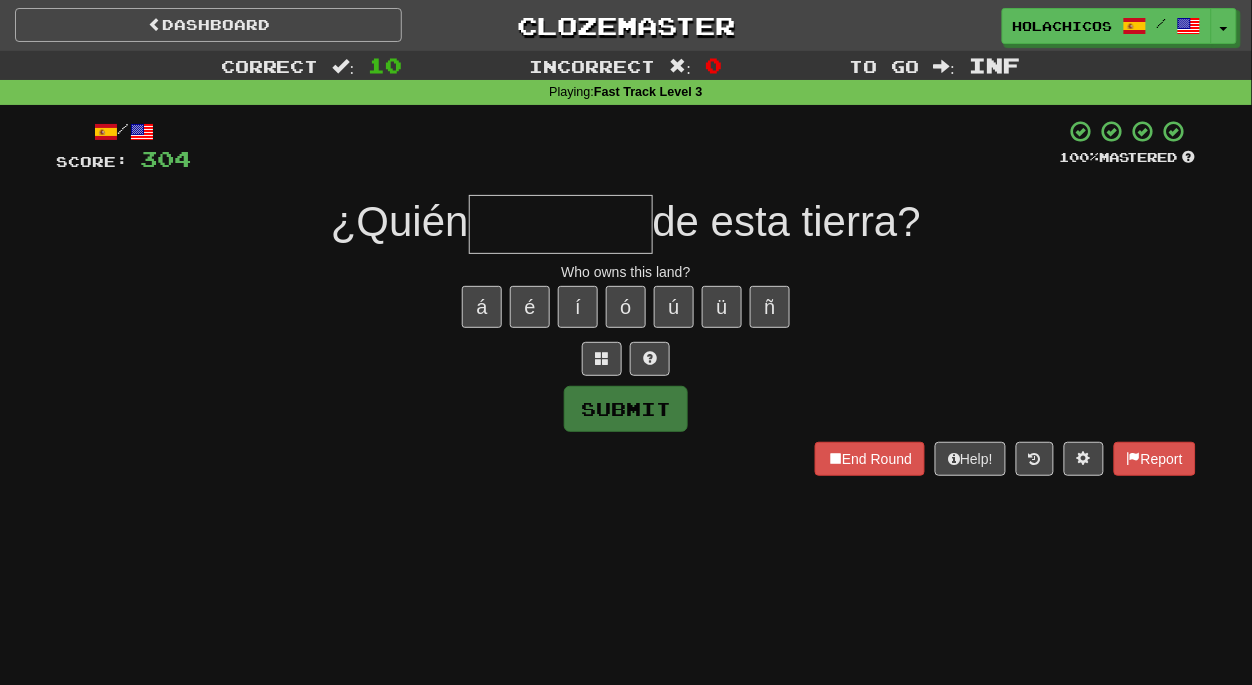 type on "*" 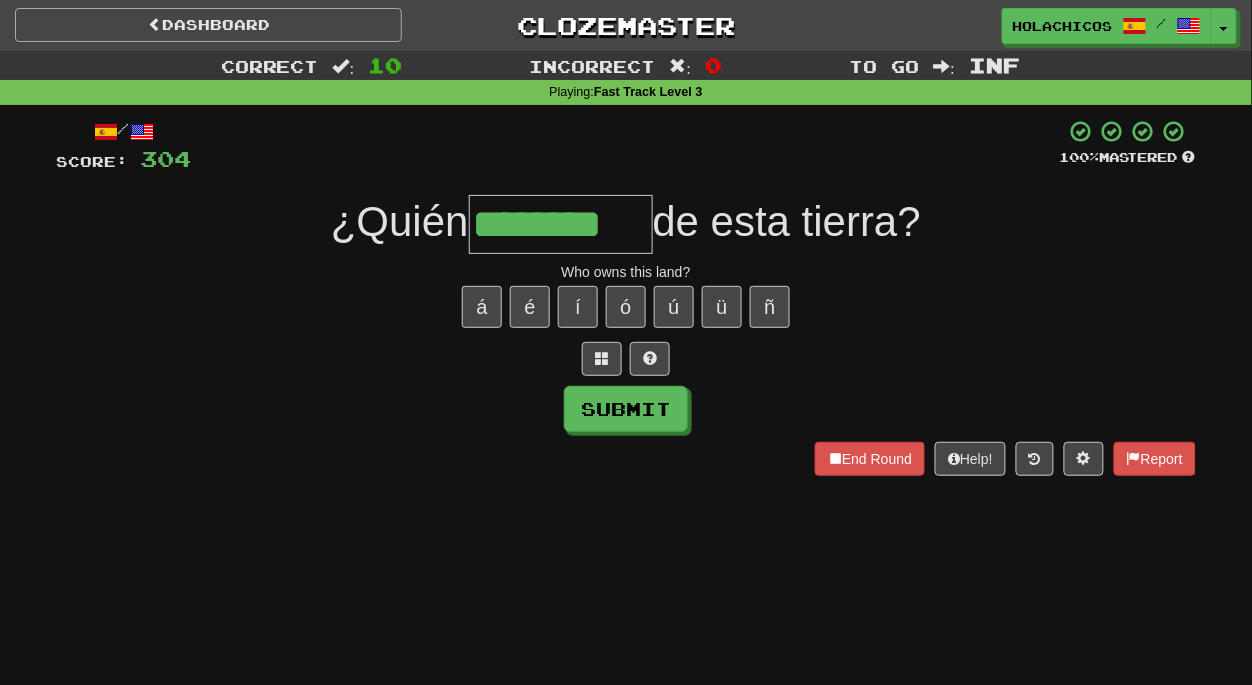 type on "********" 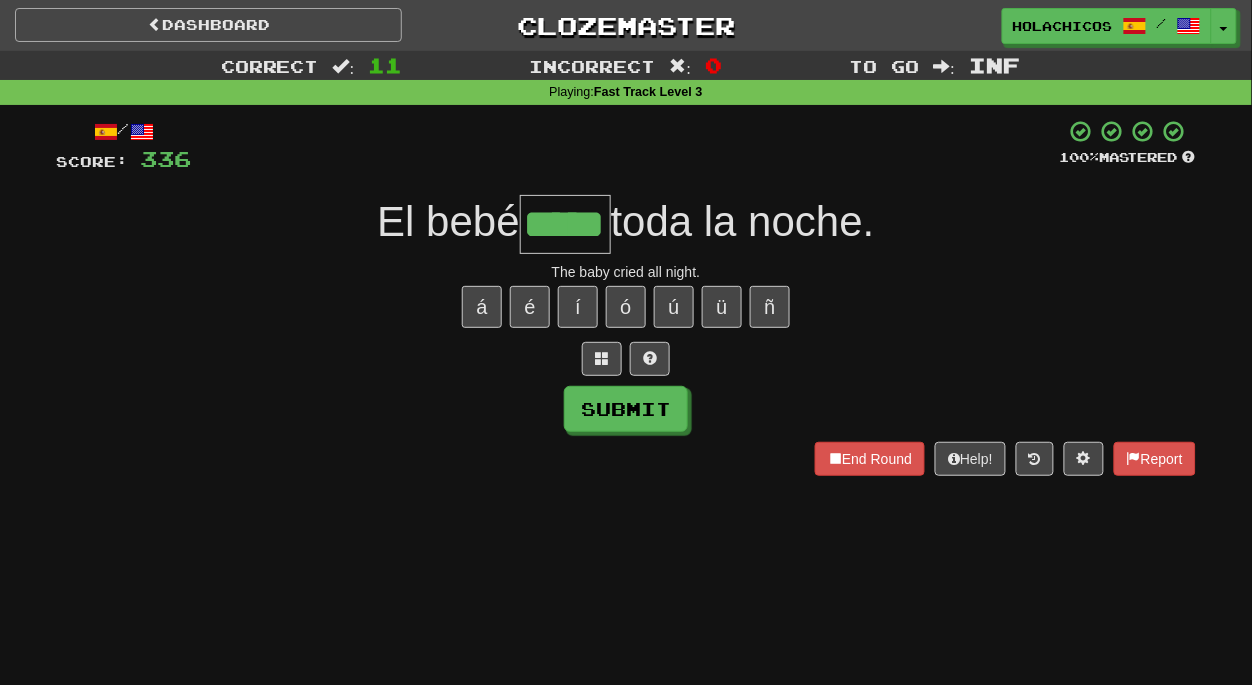 type on "*****" 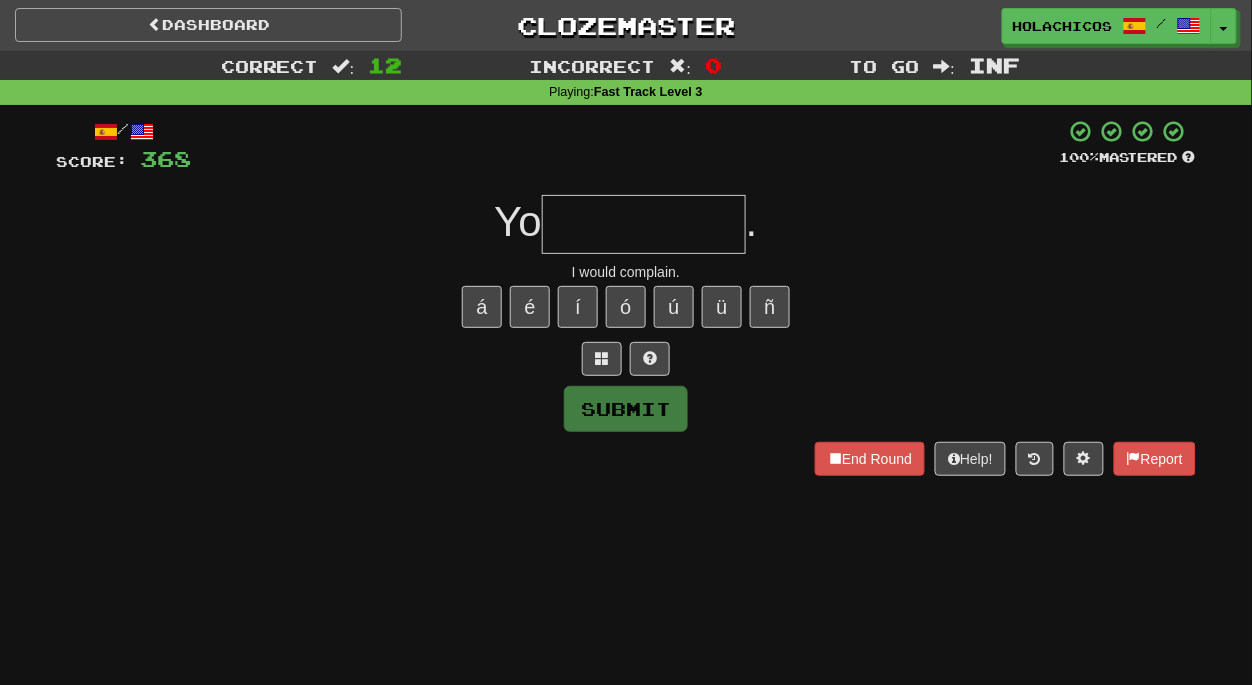 type on "*" 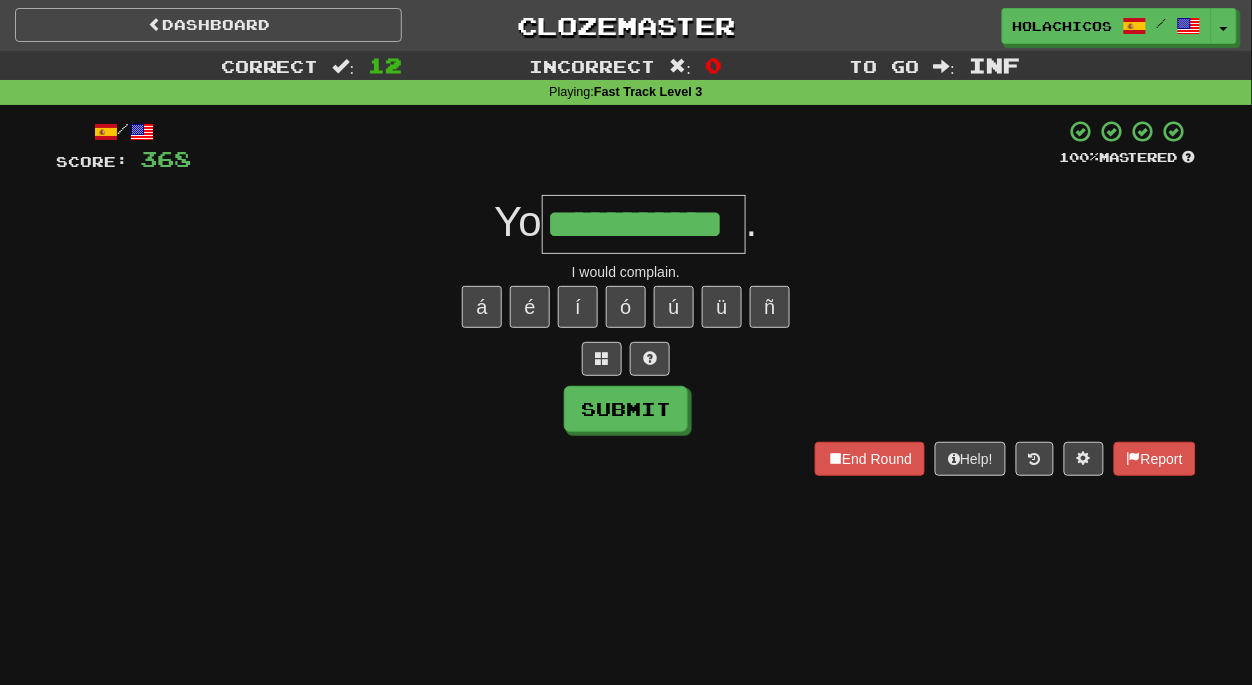 scroll, scrollTop: 0, scrollLeft: 22, axis: horizontal 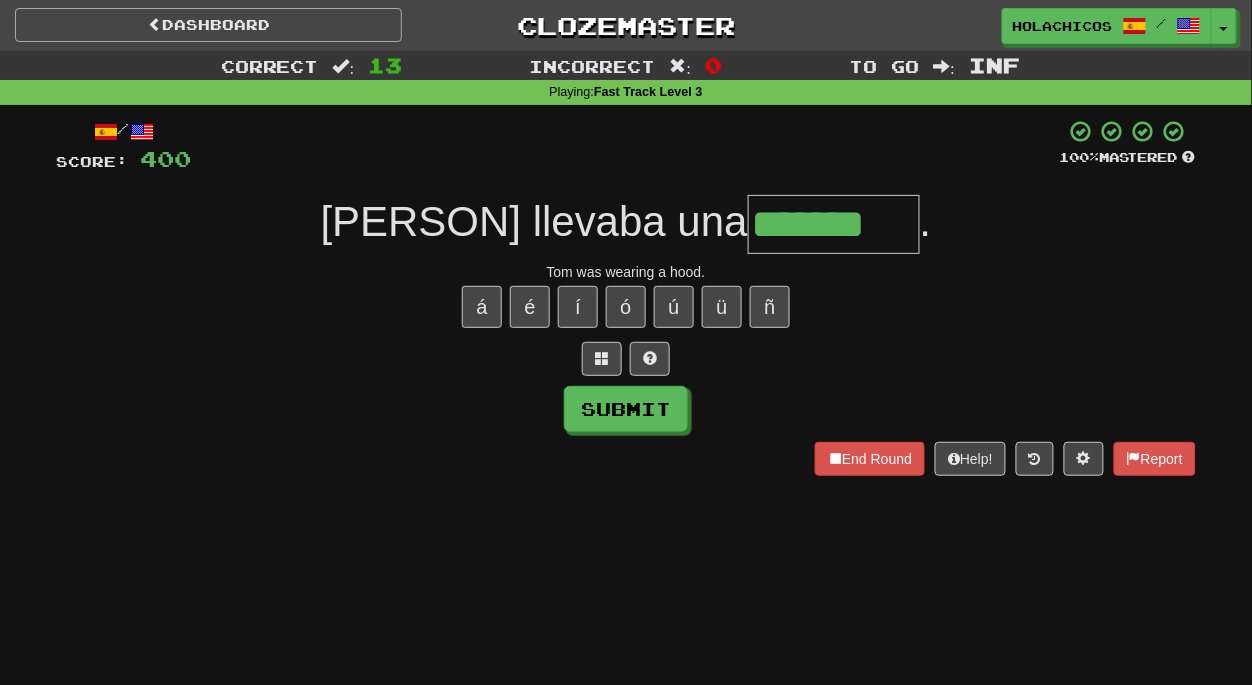 type on "*******" 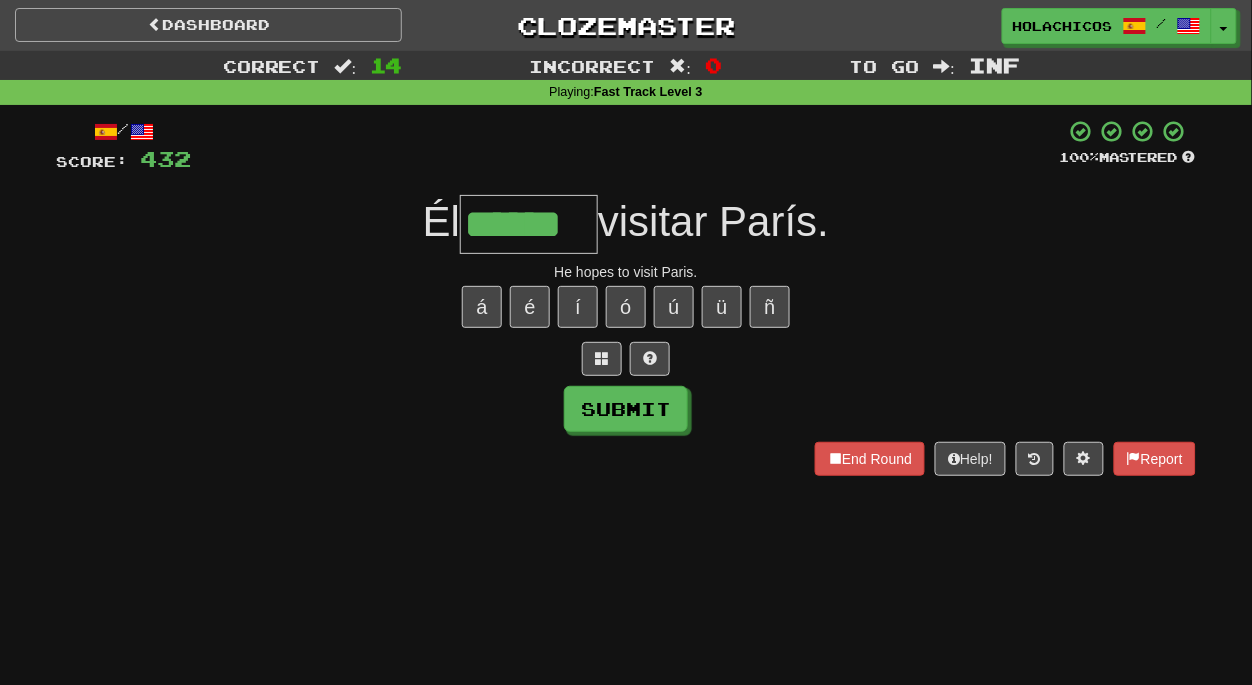 type on "******" 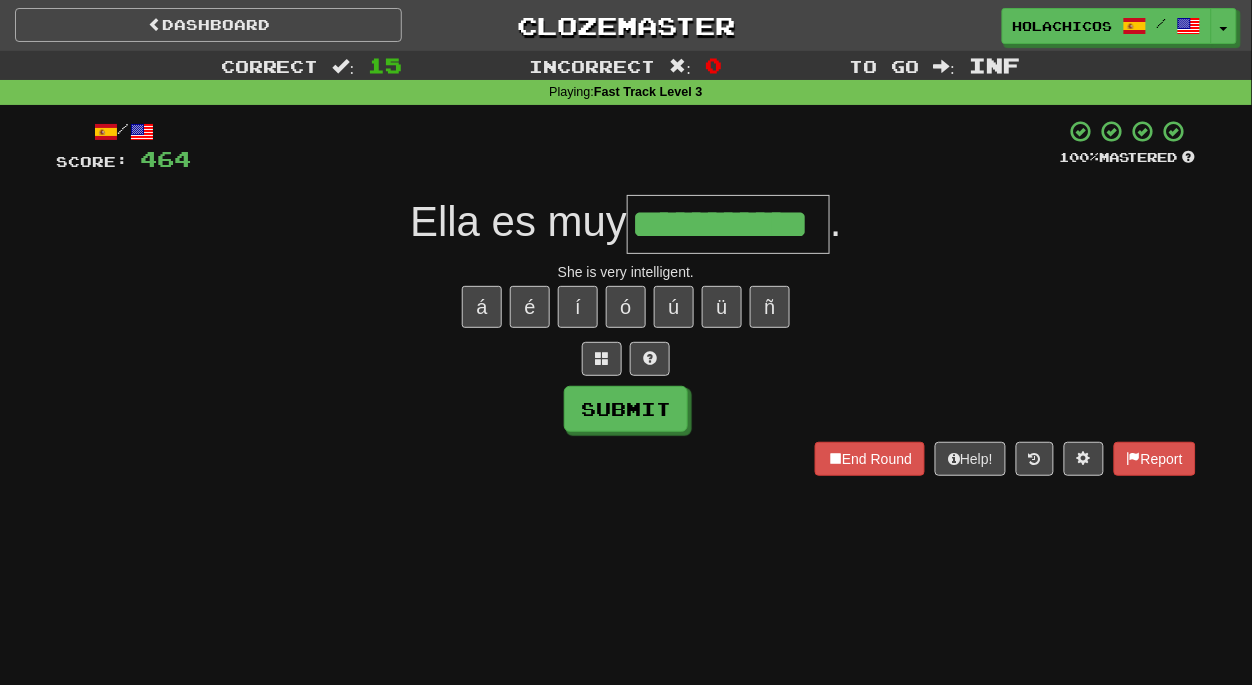 type on "**********" 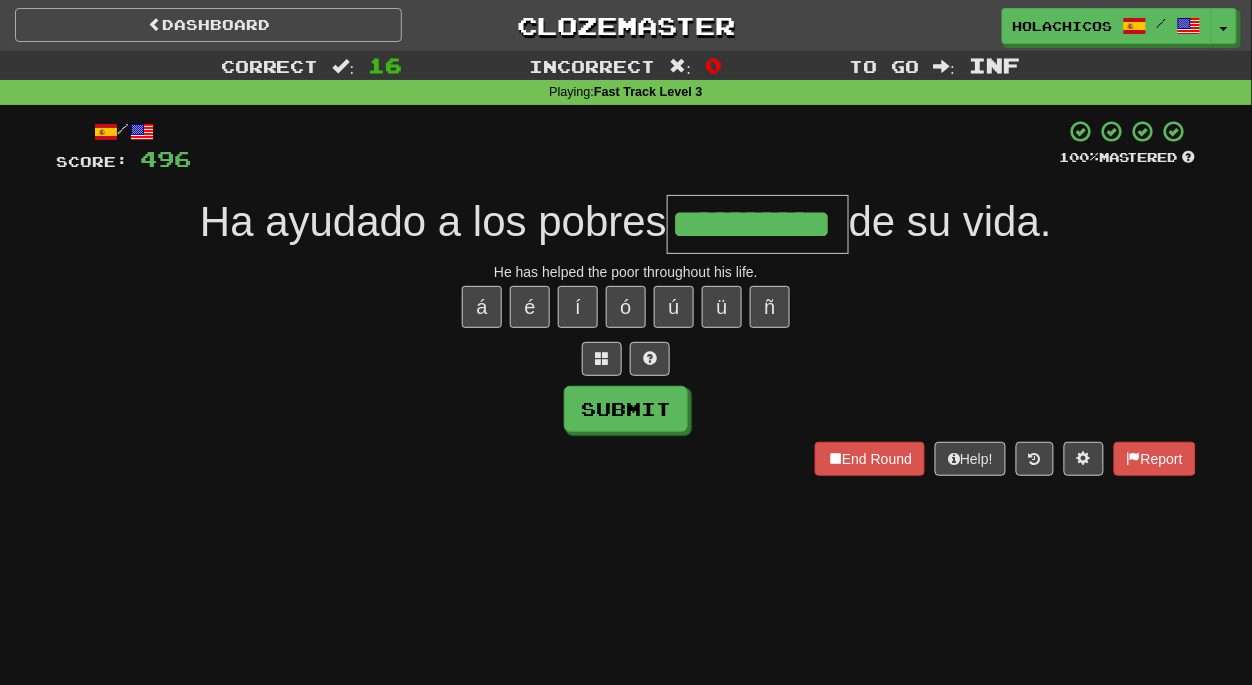 type on "**********" 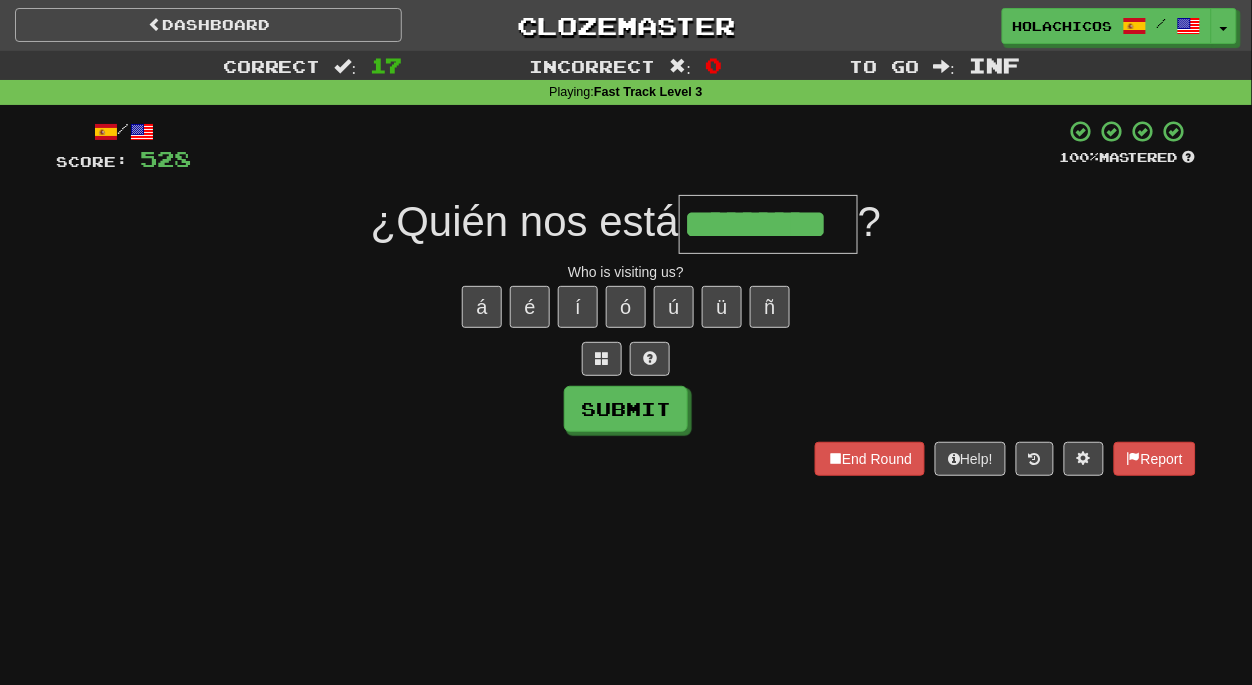 type on "*********" 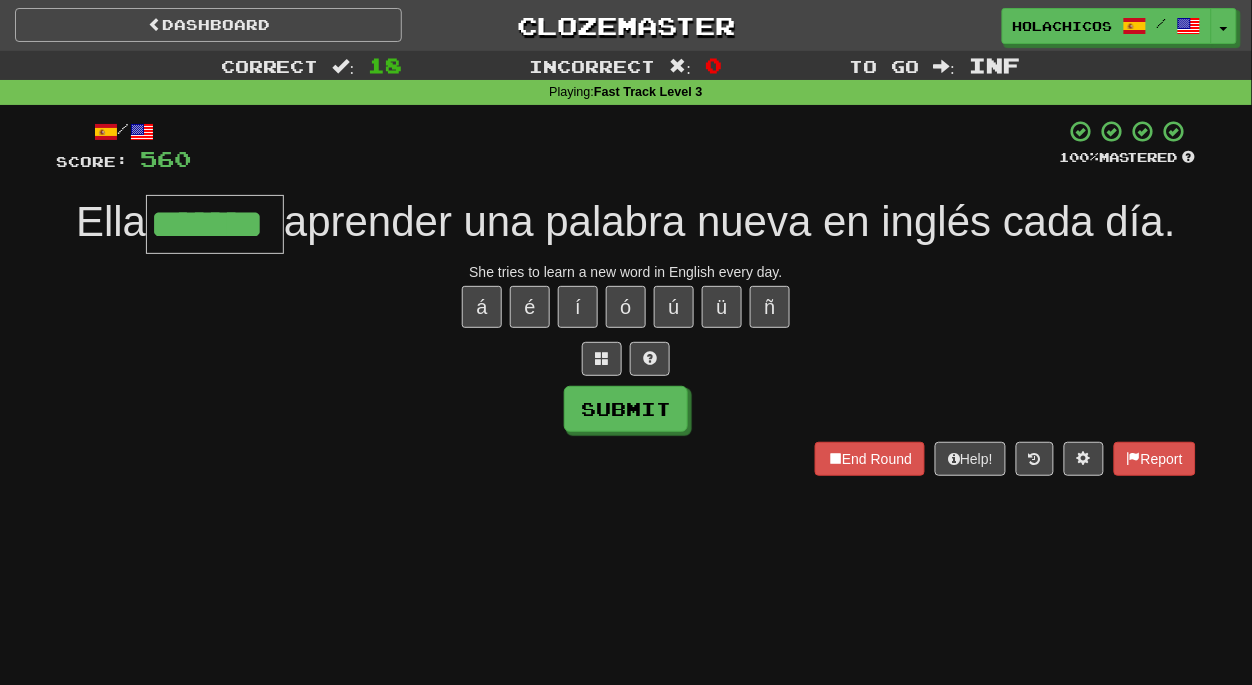type on "*******" 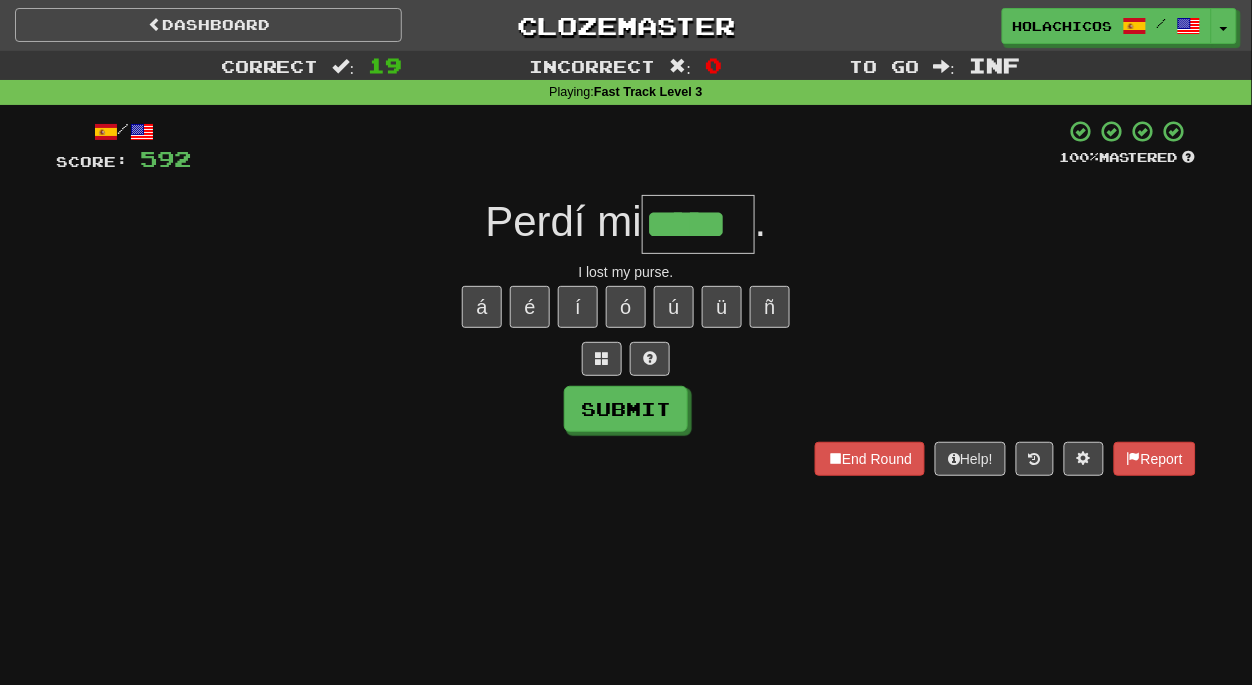 type on "*****" 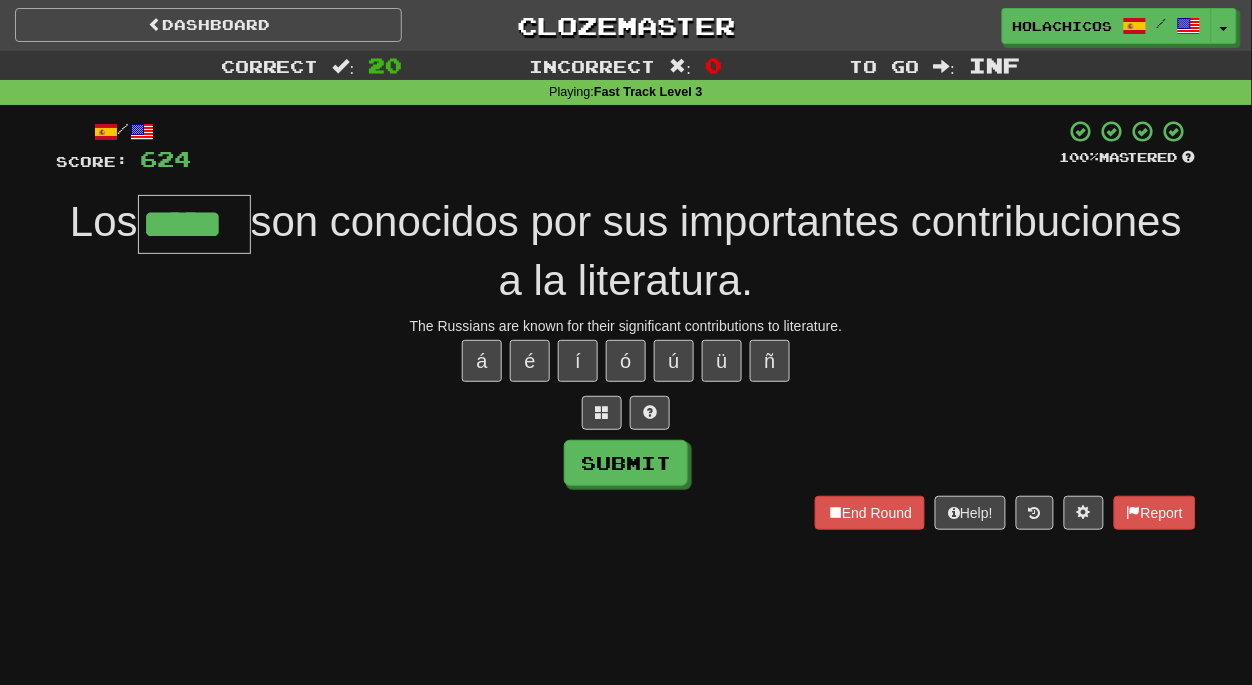 type on "*****" 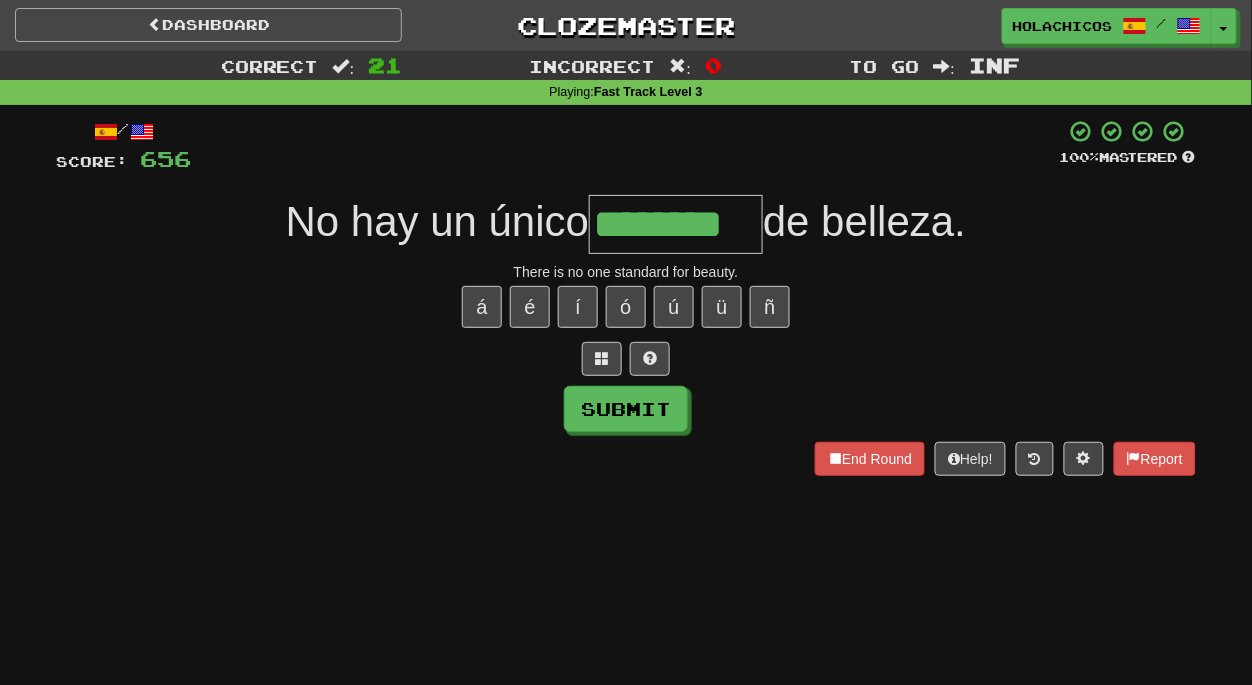 type on "********" 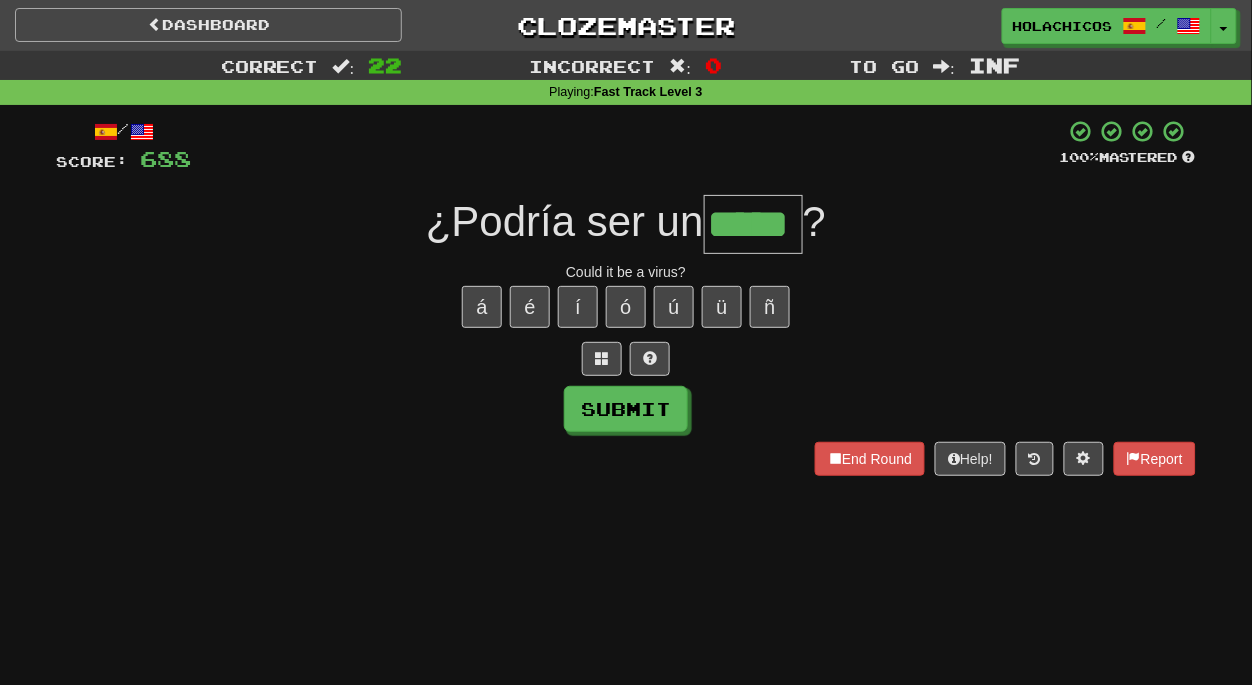 type on "*****" 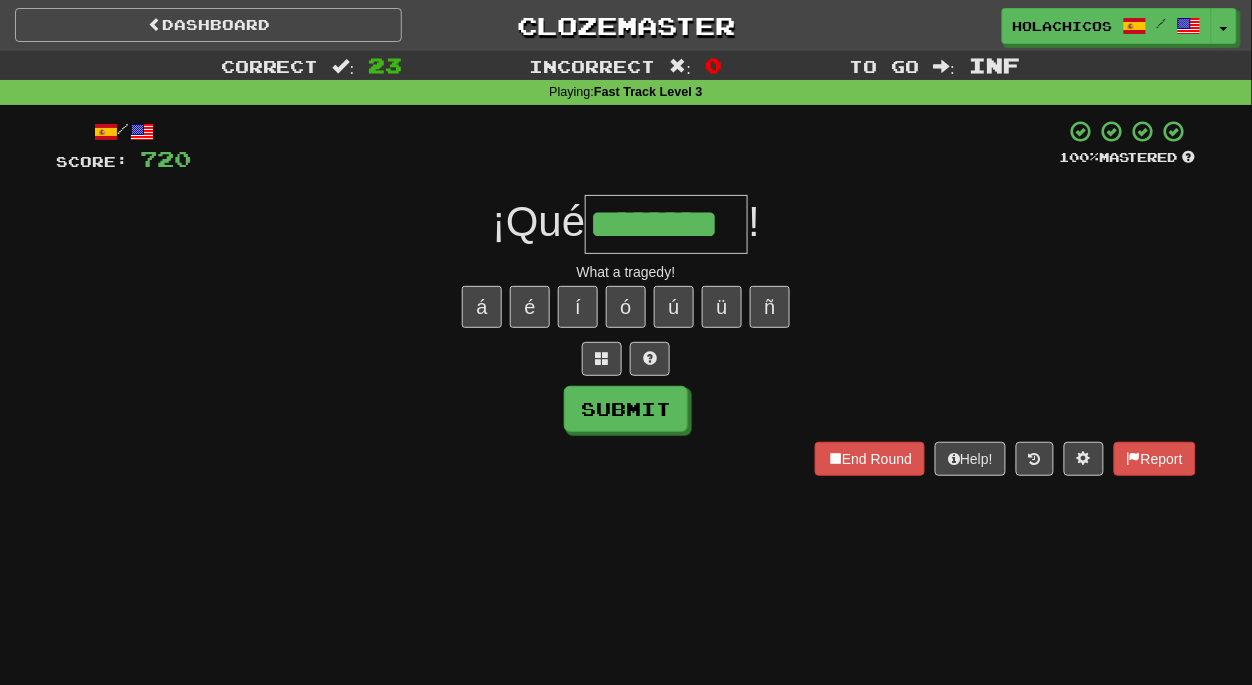 type on "********" 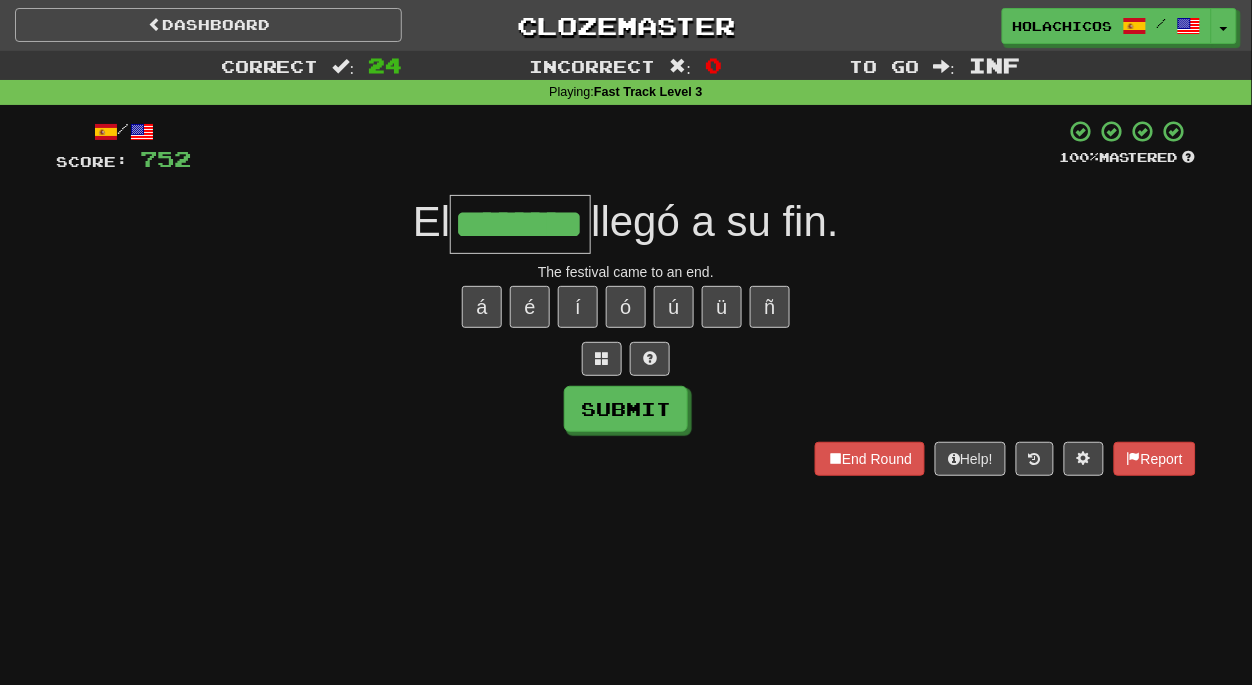 type on "********" 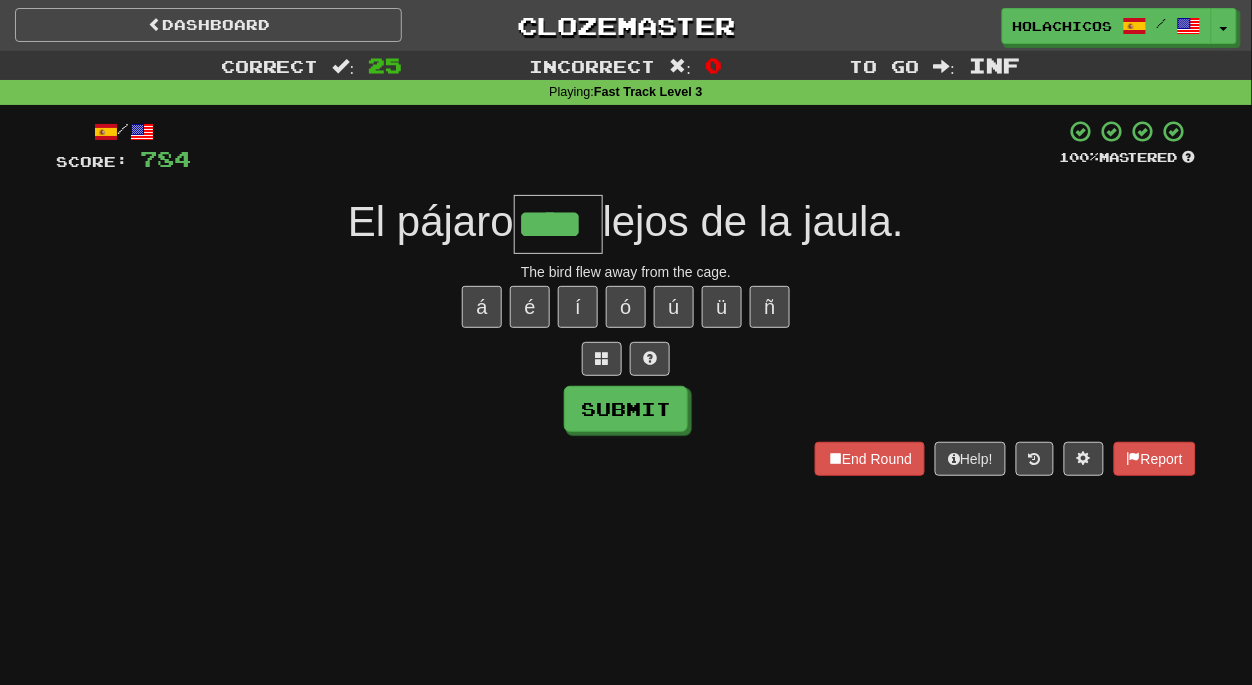 type on "****" 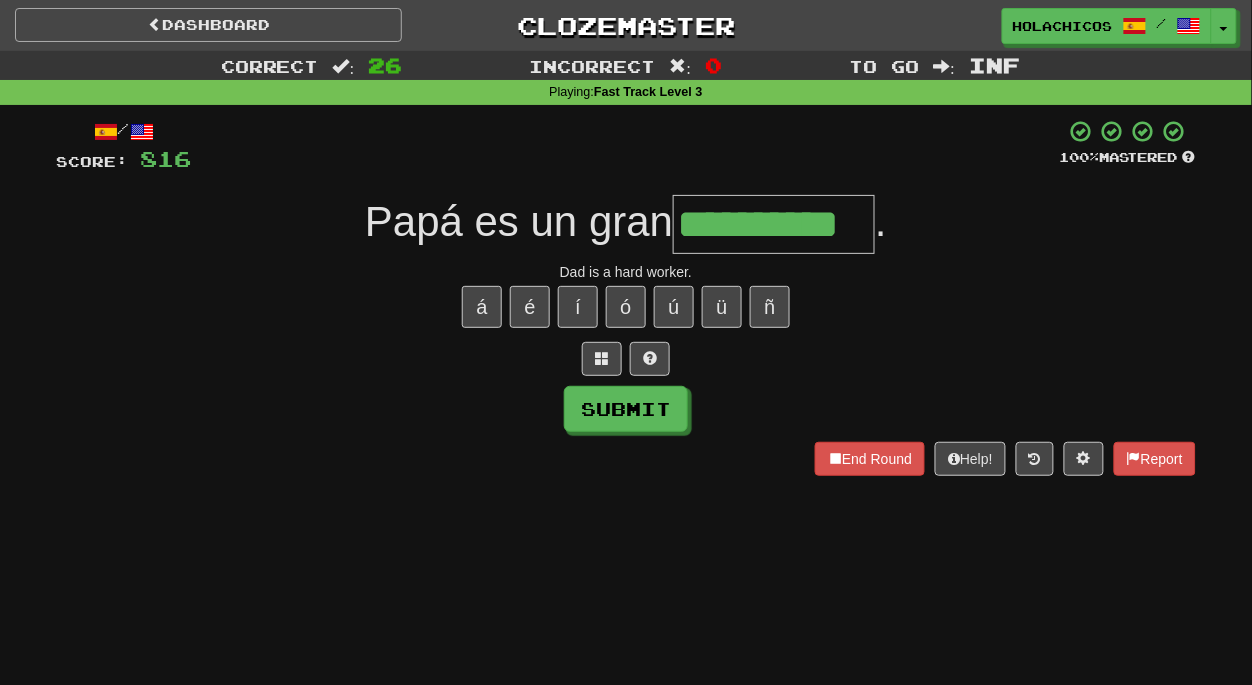 type on "**********" 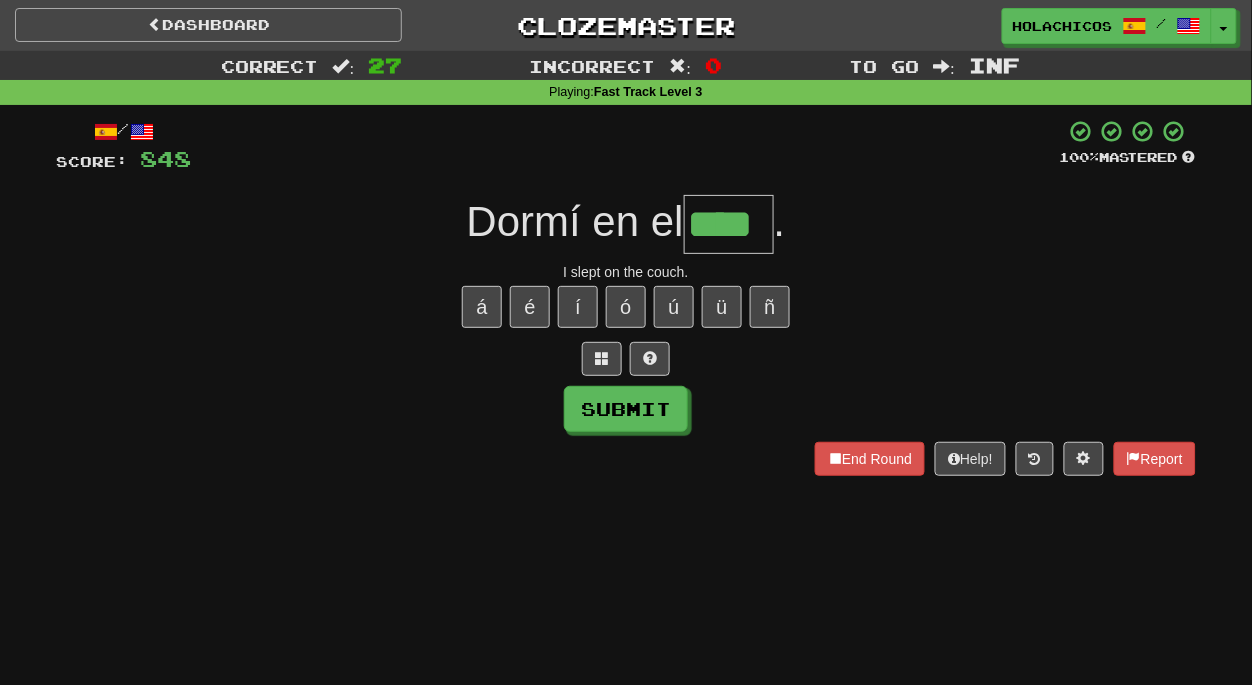 type on "****" 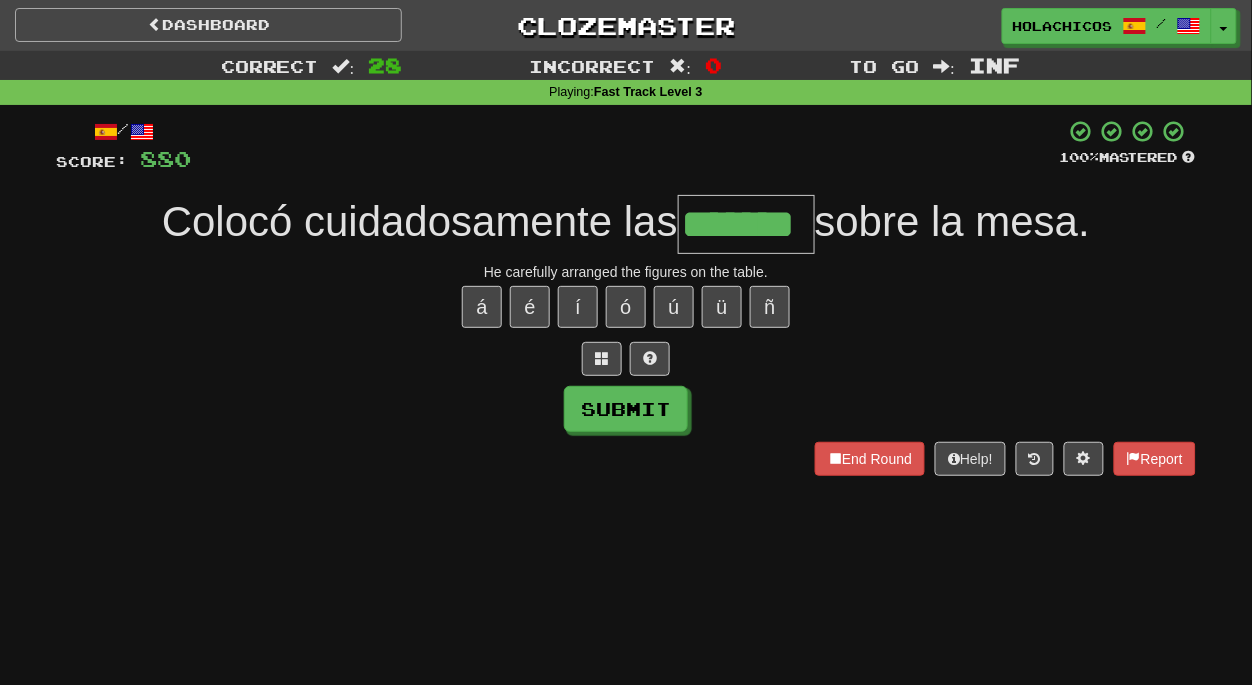 type on "*******" 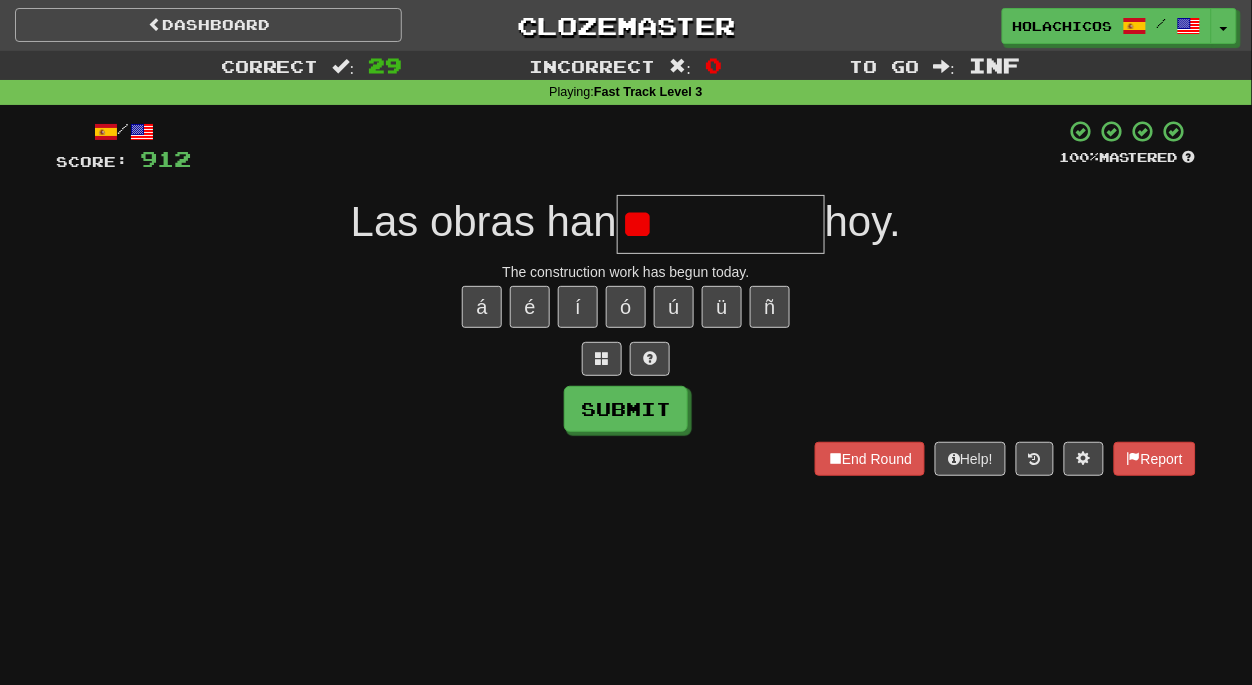 type on "*" 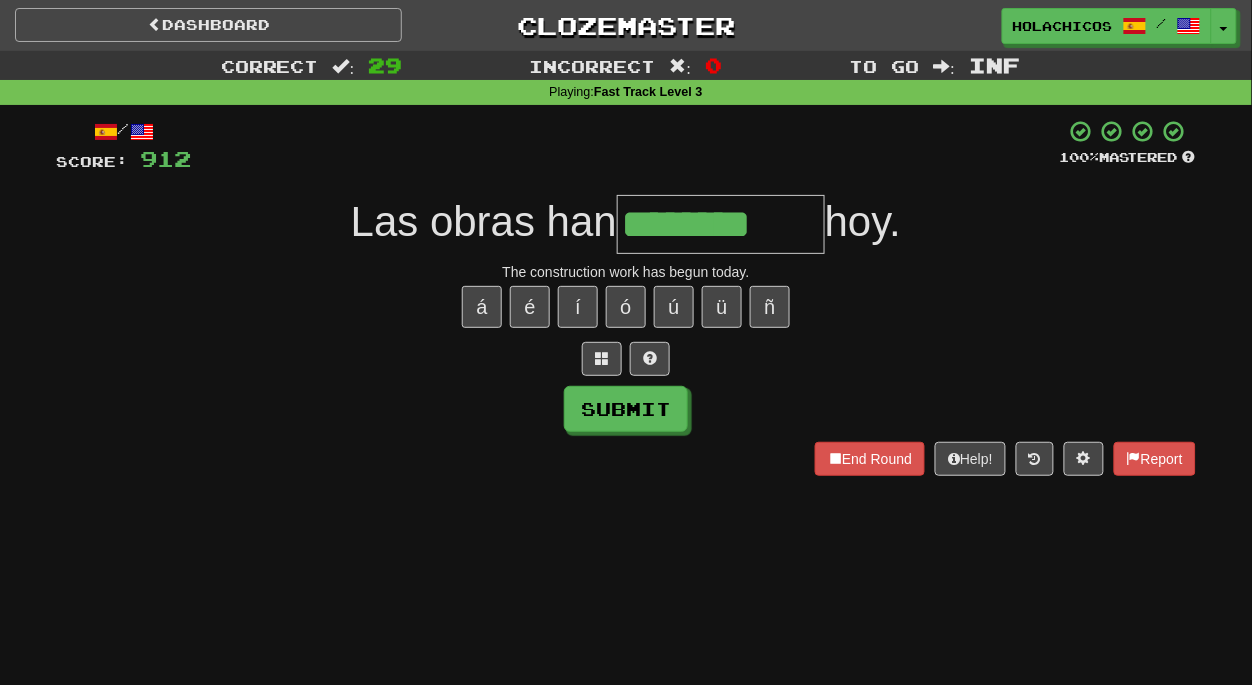 type on "********" 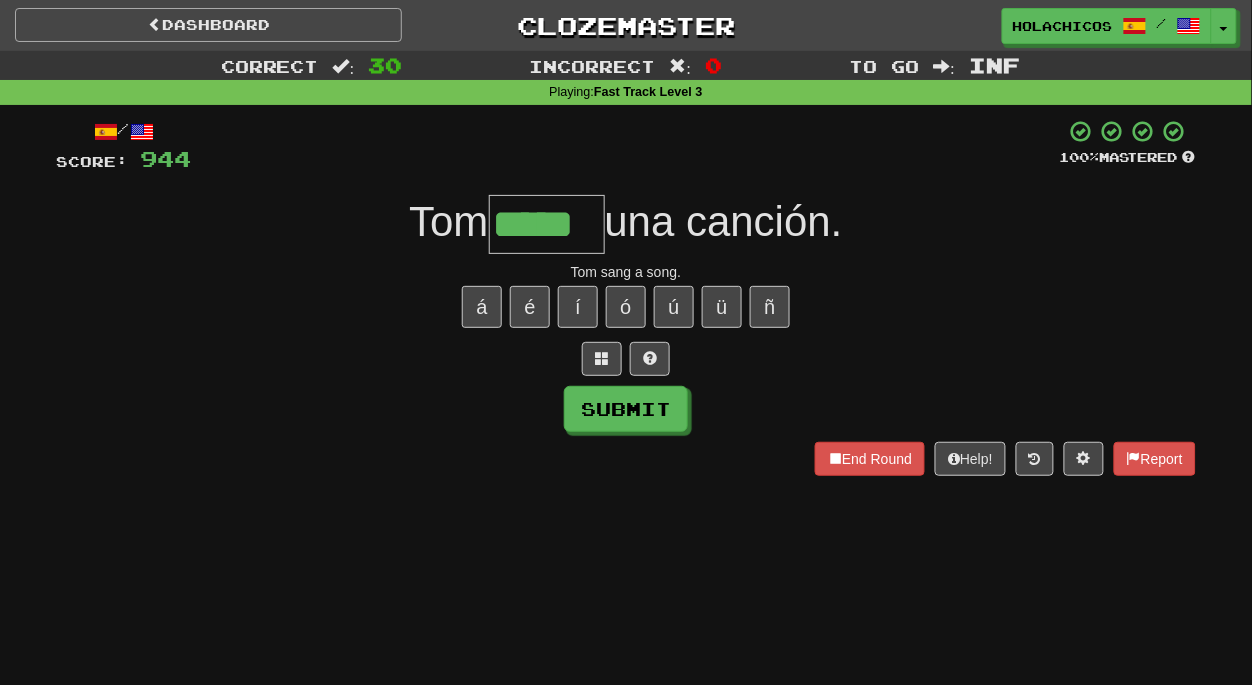 type on "*****" 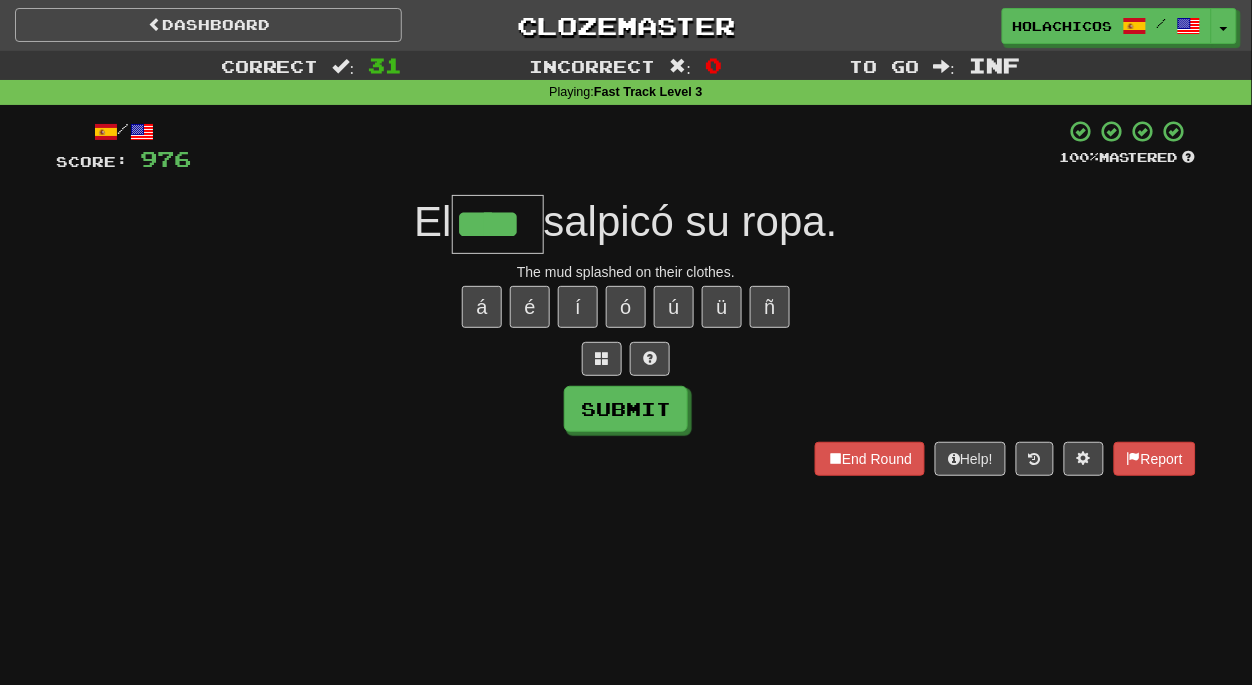 type on "****" 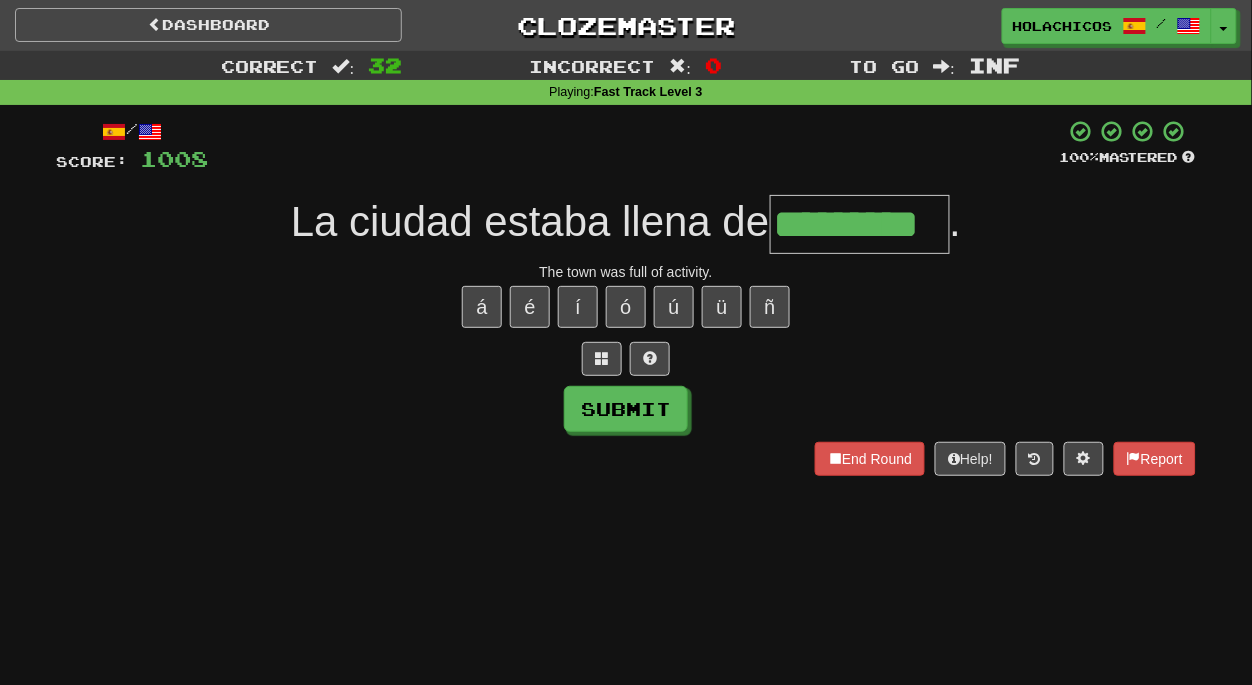 type on "*********" 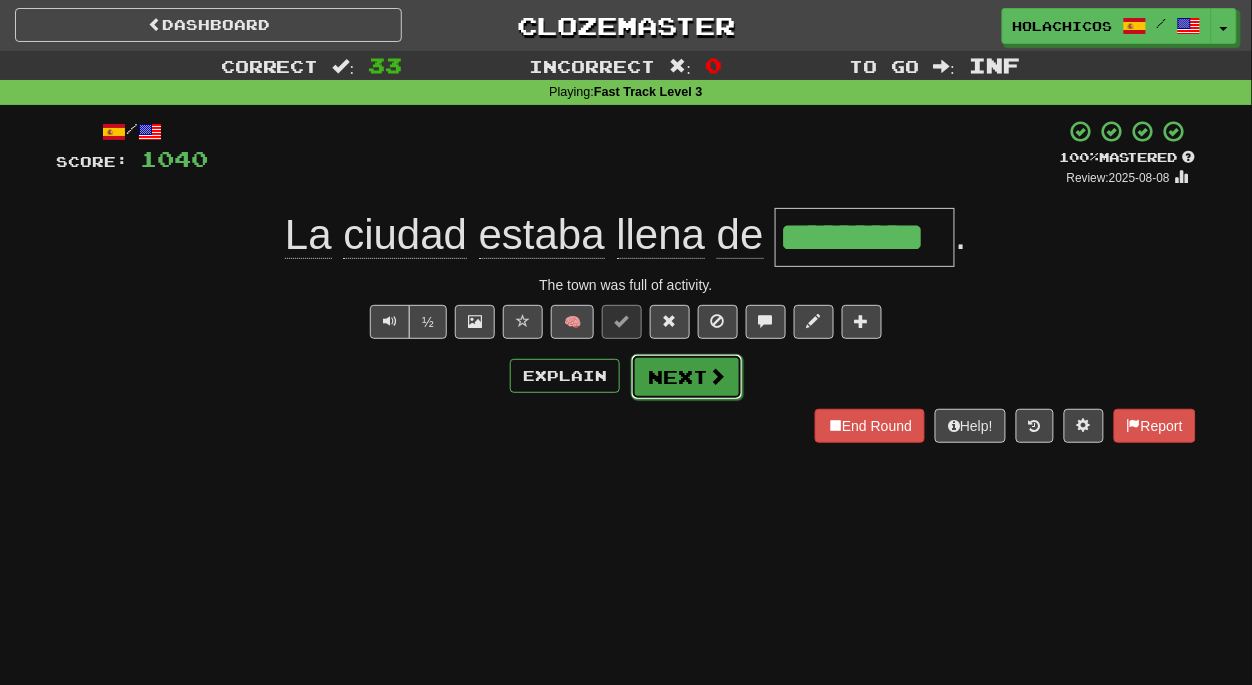 click on "Next" at bounding box center [687, 377] 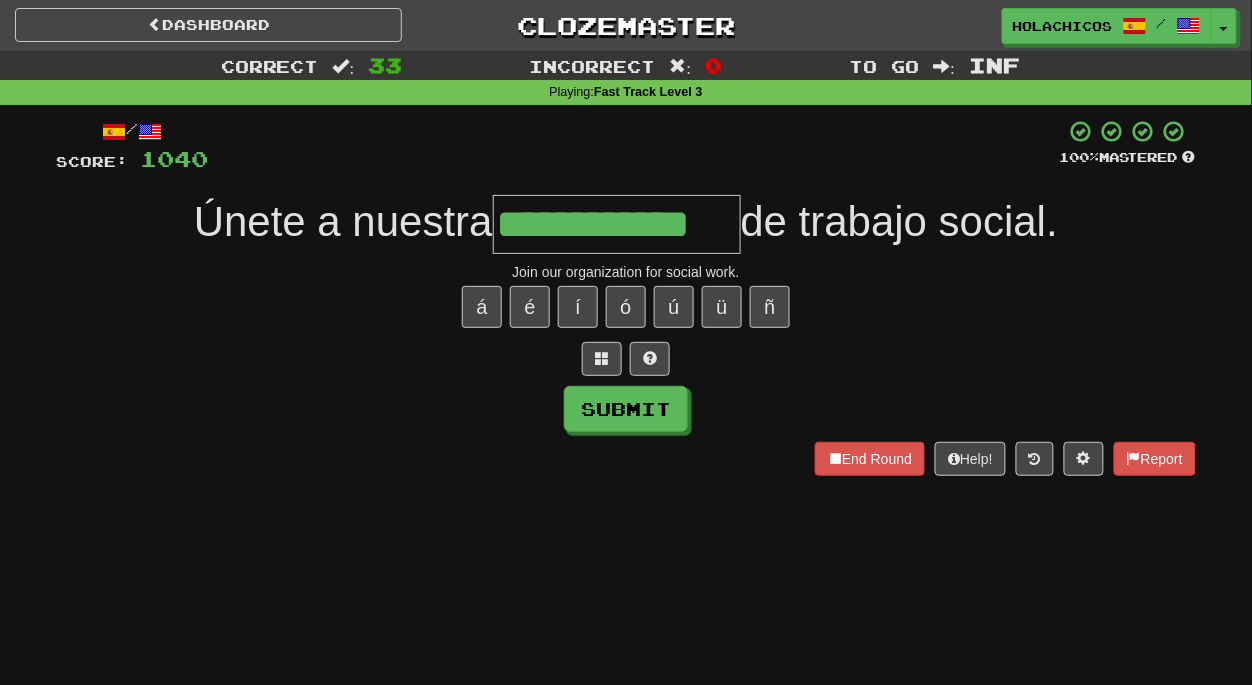 type on "**********" 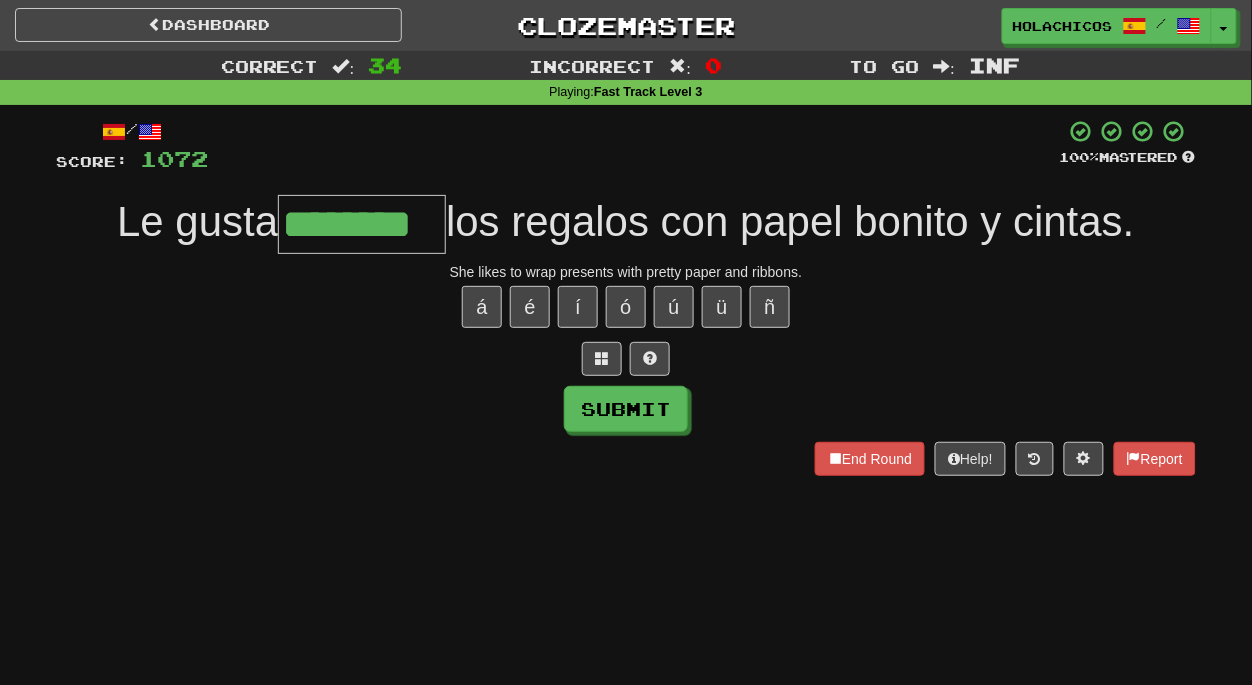 type on "********" 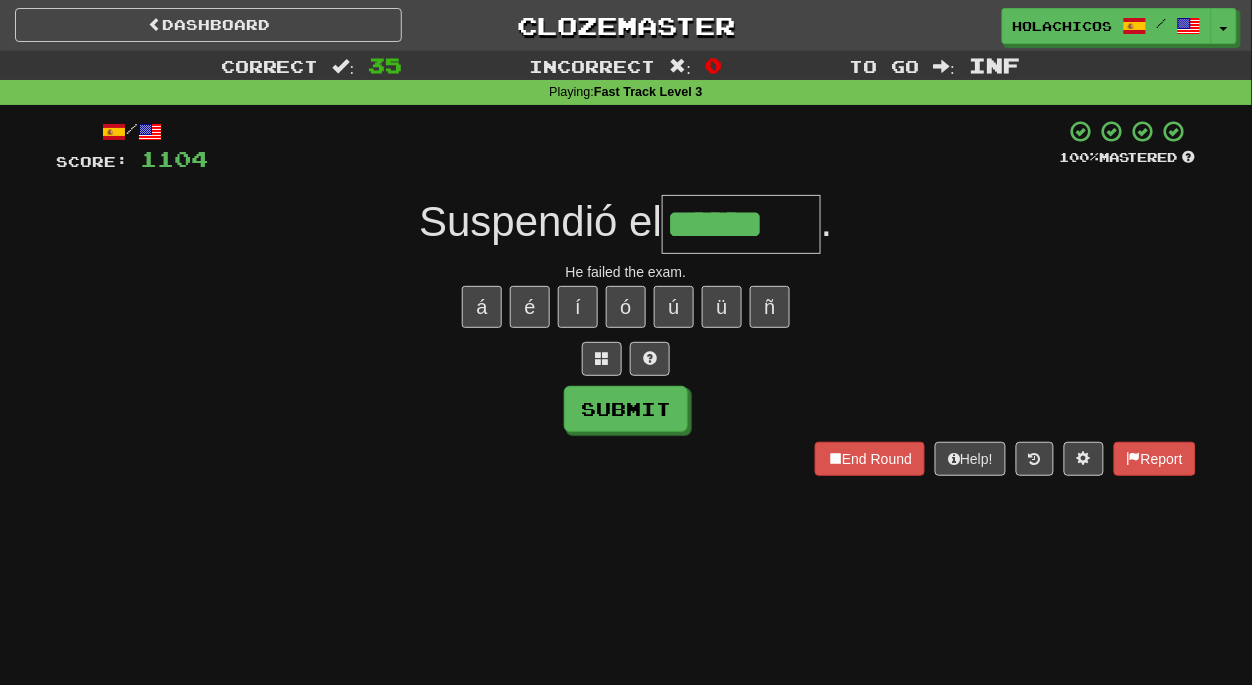 type on "******" 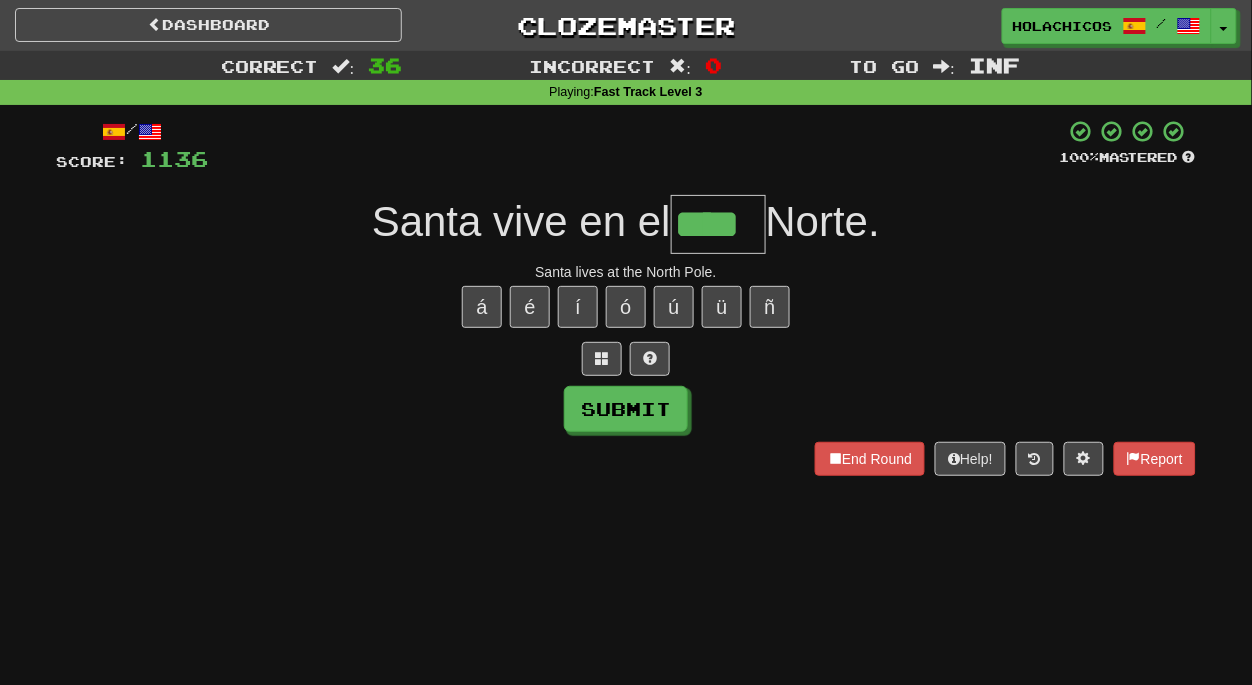 type on "****" 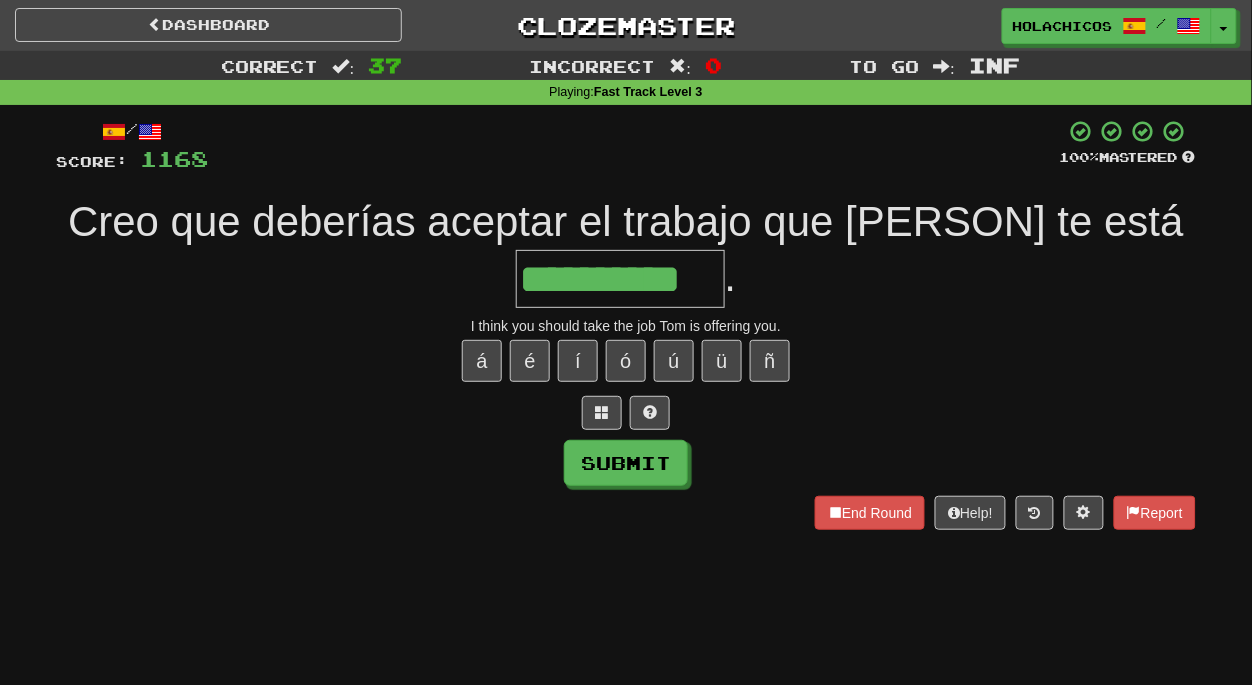 type on "**********" 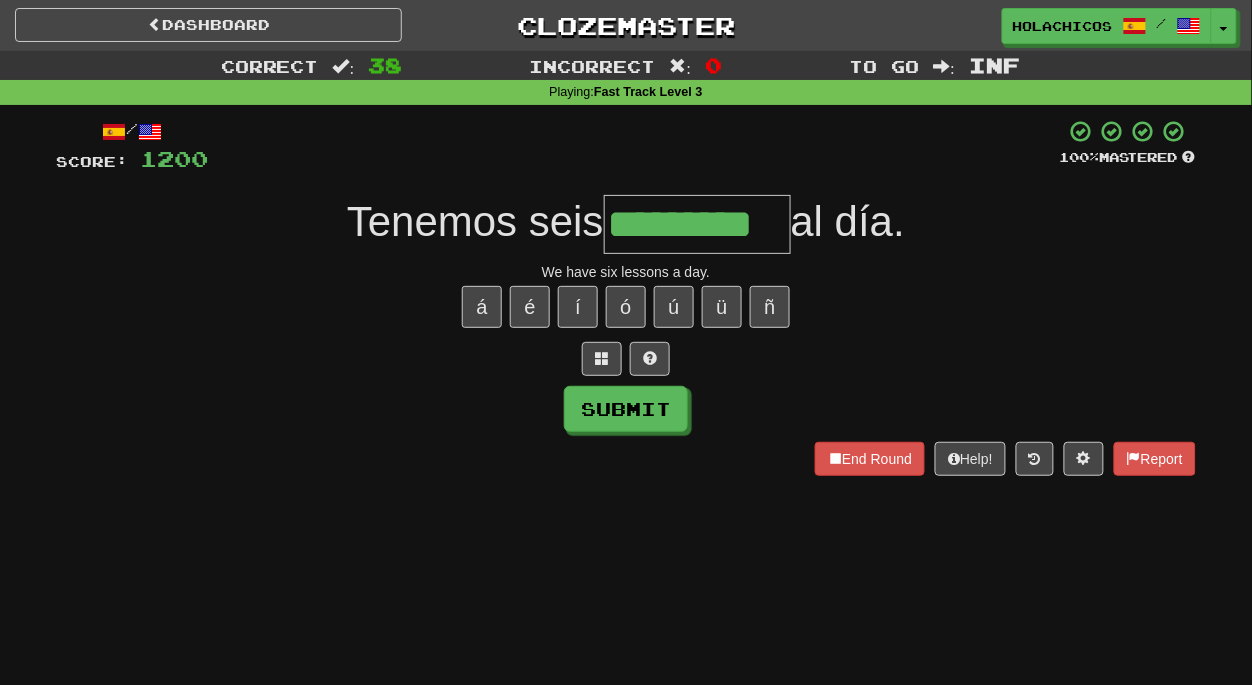 type on "*********" 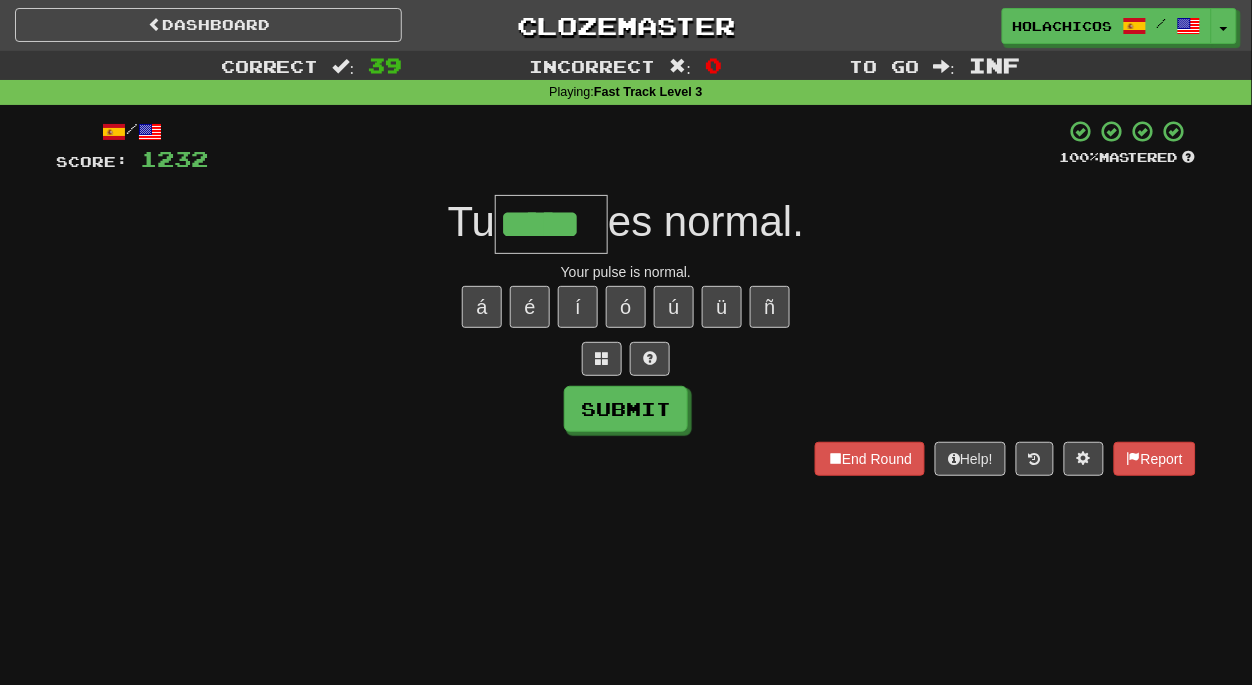 type on "*****" 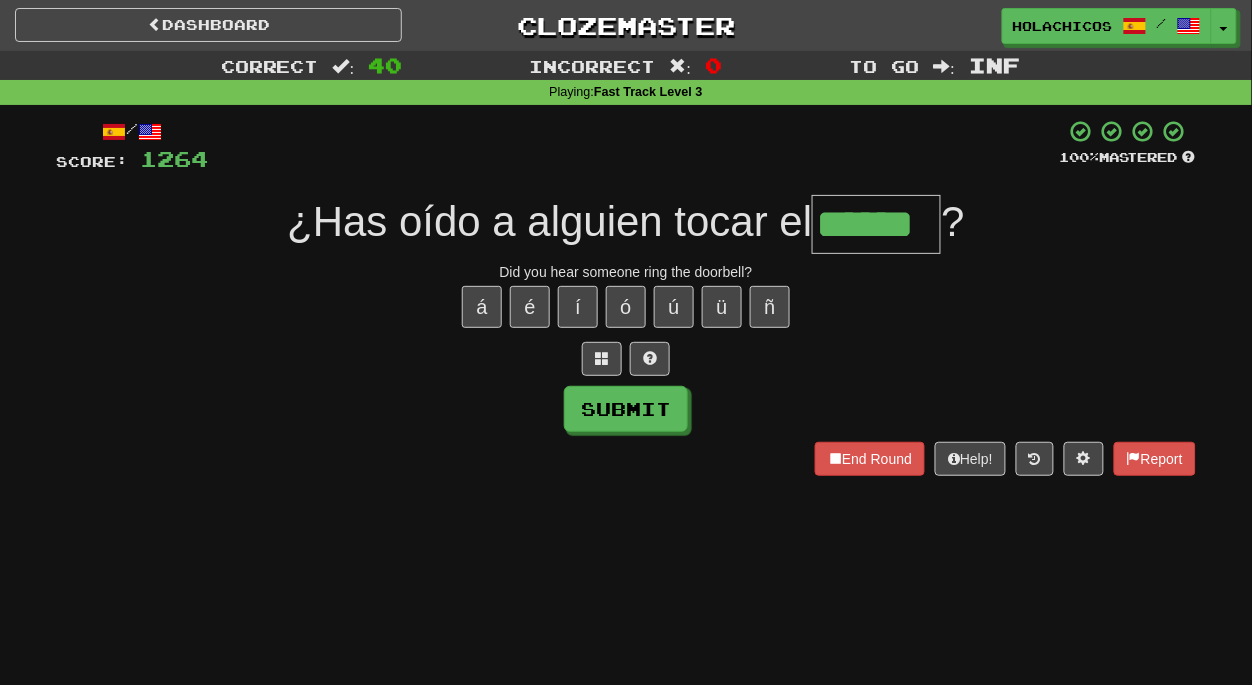 type on "******" 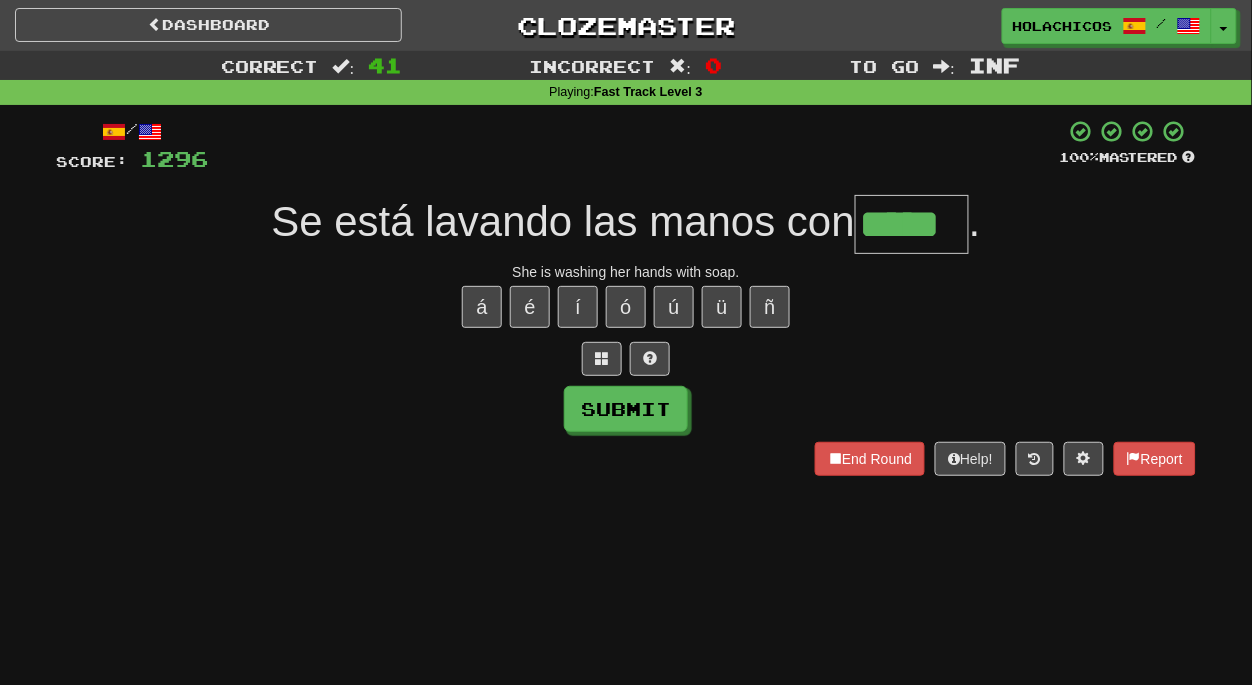 type on "*****" 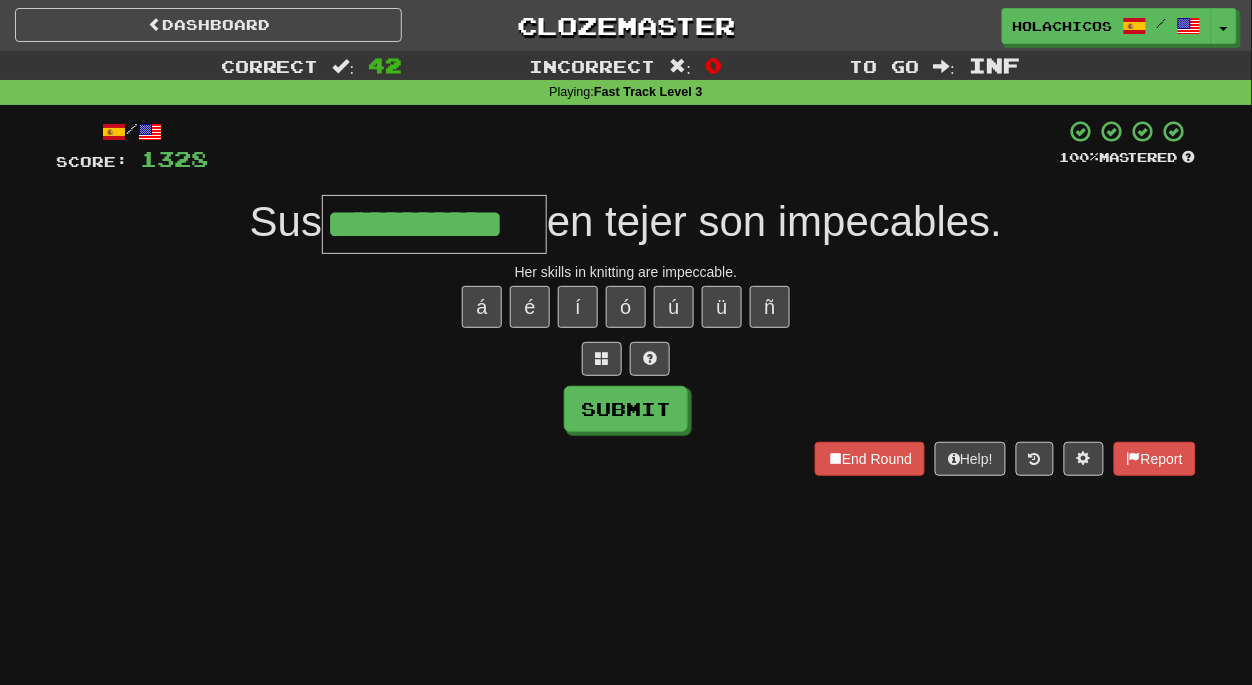 type on "**********" 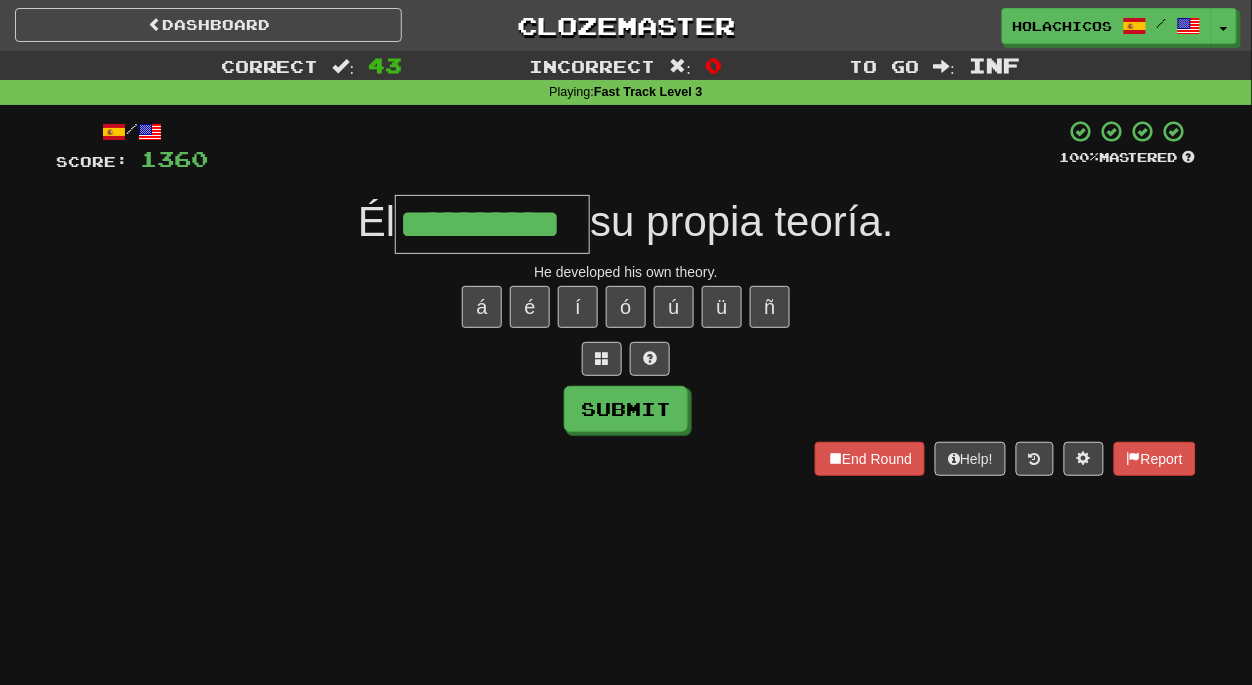 type on "**********" 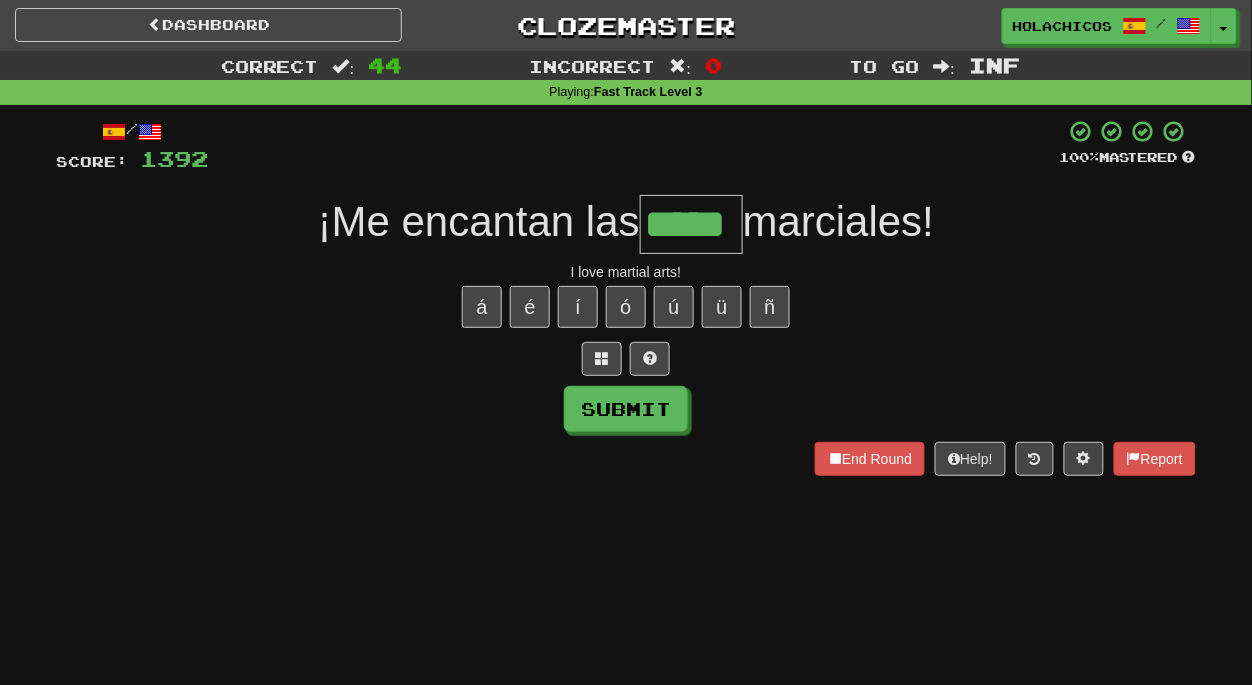 type on "*****" 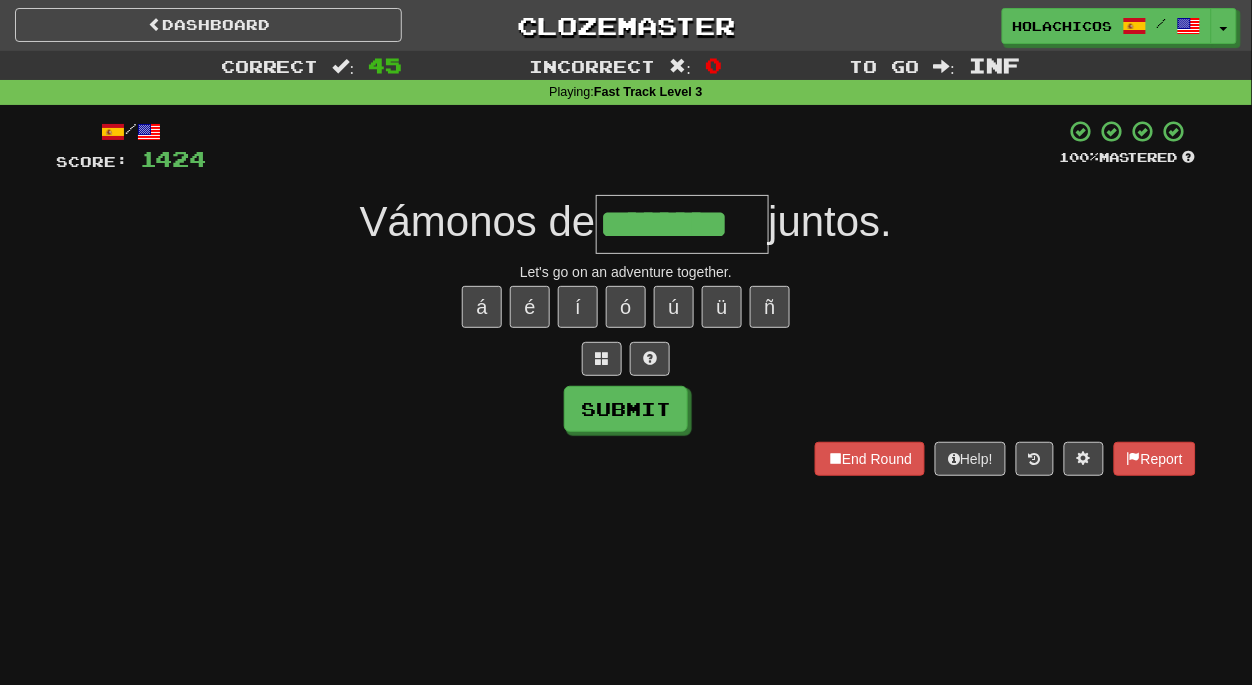 type on "********" 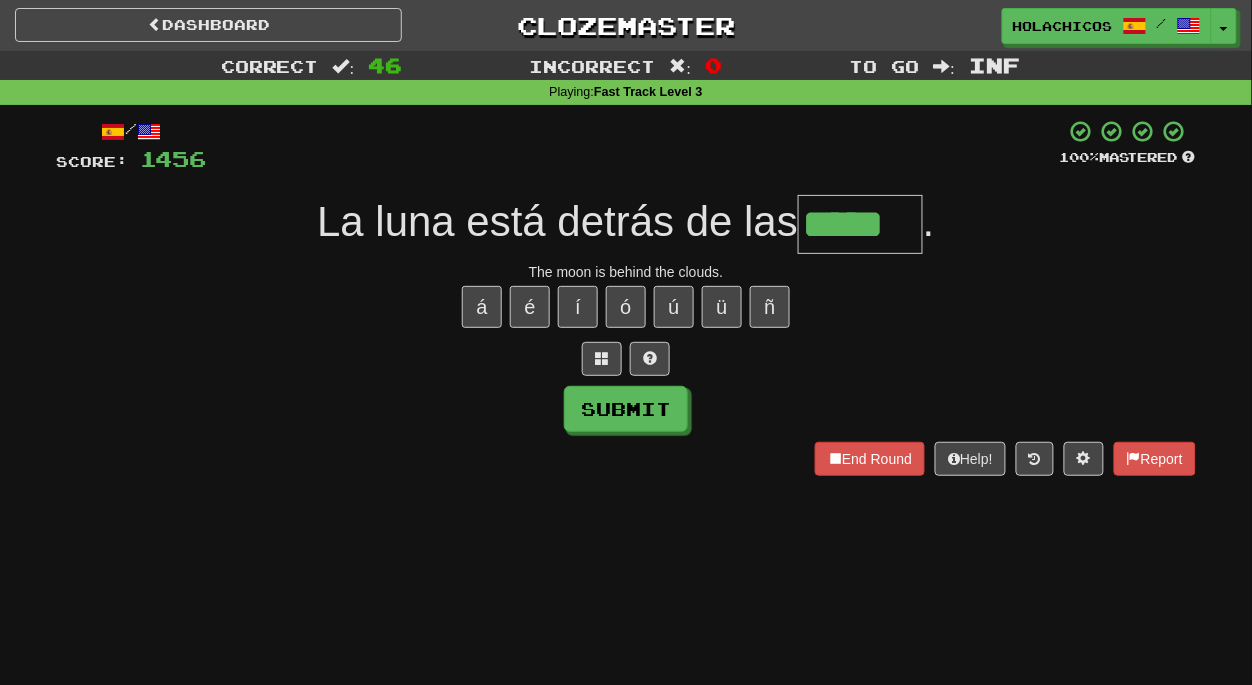 type on "*****" 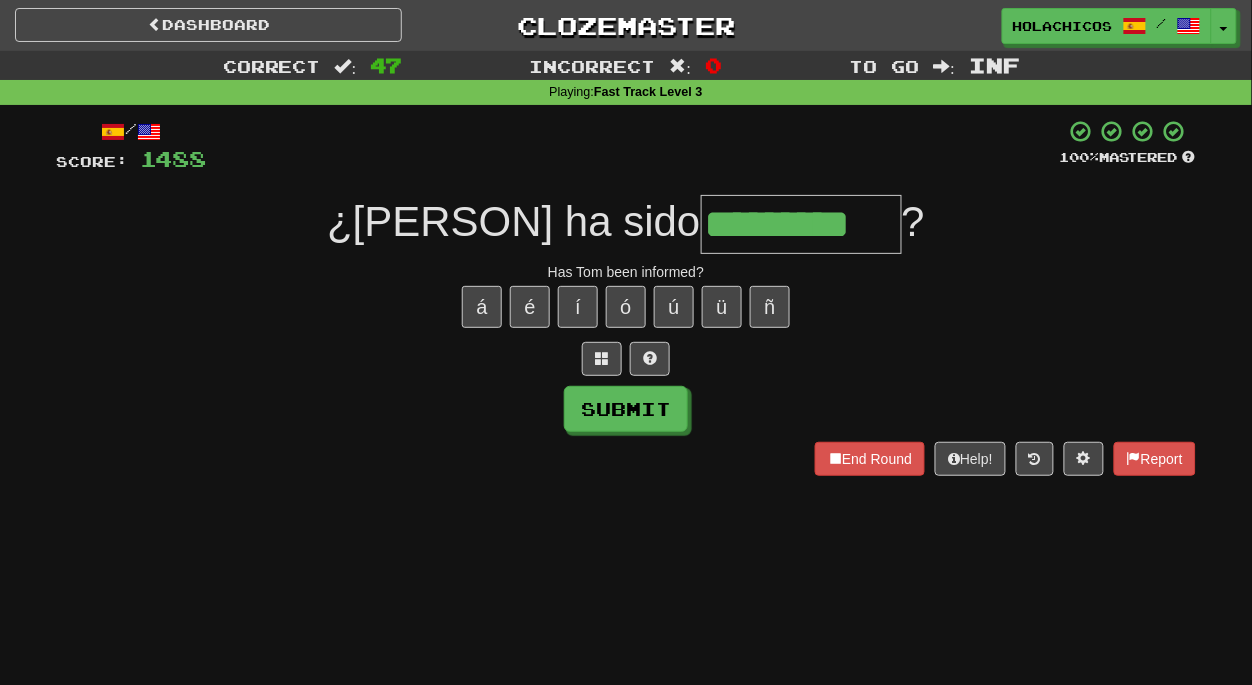 type on "*********" 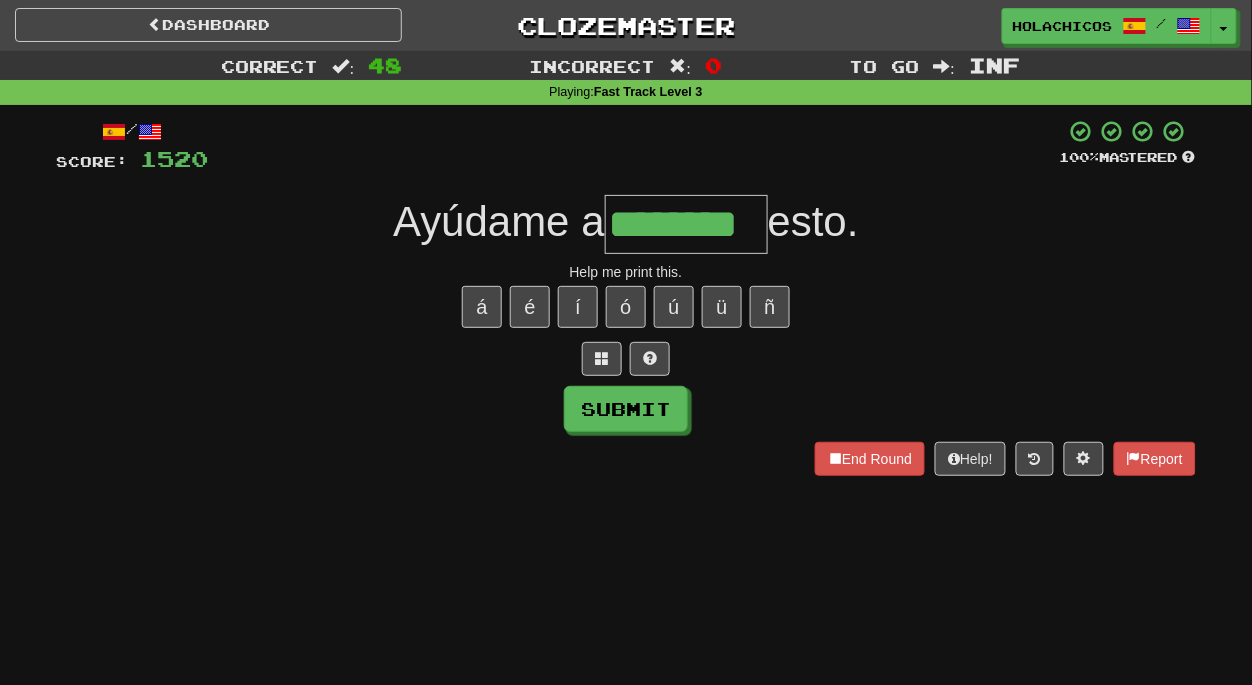 type on "********" 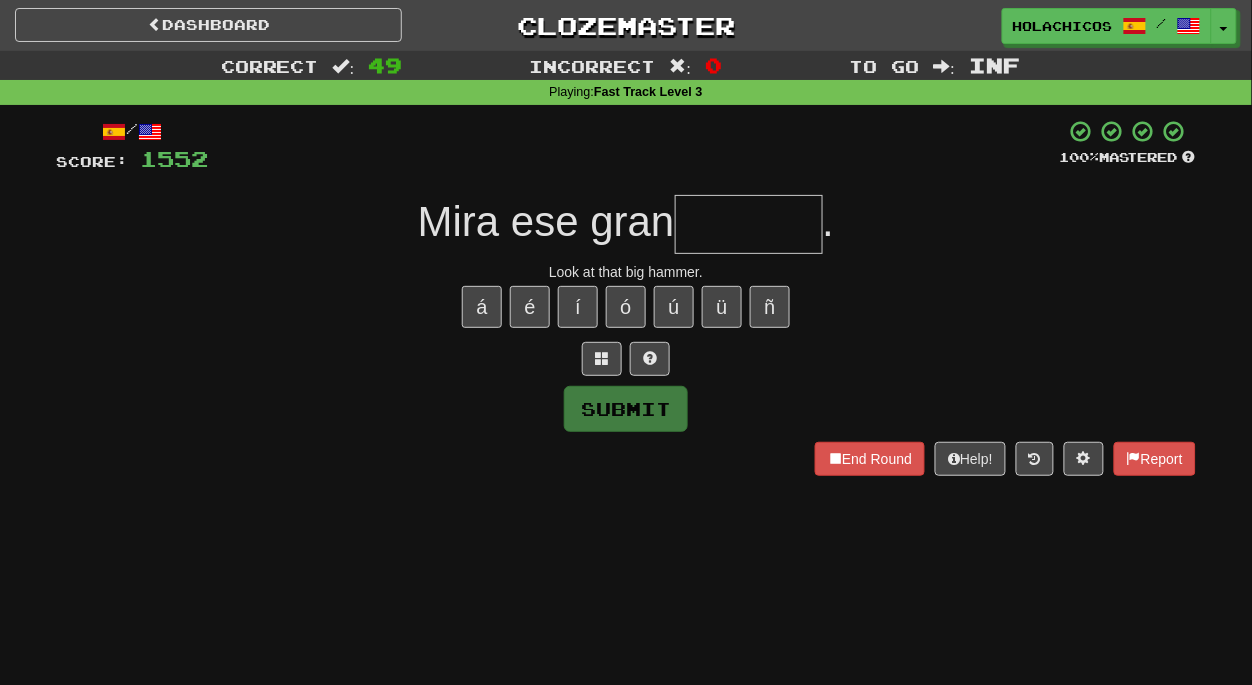 type on "*" 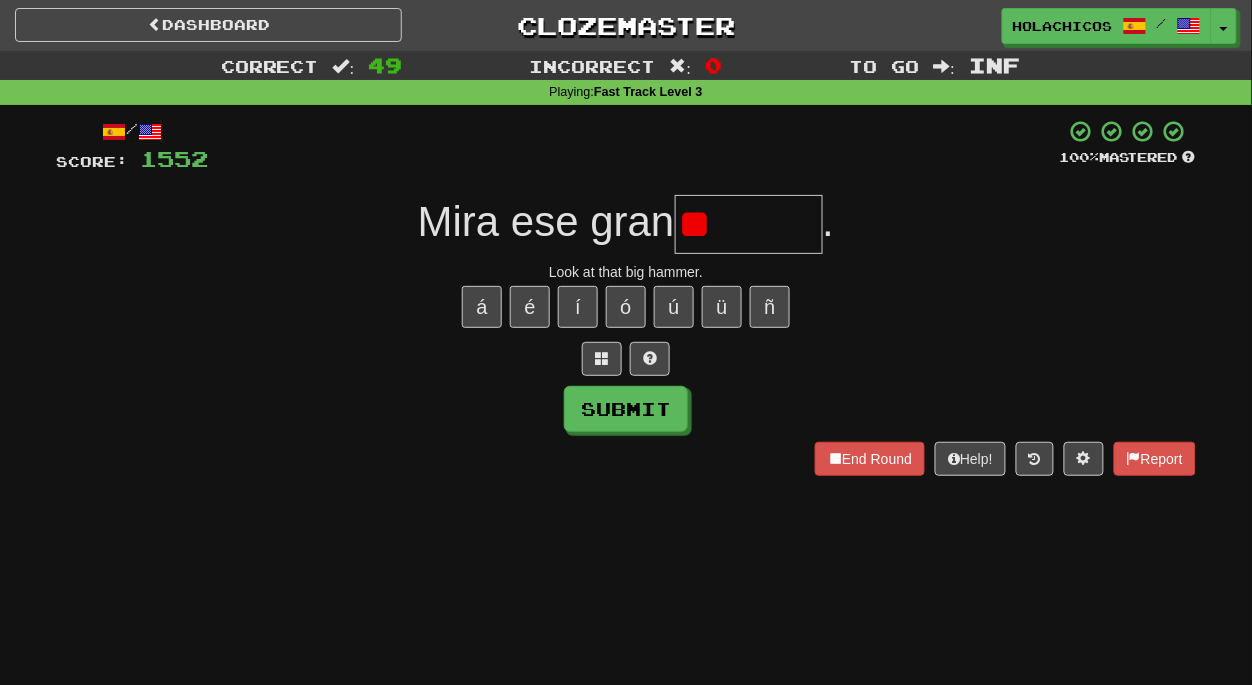 type on "*" 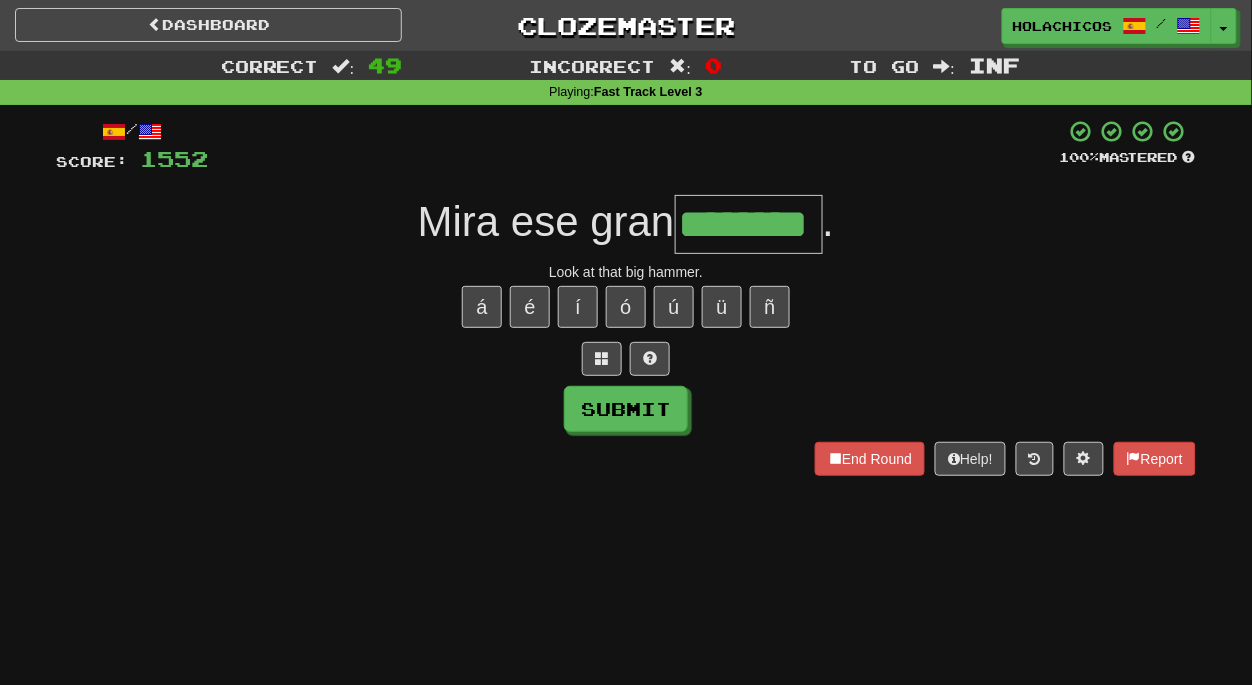 type on "********" 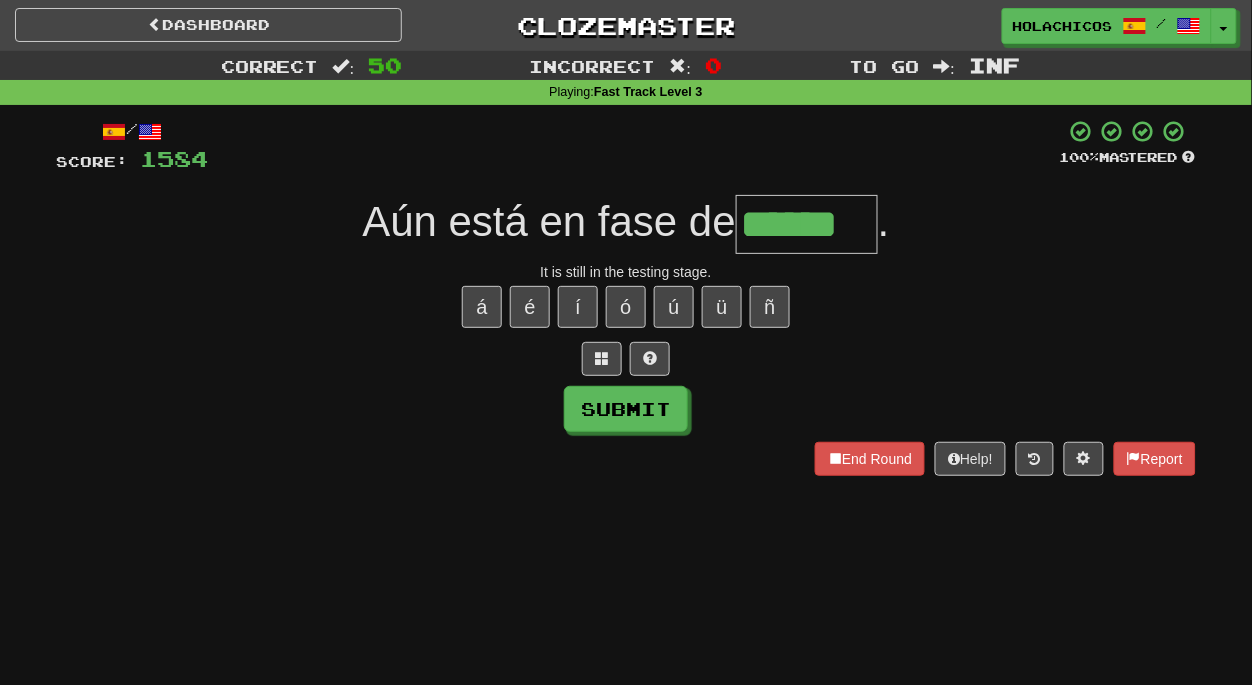 type on "******" 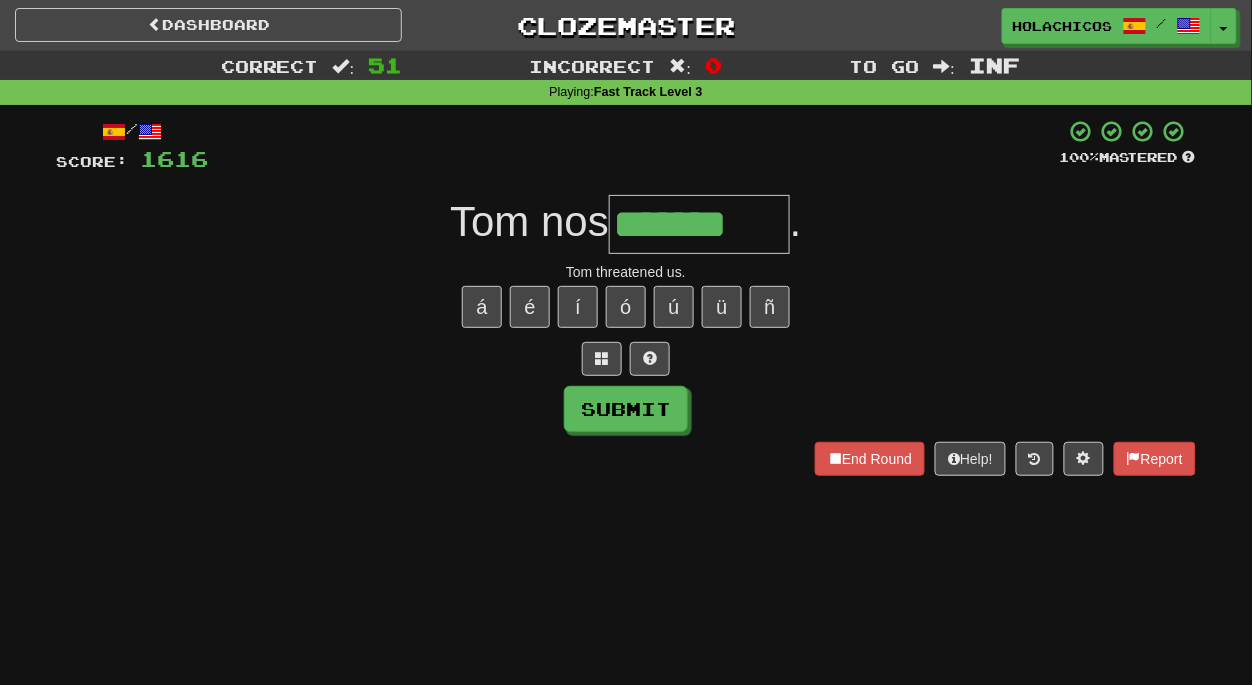 type on "*******" 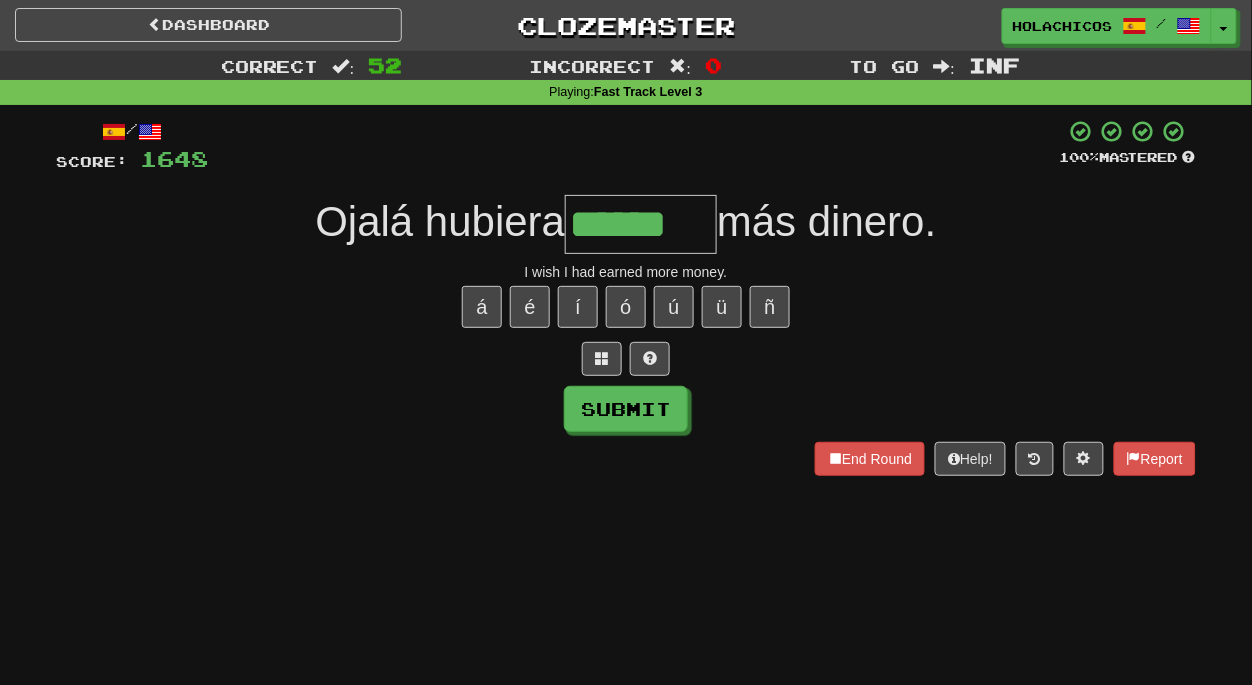 type on "******" 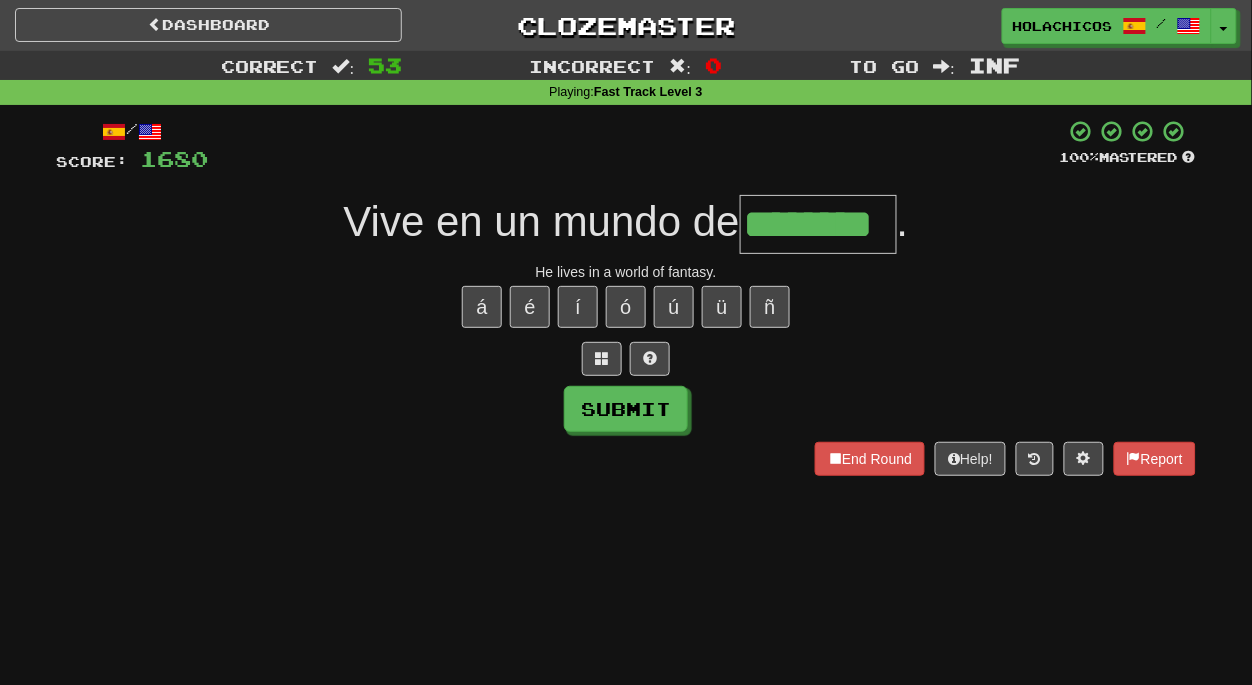 type on "********" 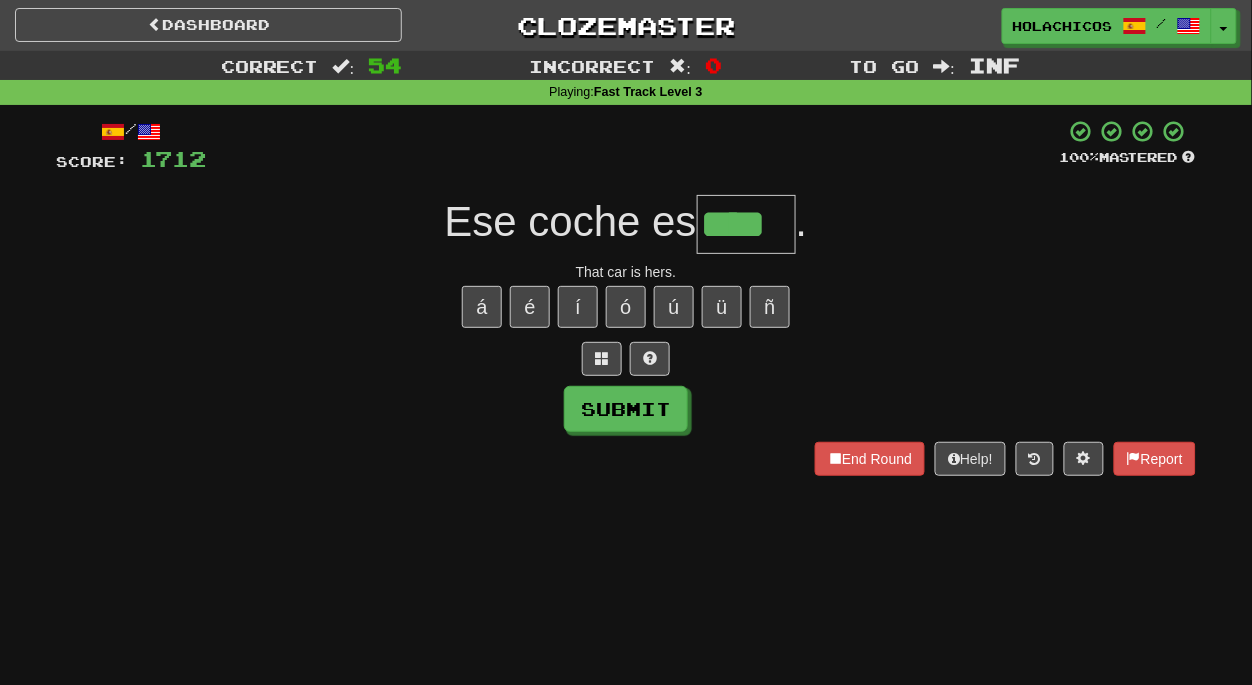 type on "****" 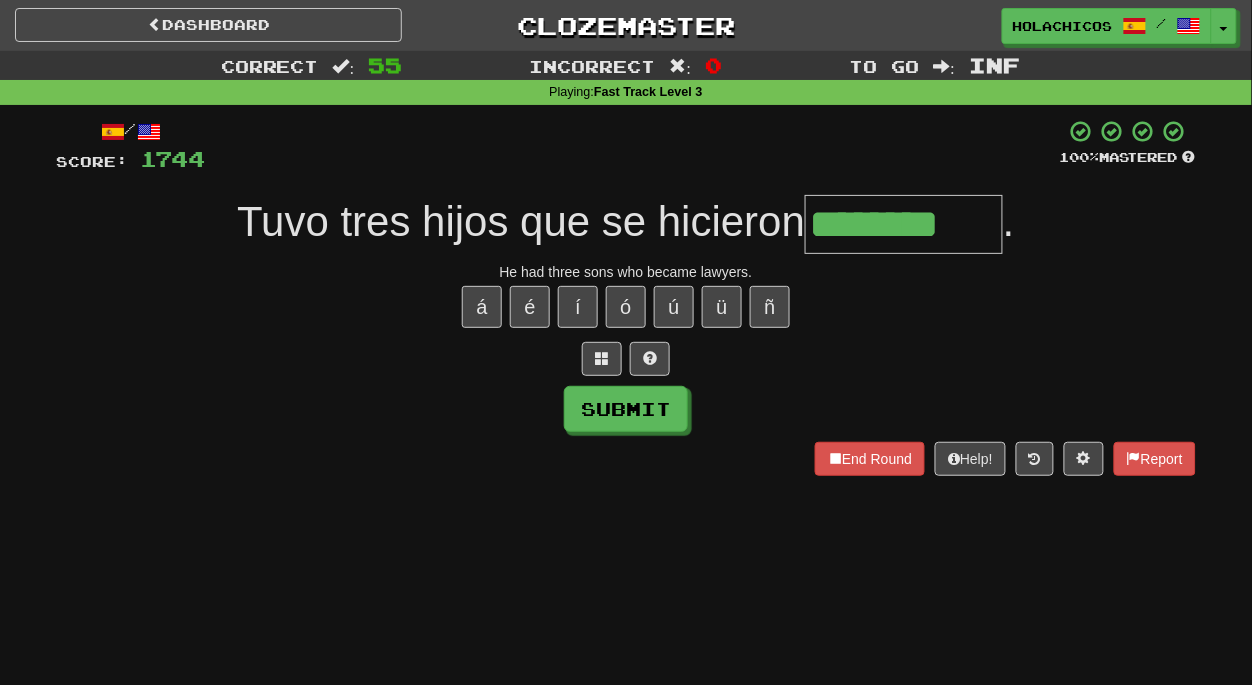 type on "********" 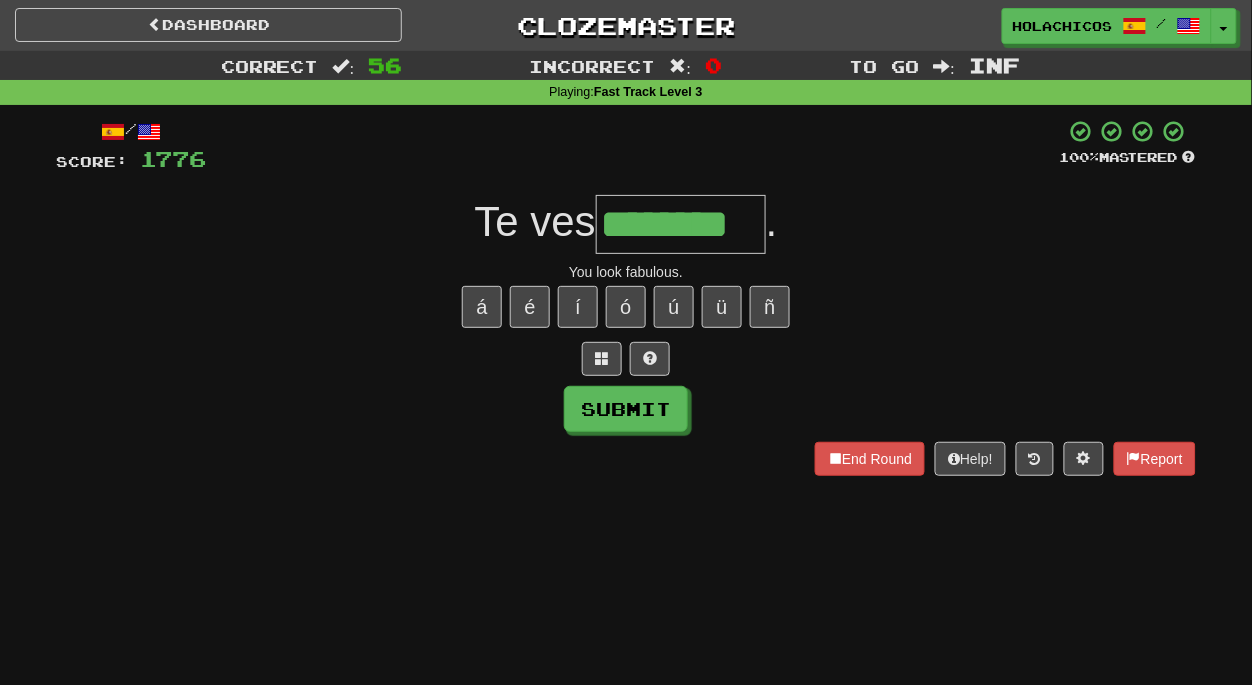 type on "********" 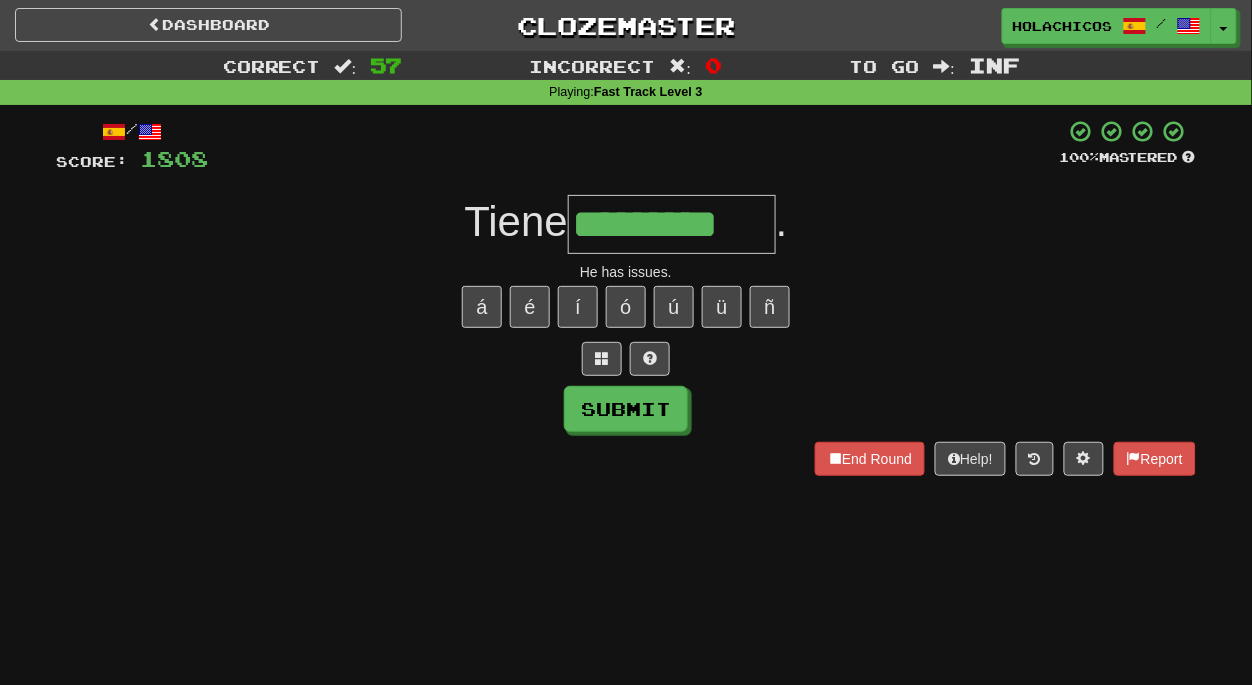 type on "*********" 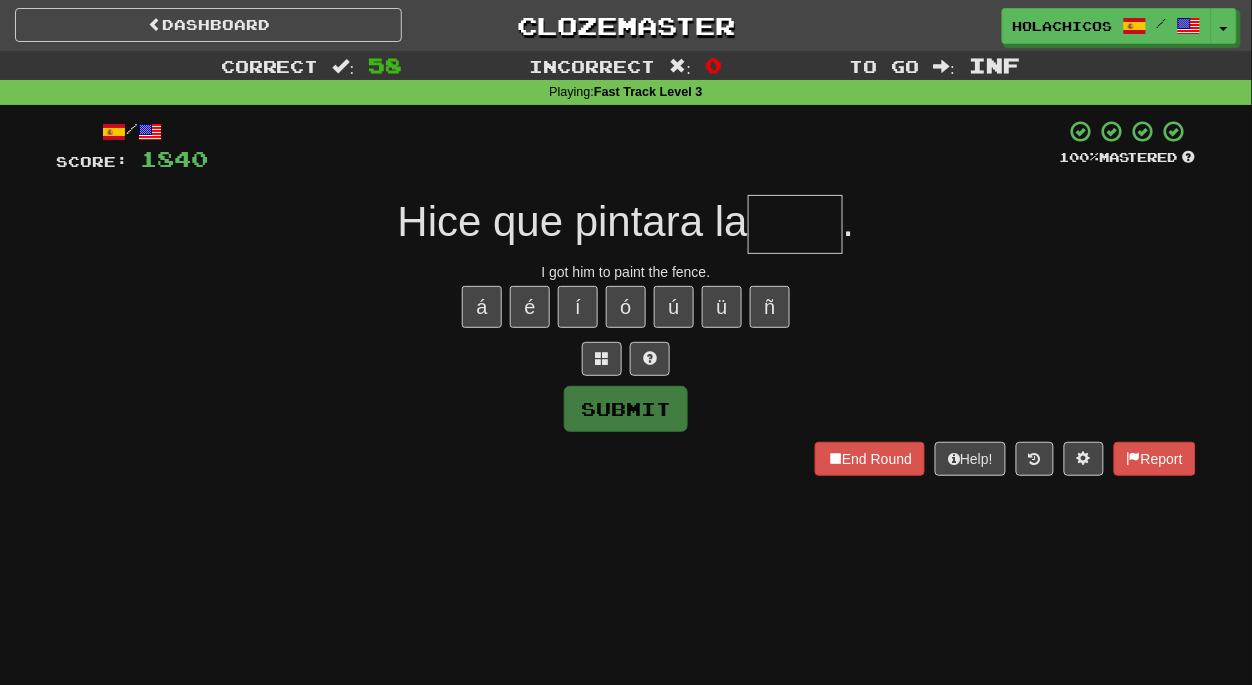 type on "*" 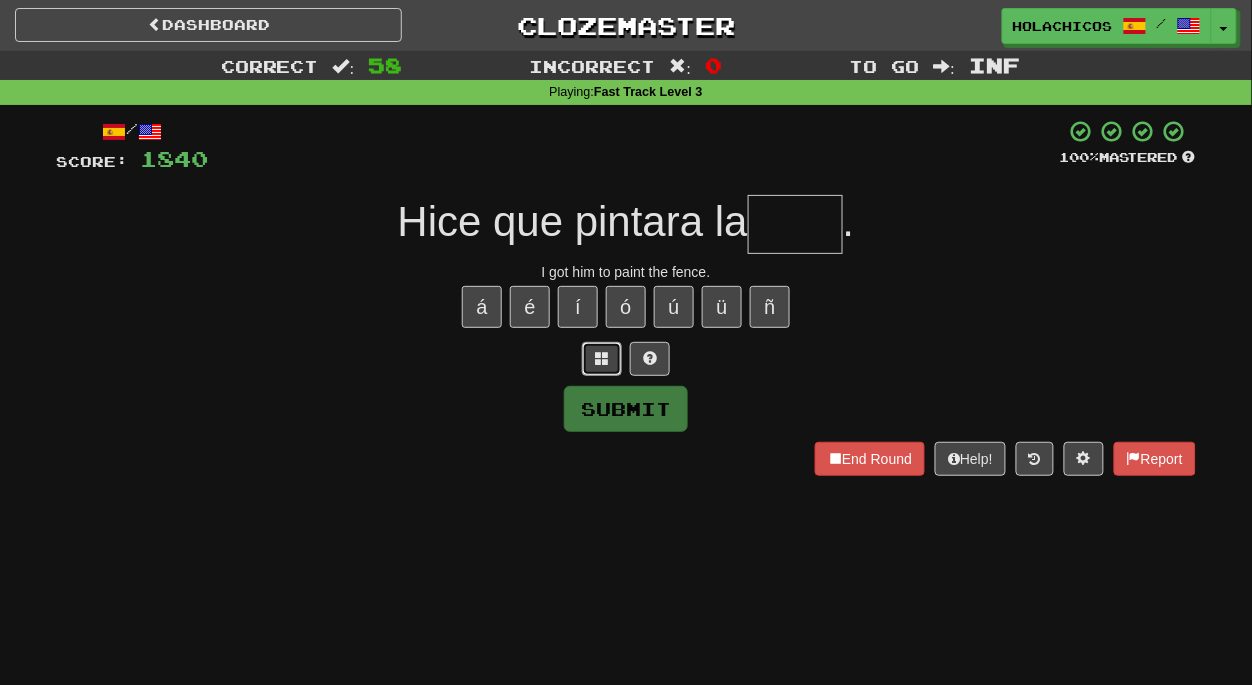 click at bounding box center [602, 358] 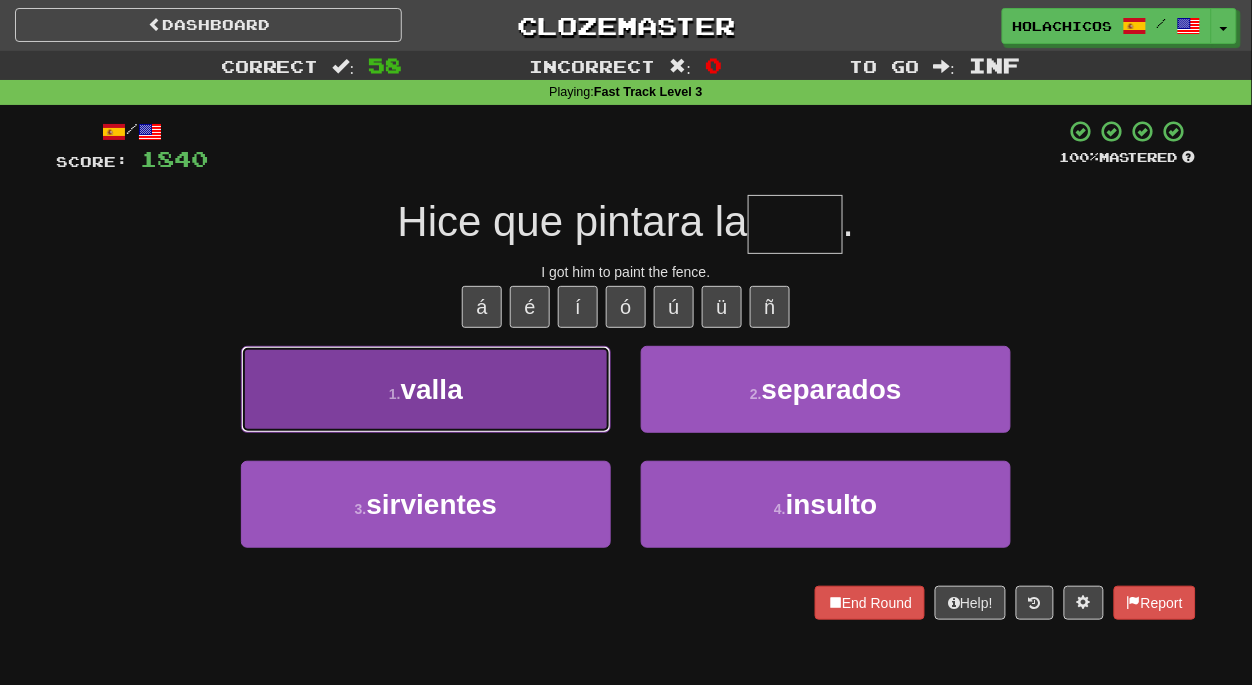 click on "1 .  valla" at bounding box center [426, 389] 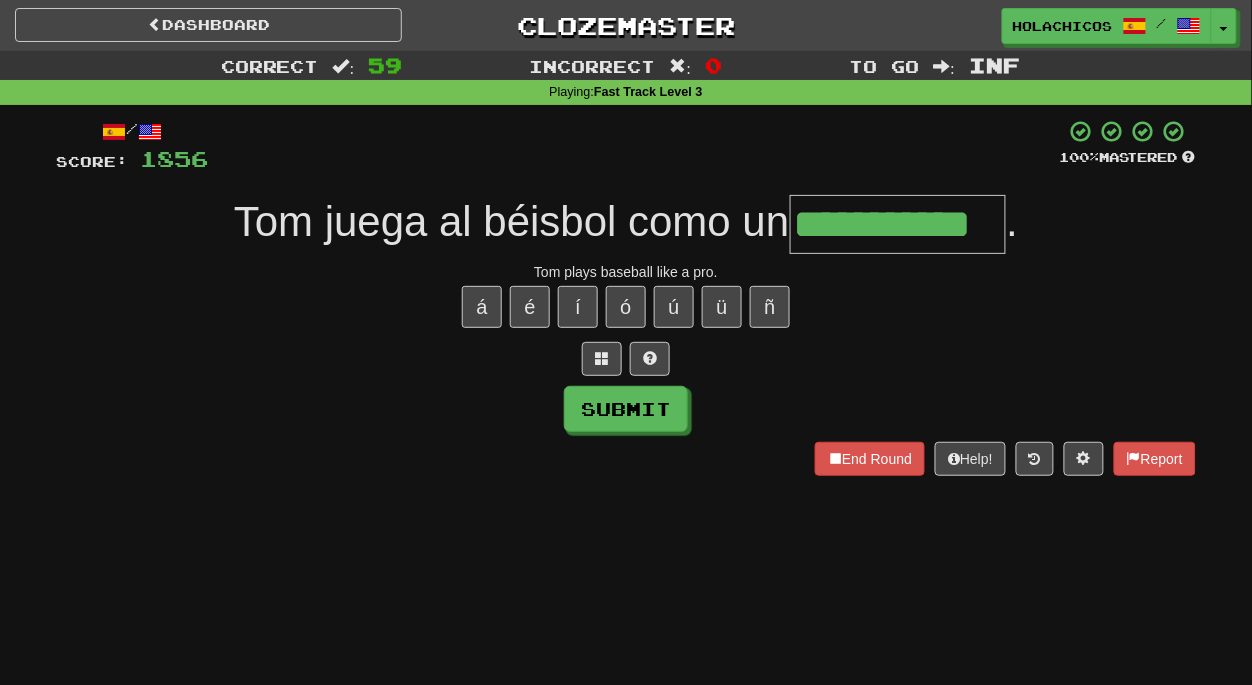 type on "**********" 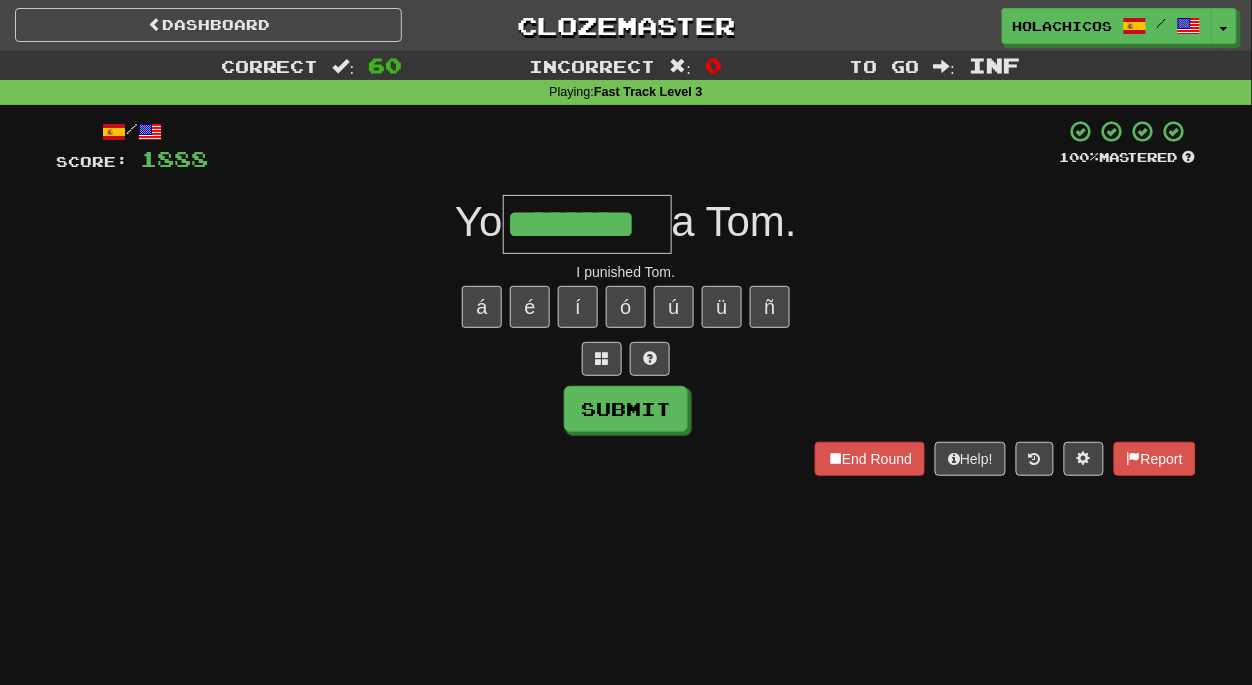 type on "********" 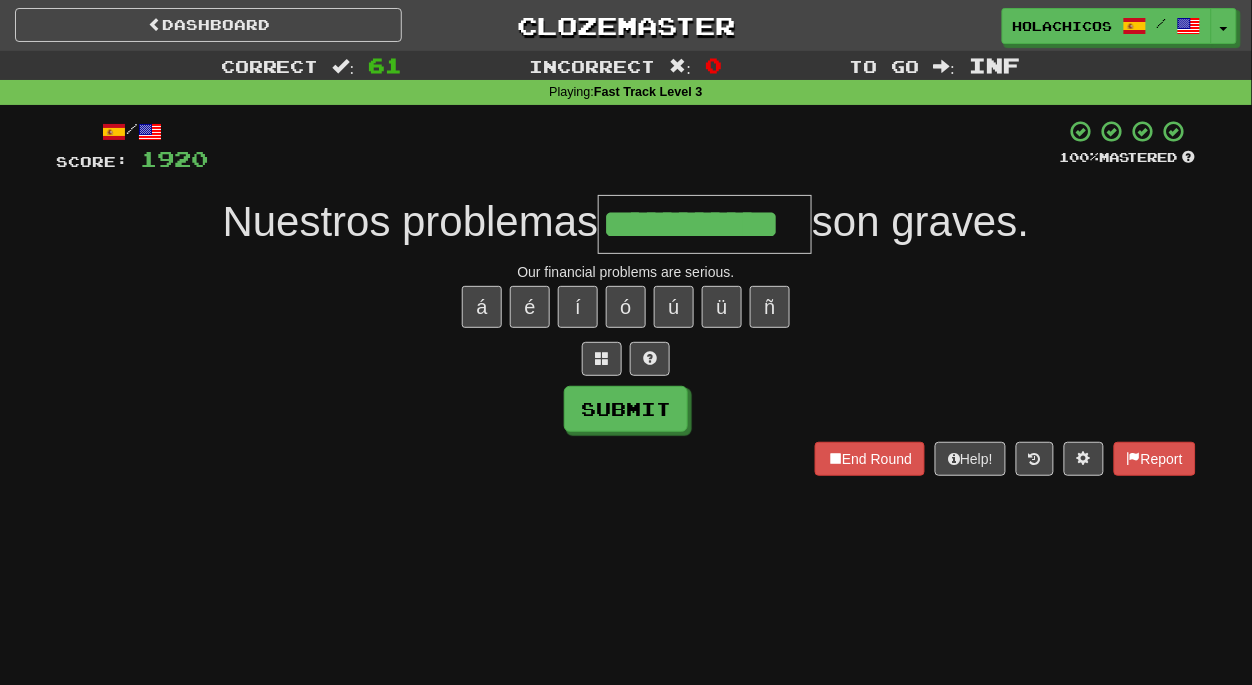 type on "**********" 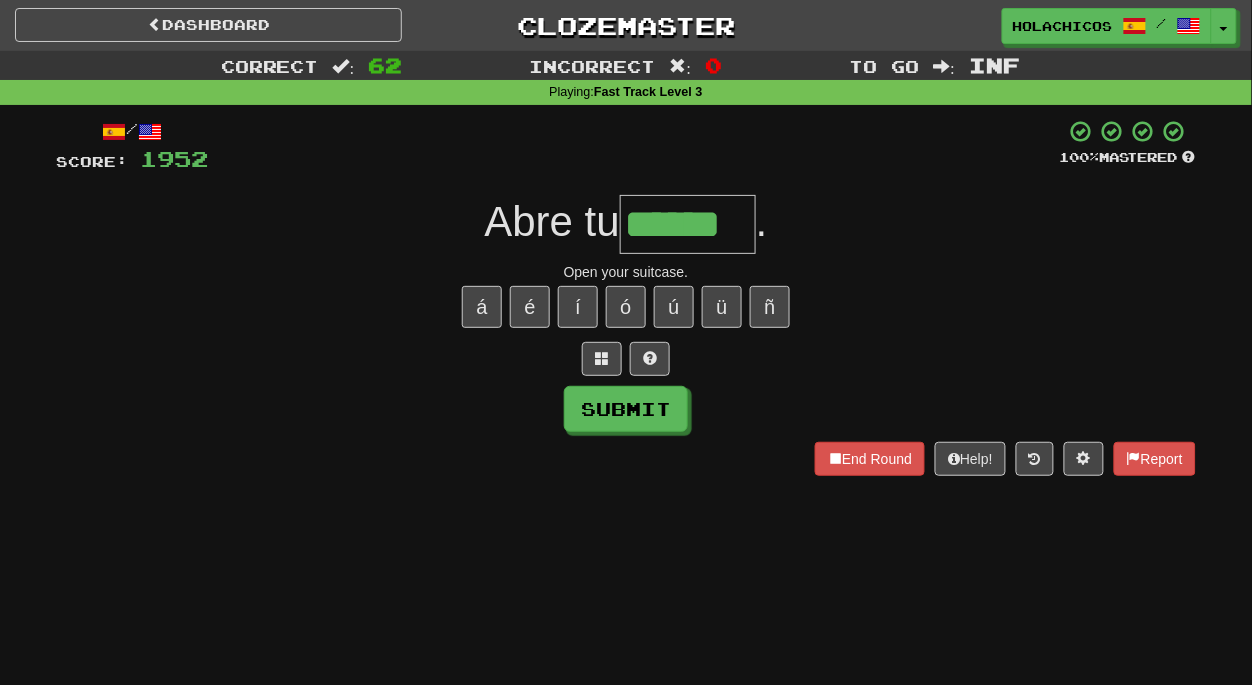 type on "******" 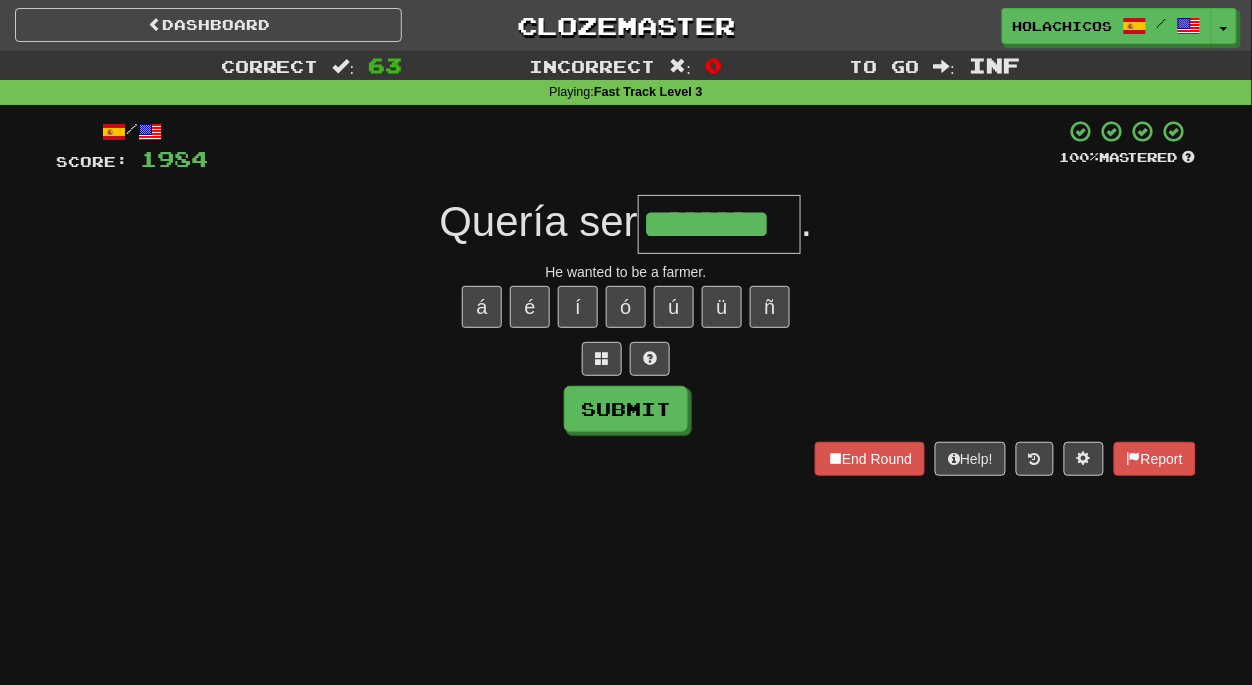 type on "********" 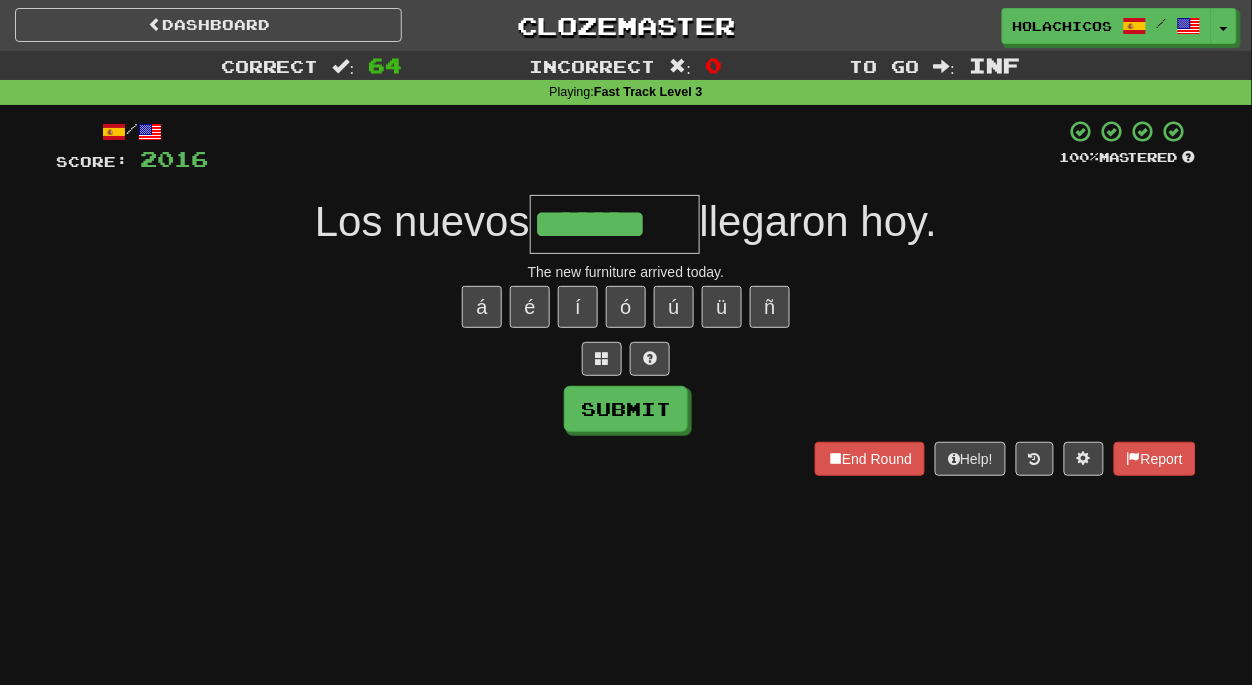 type on "*******" 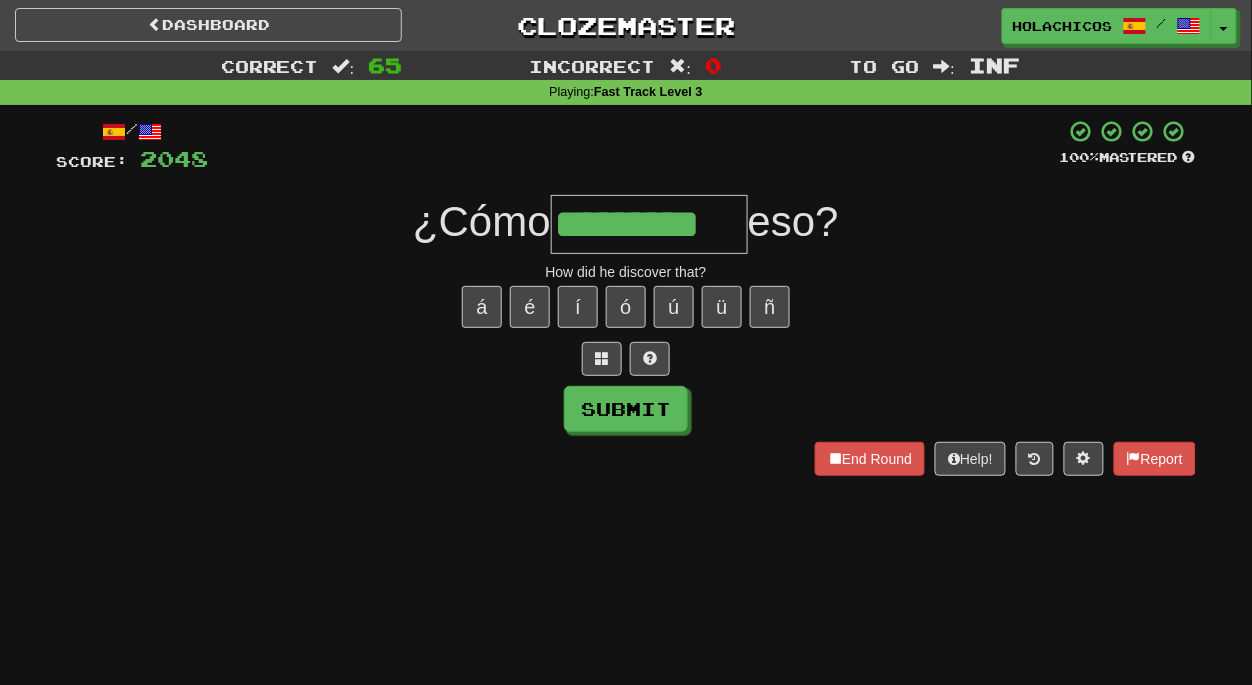 type on "*********" 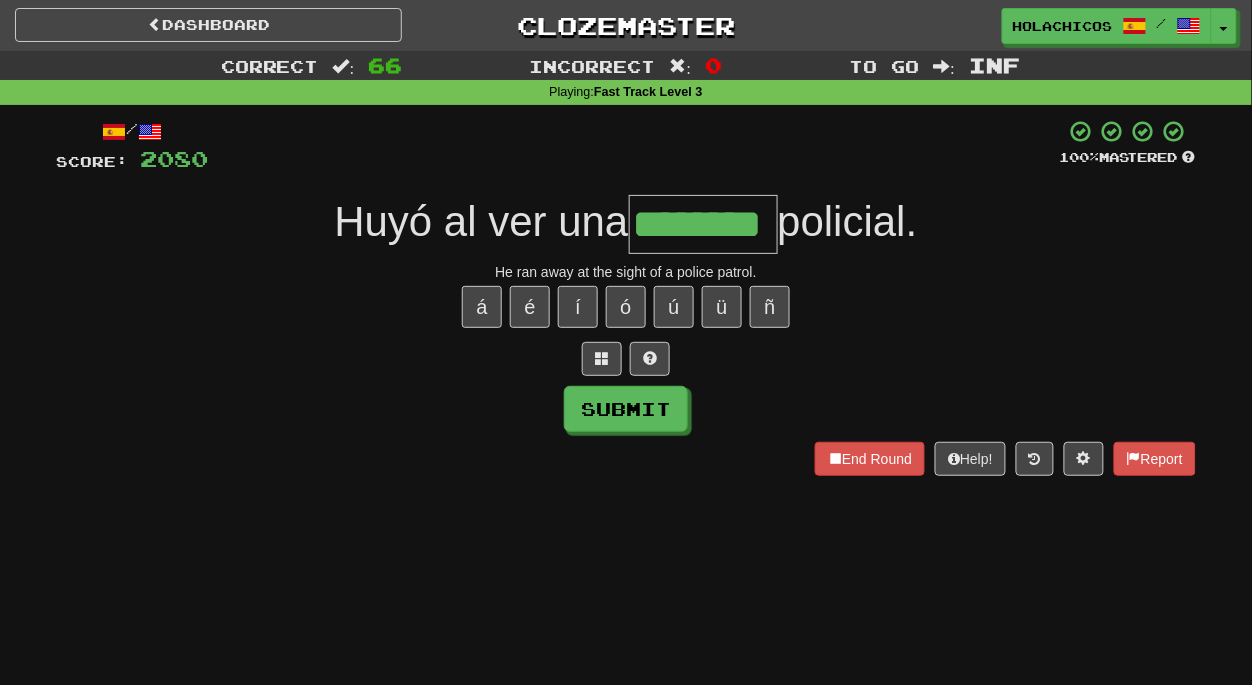 type on "********" 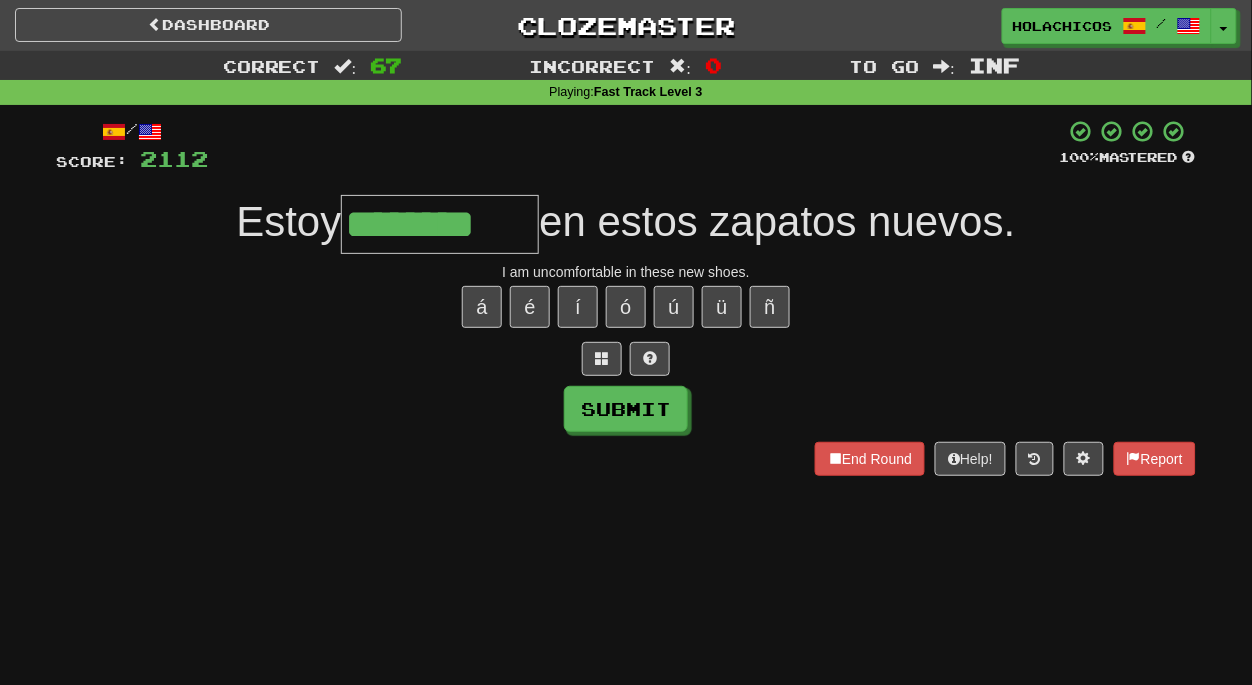 type on "********" 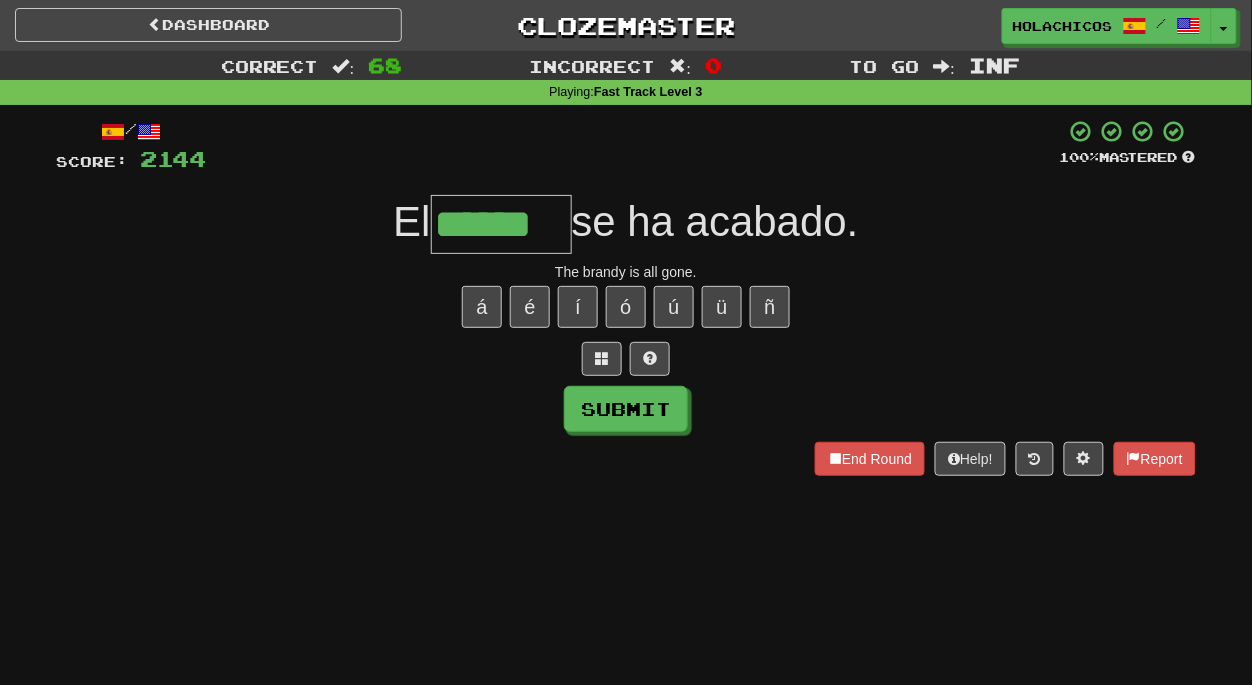 type on "******" 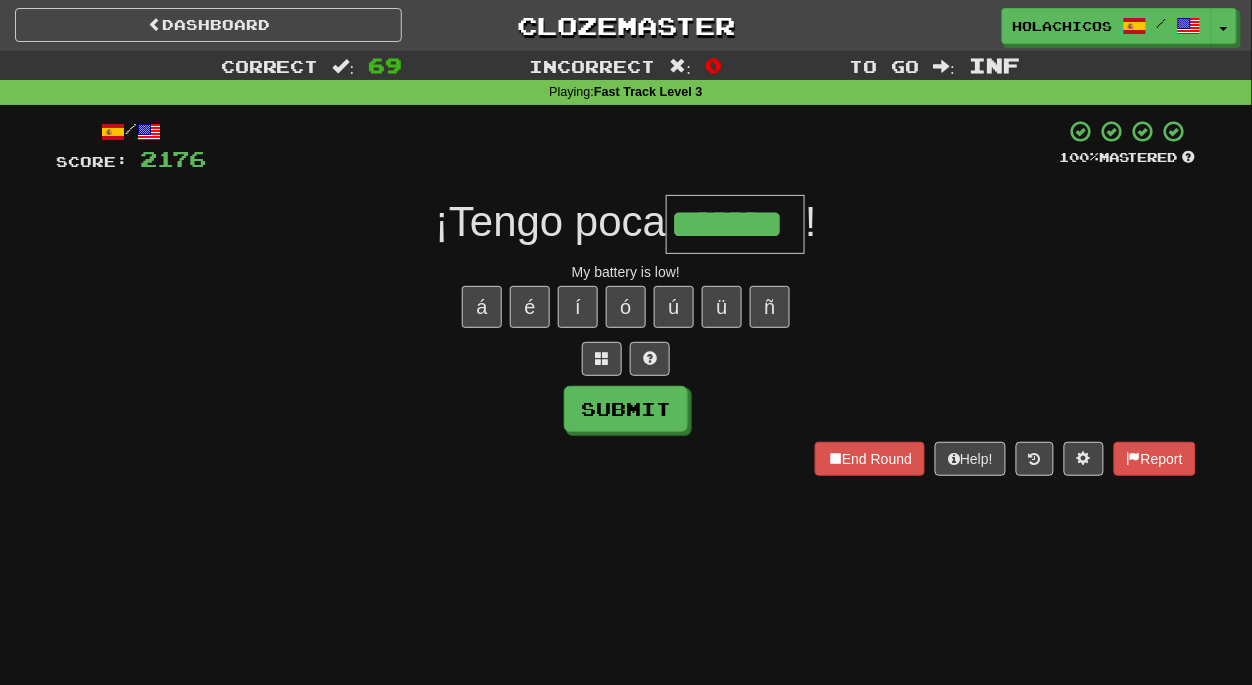 type on "*******" 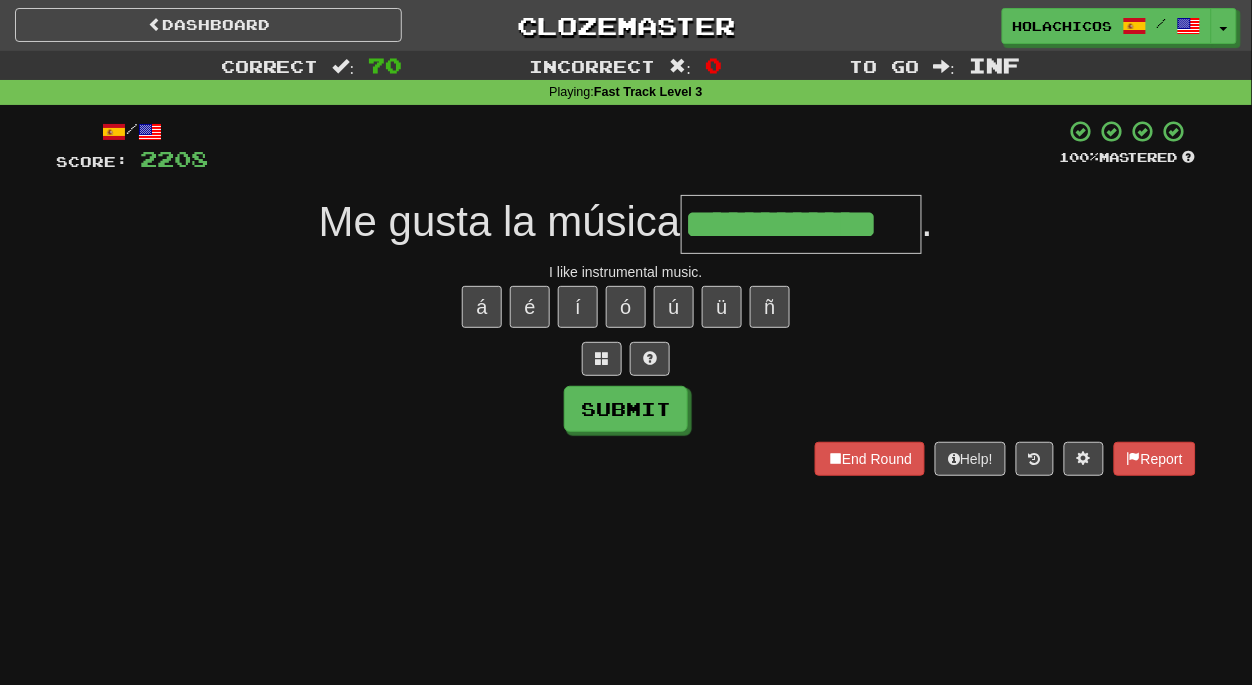 type on "**********" 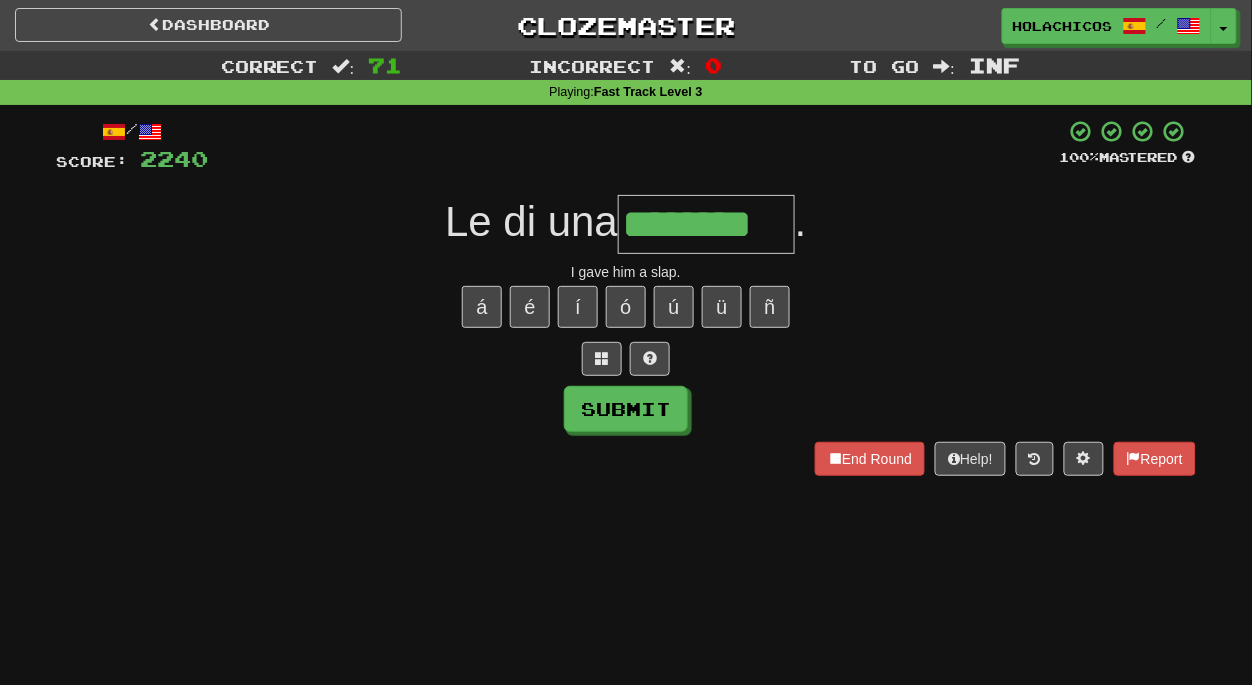 type on "********" 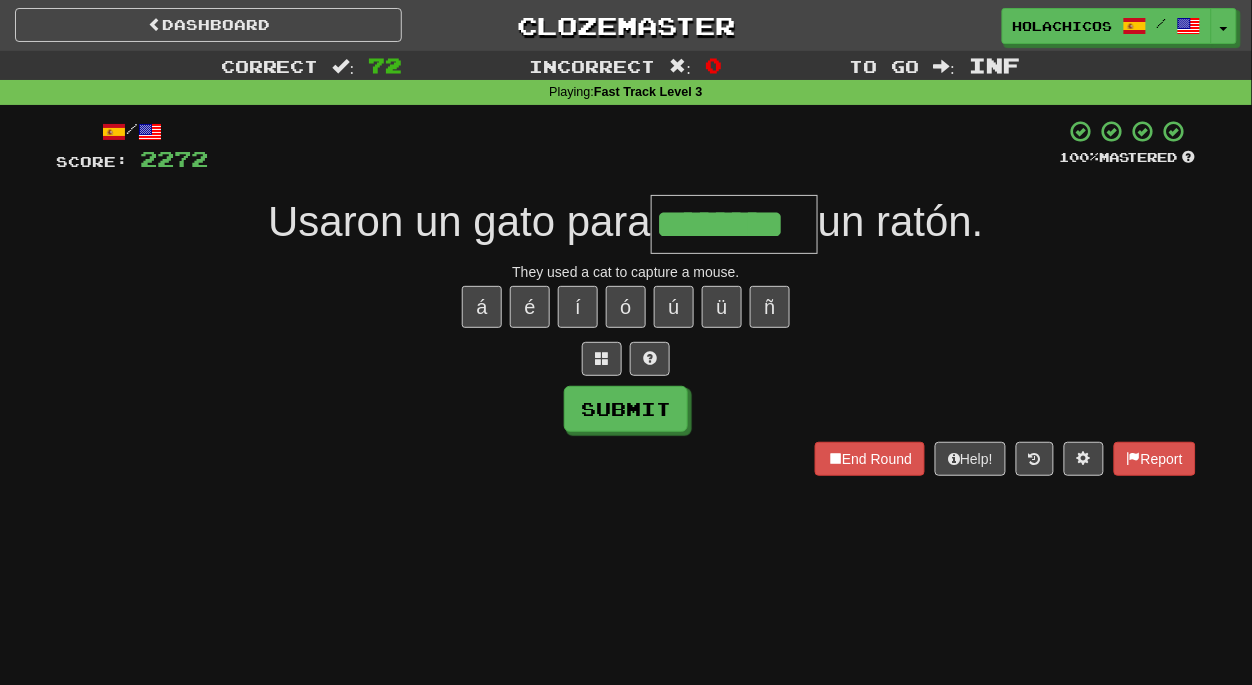 type on "********" 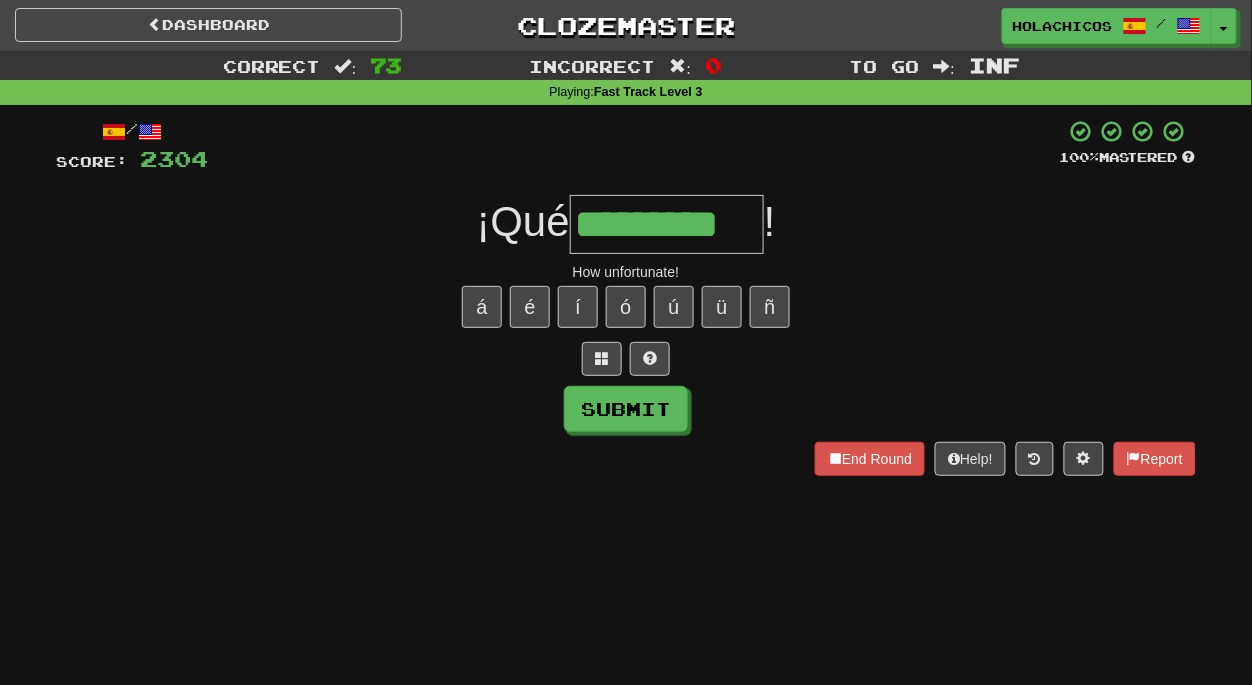type on "*********" 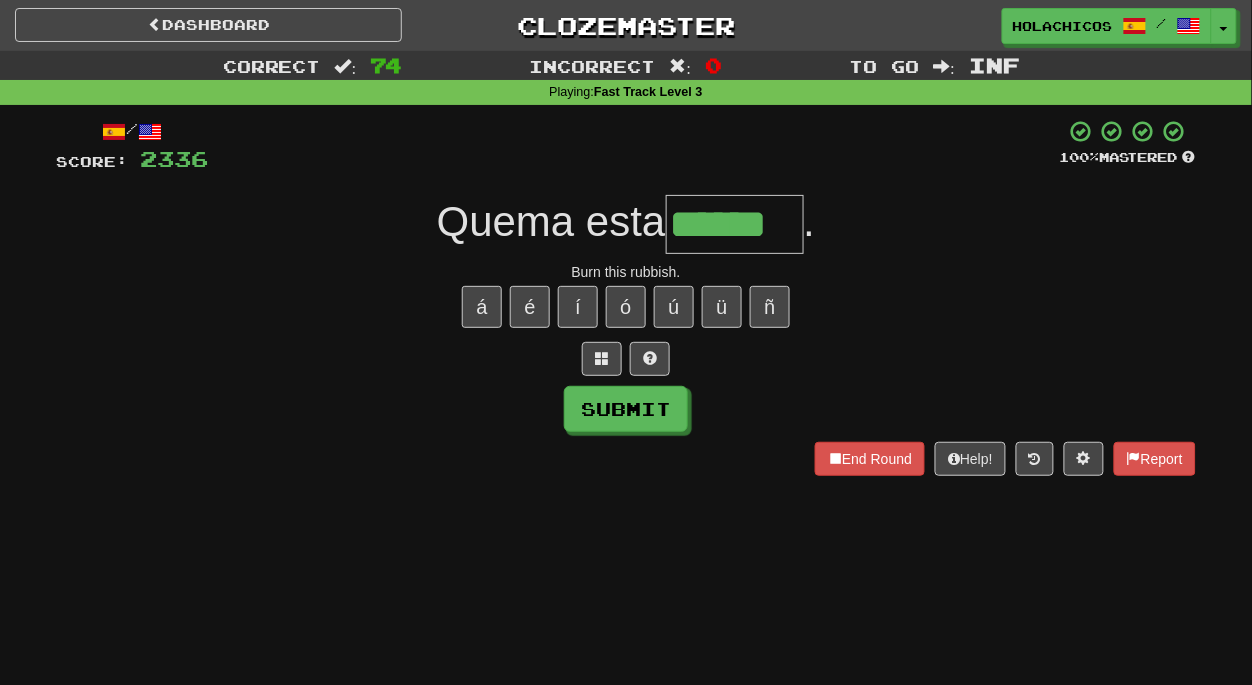 type on "******" 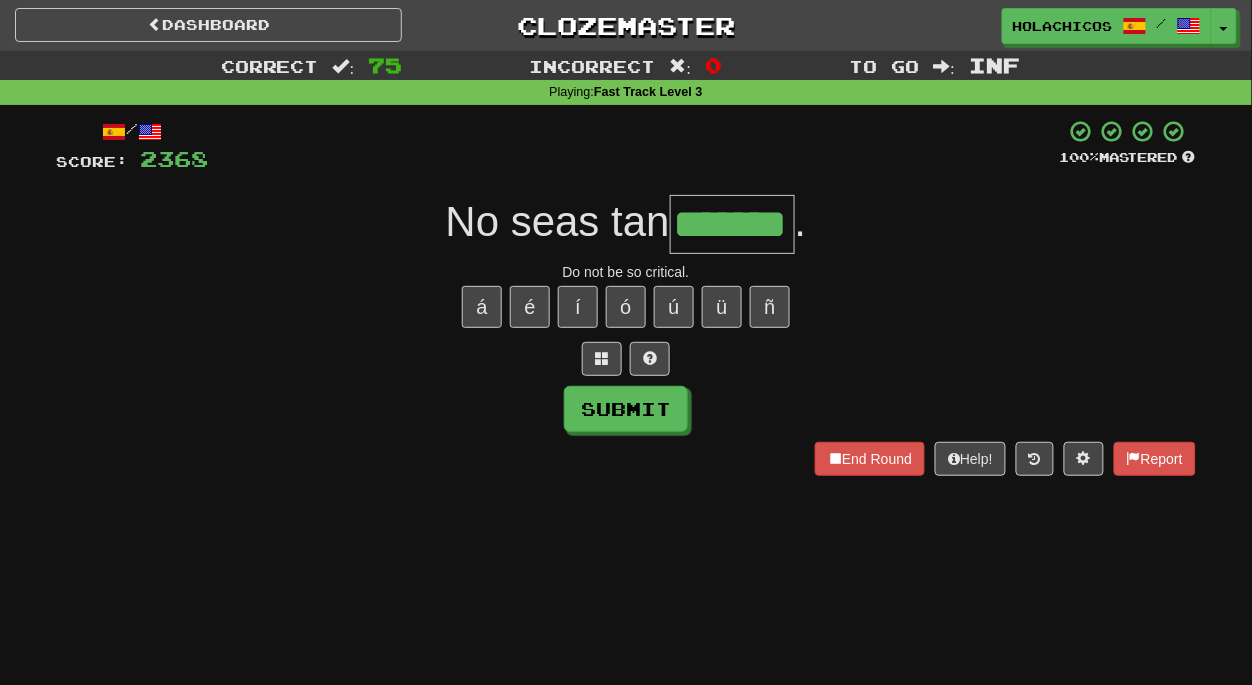 type on "*******" 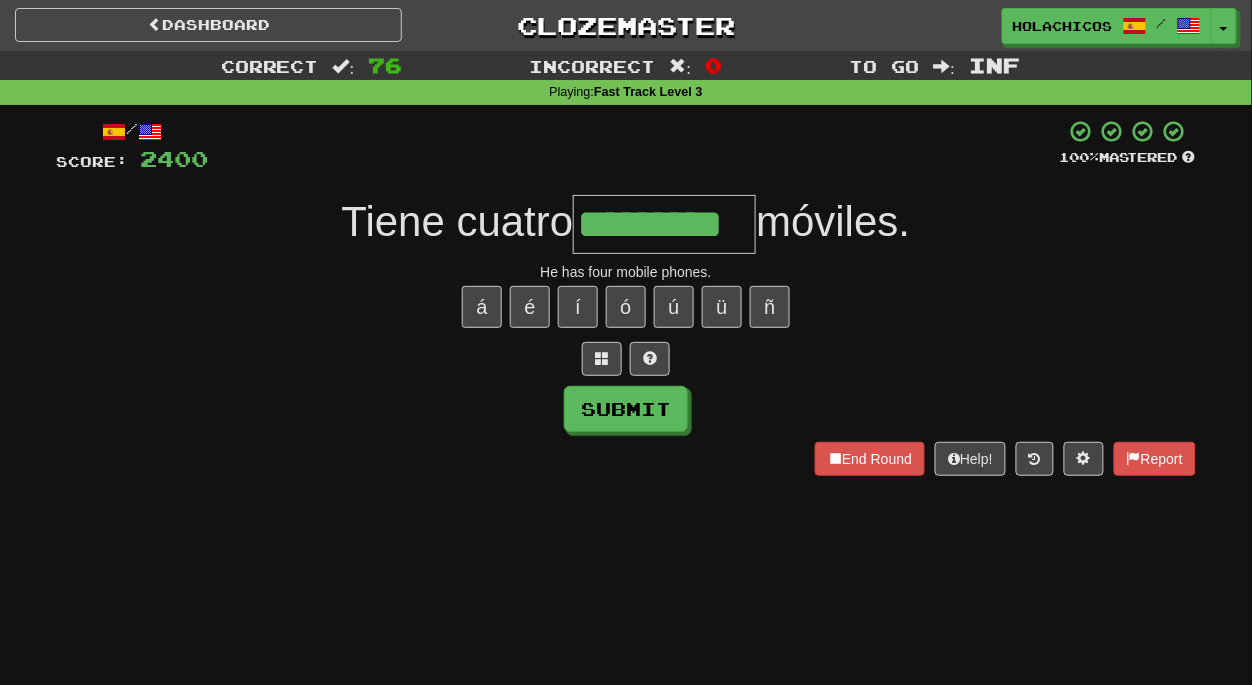 type on "*********" 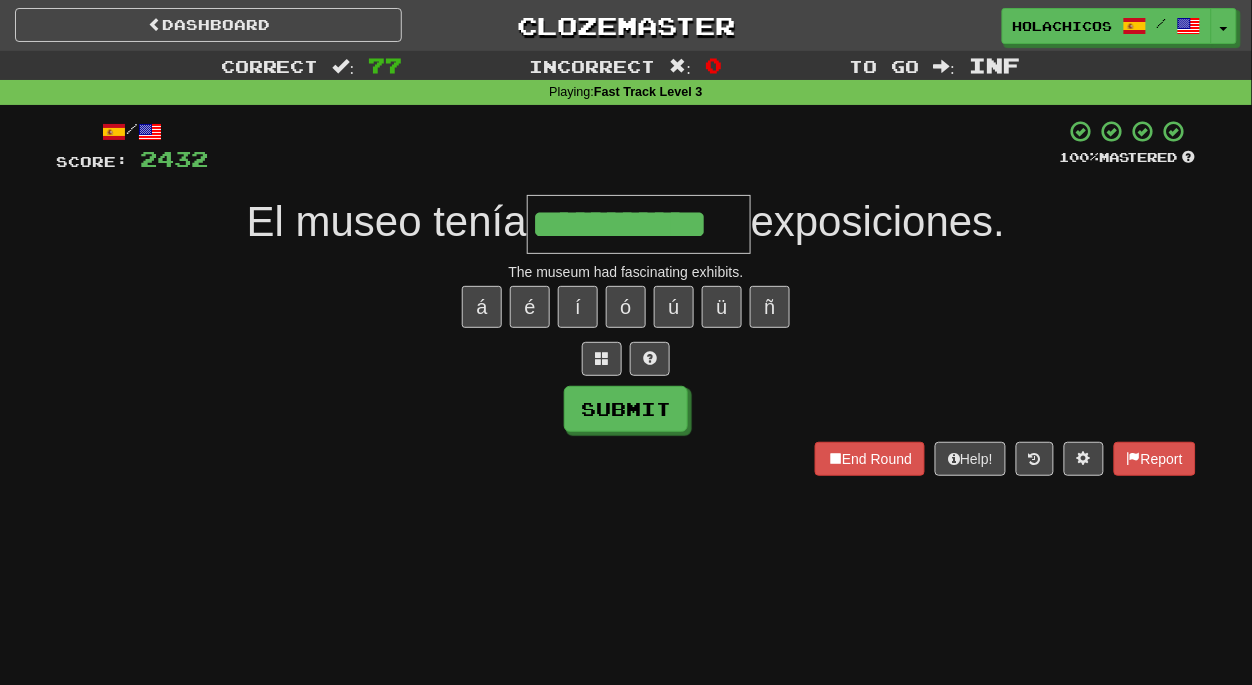 type on "**********" 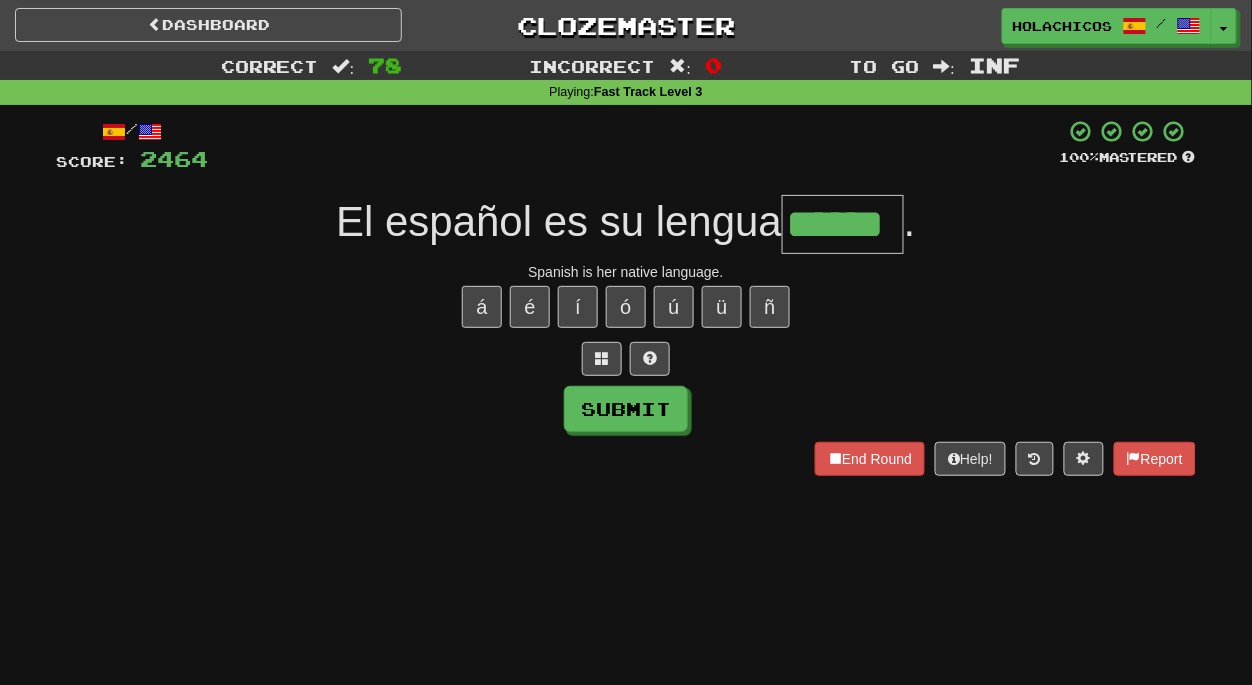 type on "******" 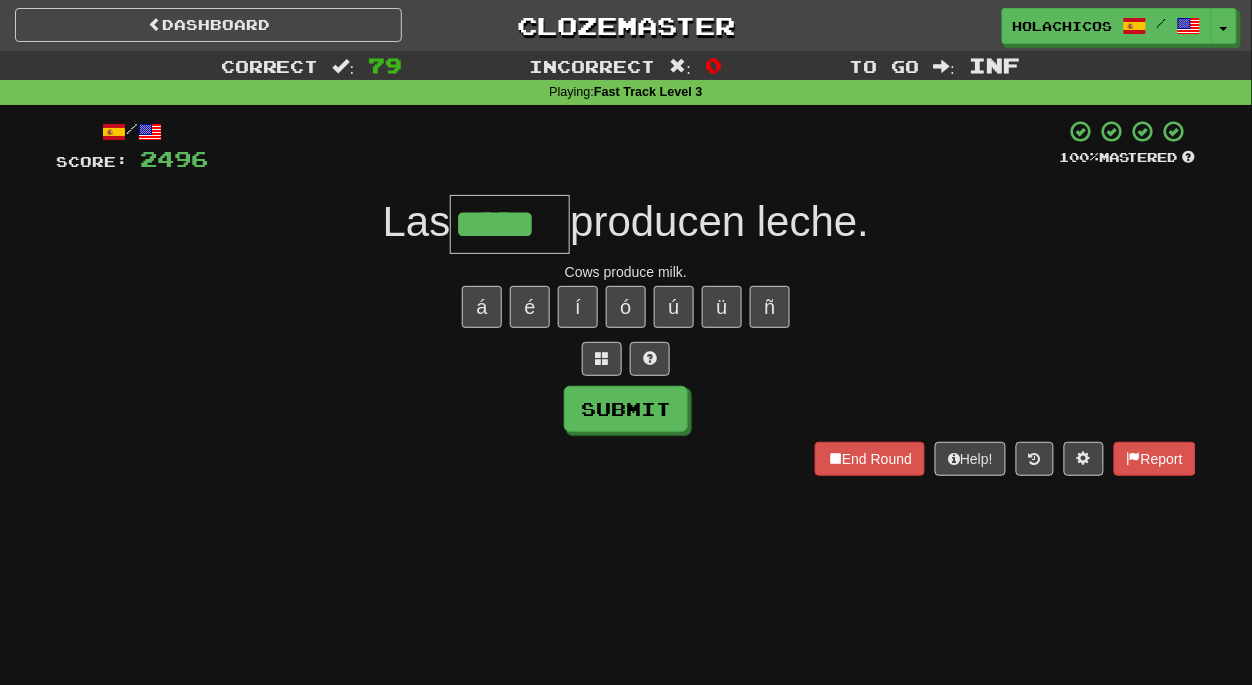 type on "*****" 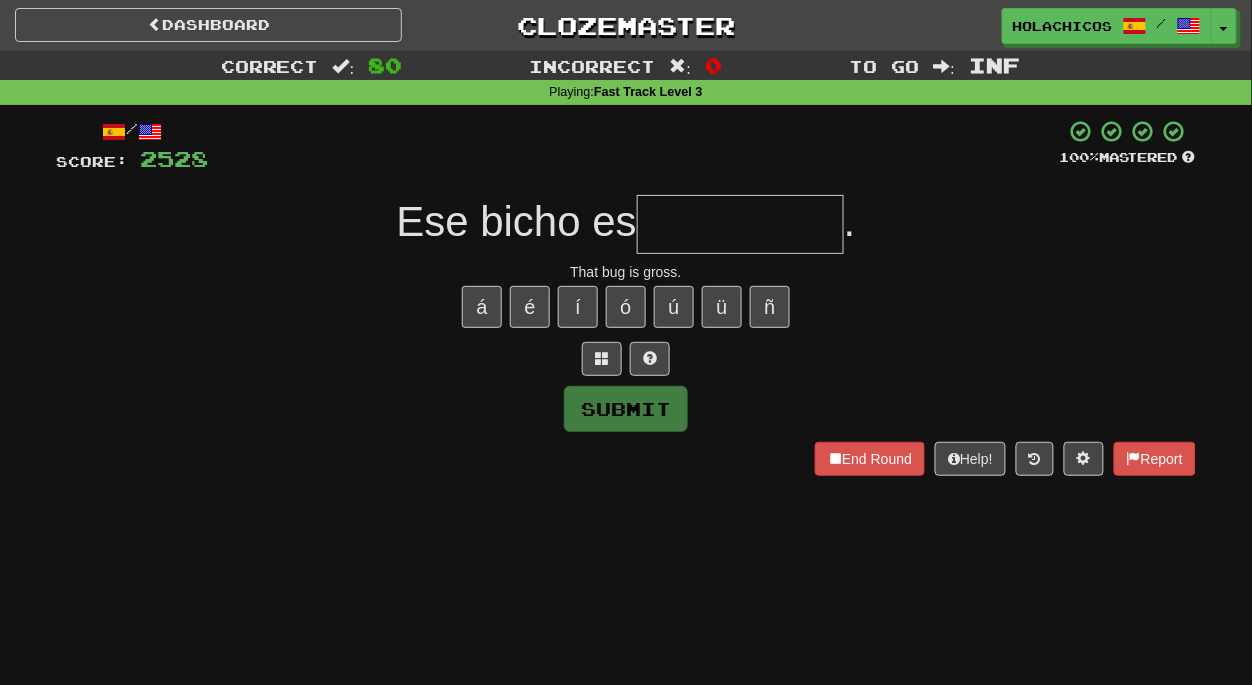 type on "*" 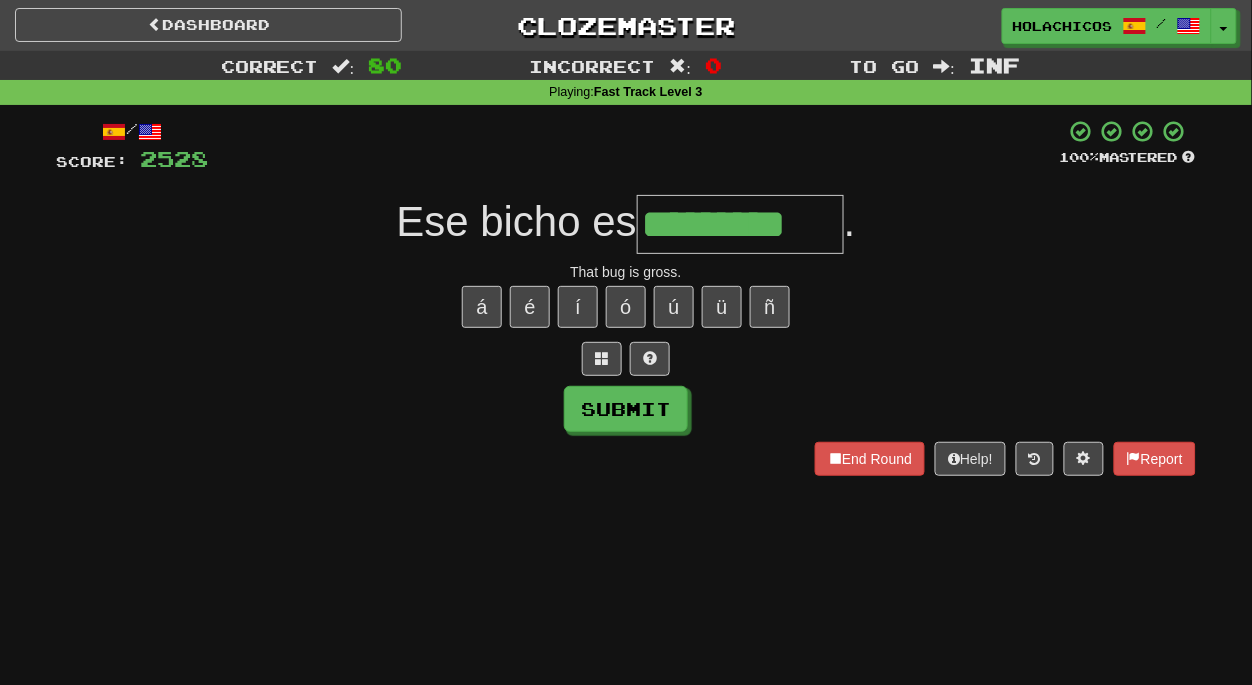type on "*********" 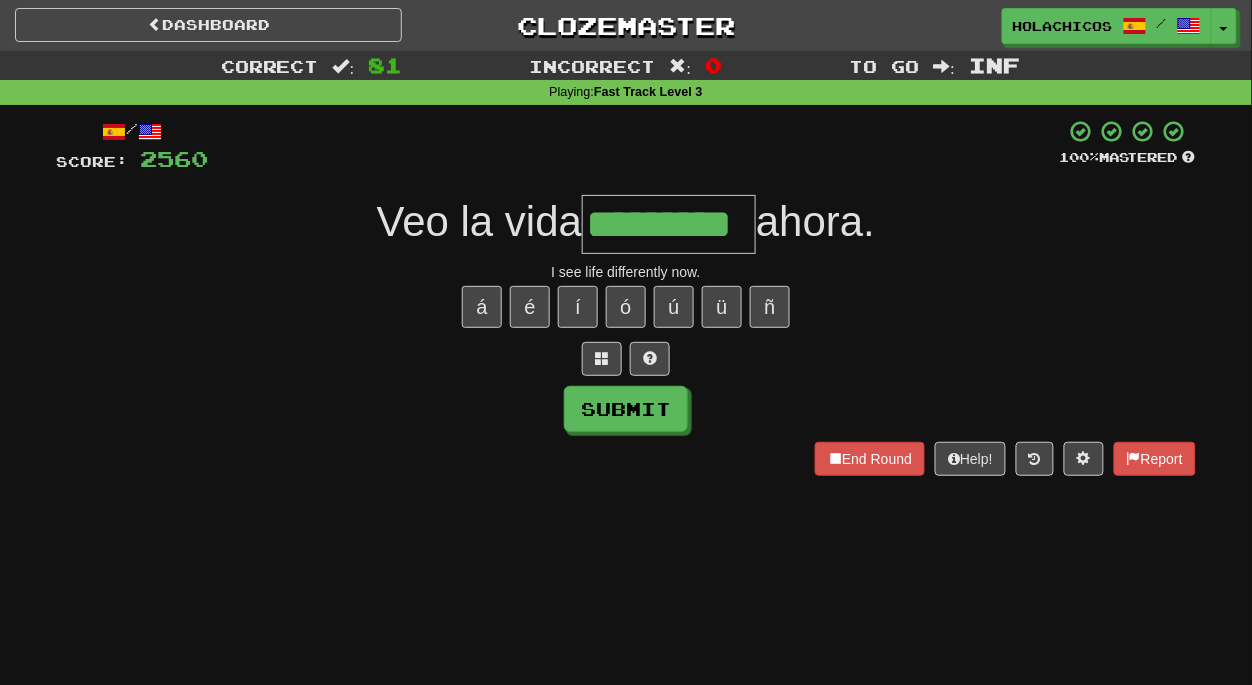 type on "*********" 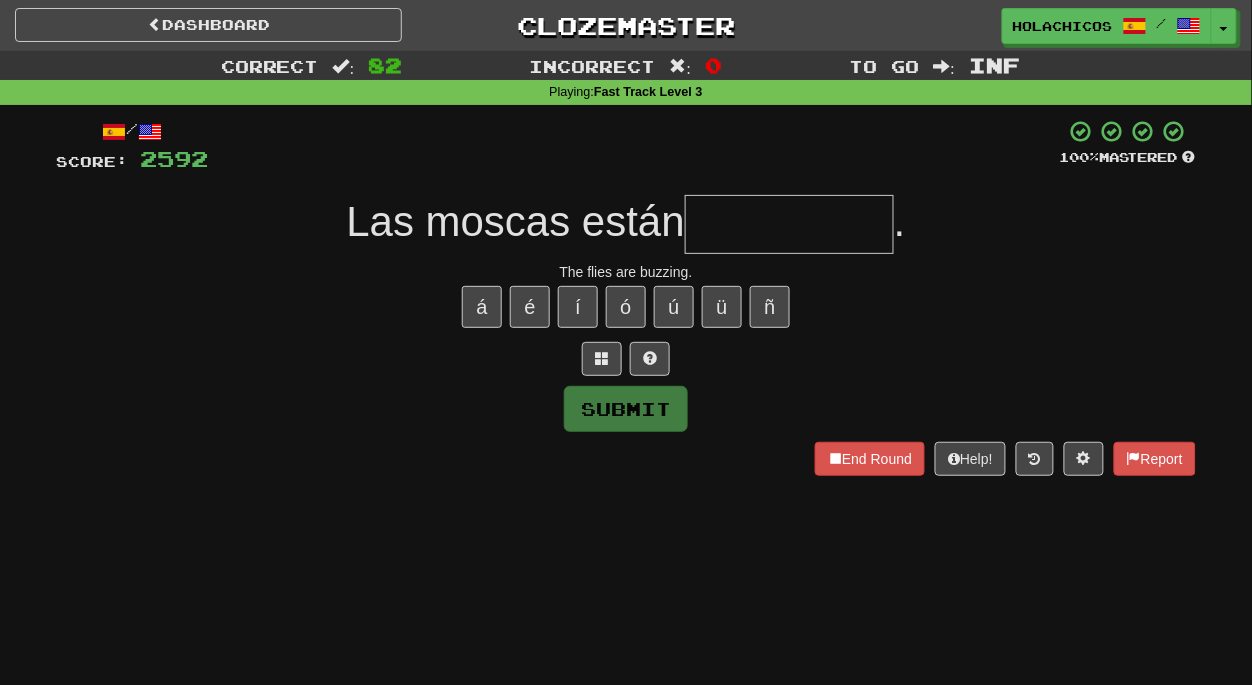 type on "*" 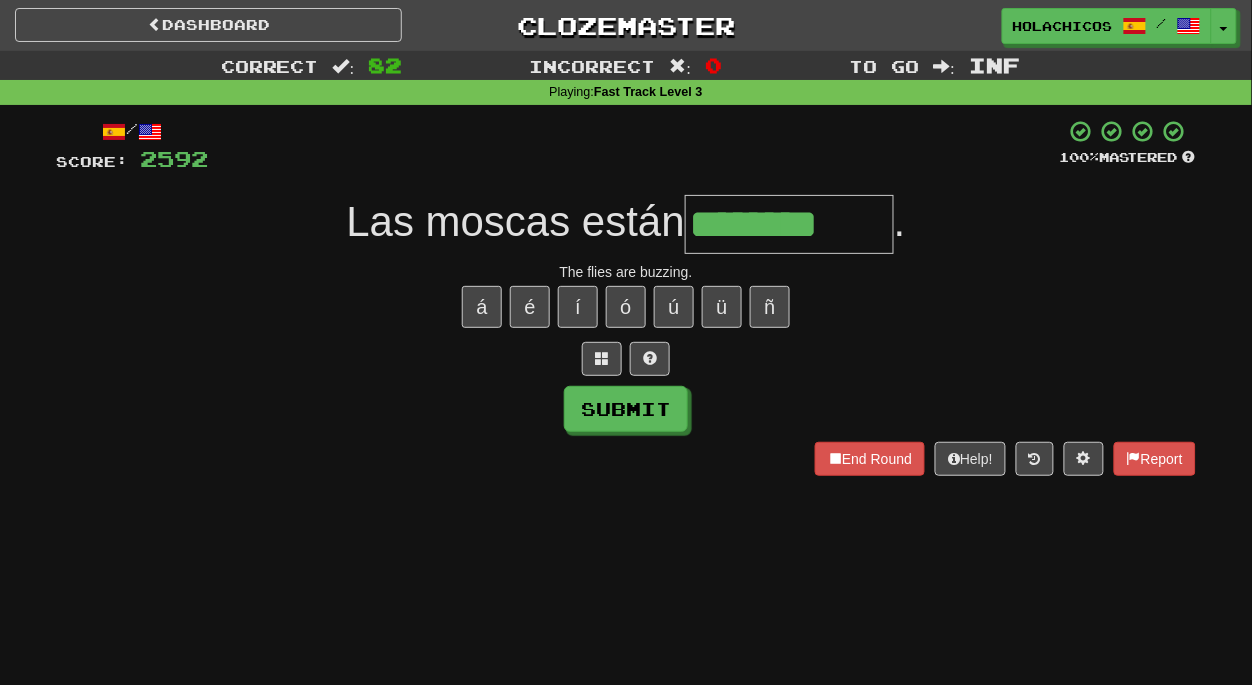 type on "********" 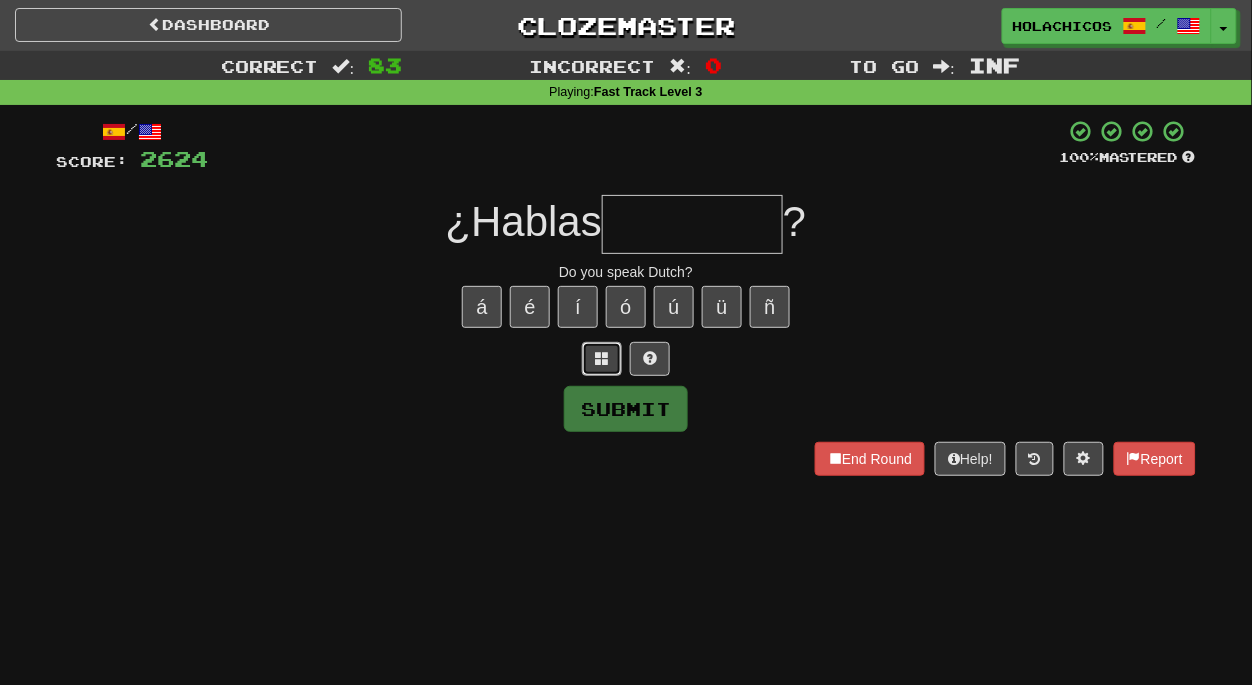 click at bounding box center (602, 358) 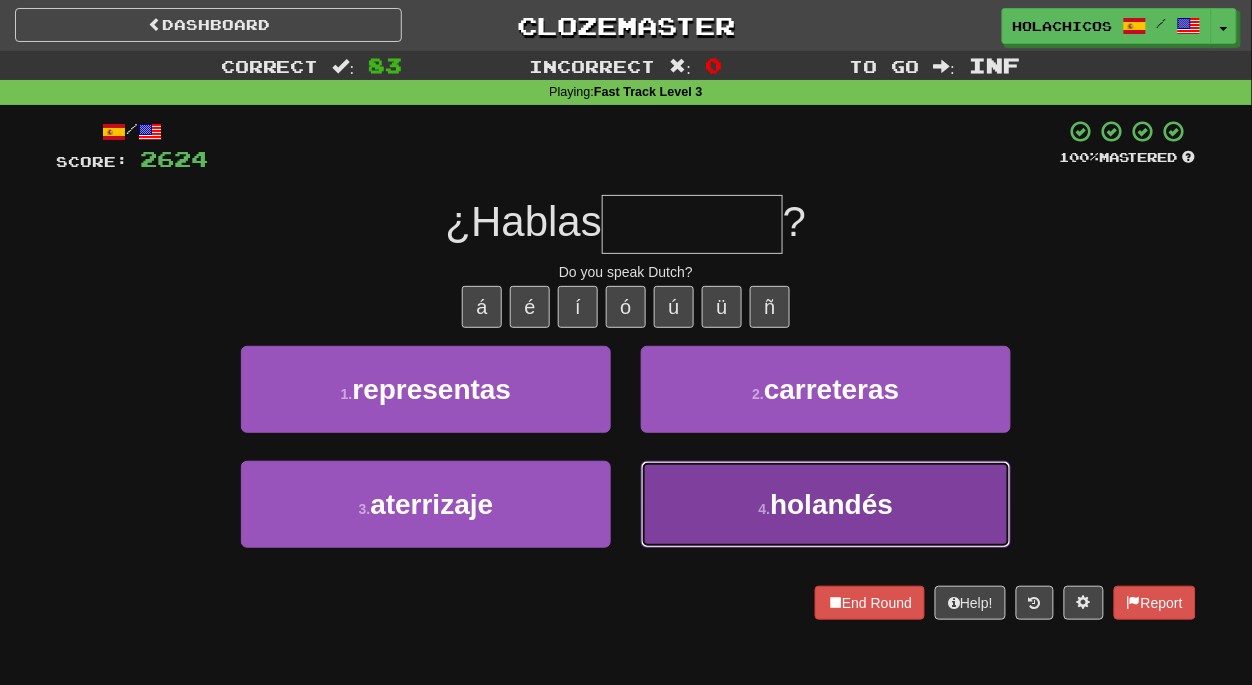 click on "4 .  holandés" at bounding box center [826, 504] 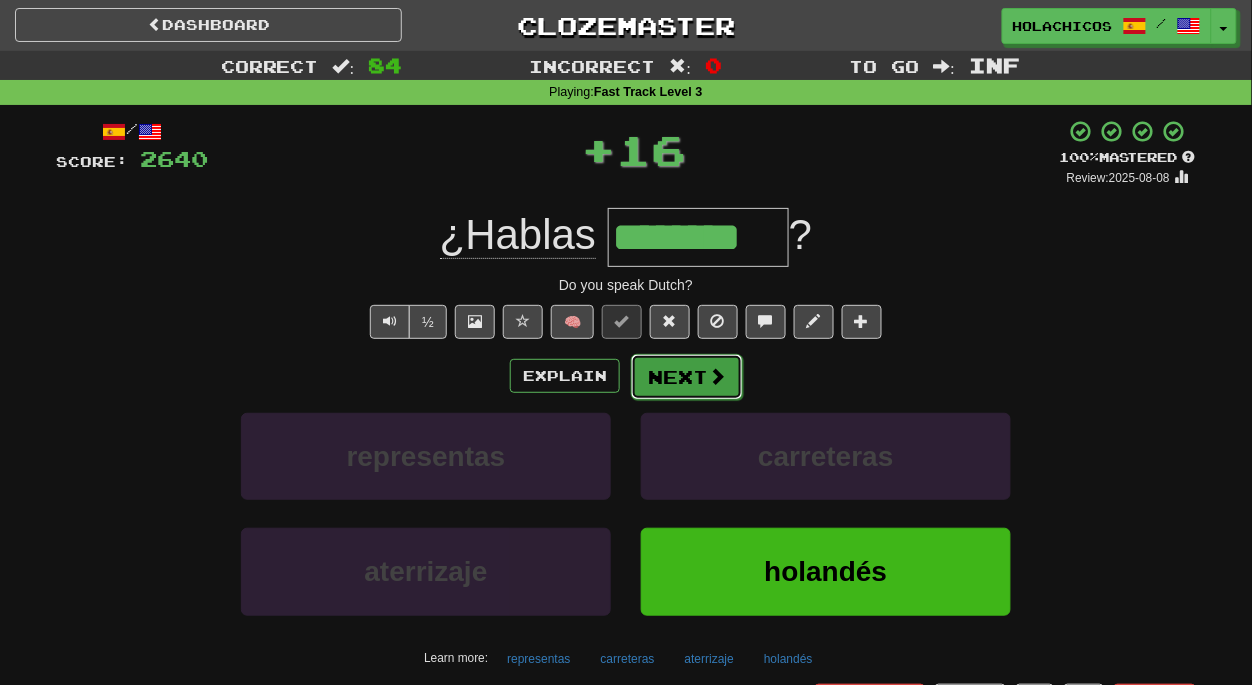 click on "Next" at bounding box center (687, 377) 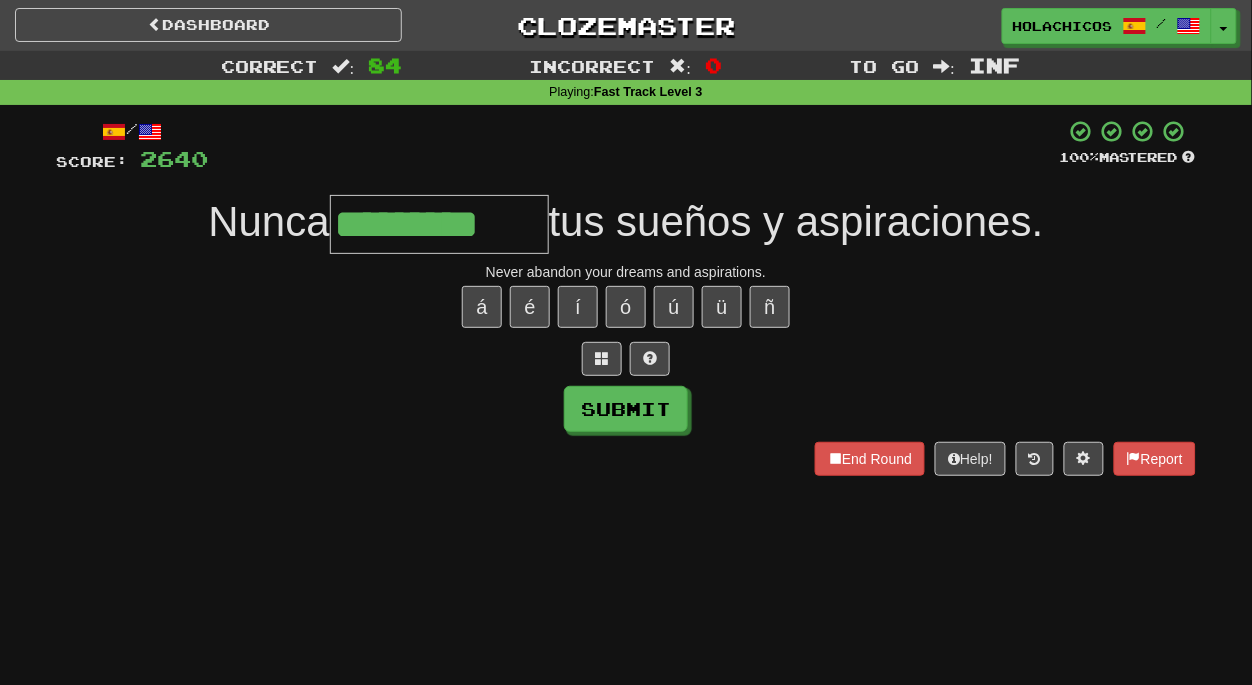 type on "*********" 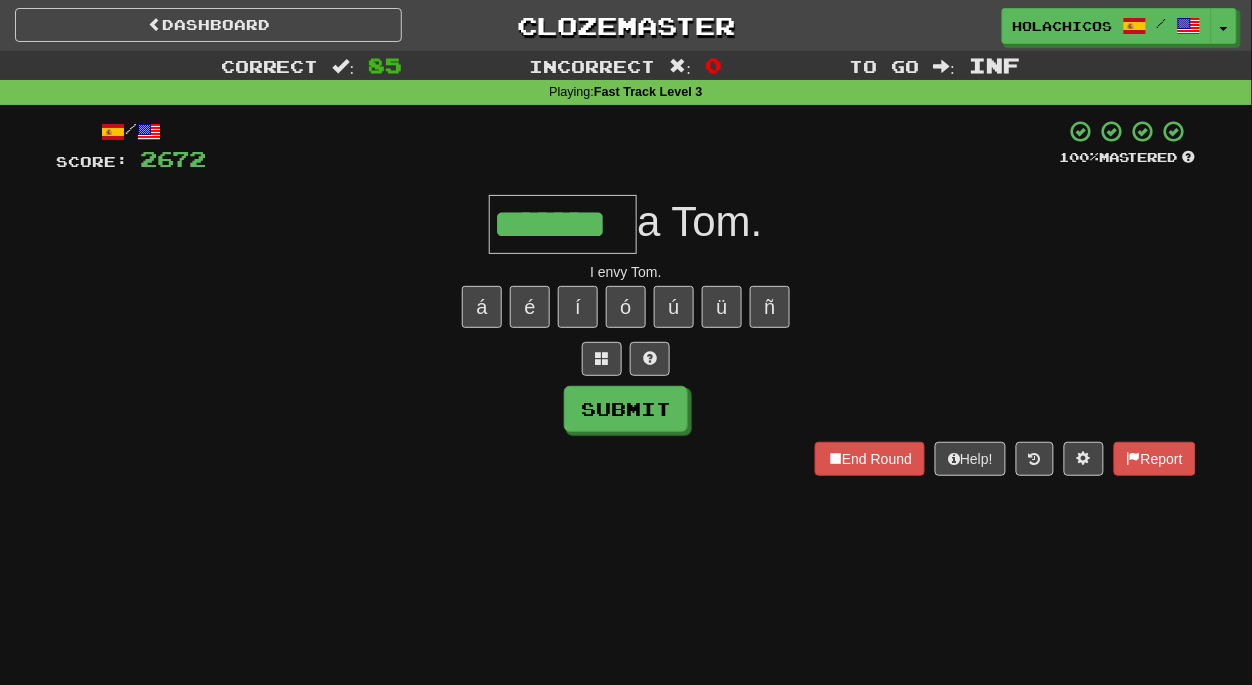 type on "*******" 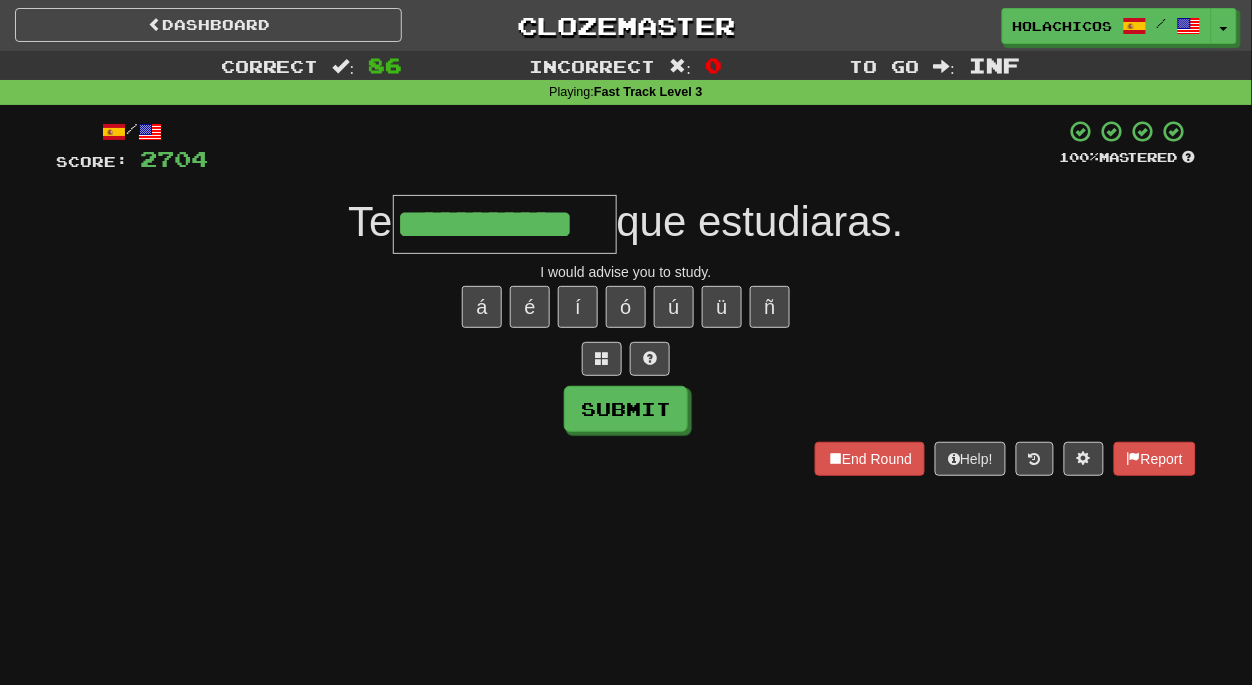 type on "**********" 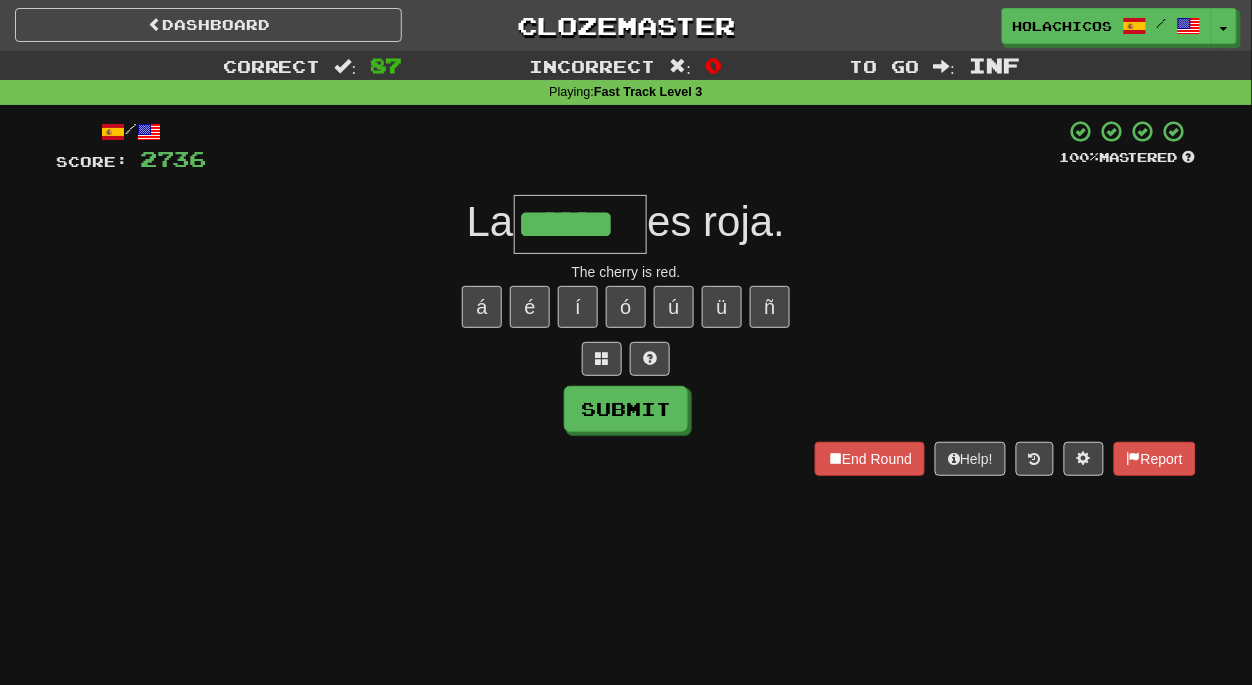 type on "******" 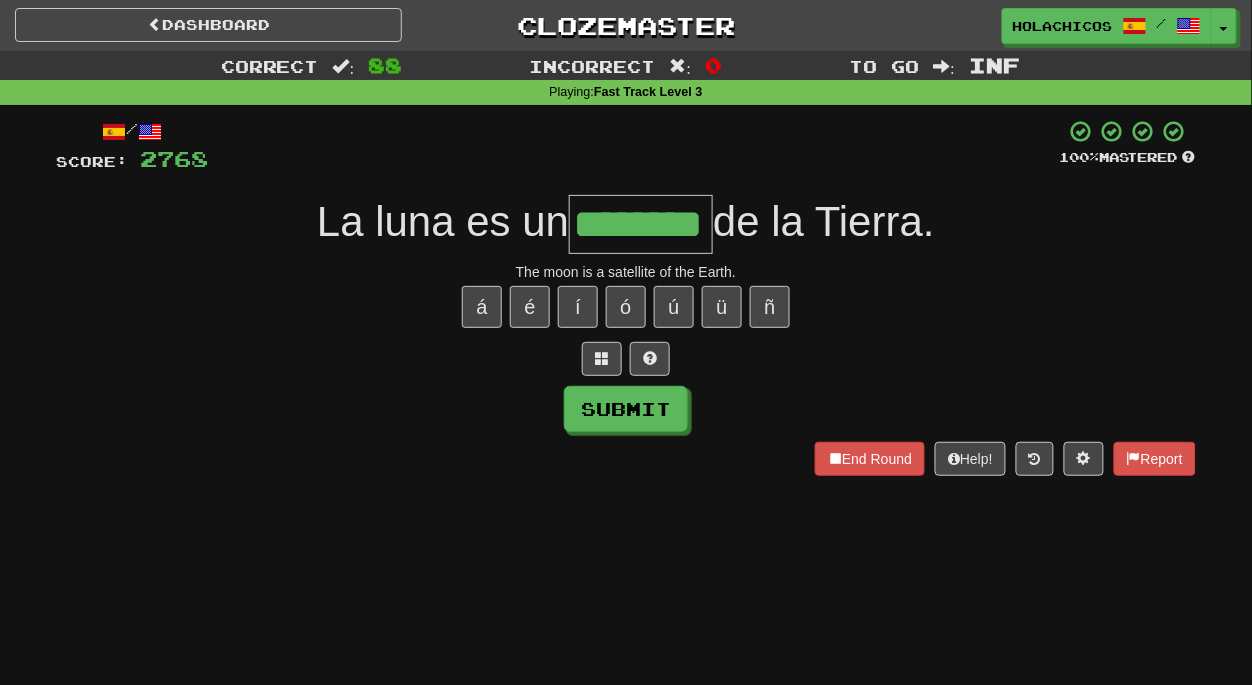type on "********" 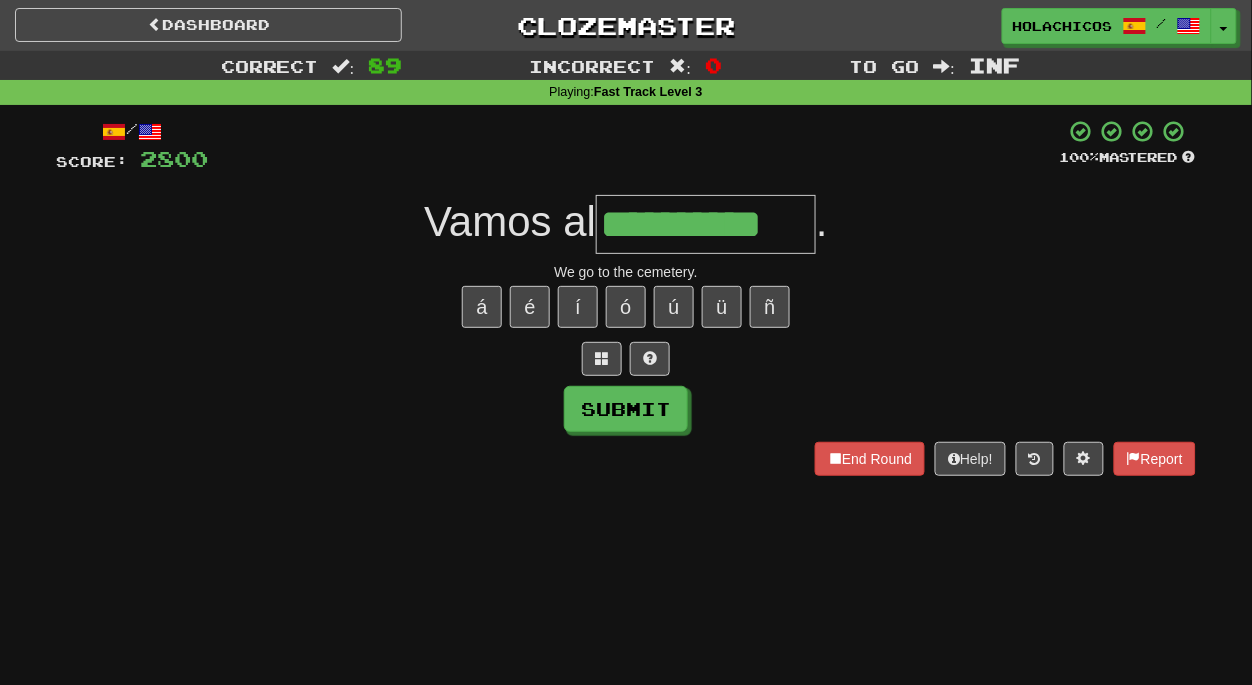 type on "**********" 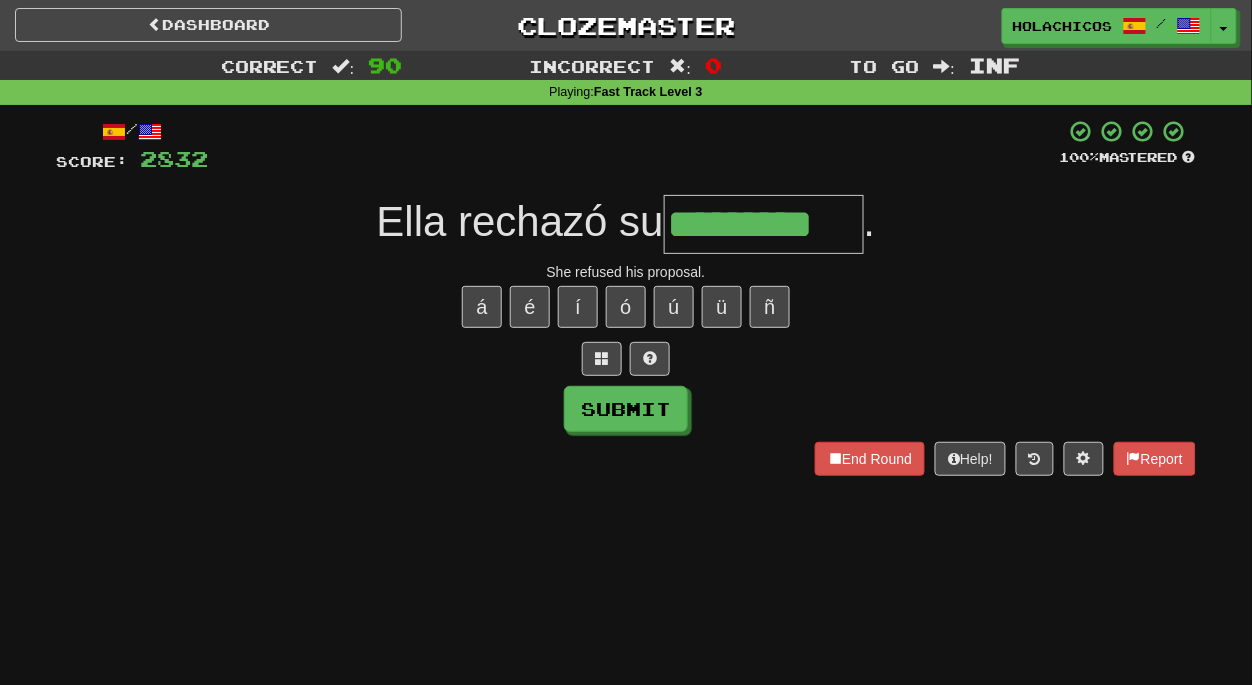 type on "*********" 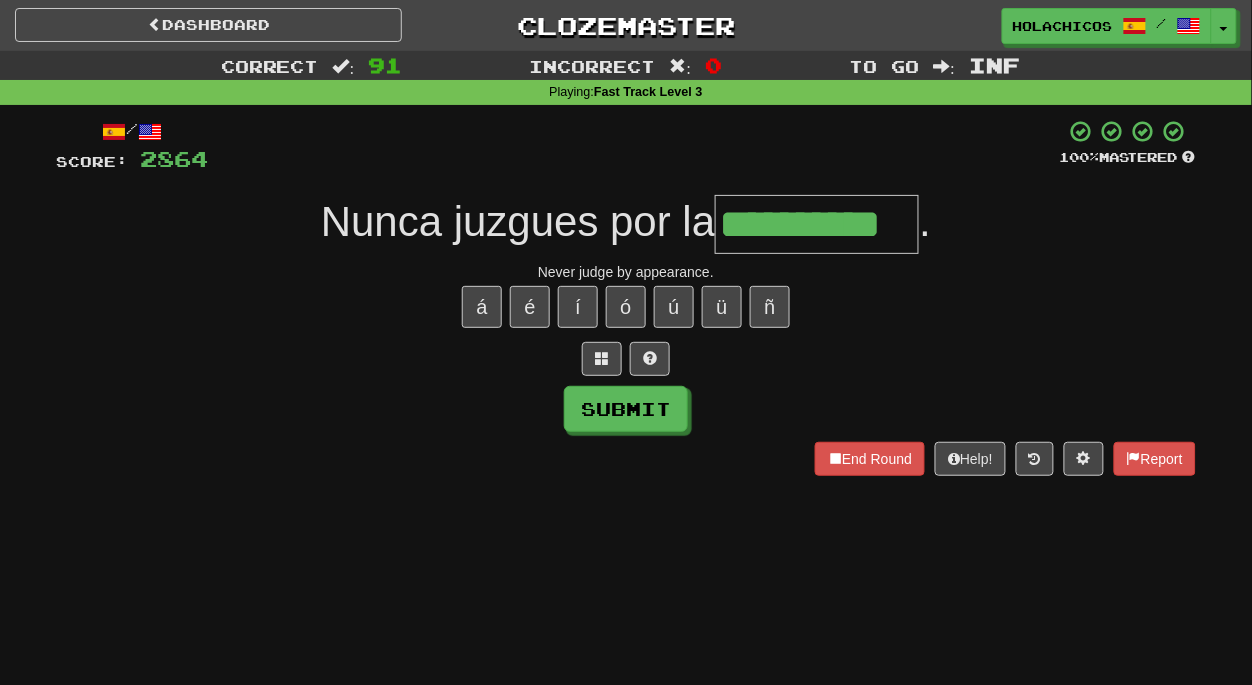 type on "**********" 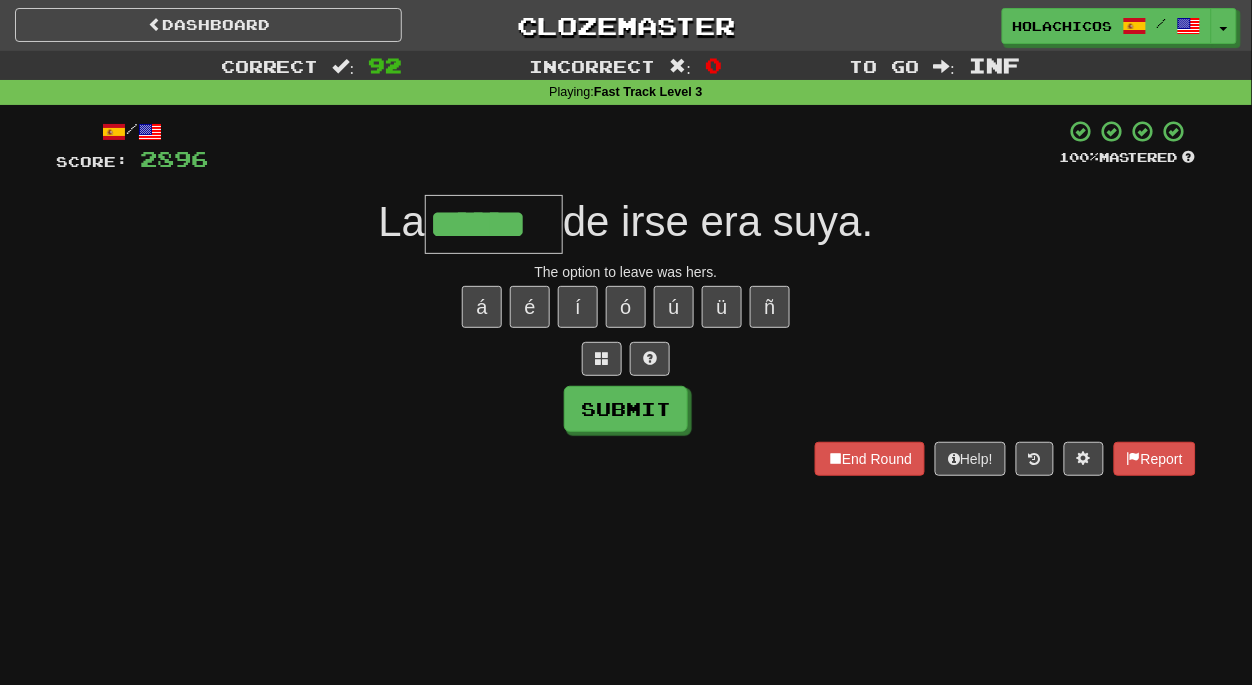 type on "******" 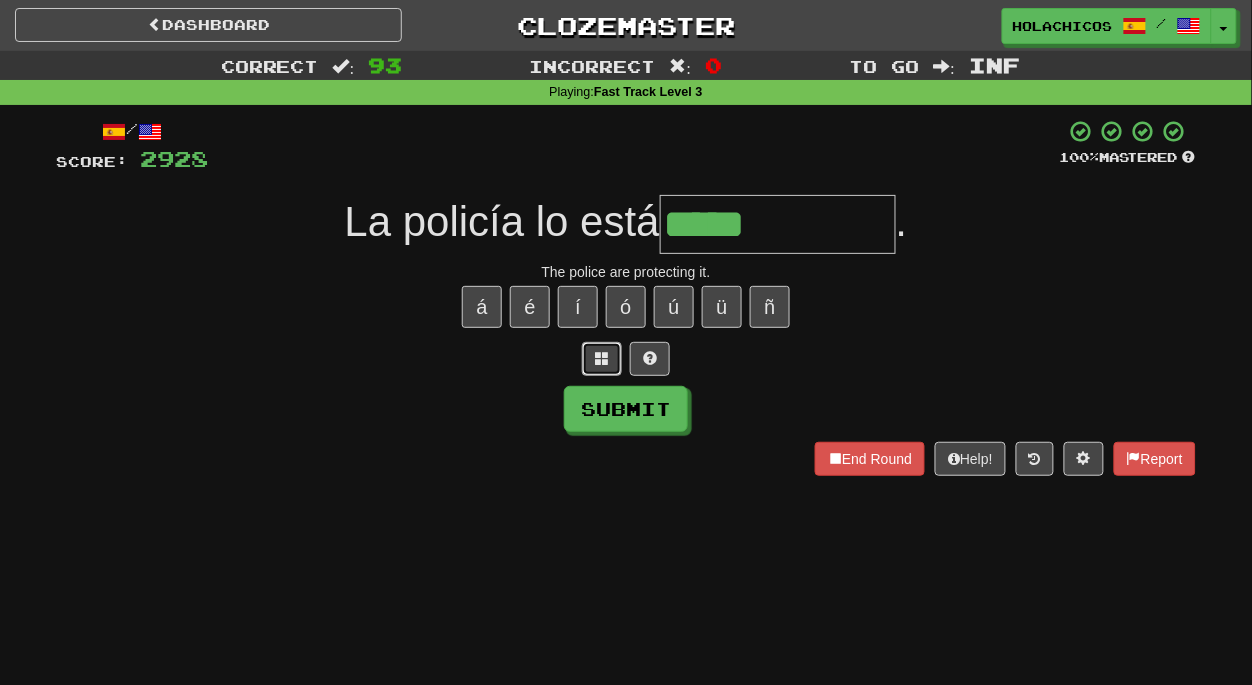 click at bounding box center [602, 358] 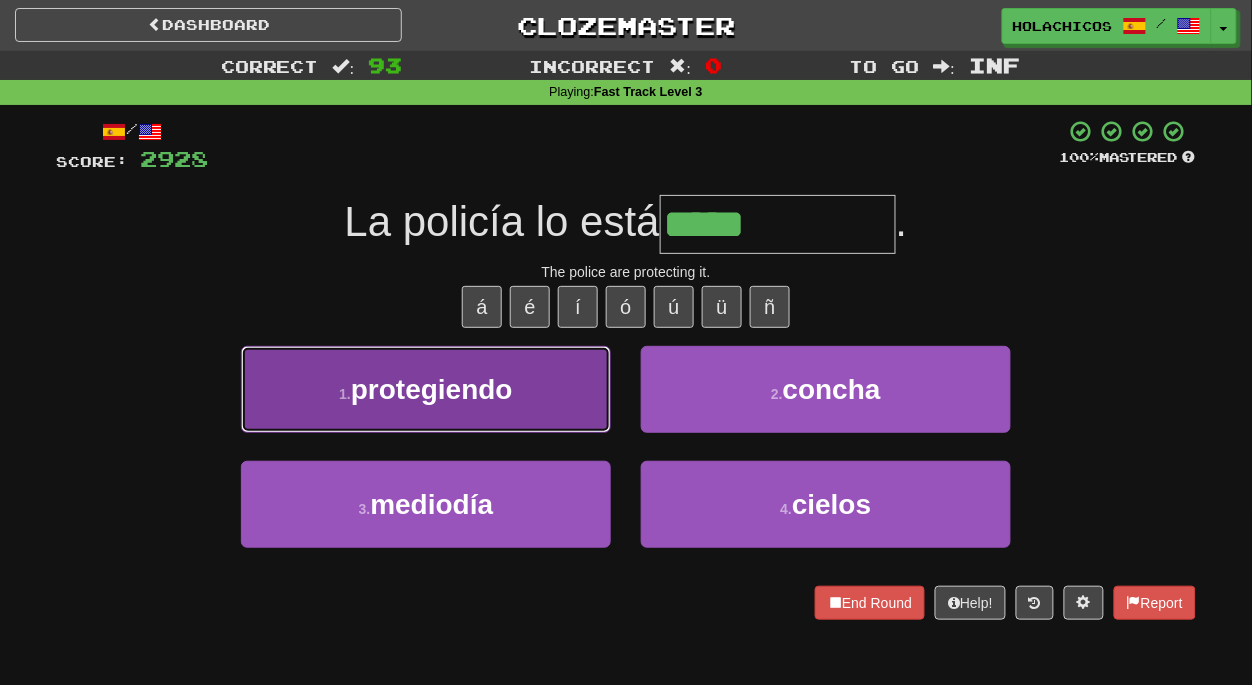 click on "protegiendo" at bounding box center [432, 389] 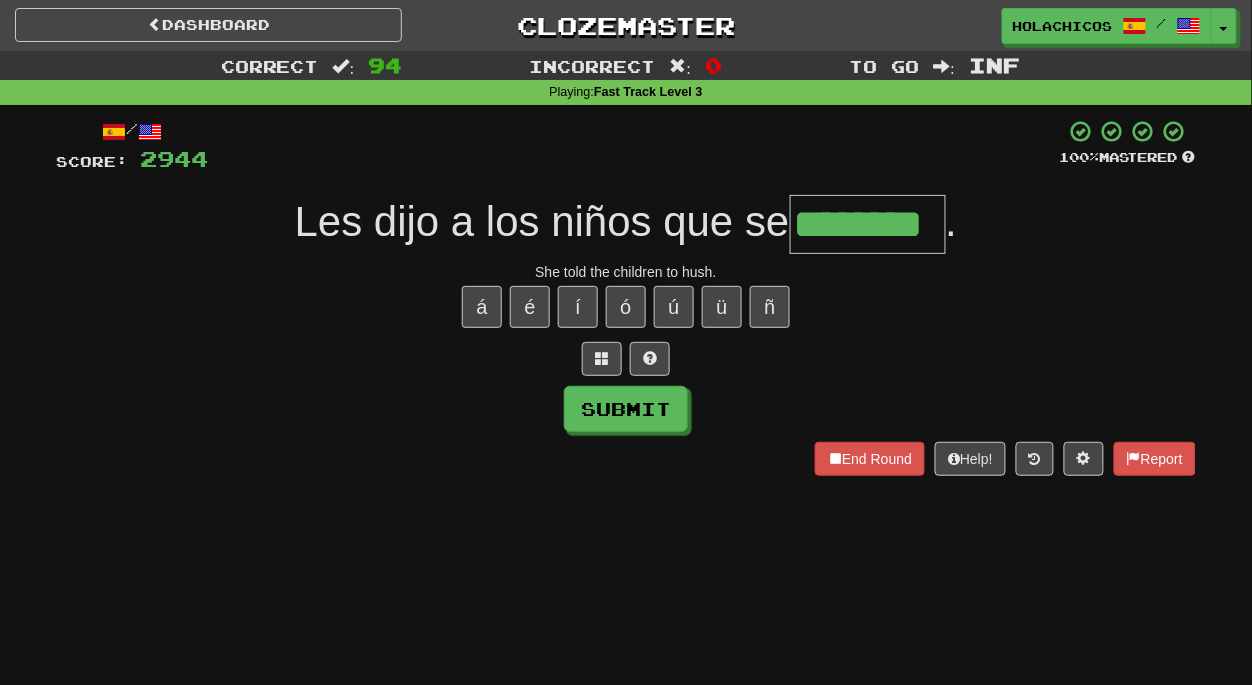 type on "********" 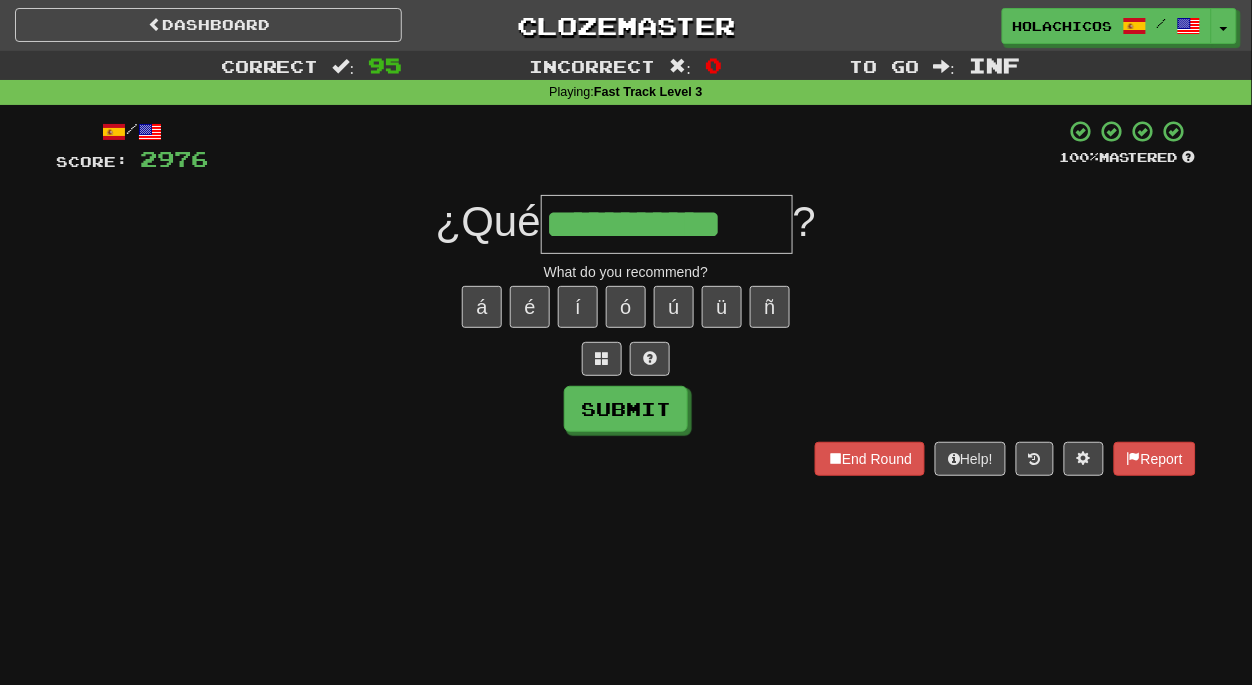 type on "**********" 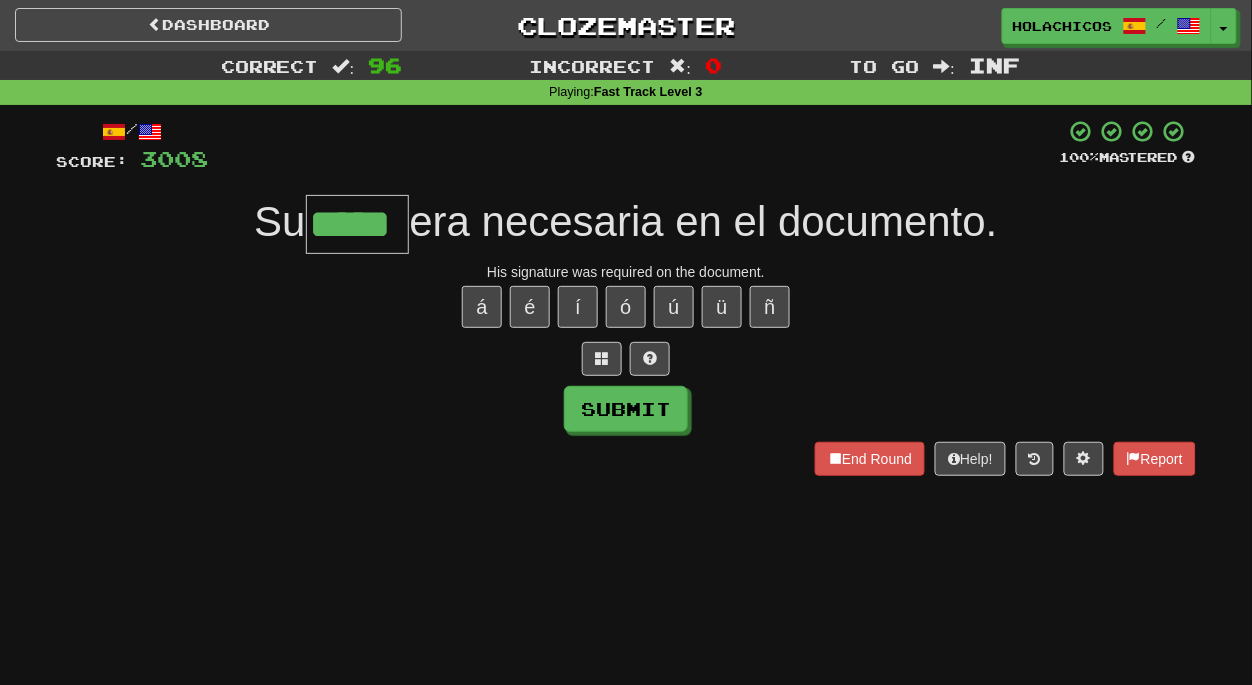 type on "*****" 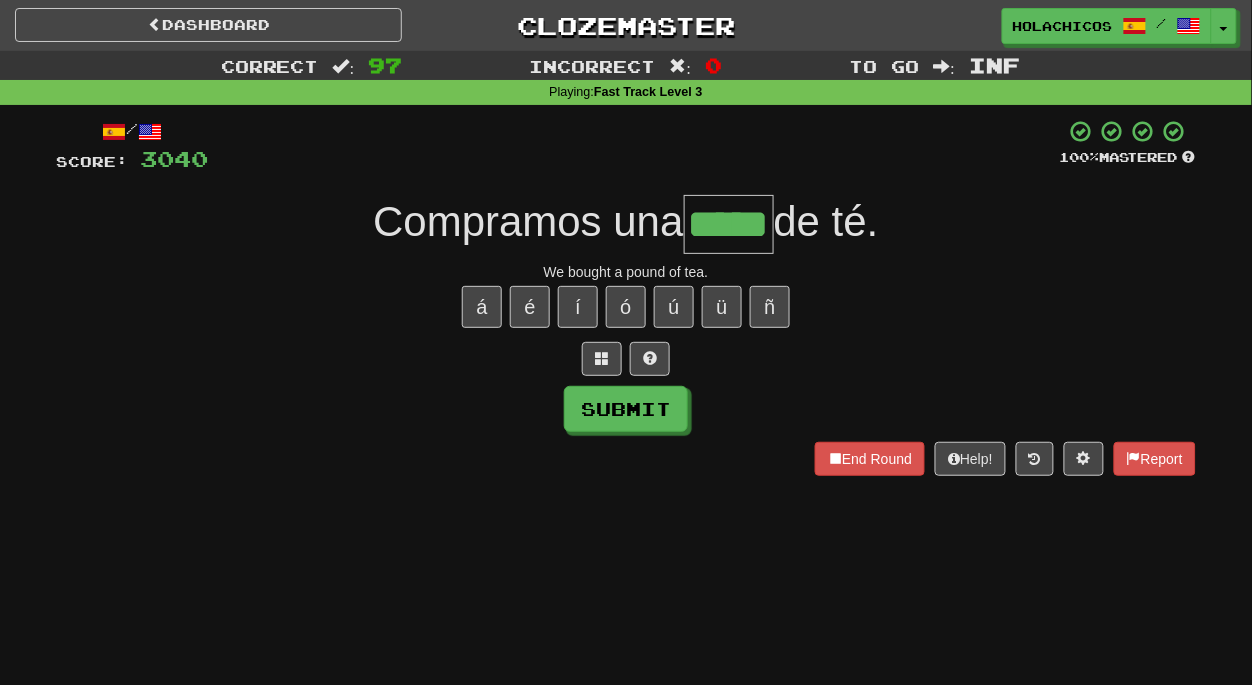 type on "*****" 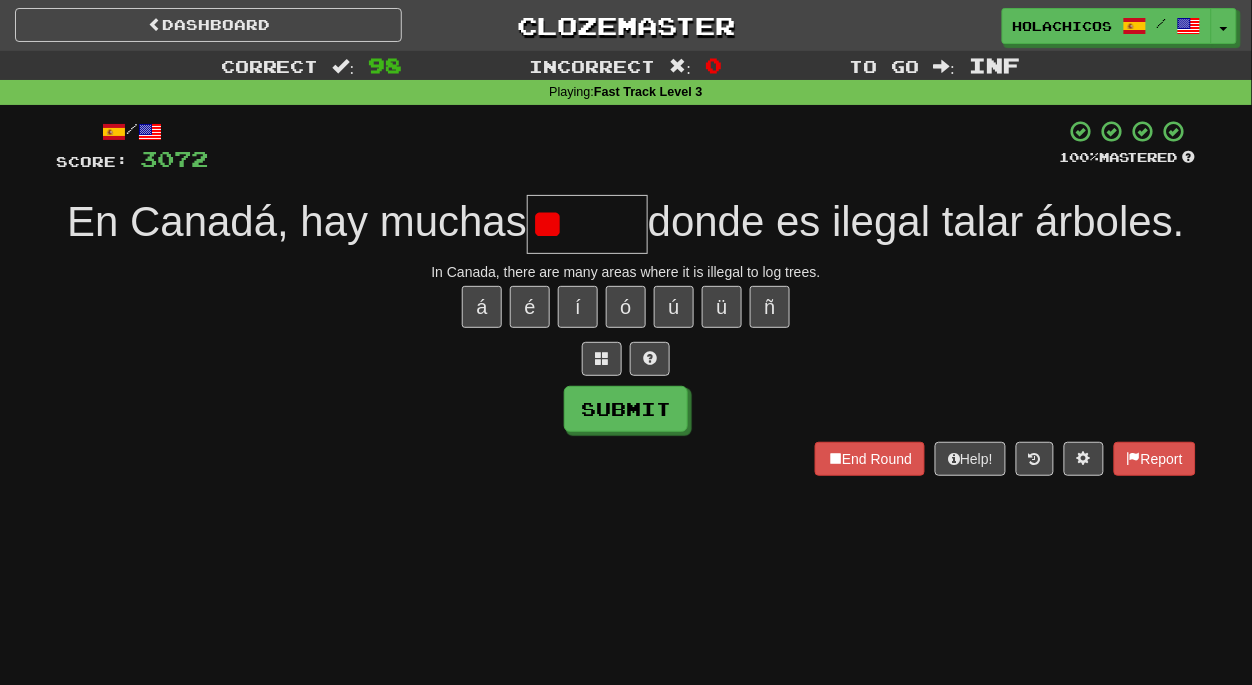 type on "*" 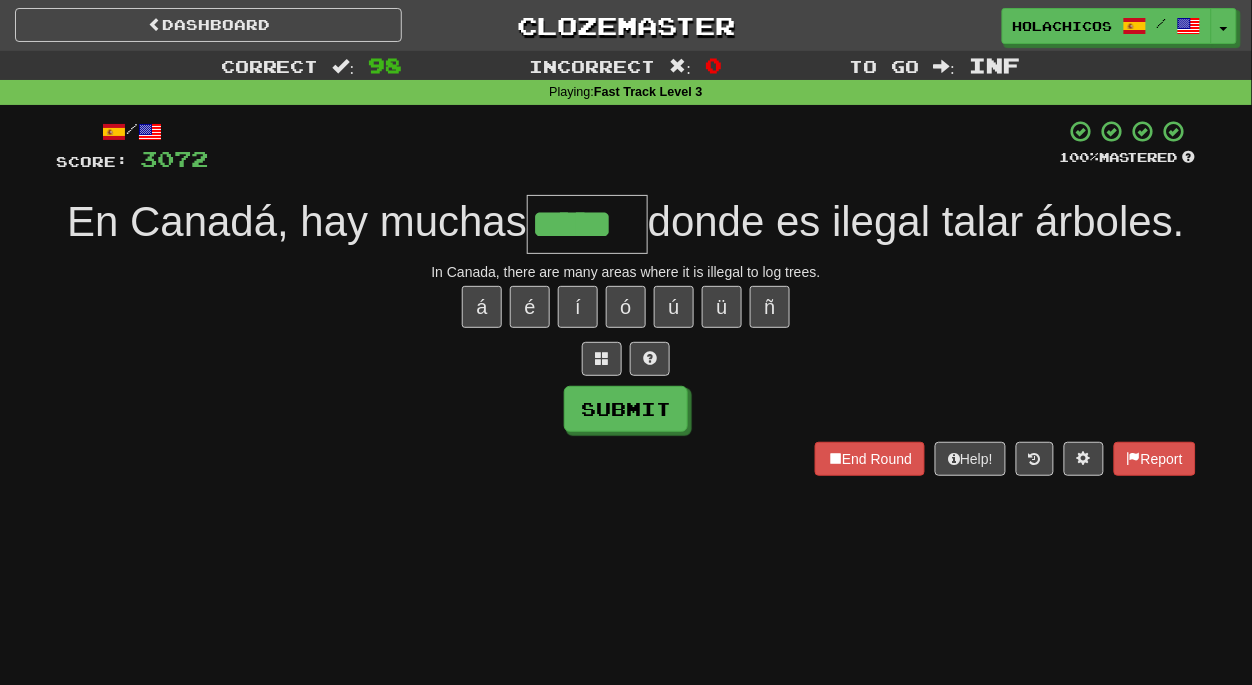 type on "*****" 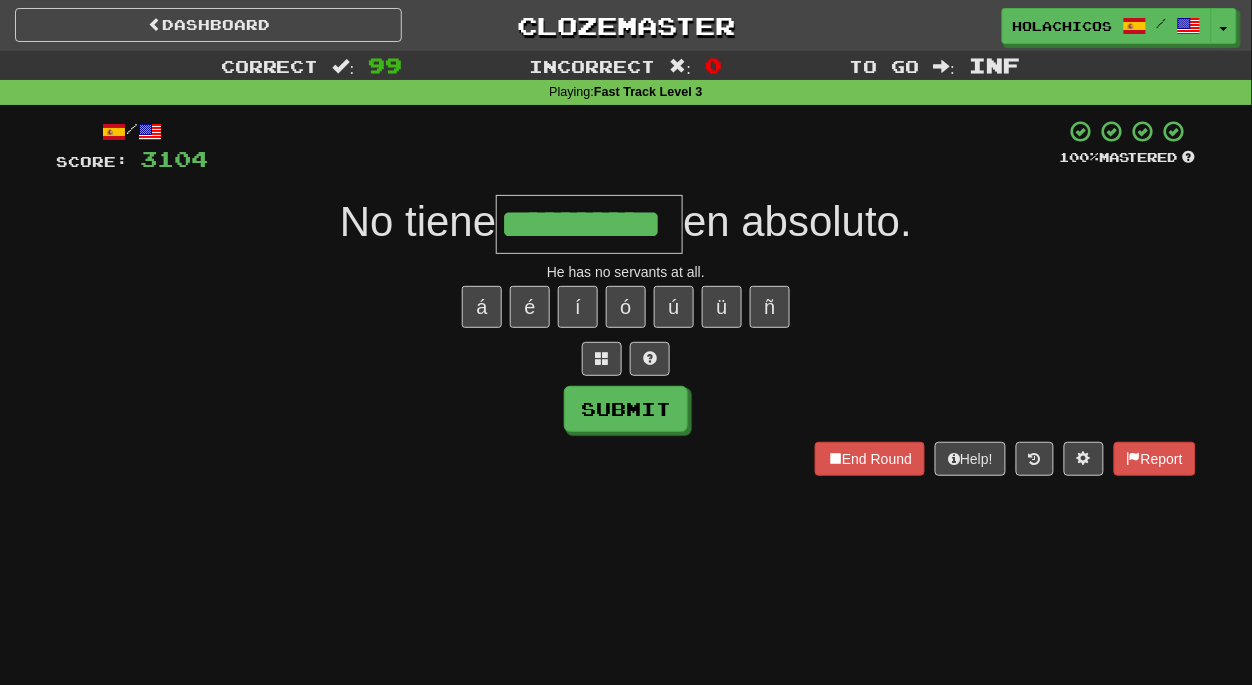 type on "**********" 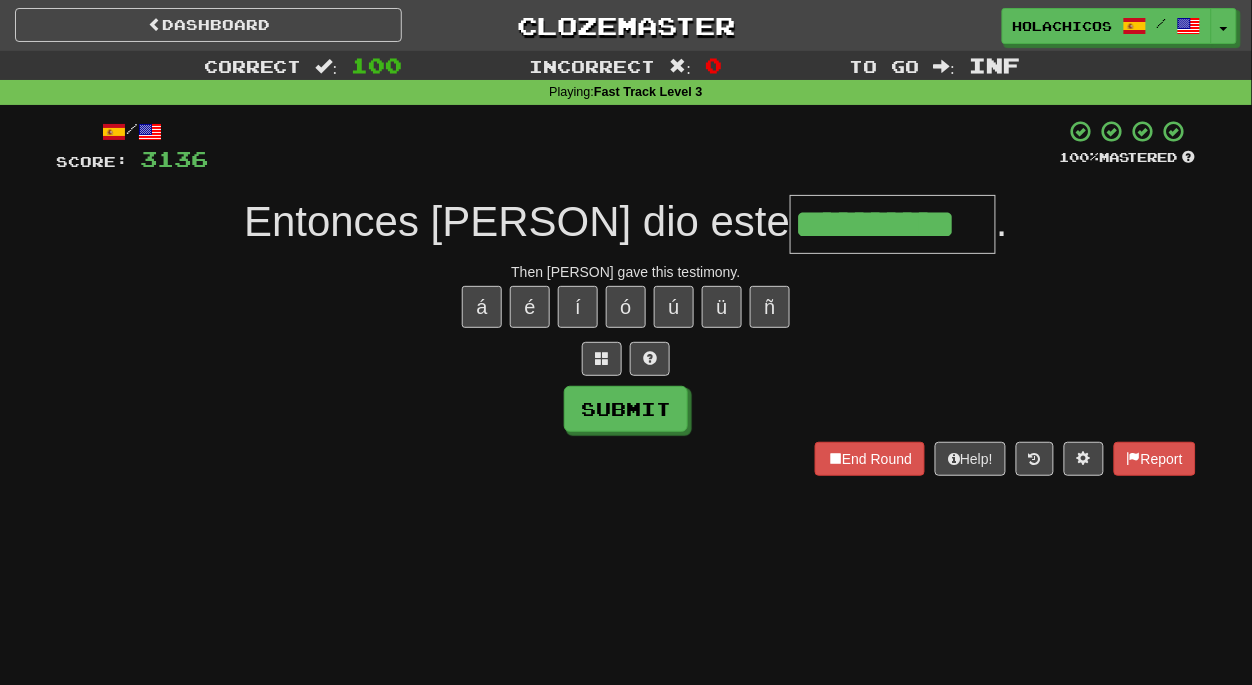 type on "**********" 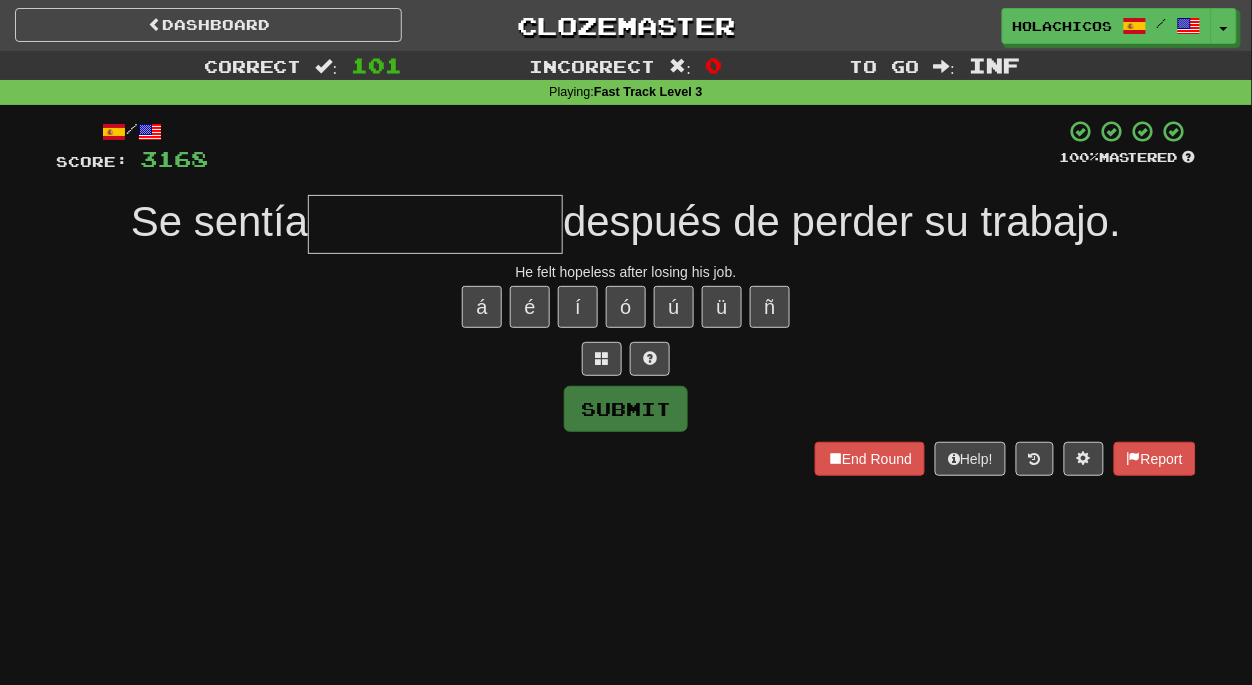 type on "*" 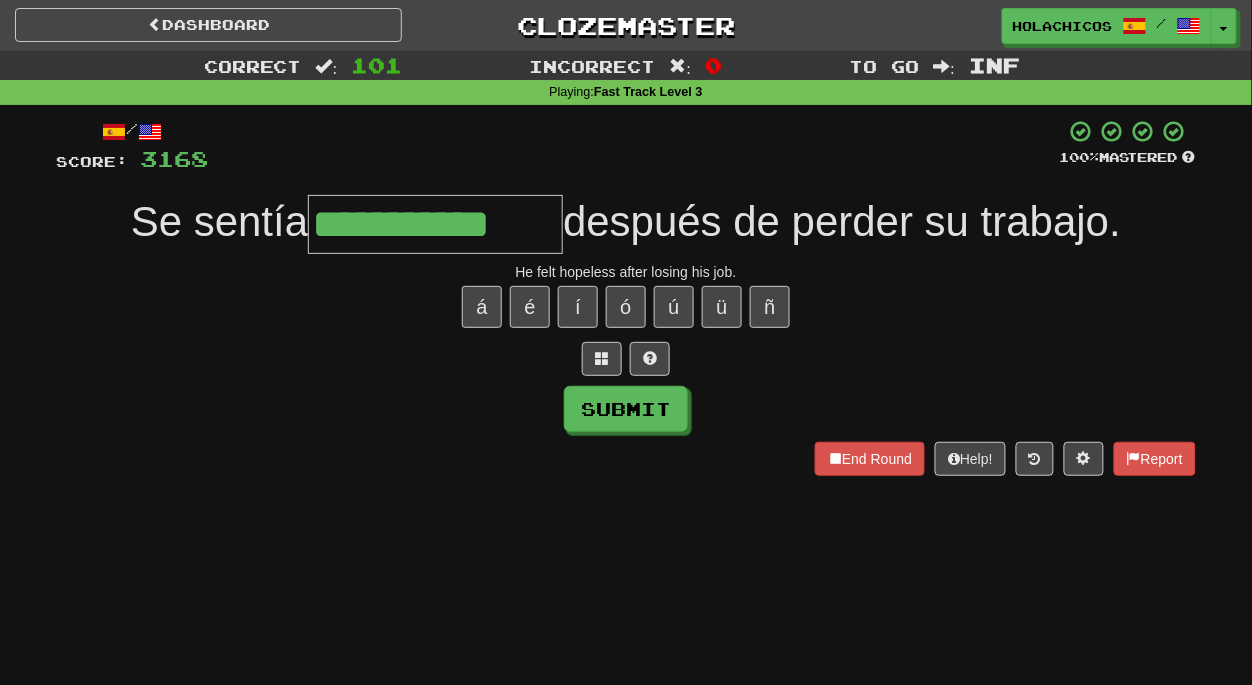 type on "**********" 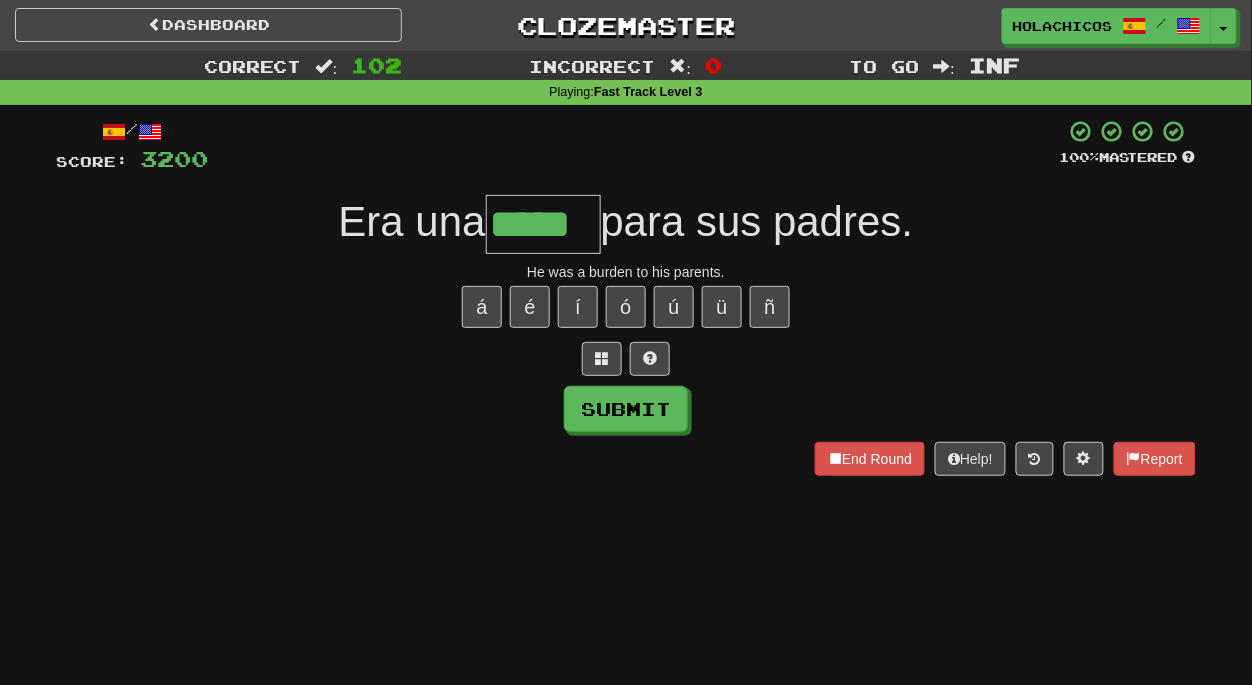 type on "*****" 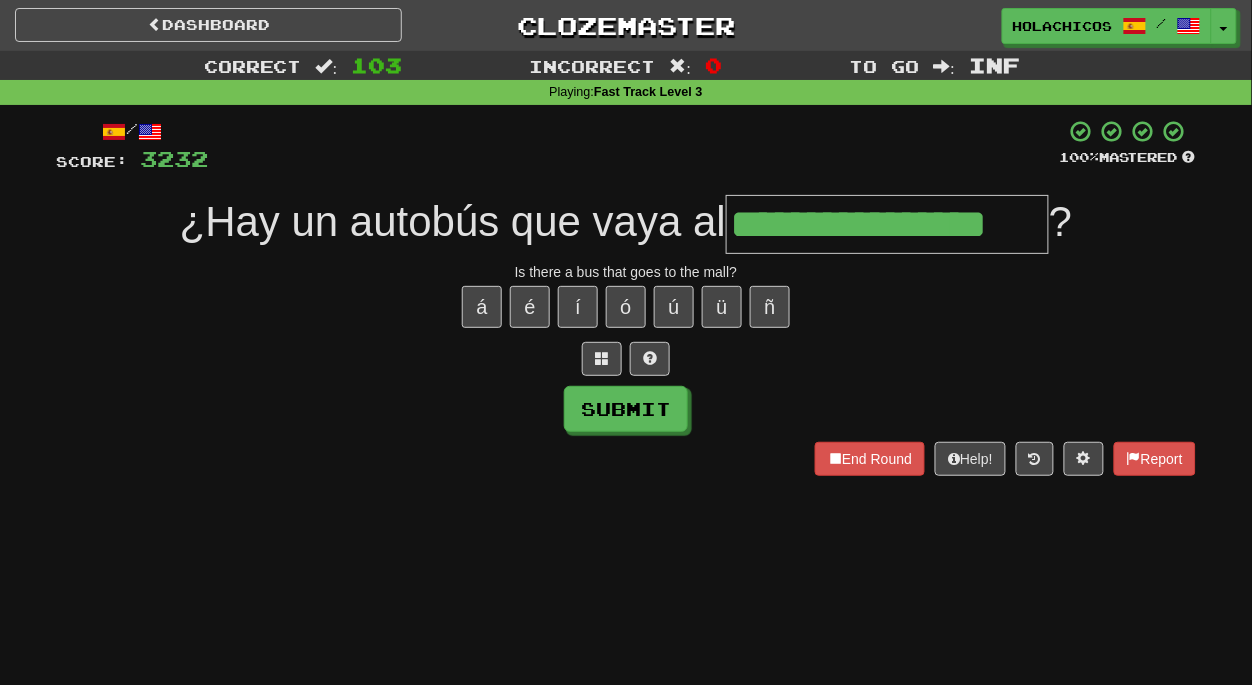 type on "**********" 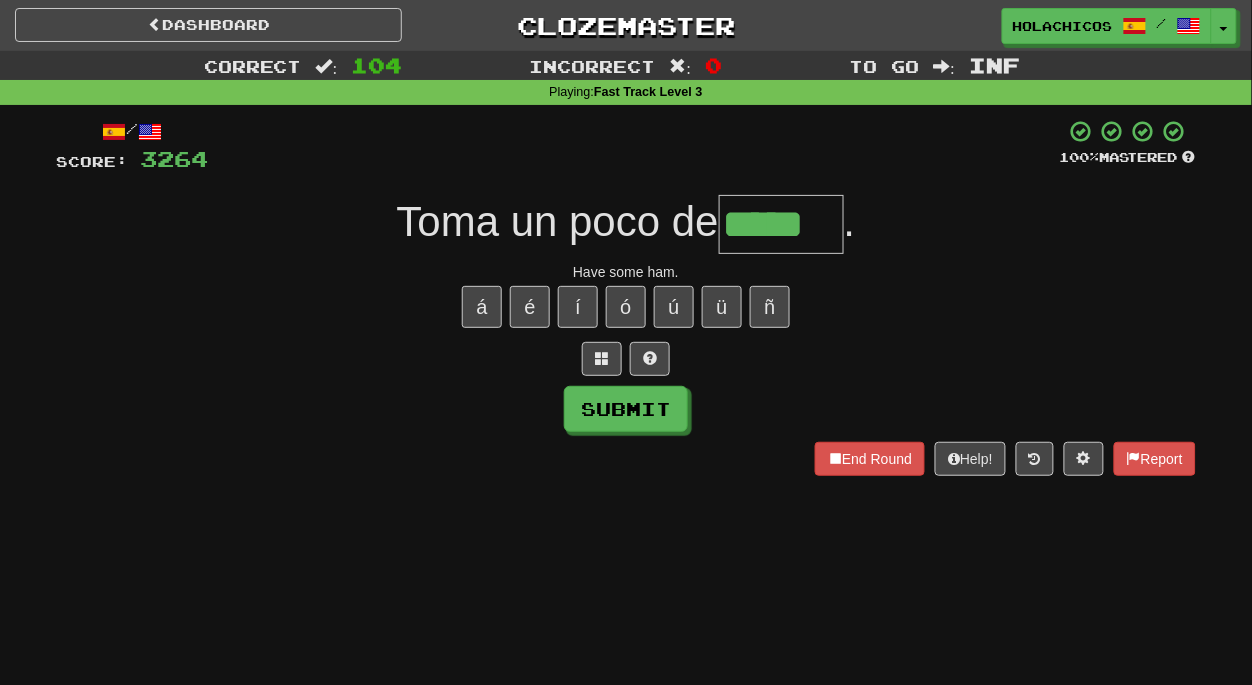 type on "*****" 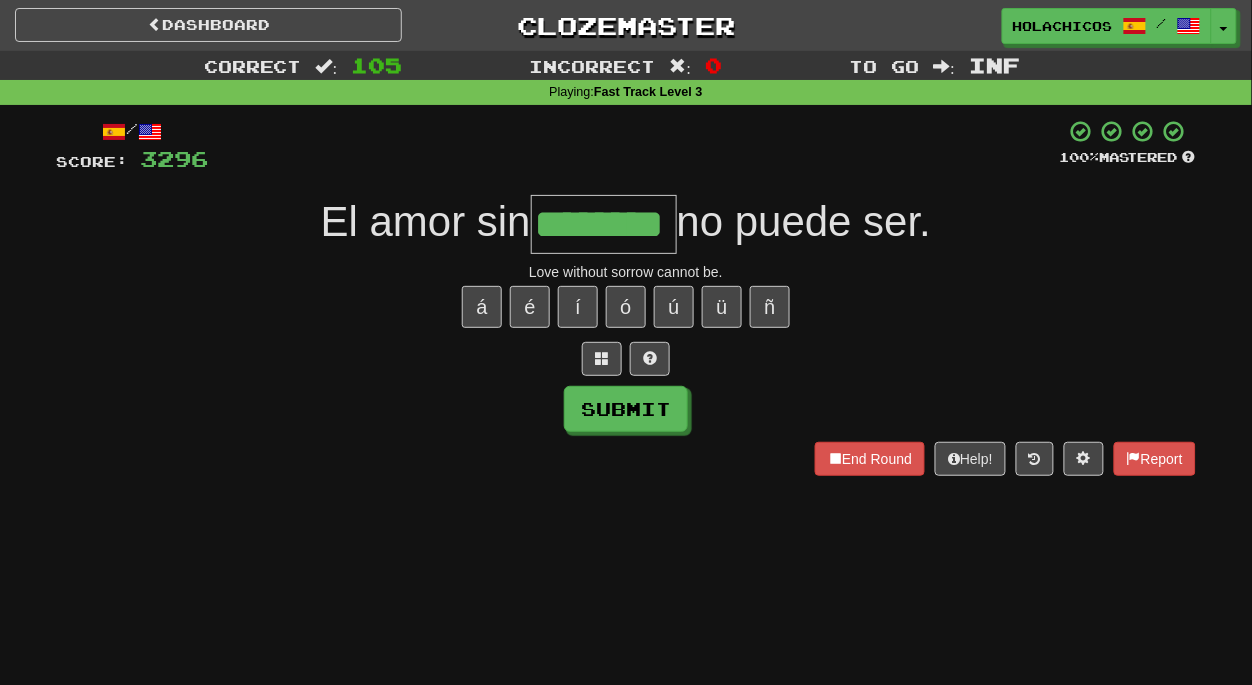 type on "********" 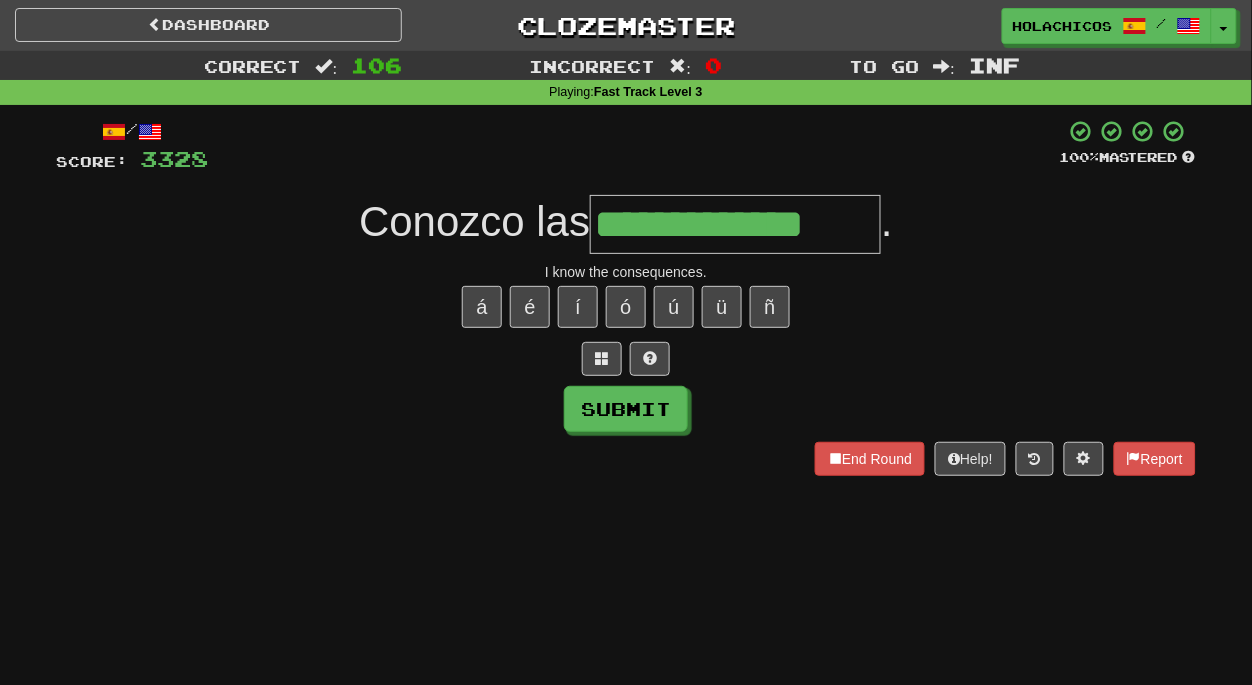 type on "**********" 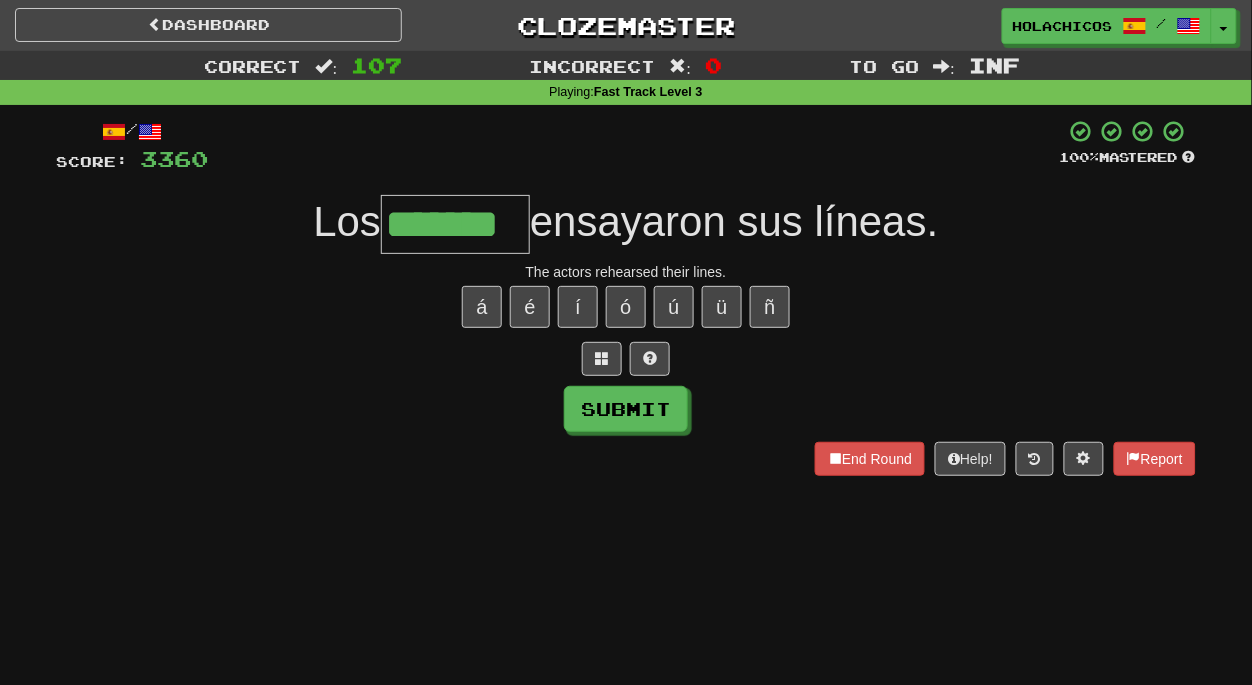 type on "*******" 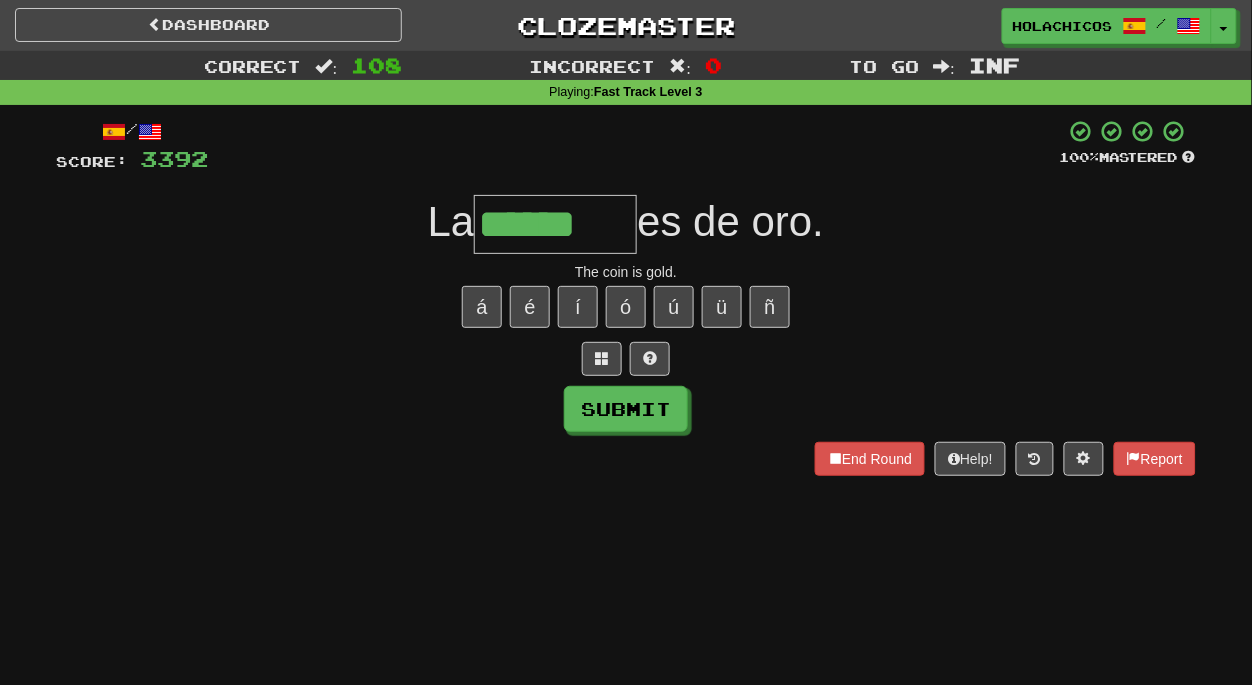 type on "******" 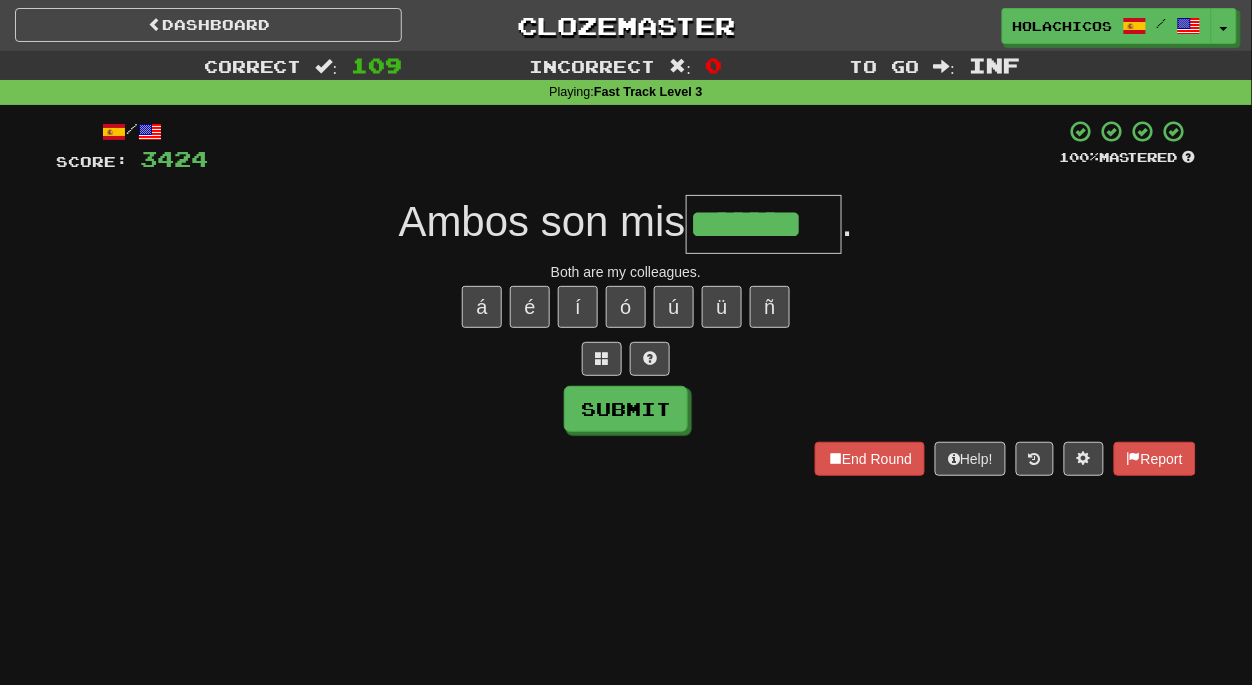 type on "*******" 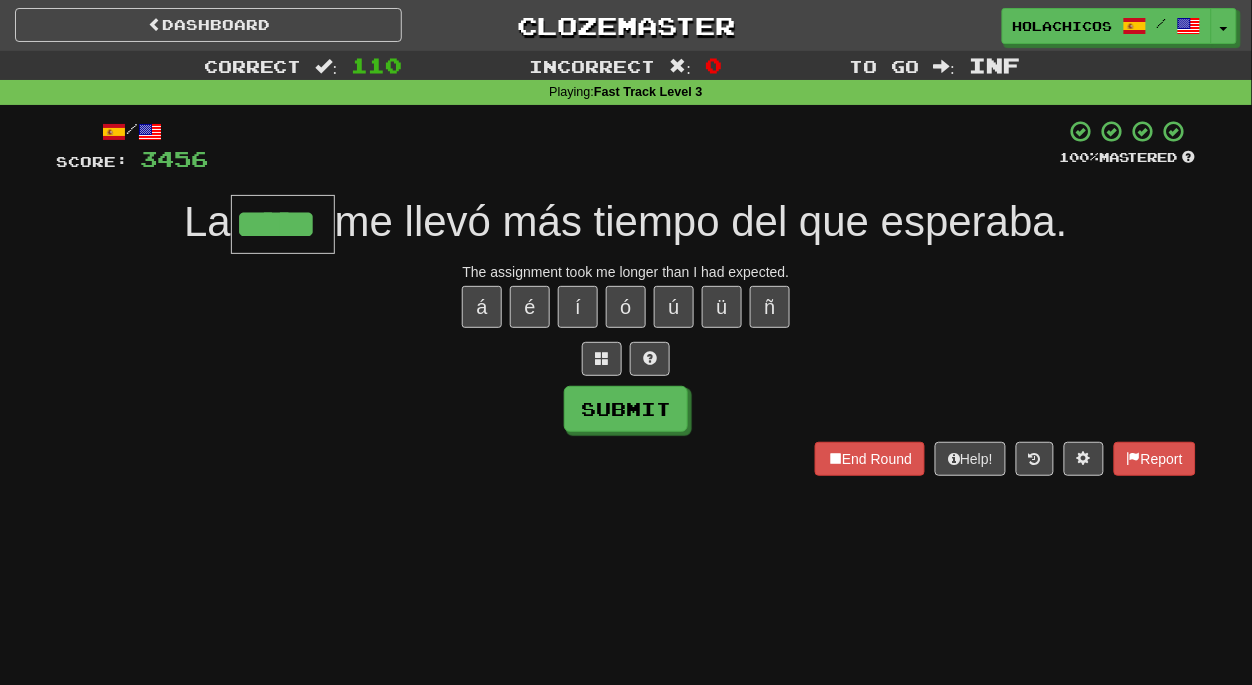 type on "*****" 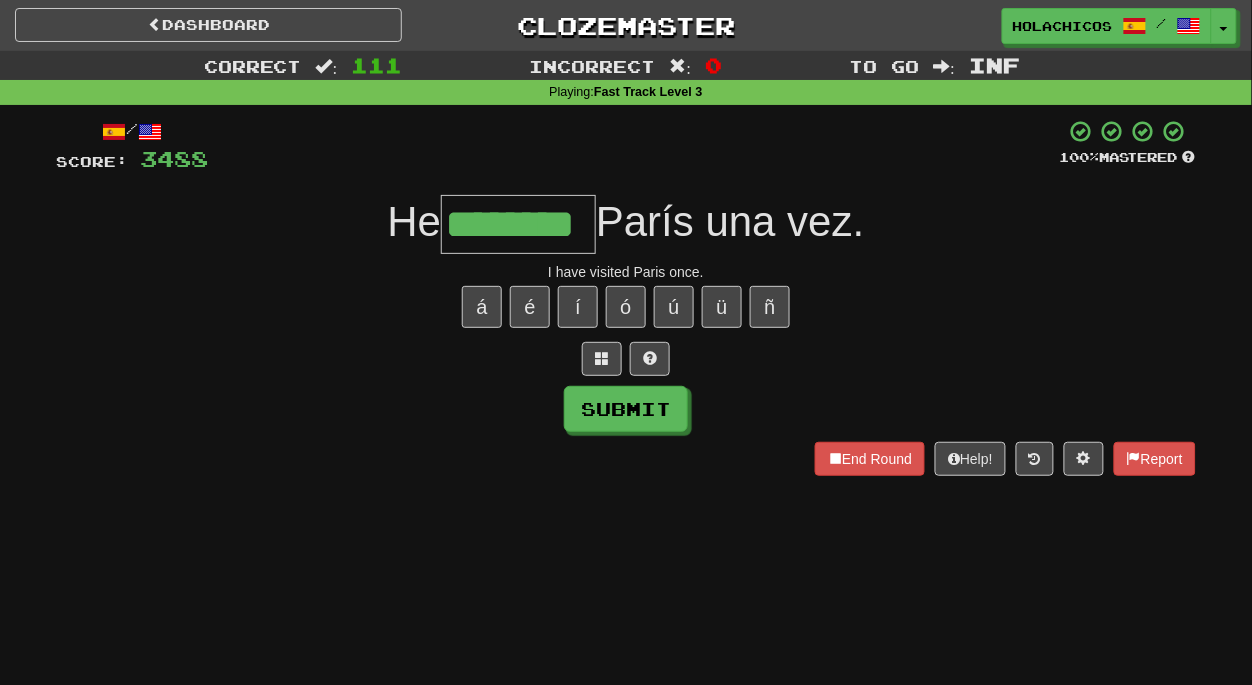 type on "********" 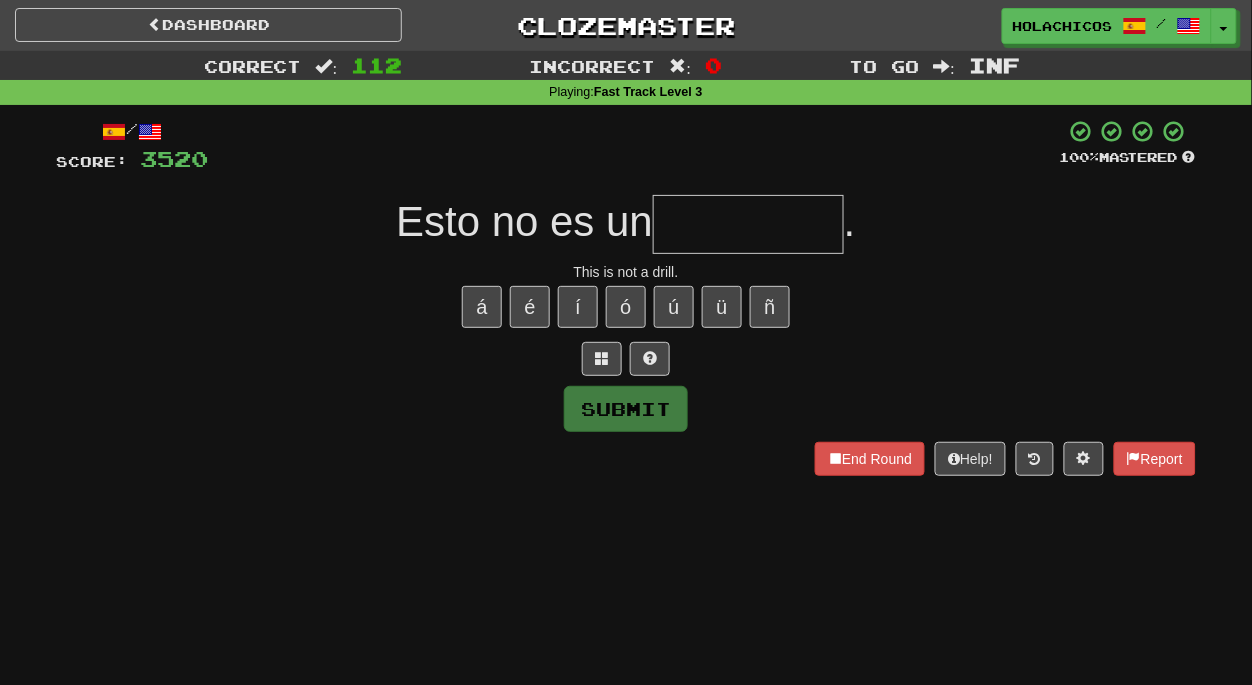 type on "*" 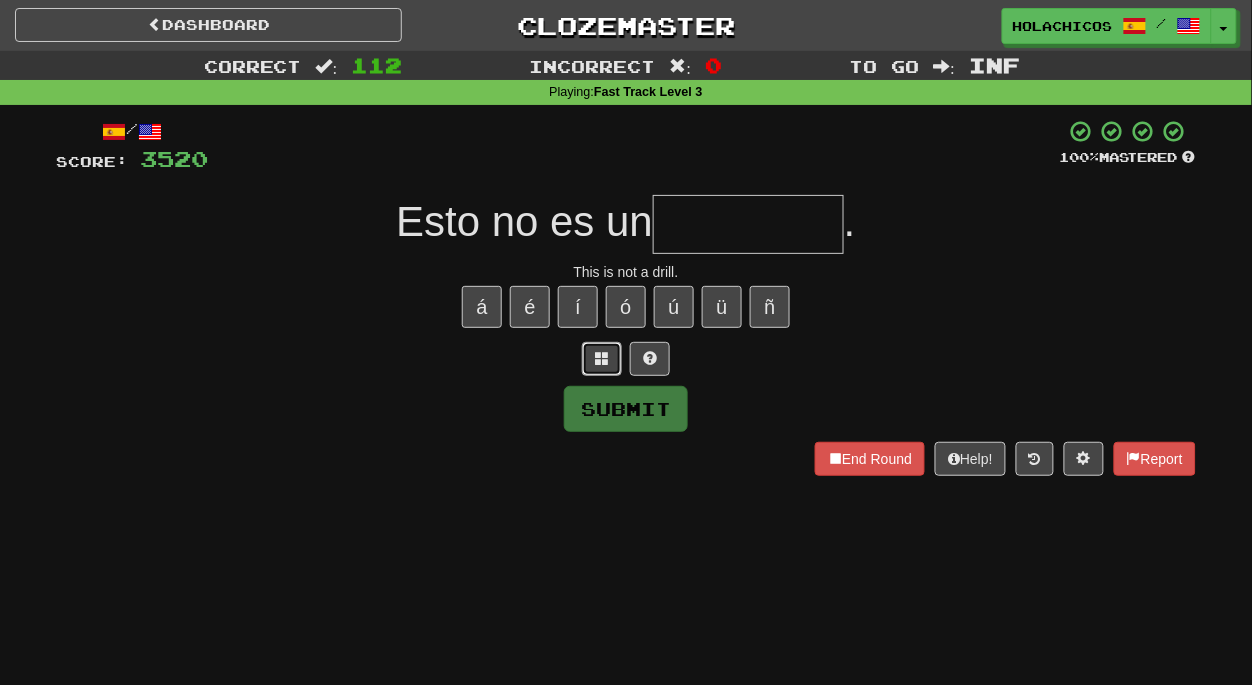 click at bounding box center (602, 358) 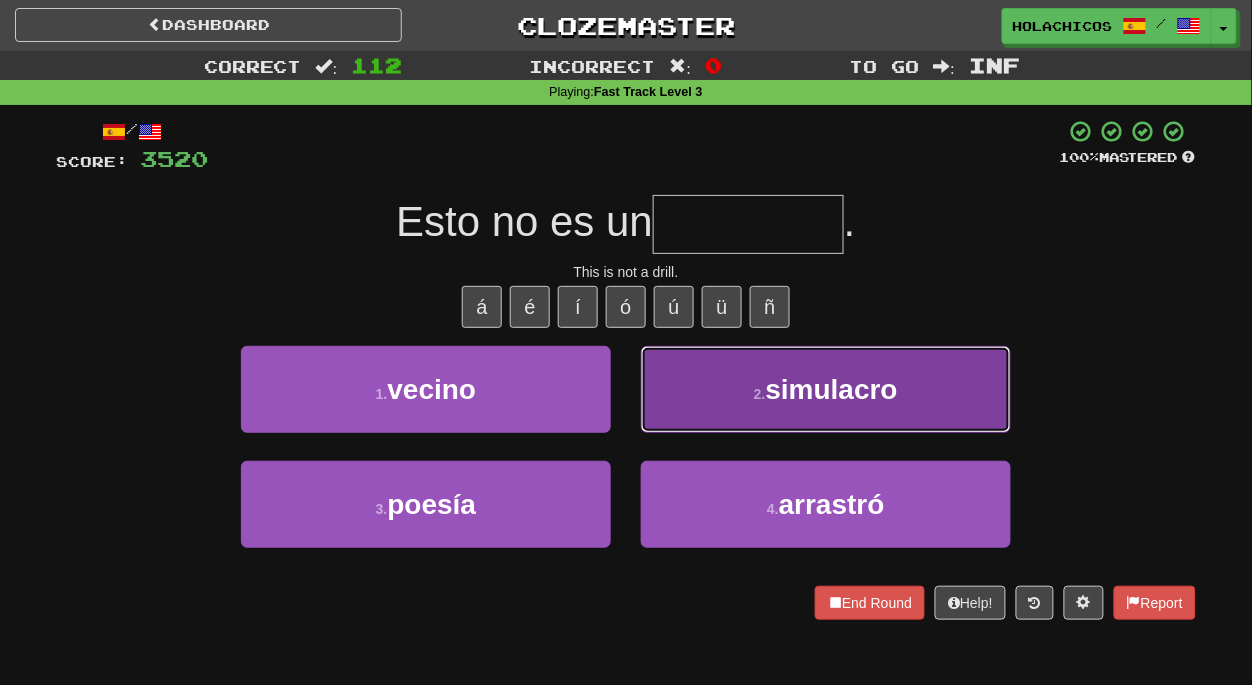 click on "simulacro" at bounding box center (832, 389) 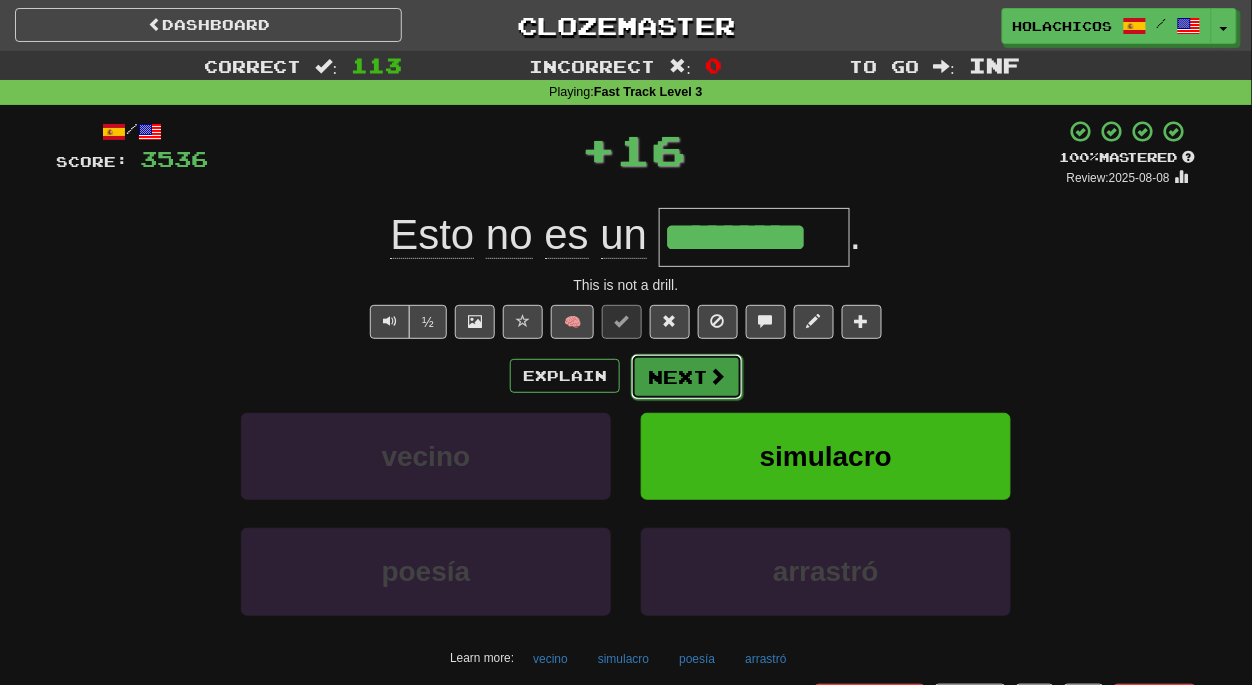 click on "Next" at bounding box center (687, 377) 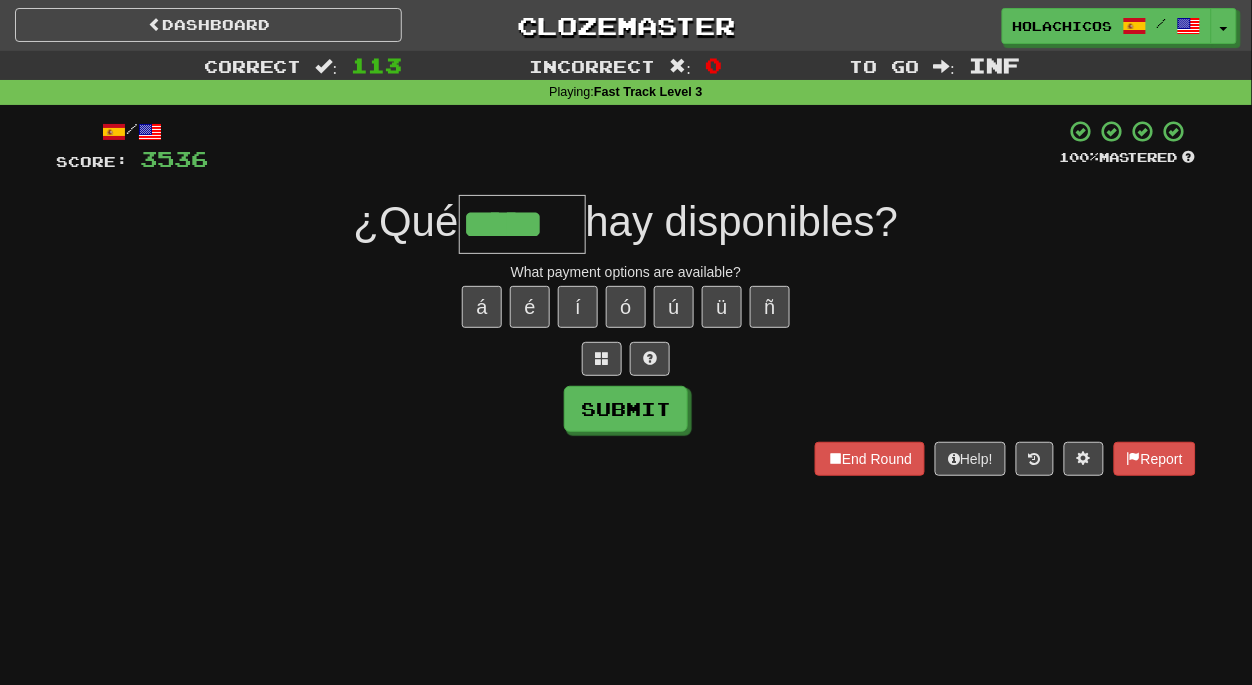 type on "*****" 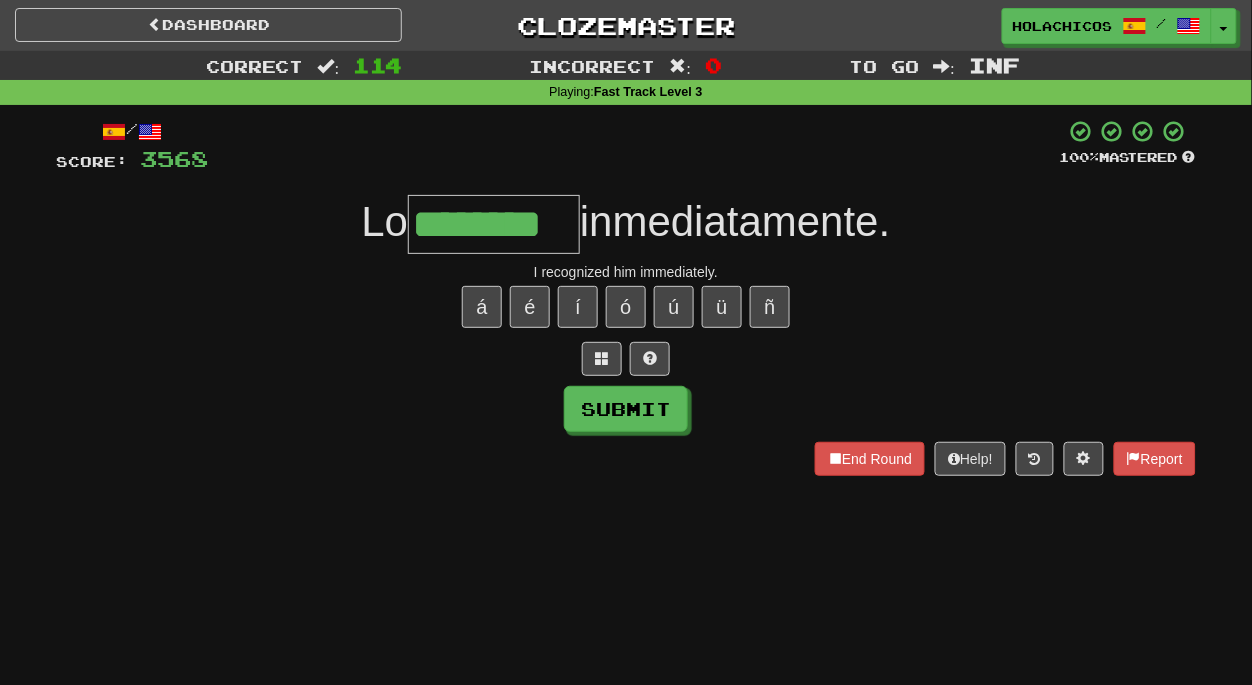 type on "********" 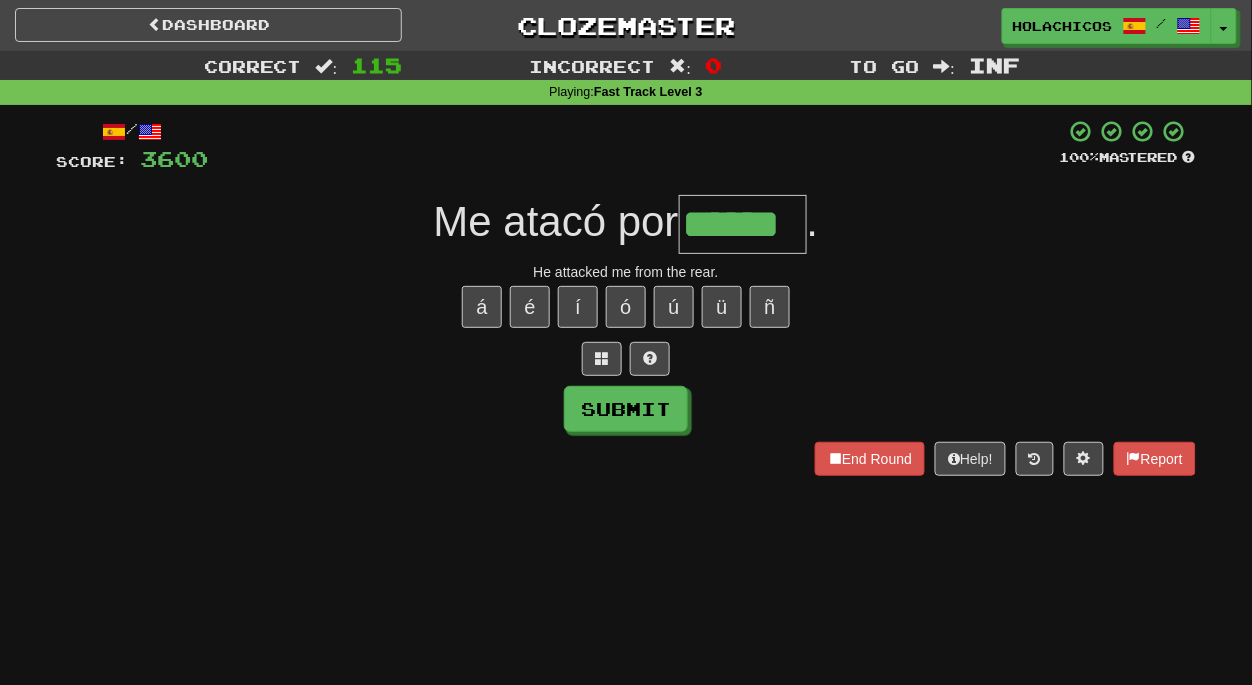 type on "******" 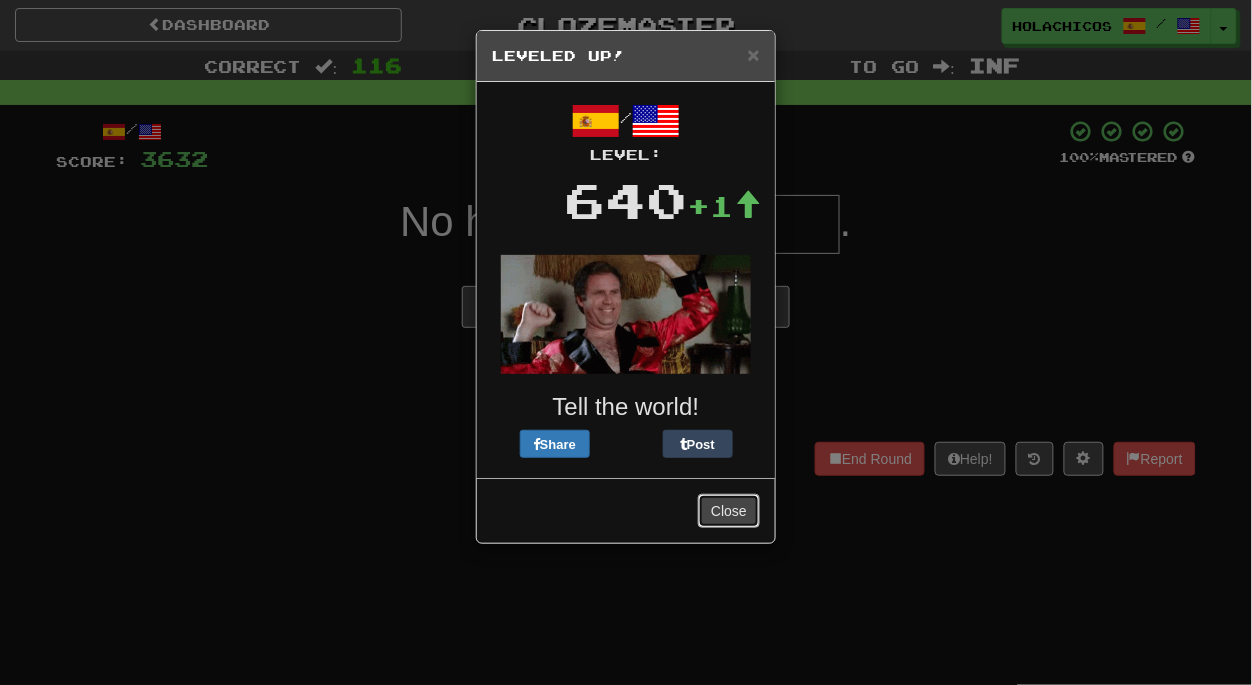 click on "Close" at bounding box center [729, 511] 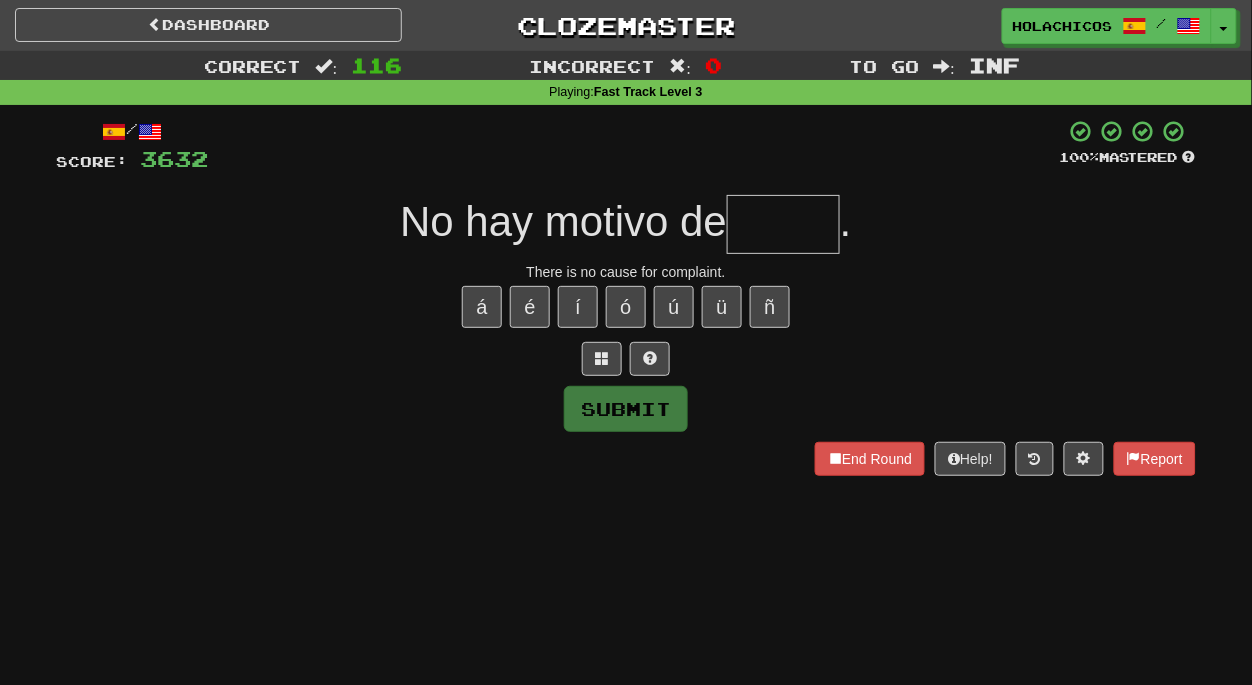 click at bounding box center (783, 224) 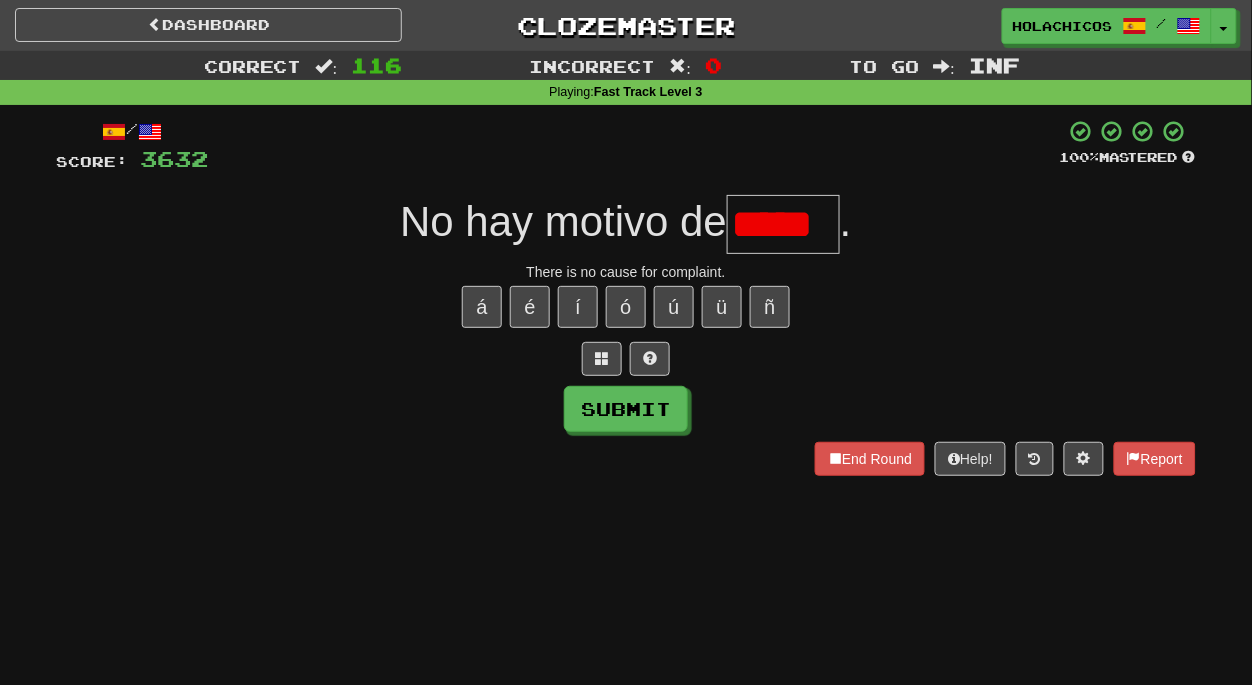 scroll, scrollTop: 0, scrollLeft: 0, axis: both 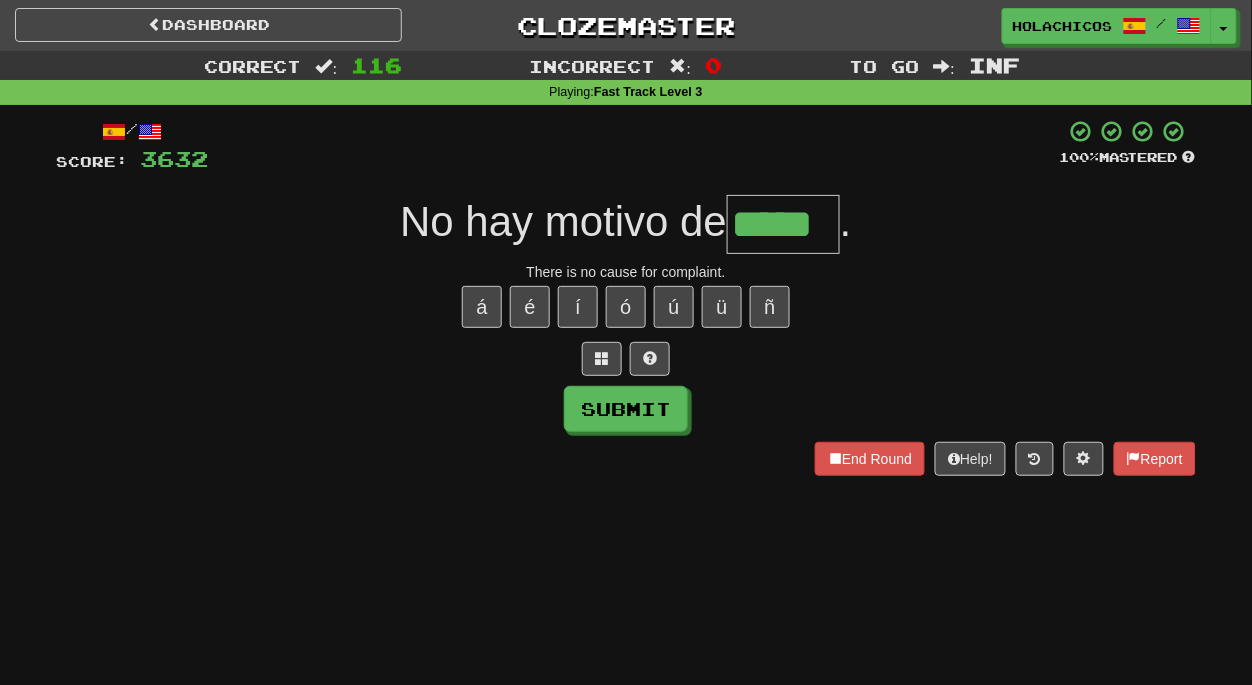 type on "*****" 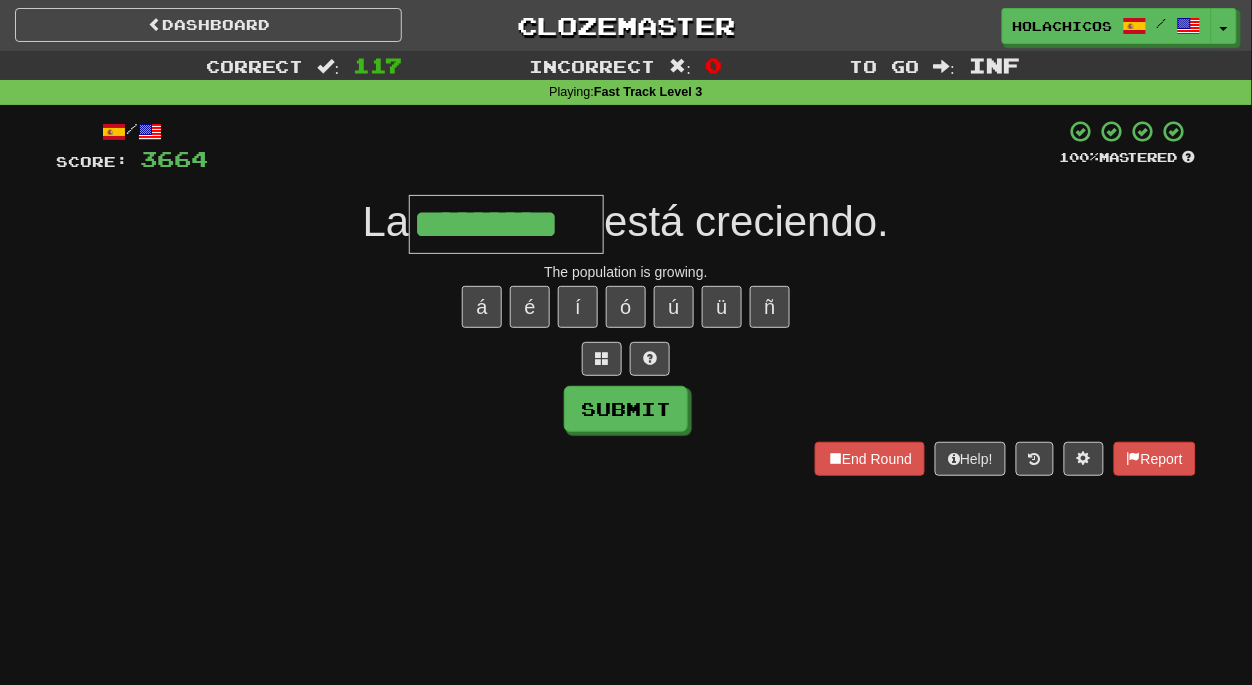 type on "*********" 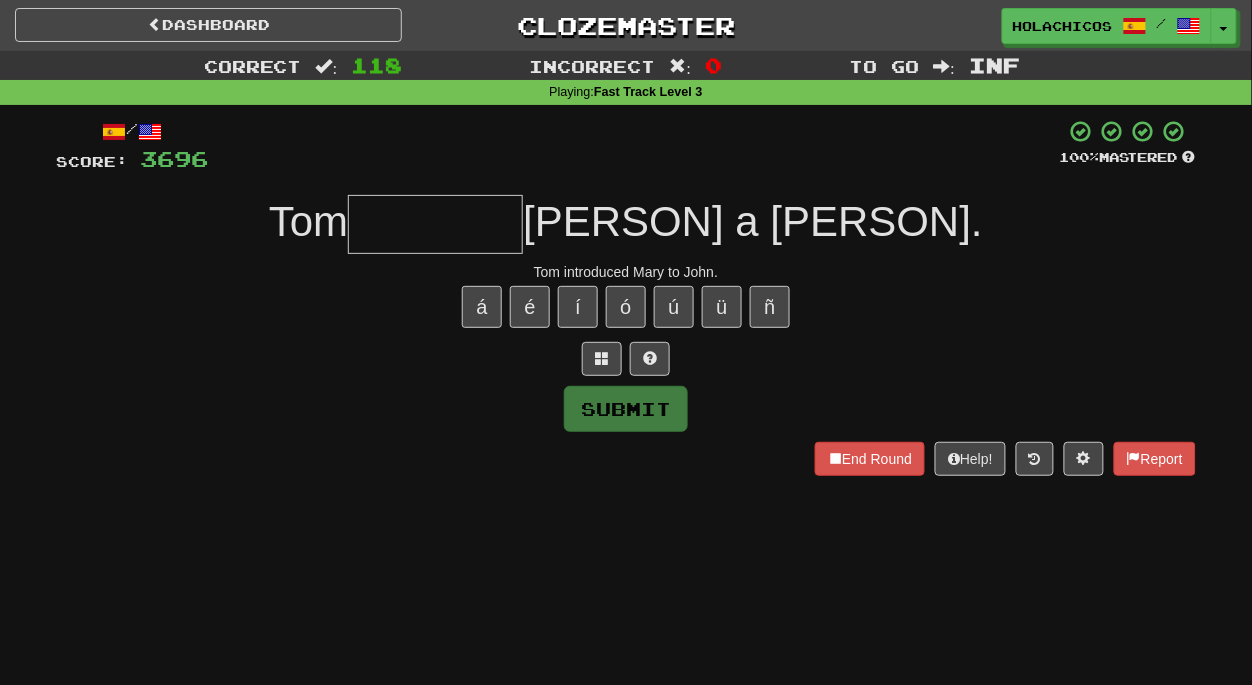 type on "*" 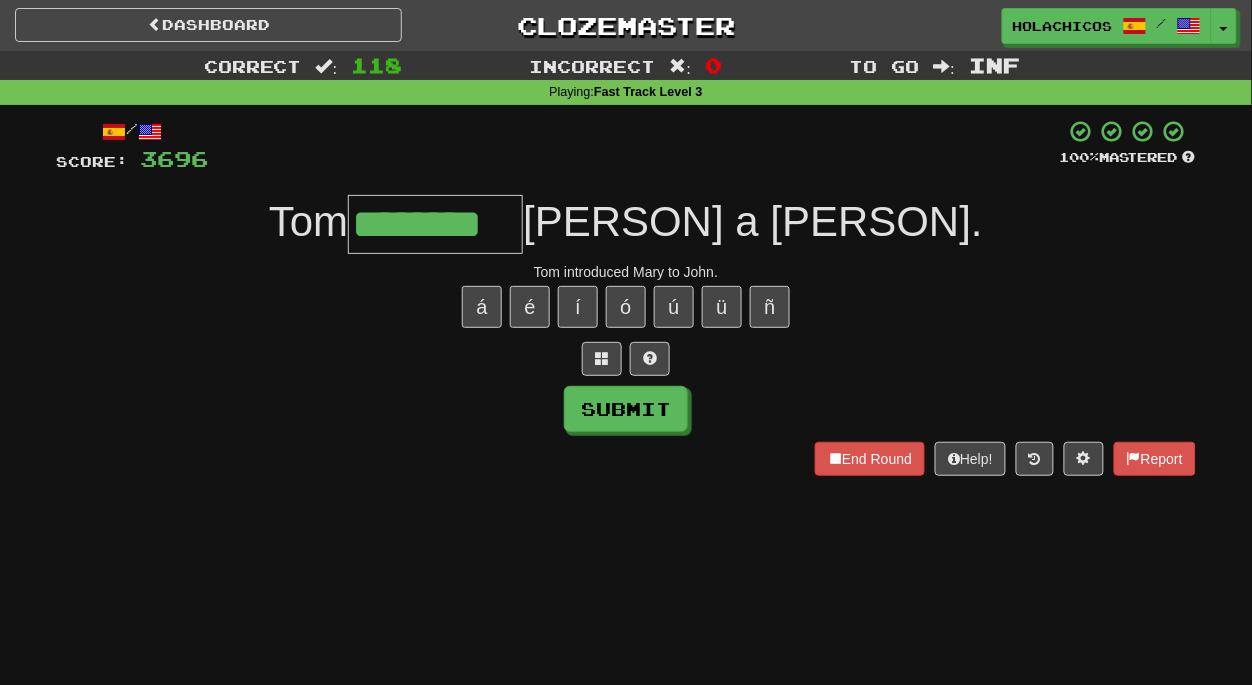 type on "********" 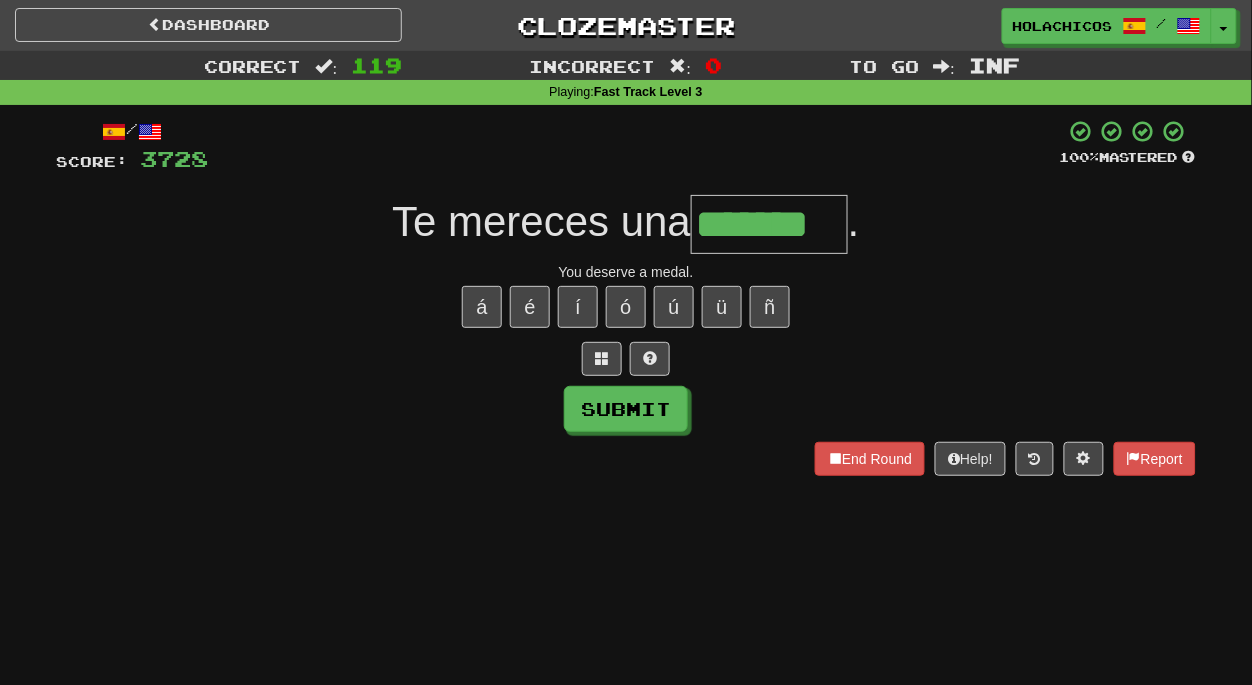 type on "*******" 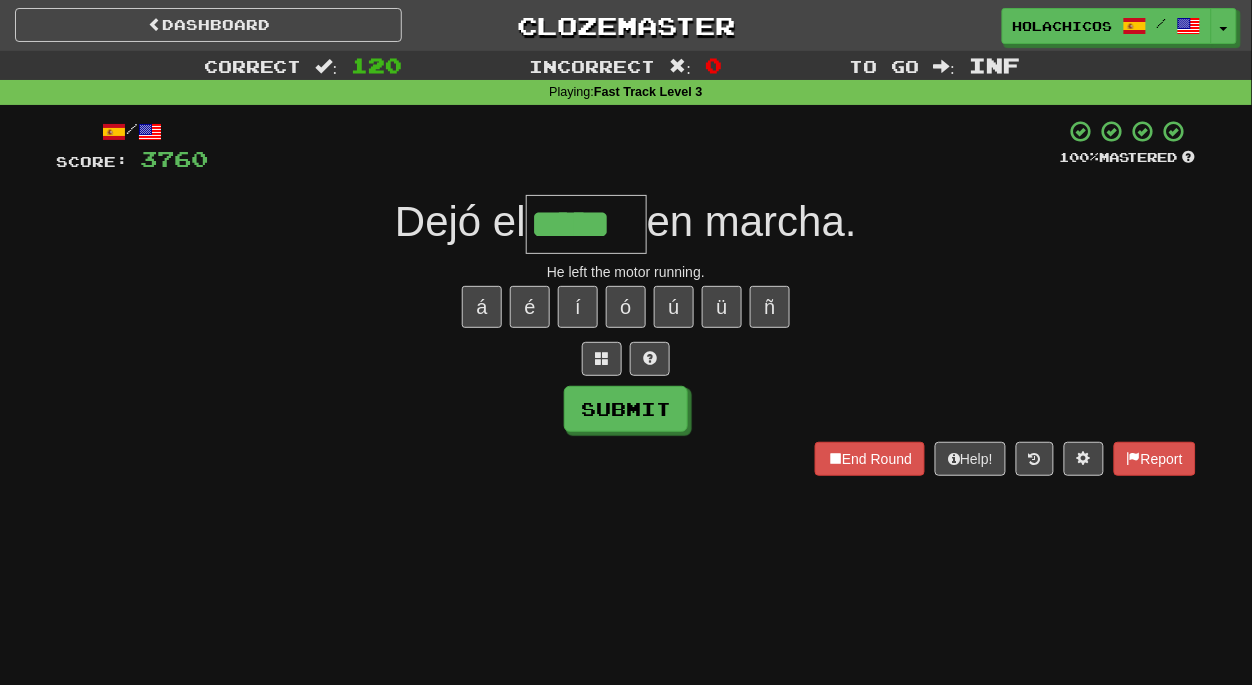 type on "*****" 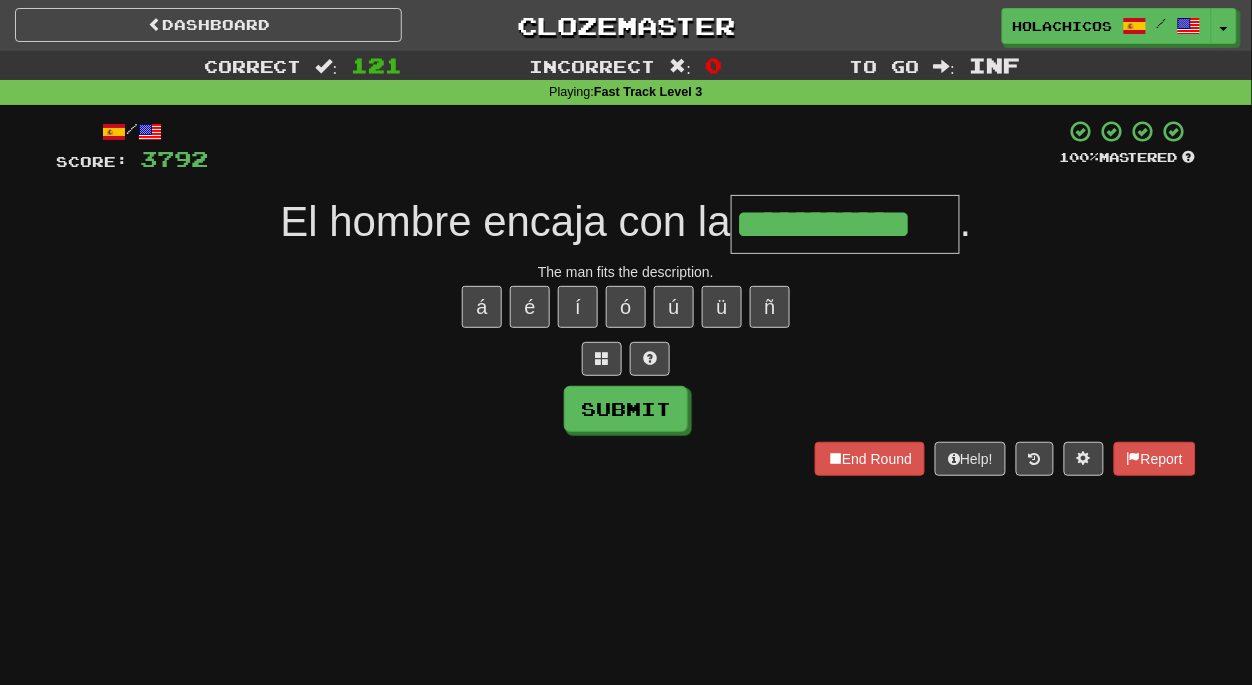 type on "**********" 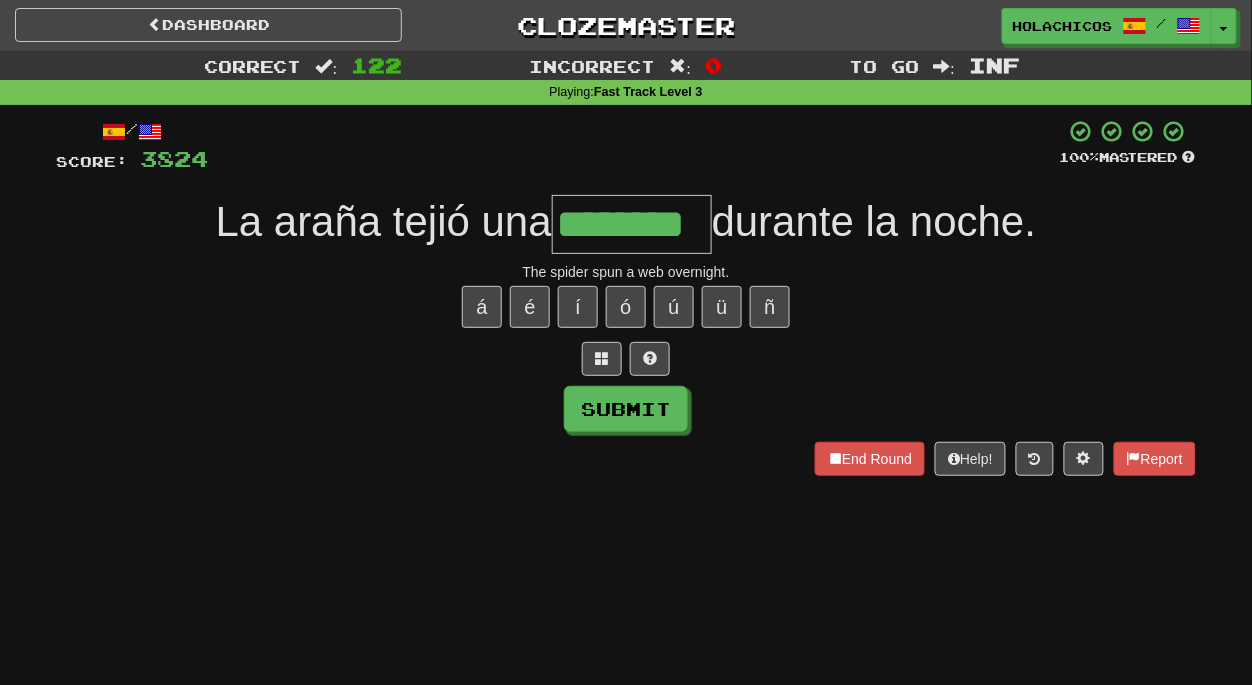 type on "********" 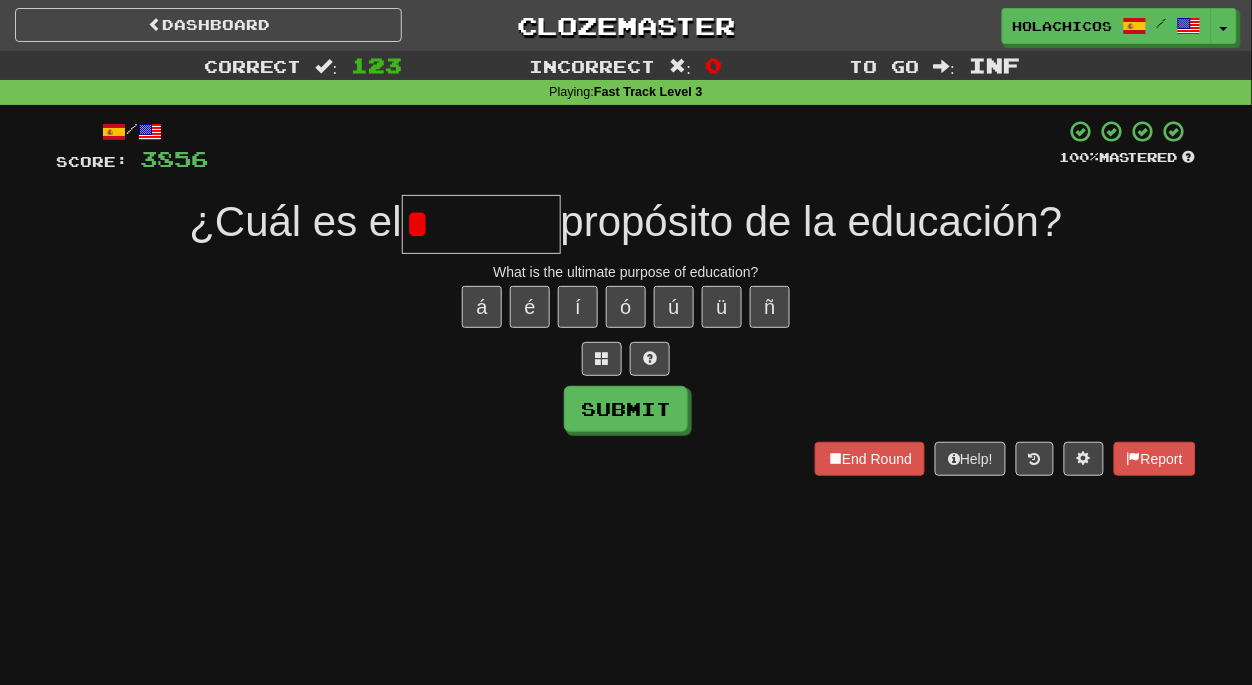 type on "*" 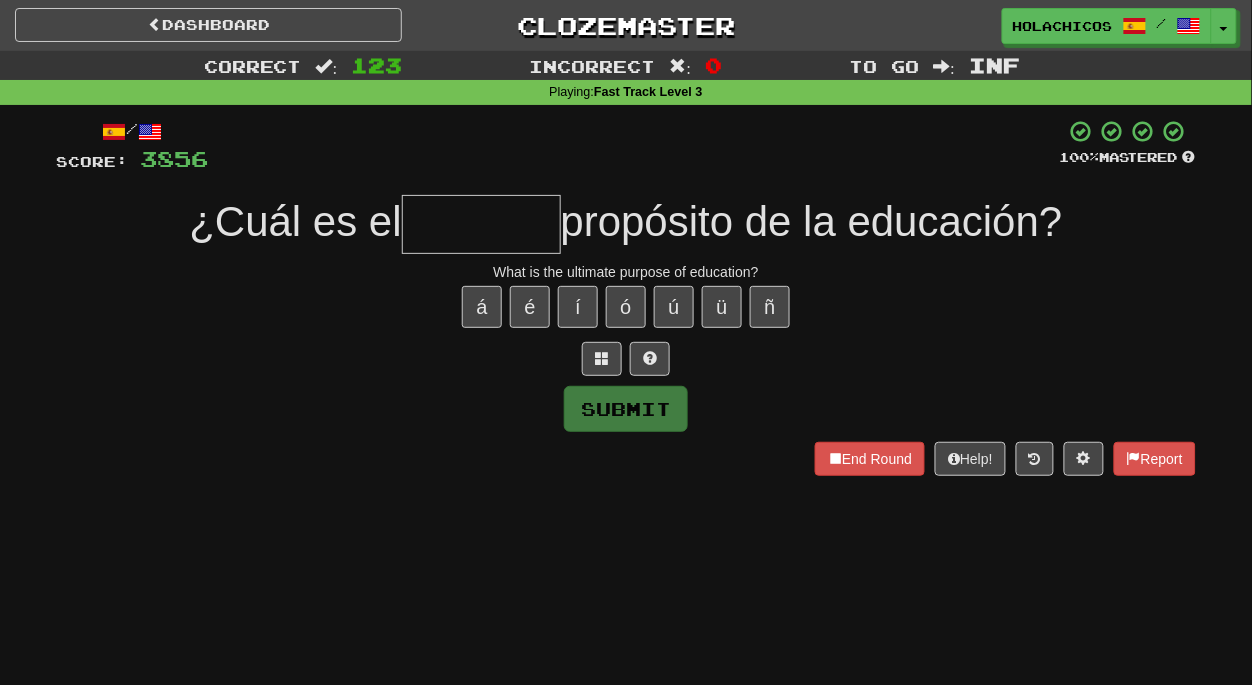 type on "*" 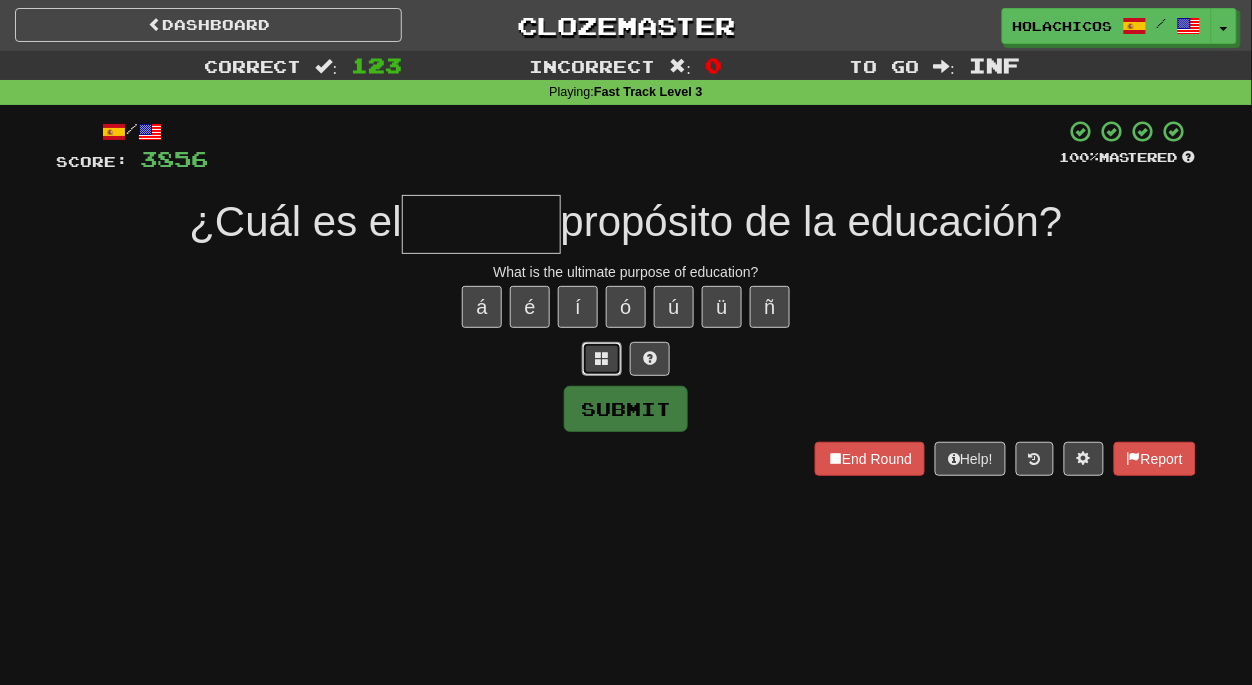 click at bounding box center [602, 359] 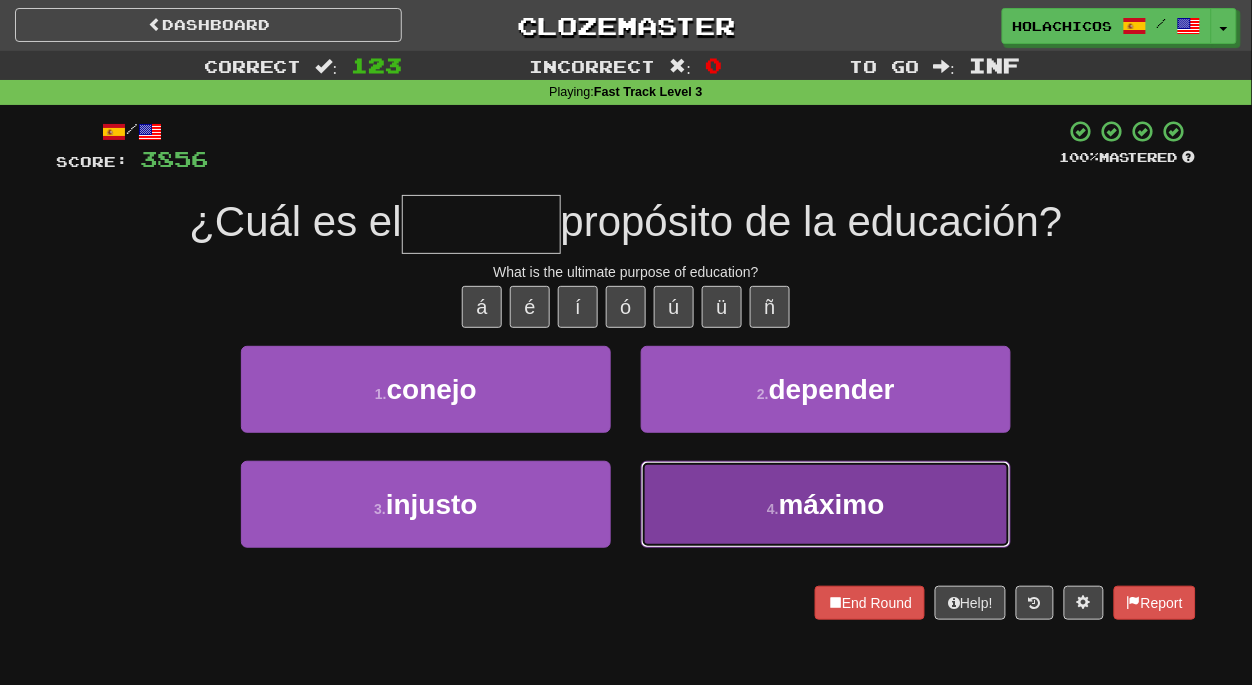 click on "4 .  máximo" at bounding box center [826, 504] 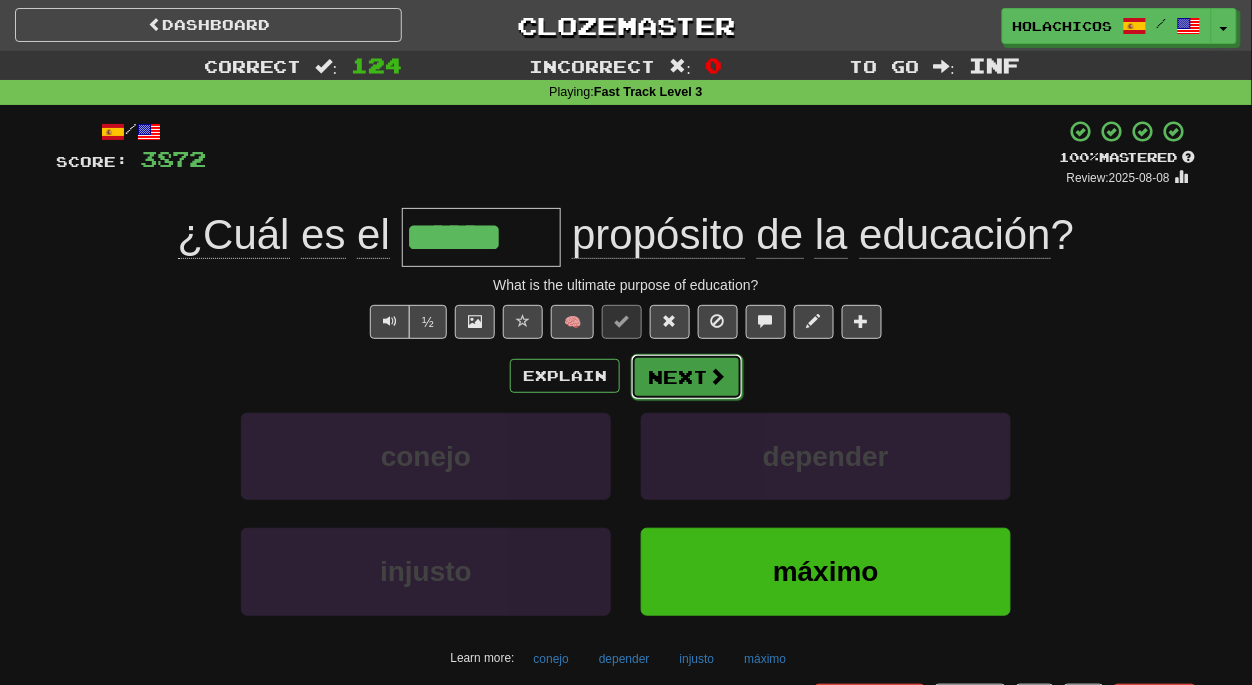 click on "Next" at bounding box center [687, 377] 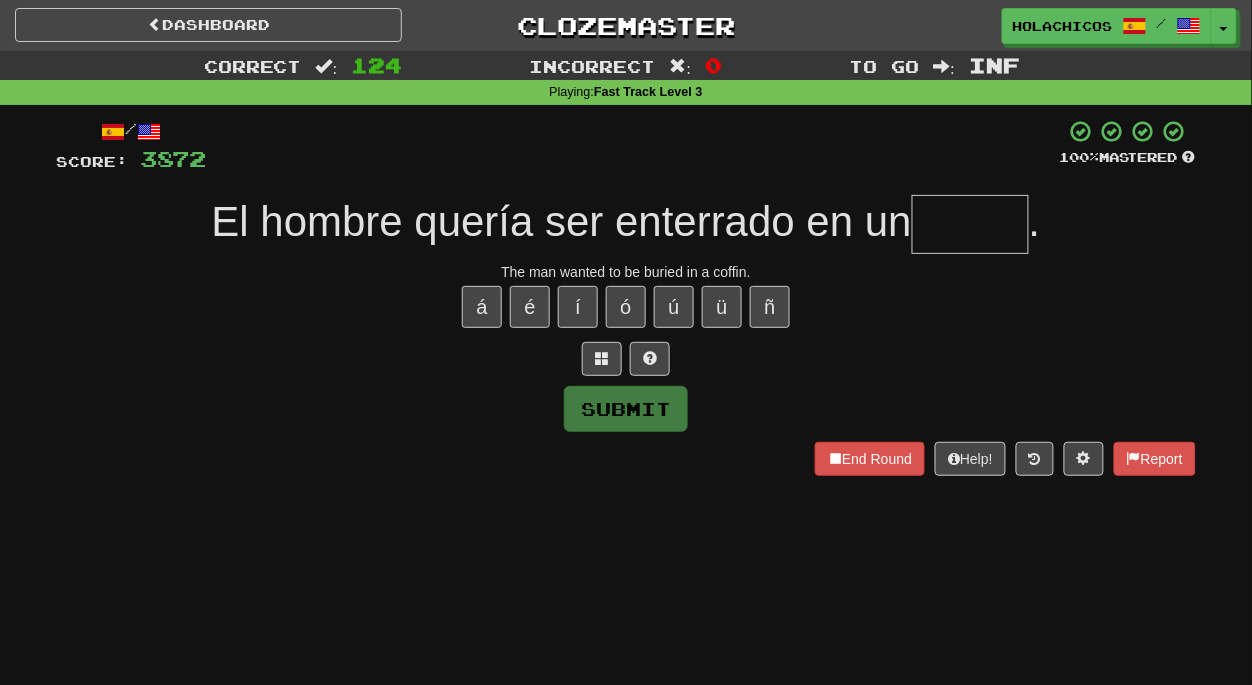 type on "*" 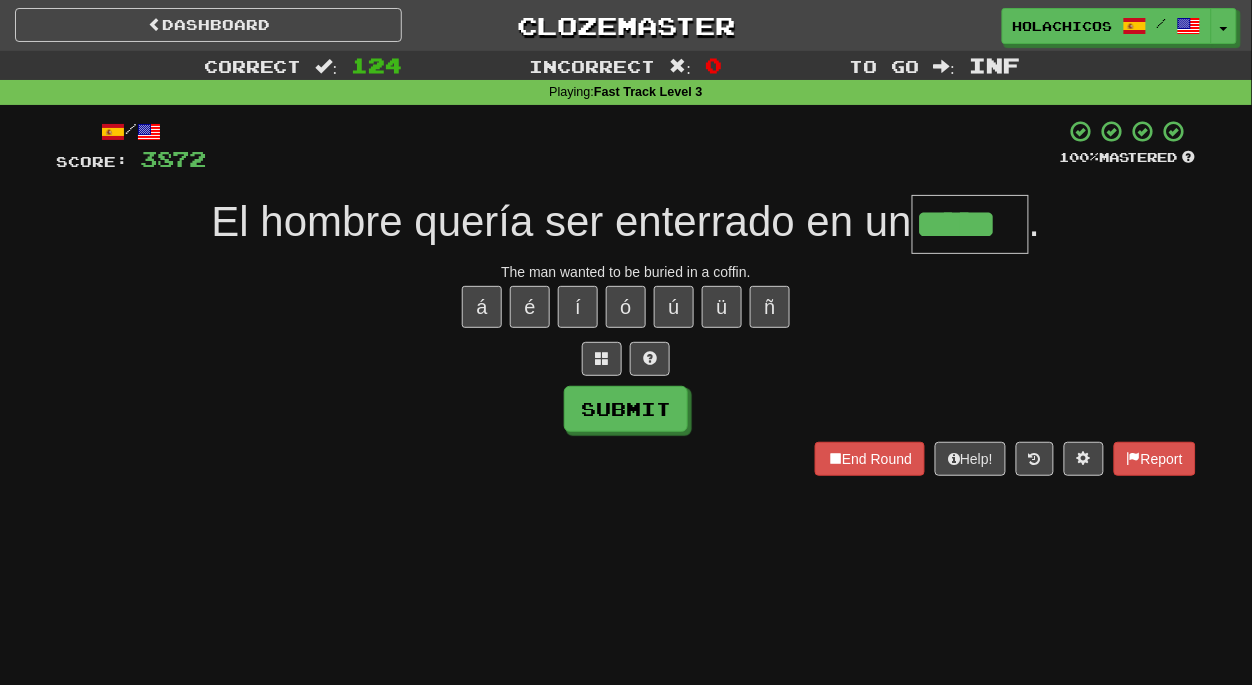 type on "*****" 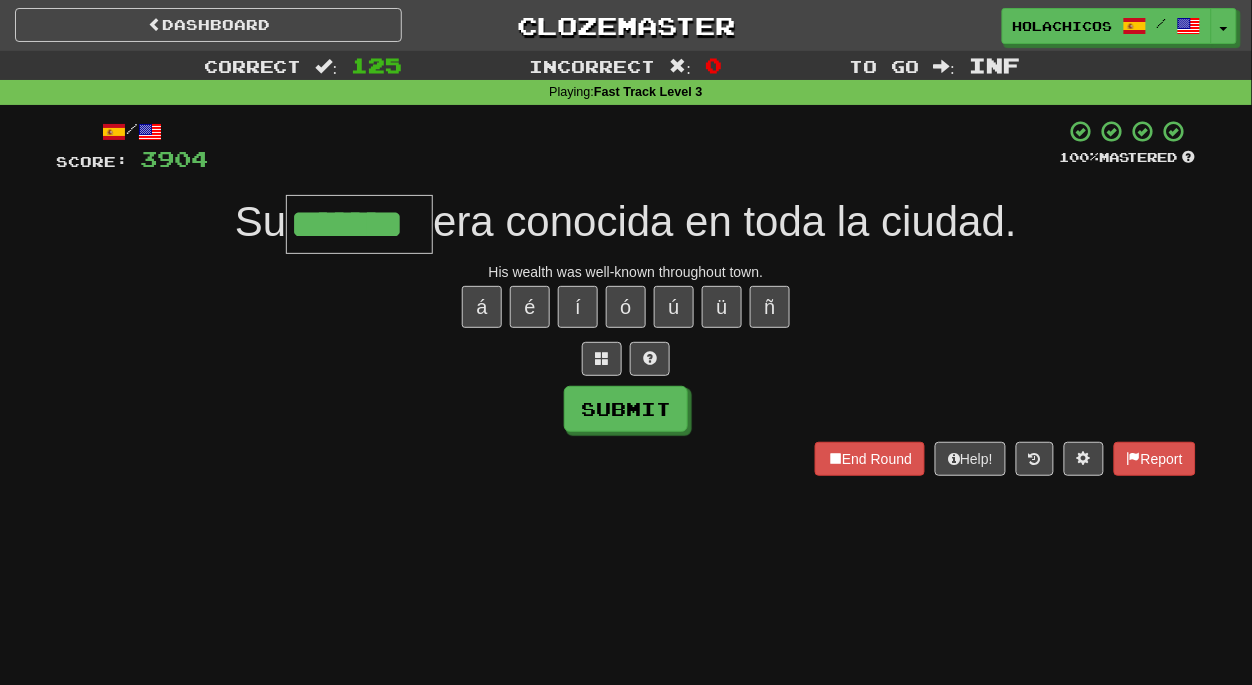 type on "*******" 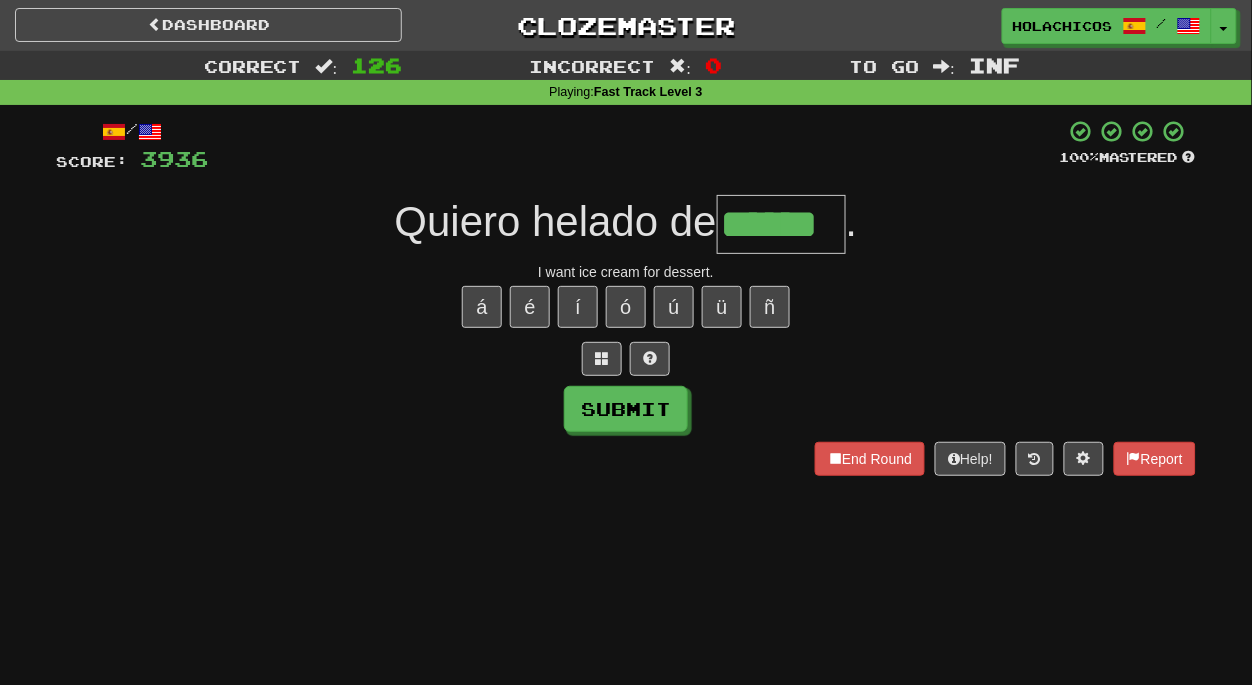 type on "******" 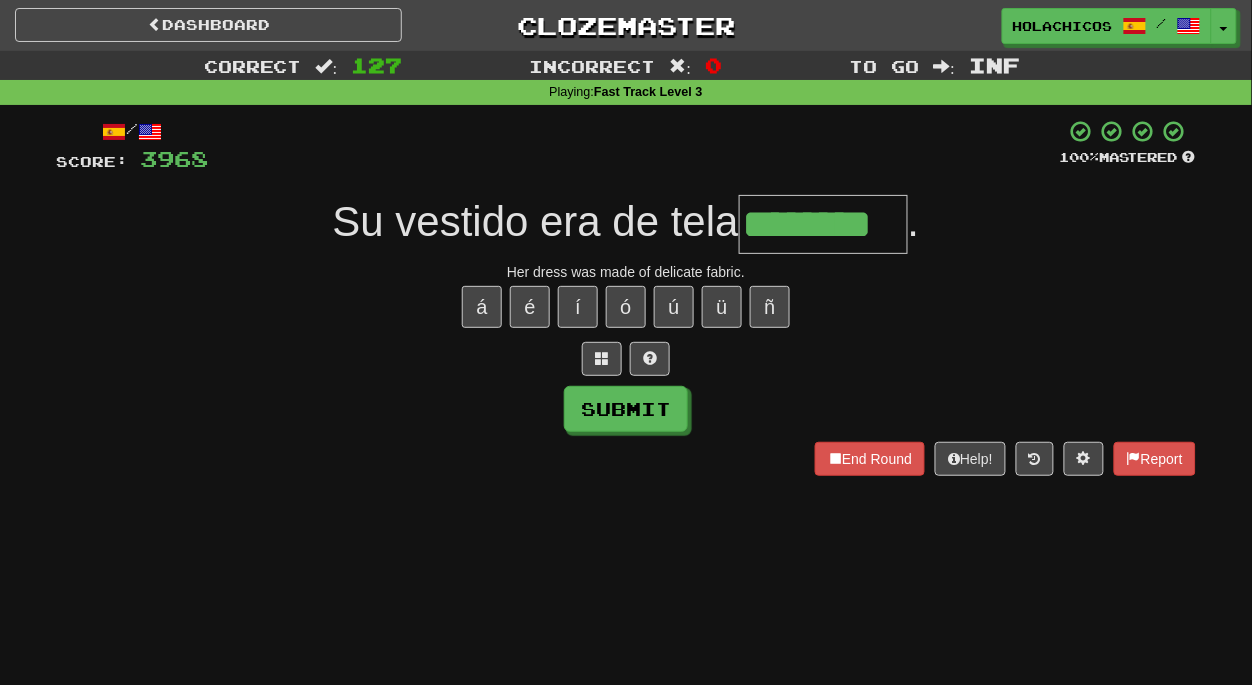 type on "********" 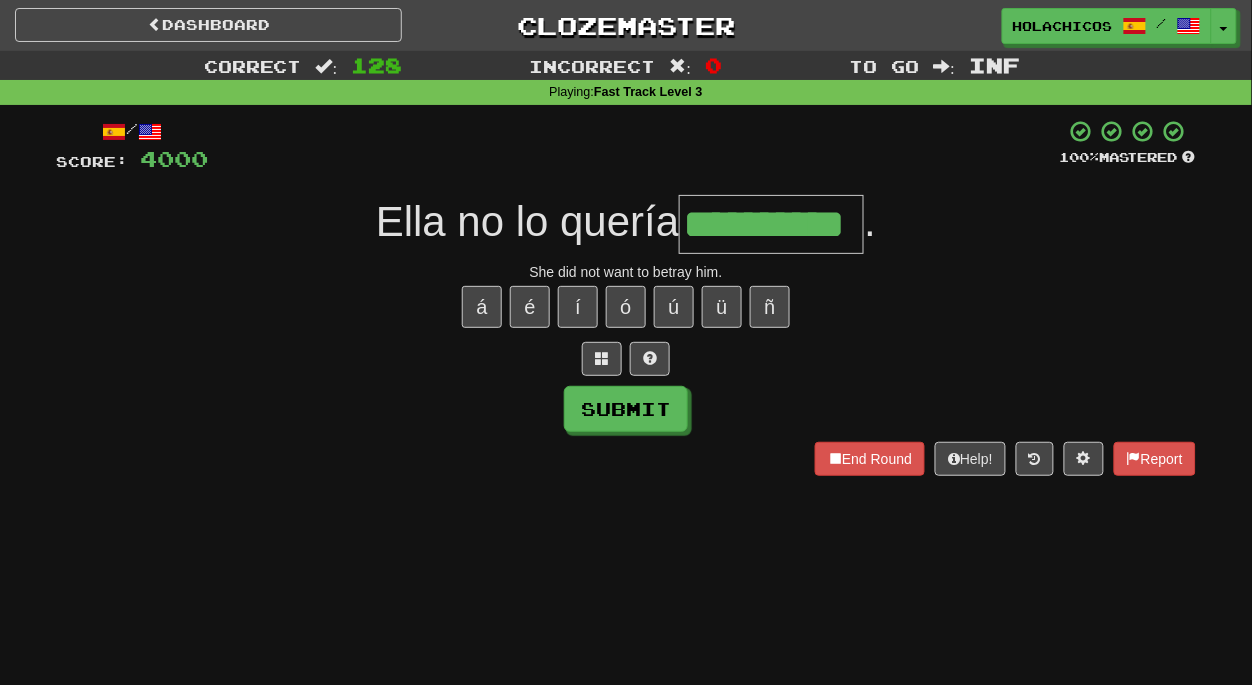 type on "**********" 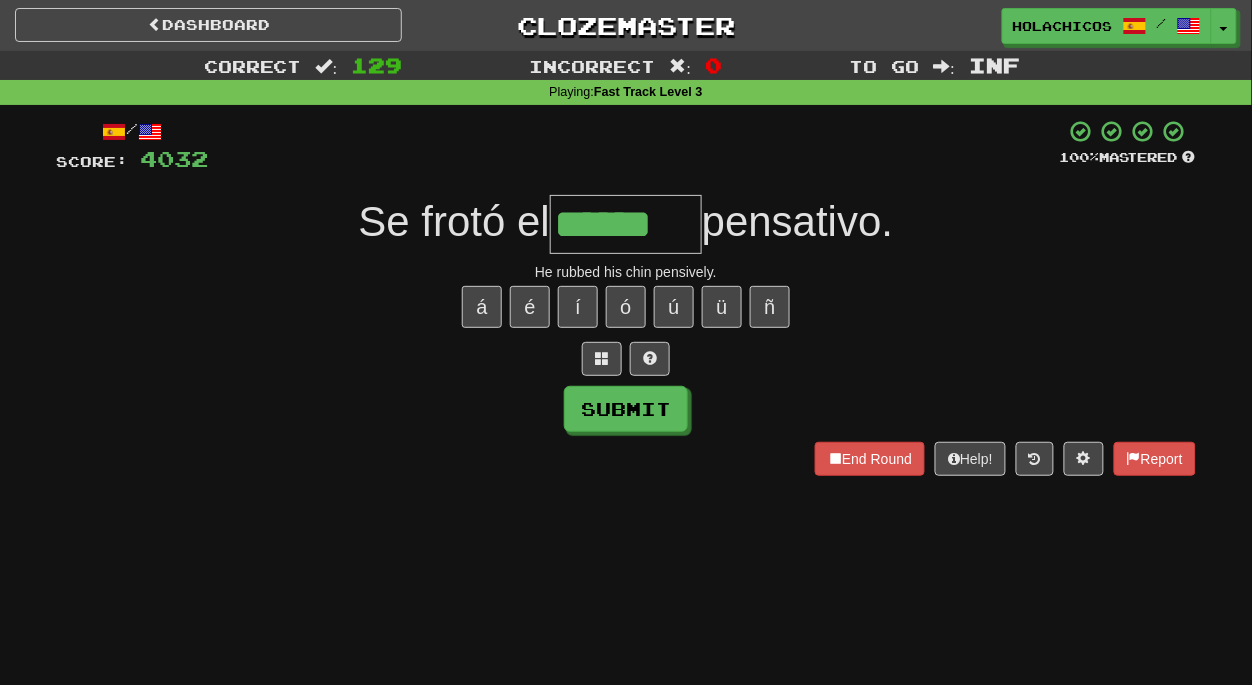 type on "******" 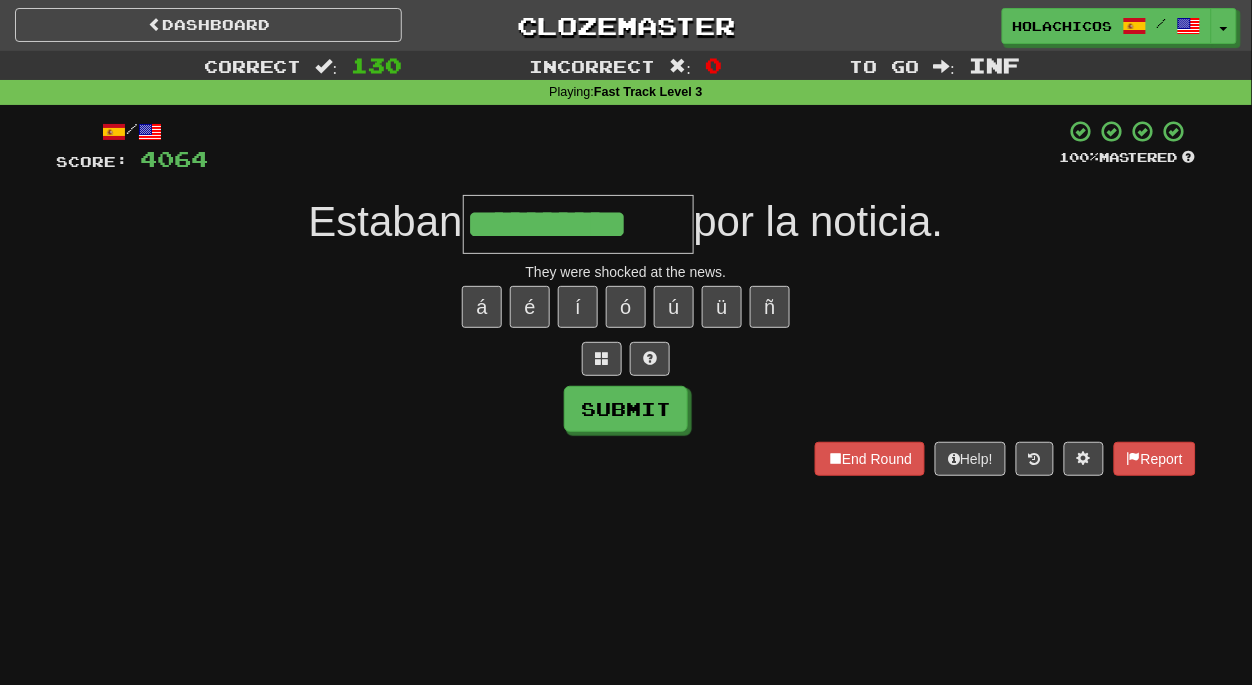 type on "**********" 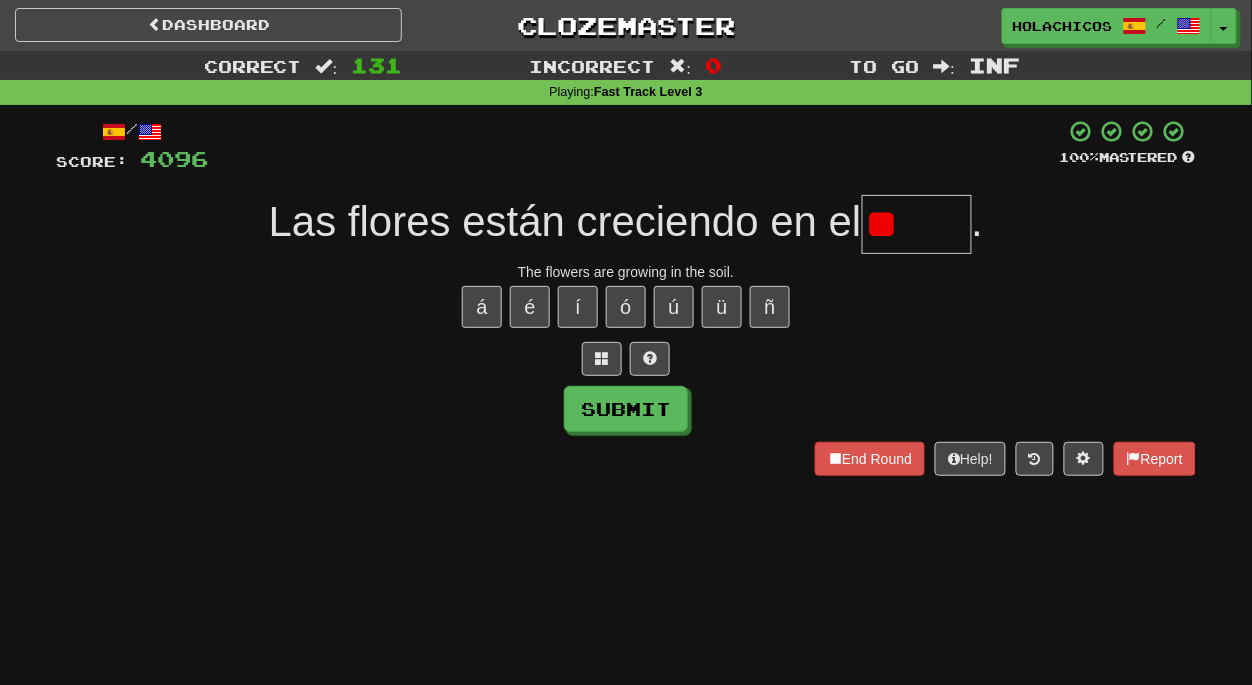 type on "*" 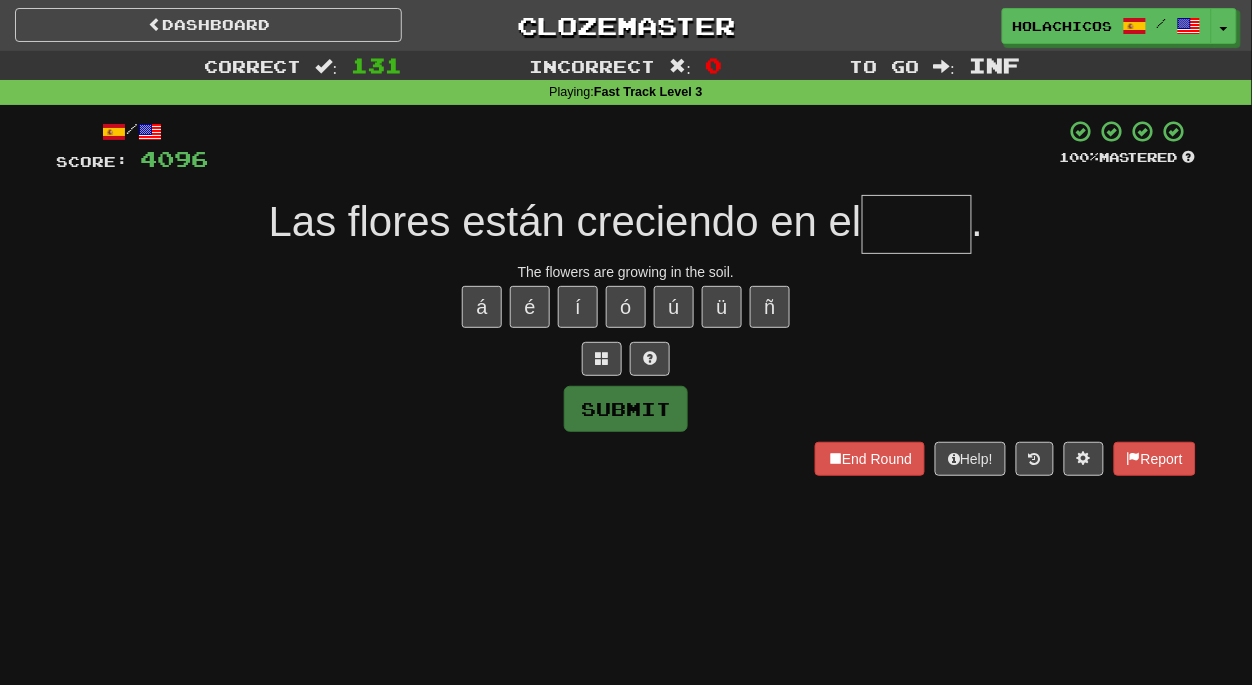 type on "*" 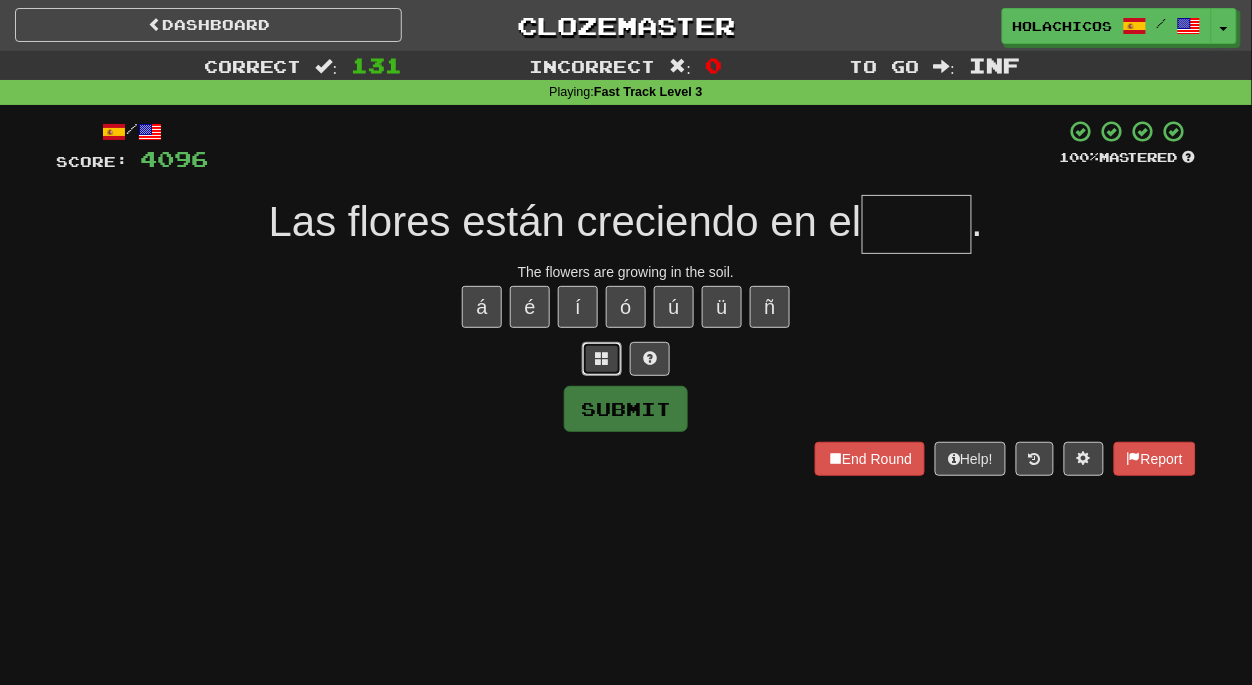 click at bounding box center [602, 358] 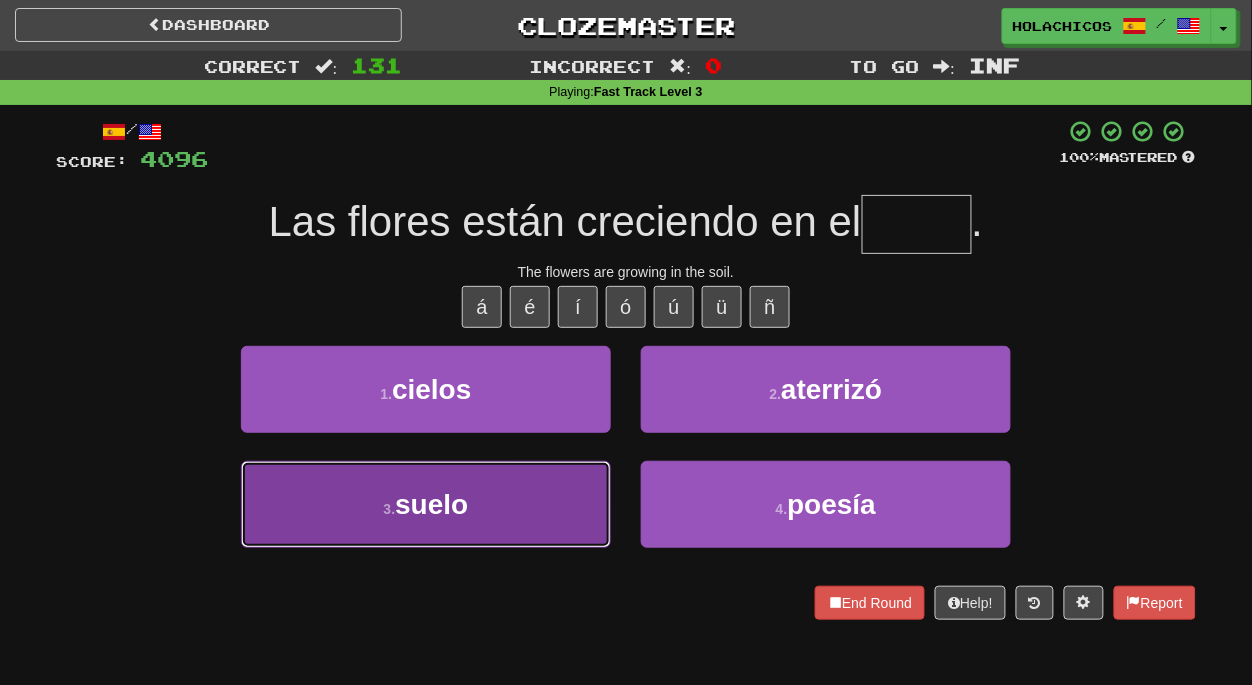 click on "3 .  suelo" at bounding box center (426, 504) 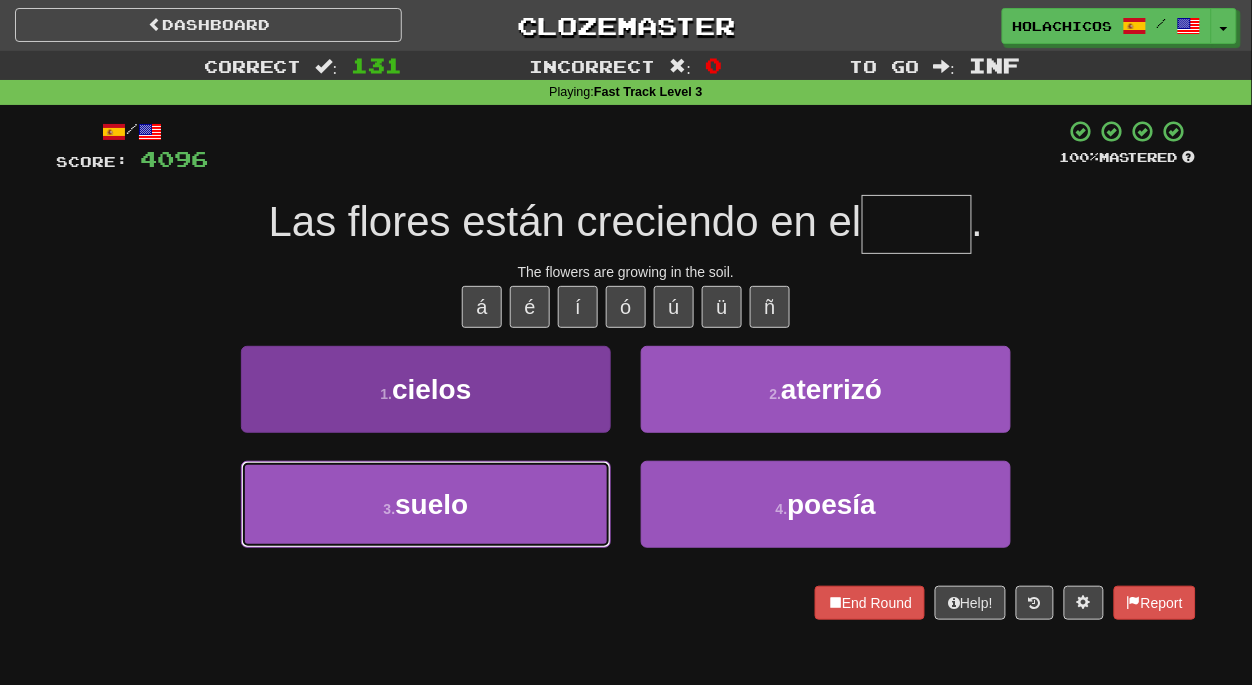 type on "*****" 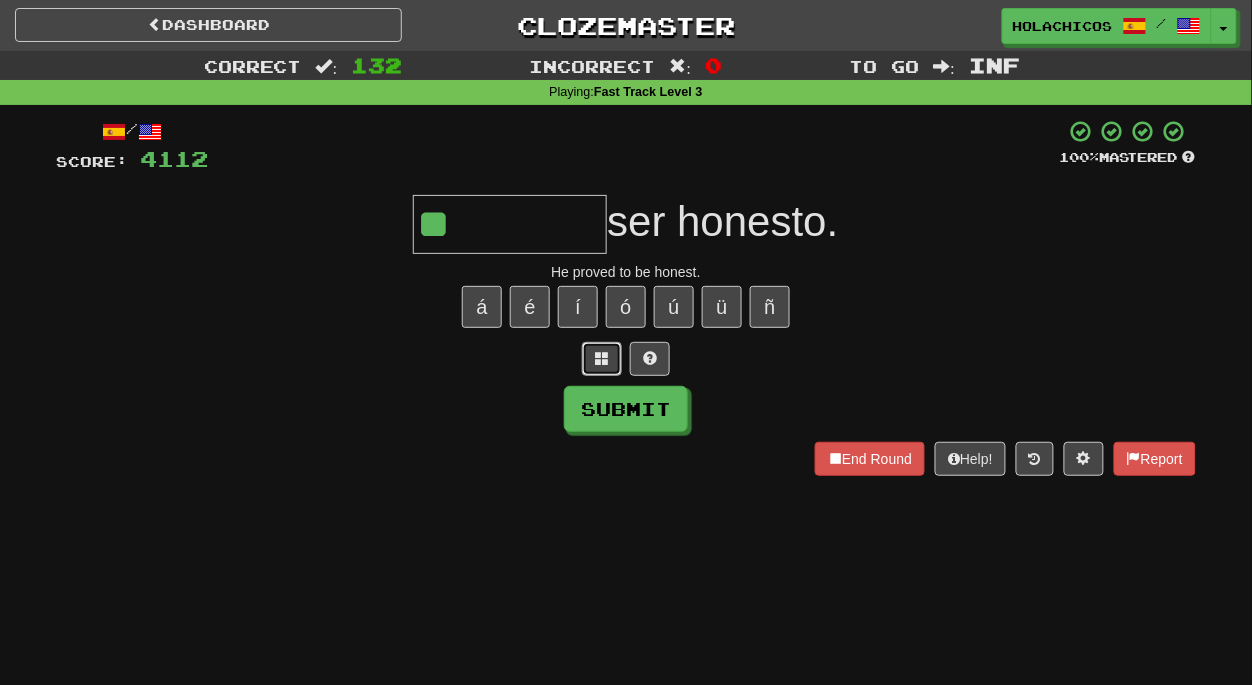 click at bounding box center [602, 359] 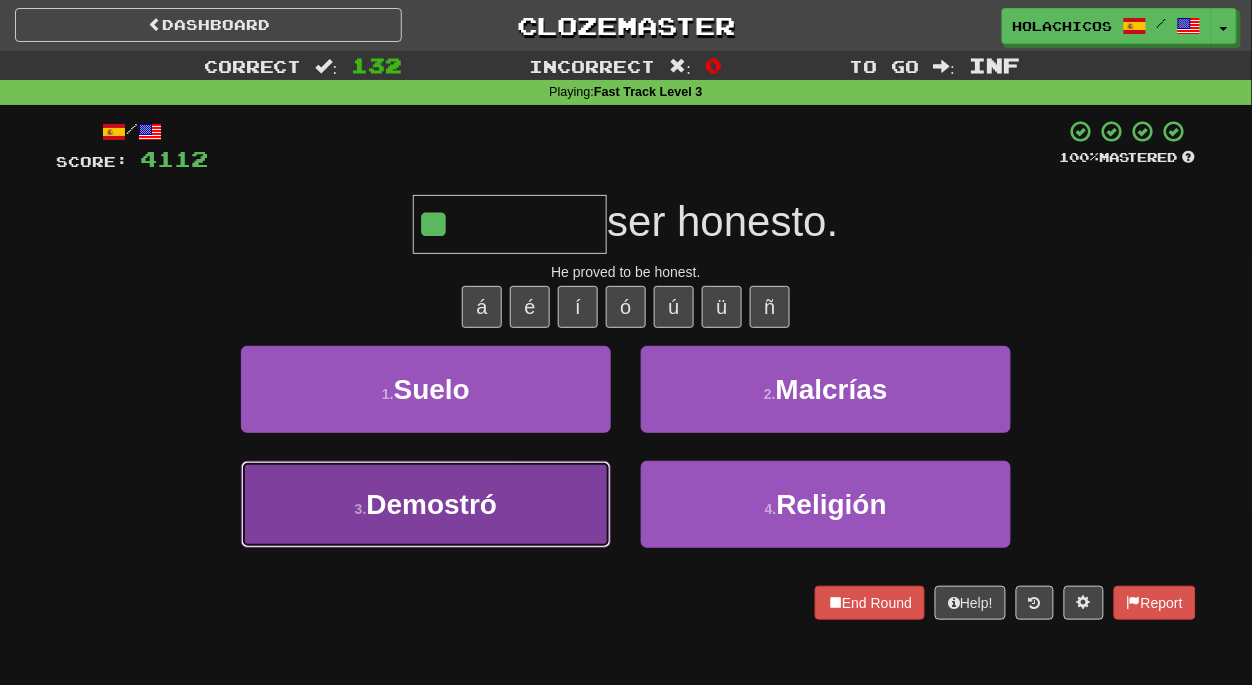 click on "3 .  Demostró" at bounding box center [426, 504] 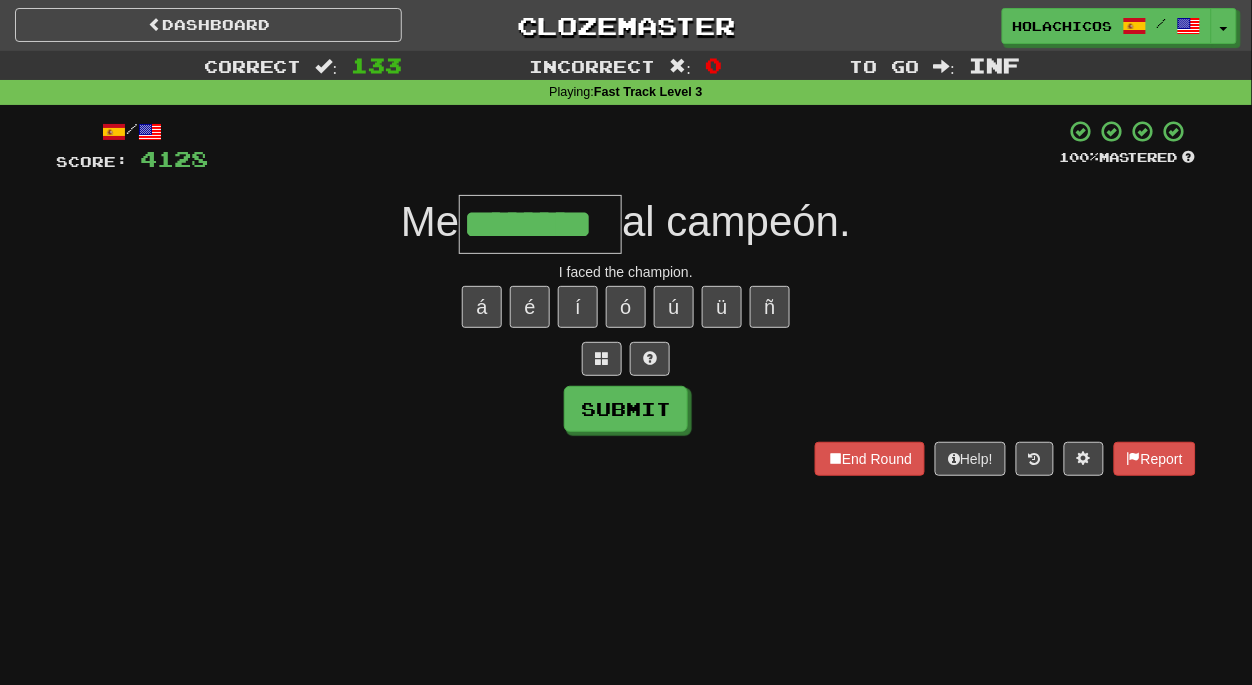 type on "********" 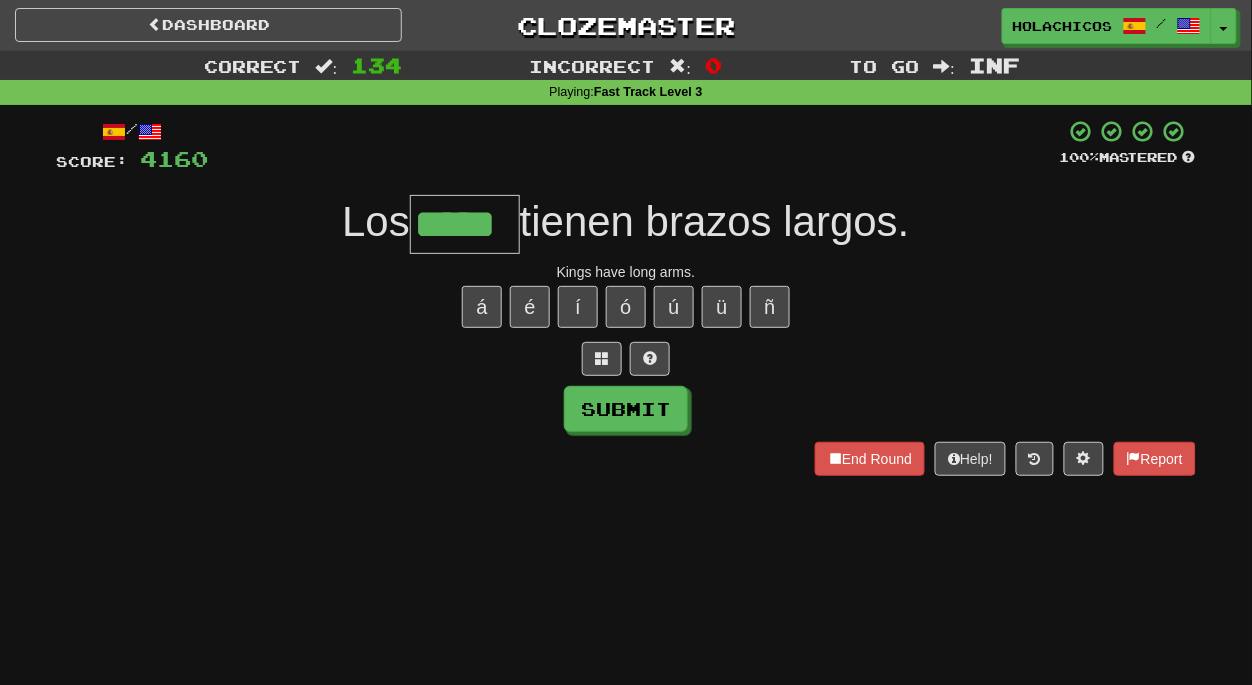 type on "*****" 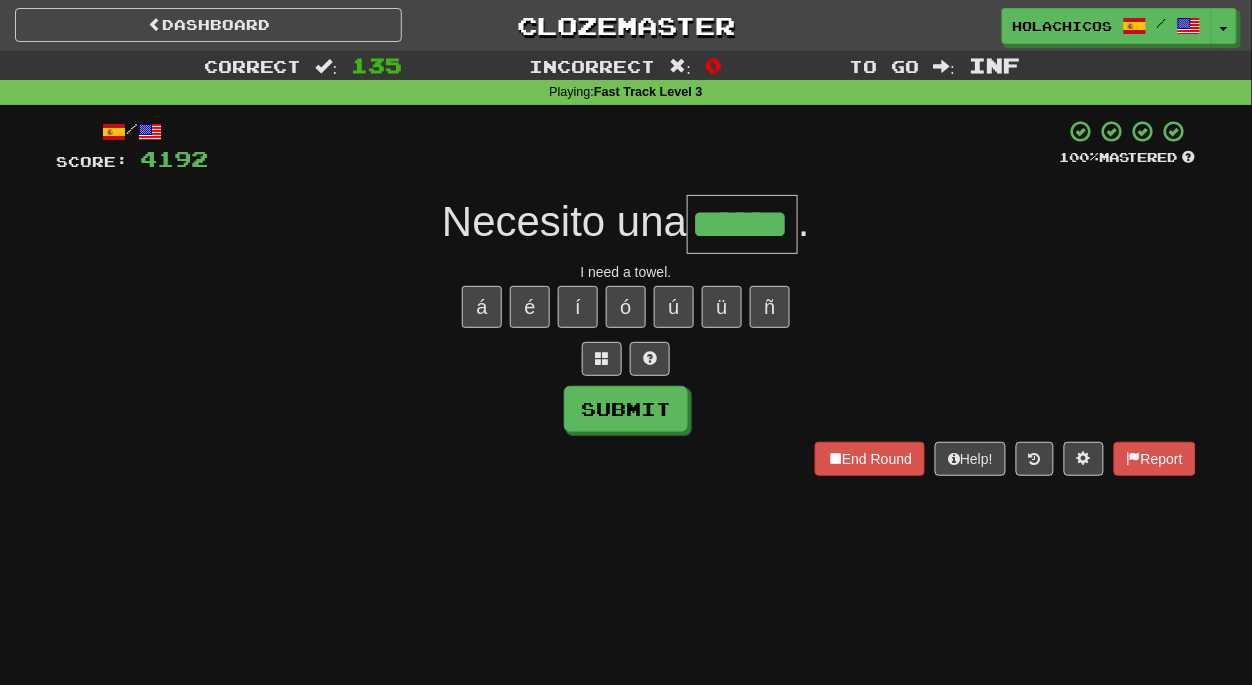 type on "******" 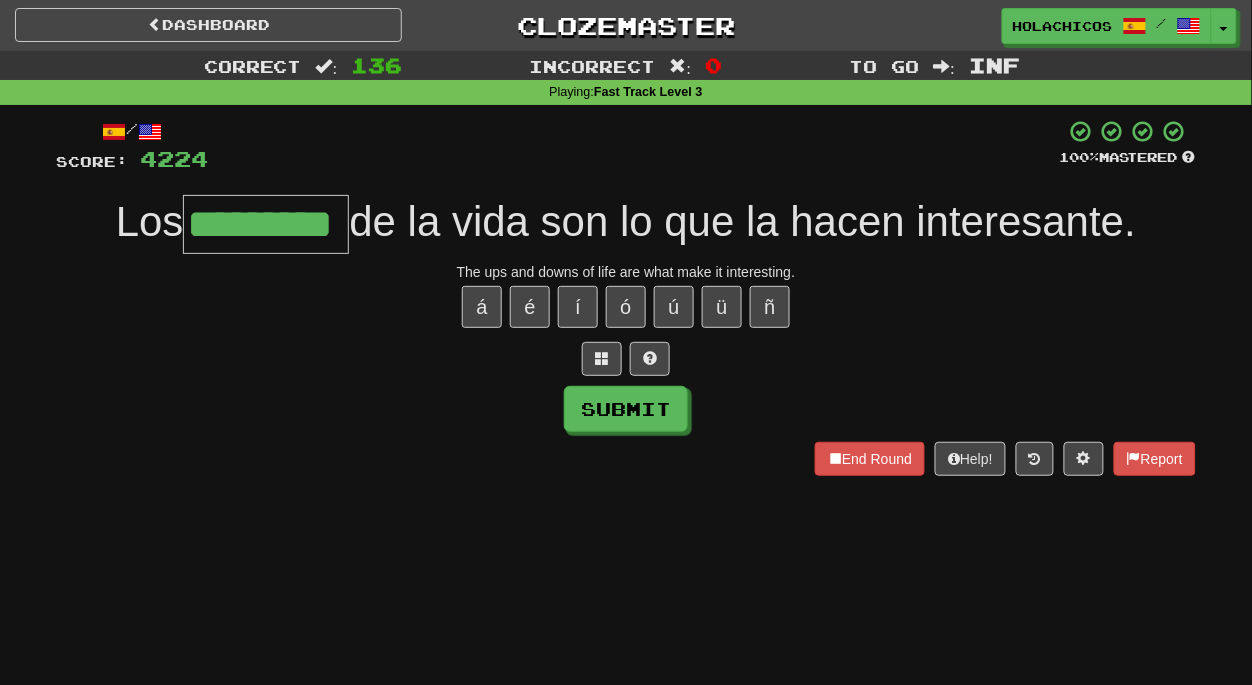 type on "*********" 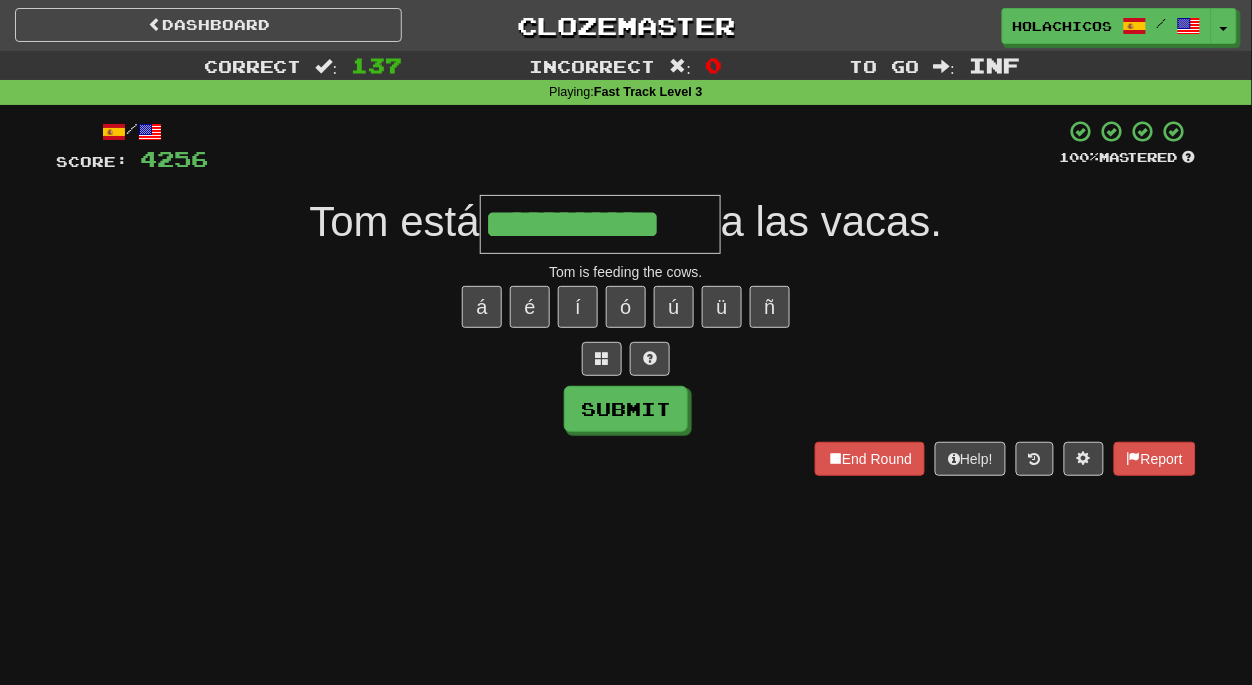 type on "**********" 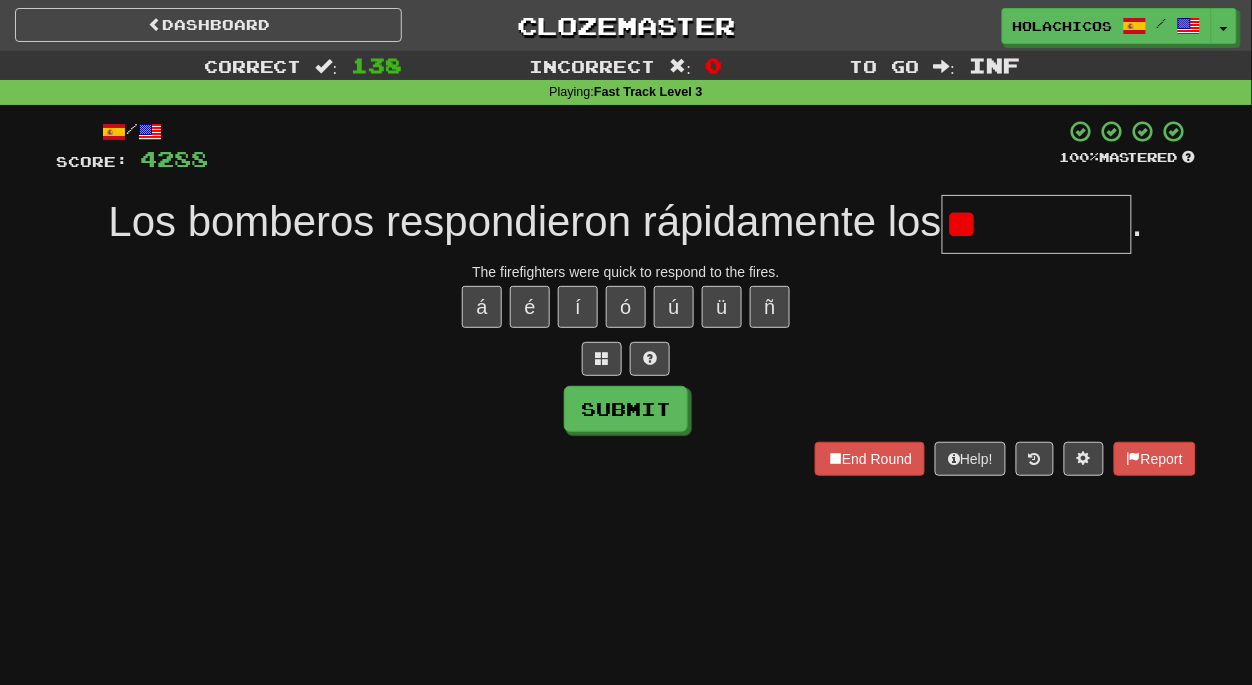 type on "*" 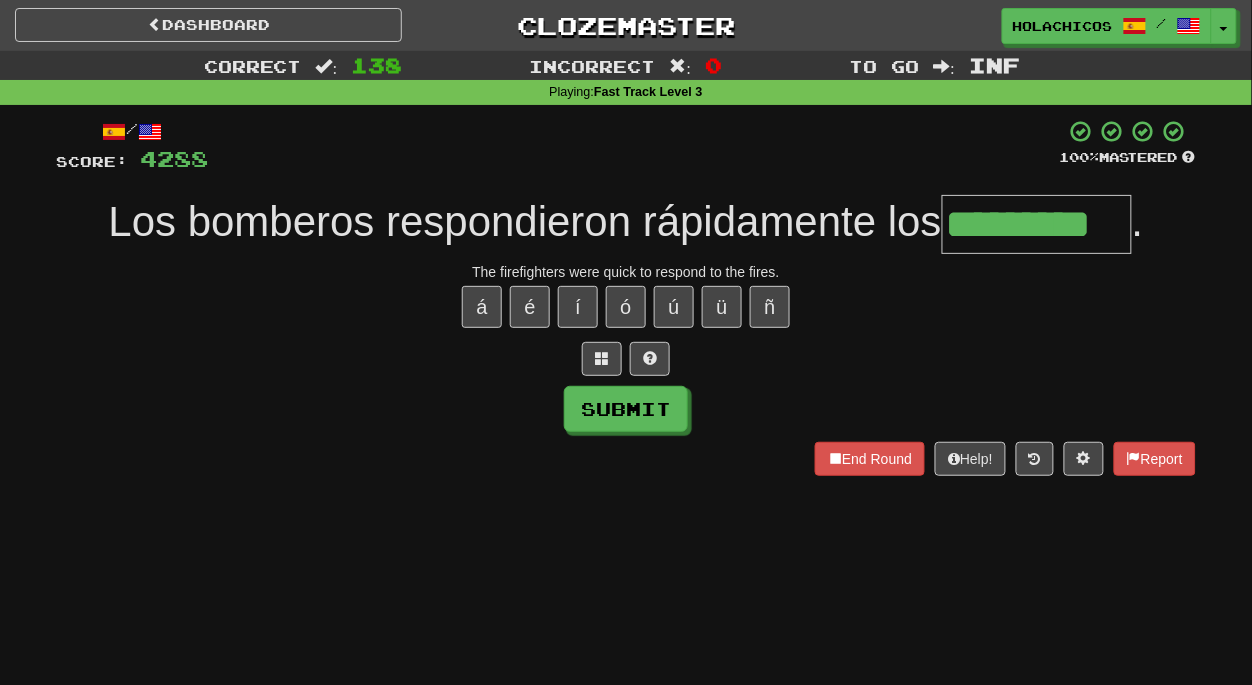 type on "*********" 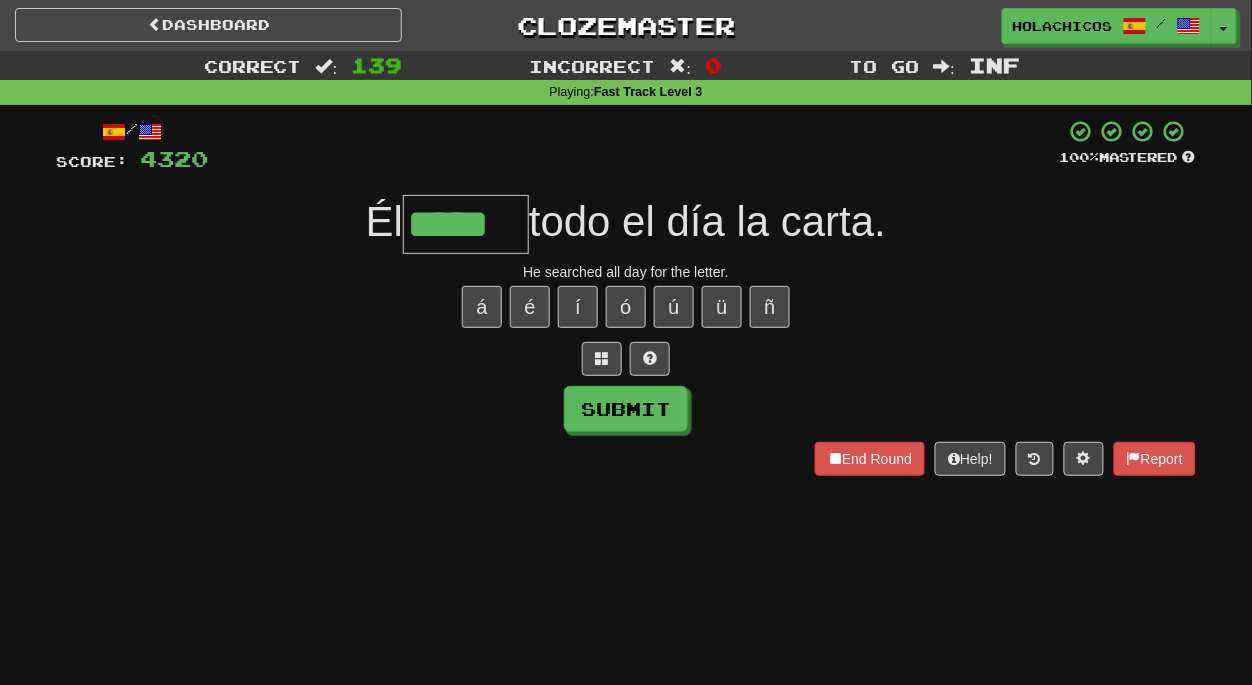 type on "*****" 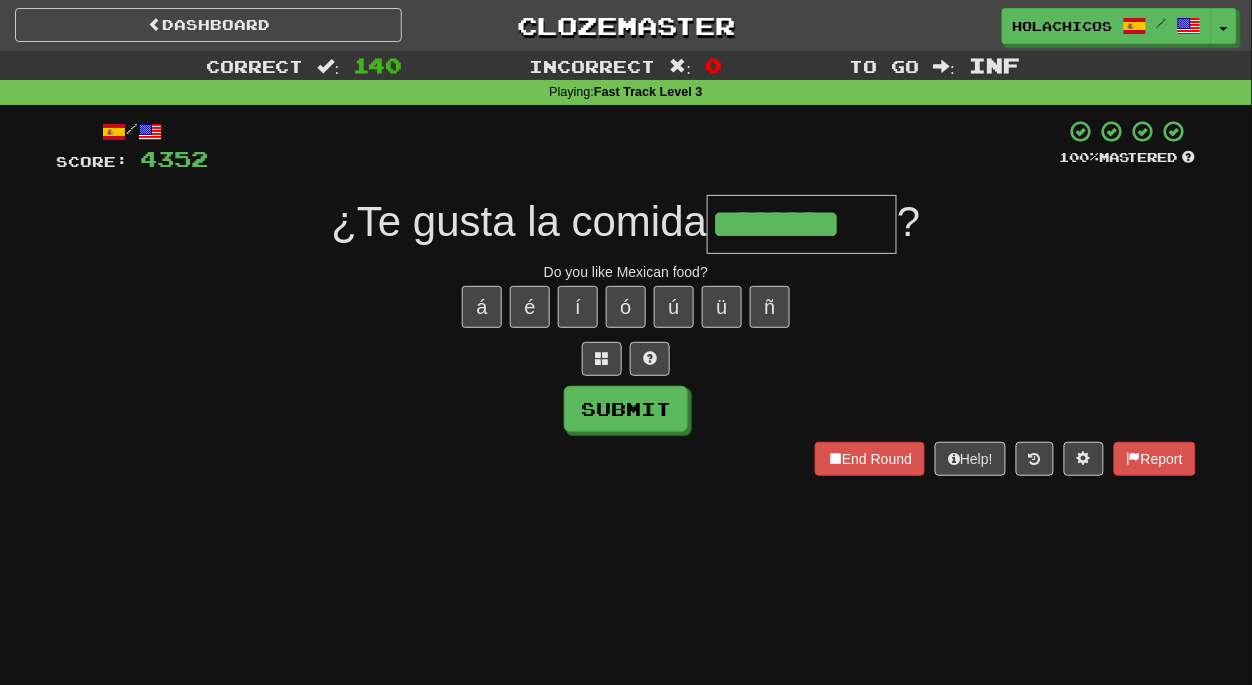 type on "********" 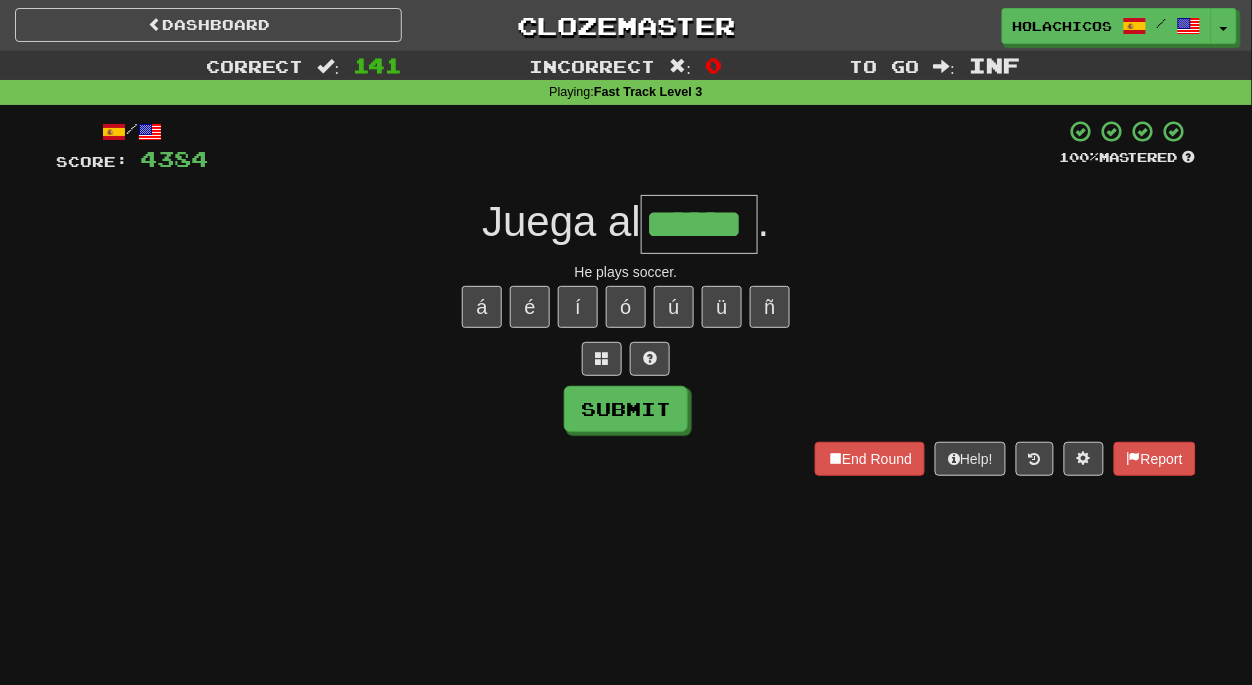 type on "******" 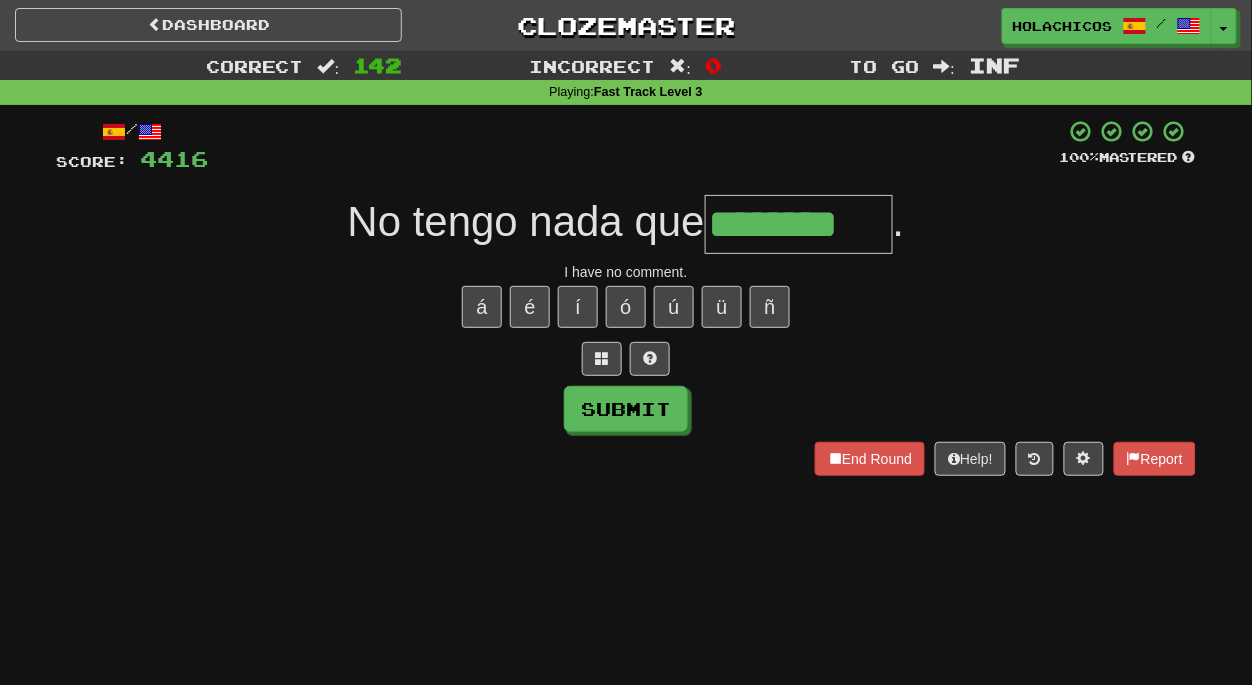 type on "********" 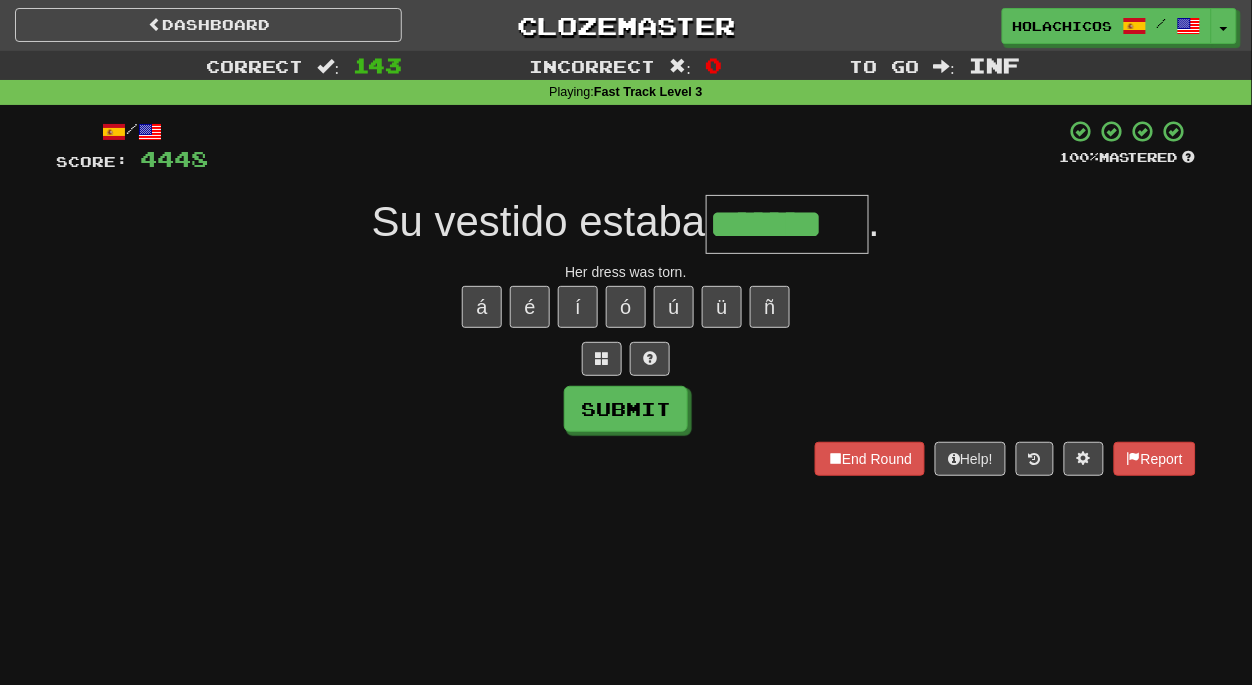 type on "*******" 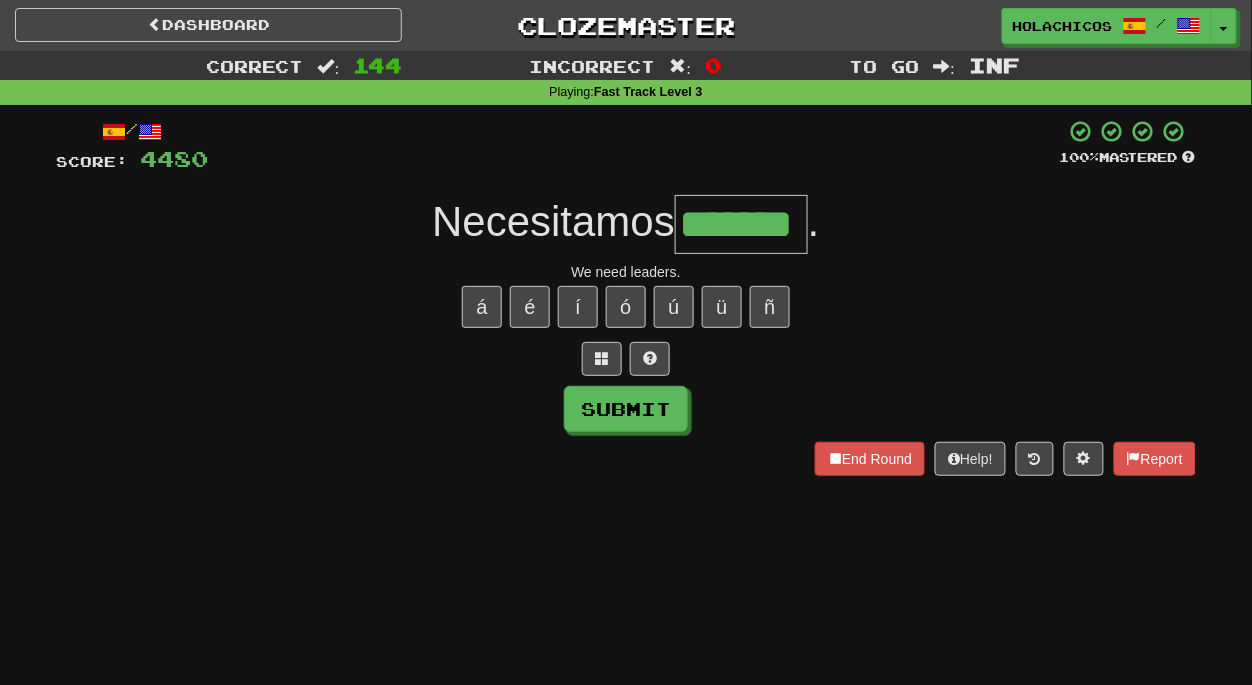 type on "*******" 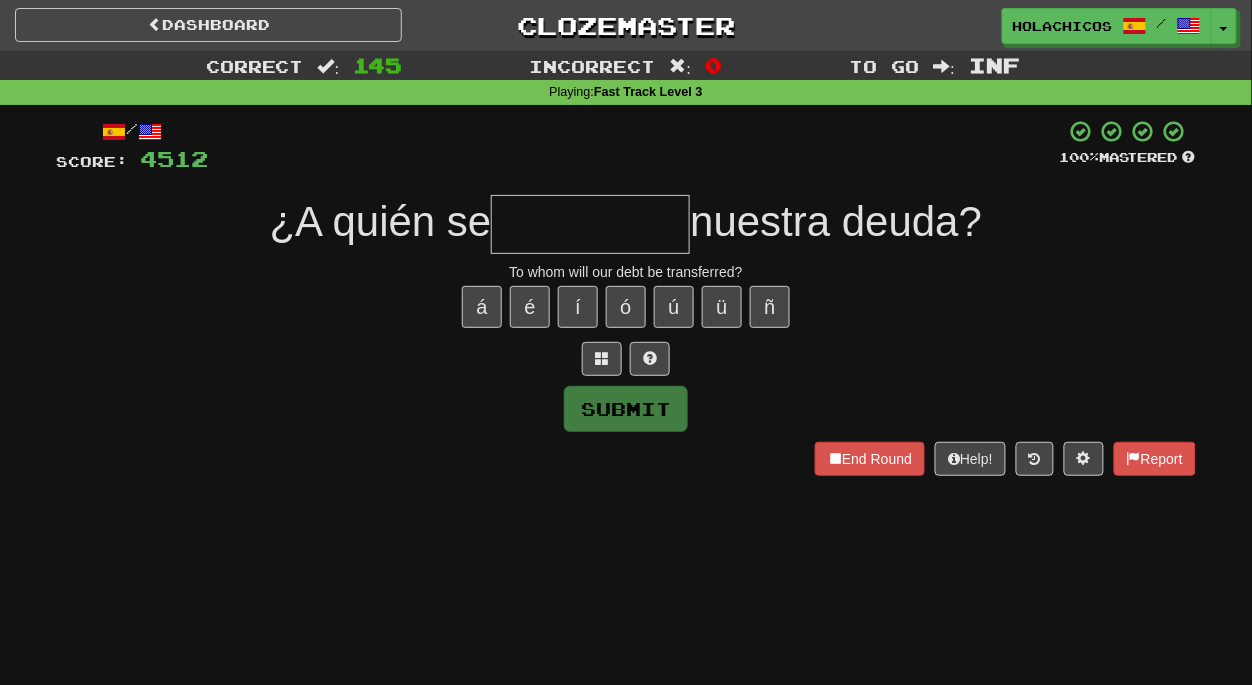 type on "*" 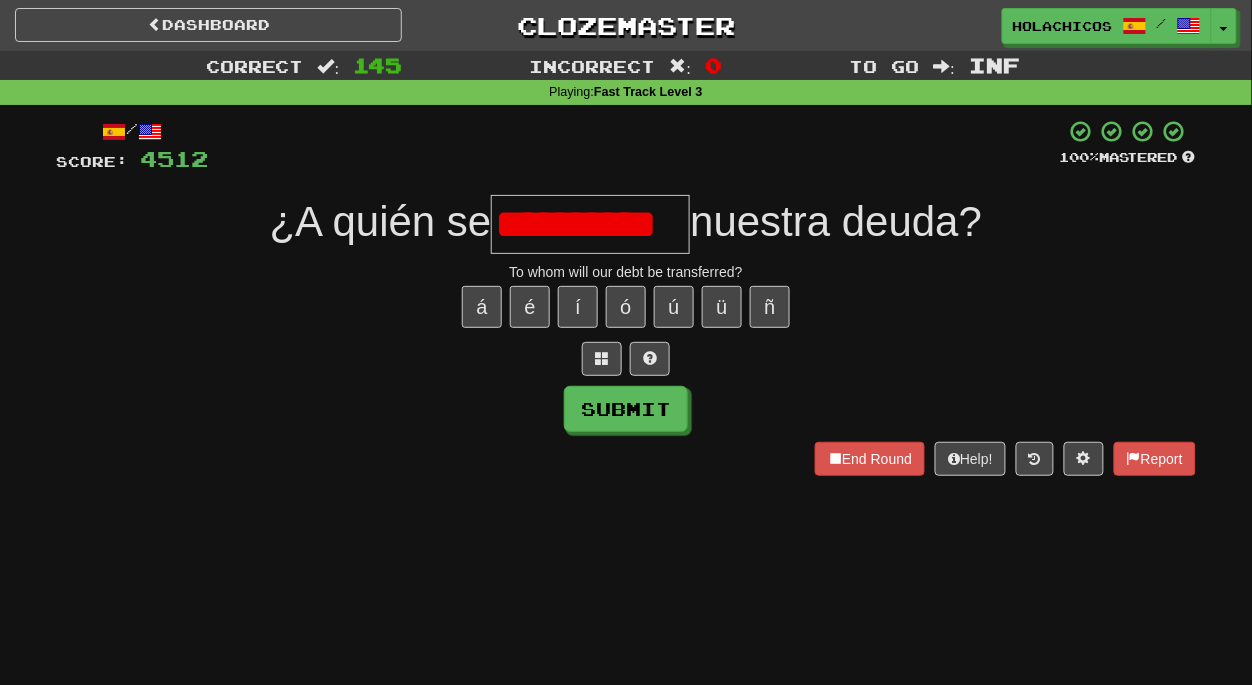 scroll, scrollTop: 0, scrollLeft: 0, axis: both 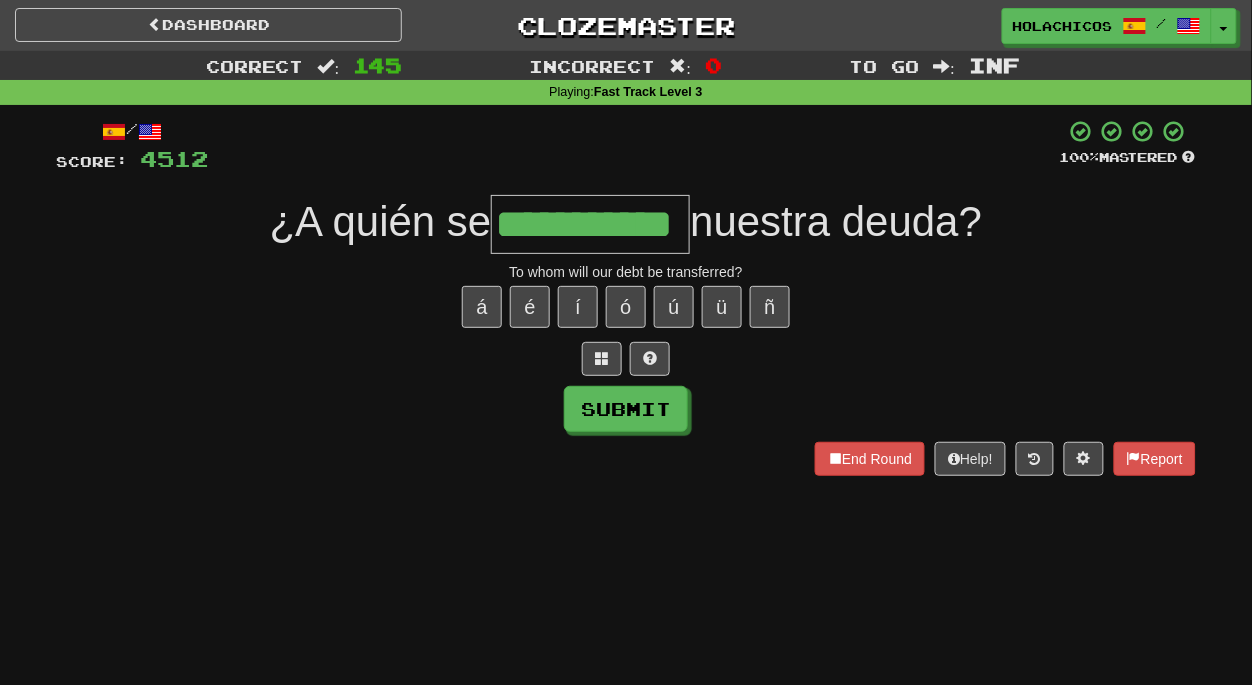 type on "**********" 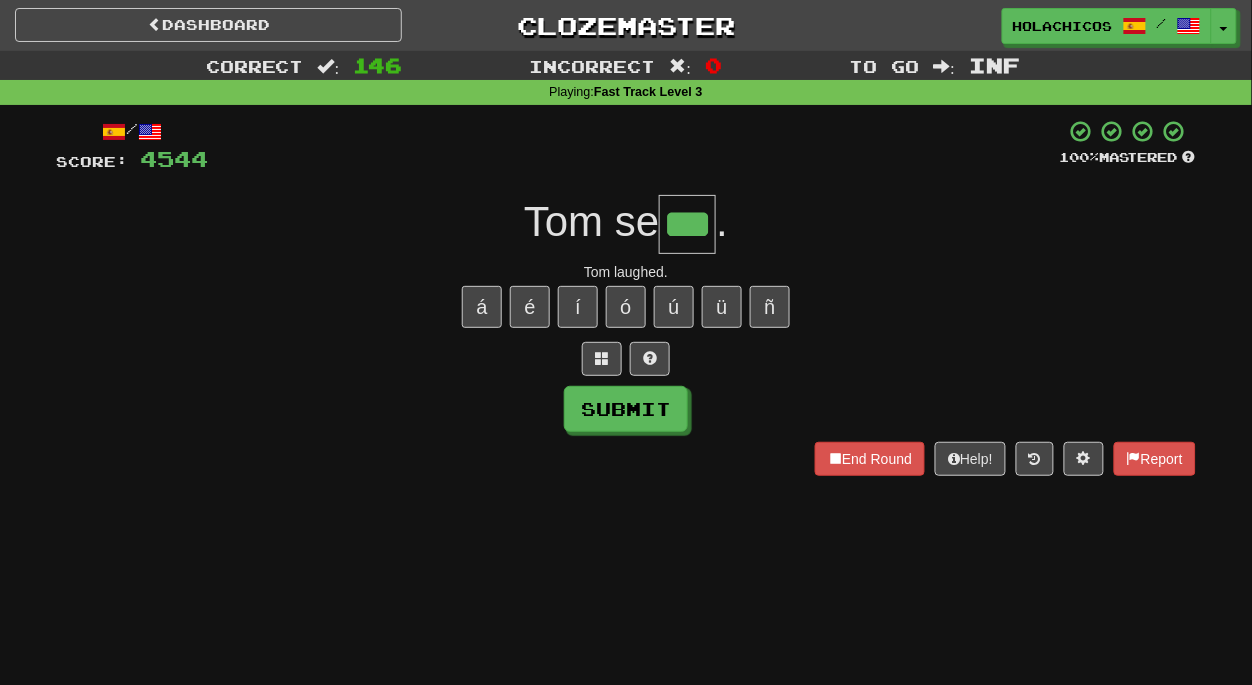 type on "***" 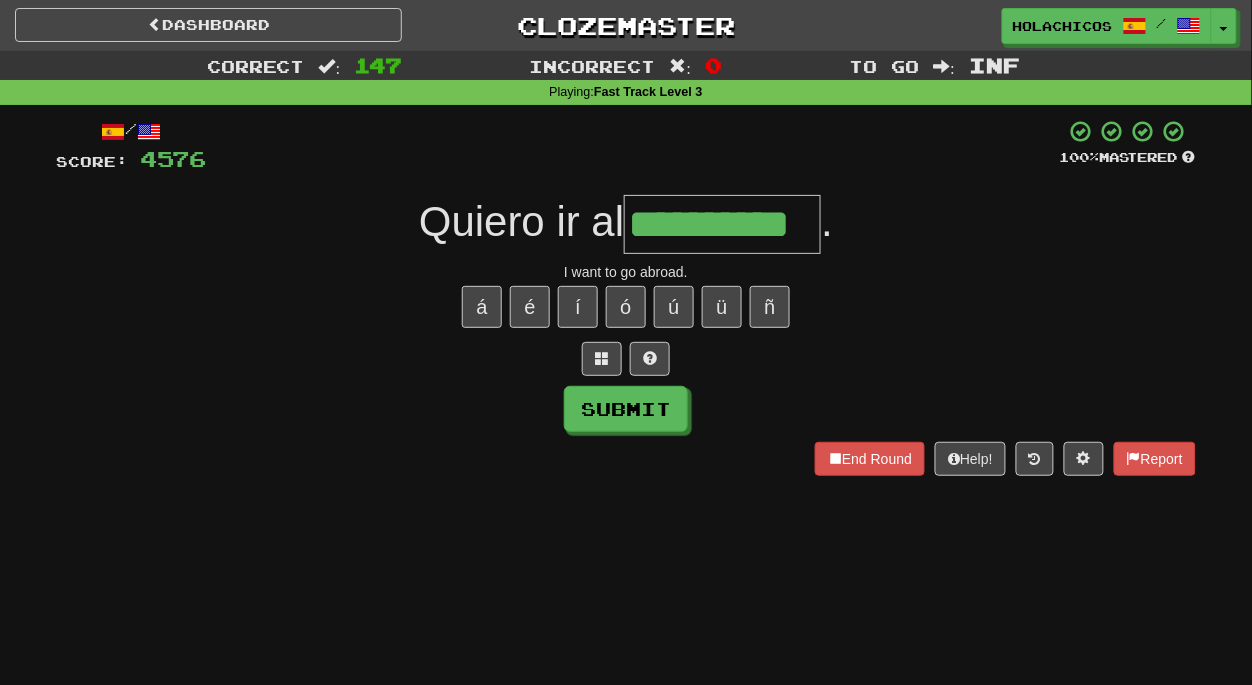 type on "**********" 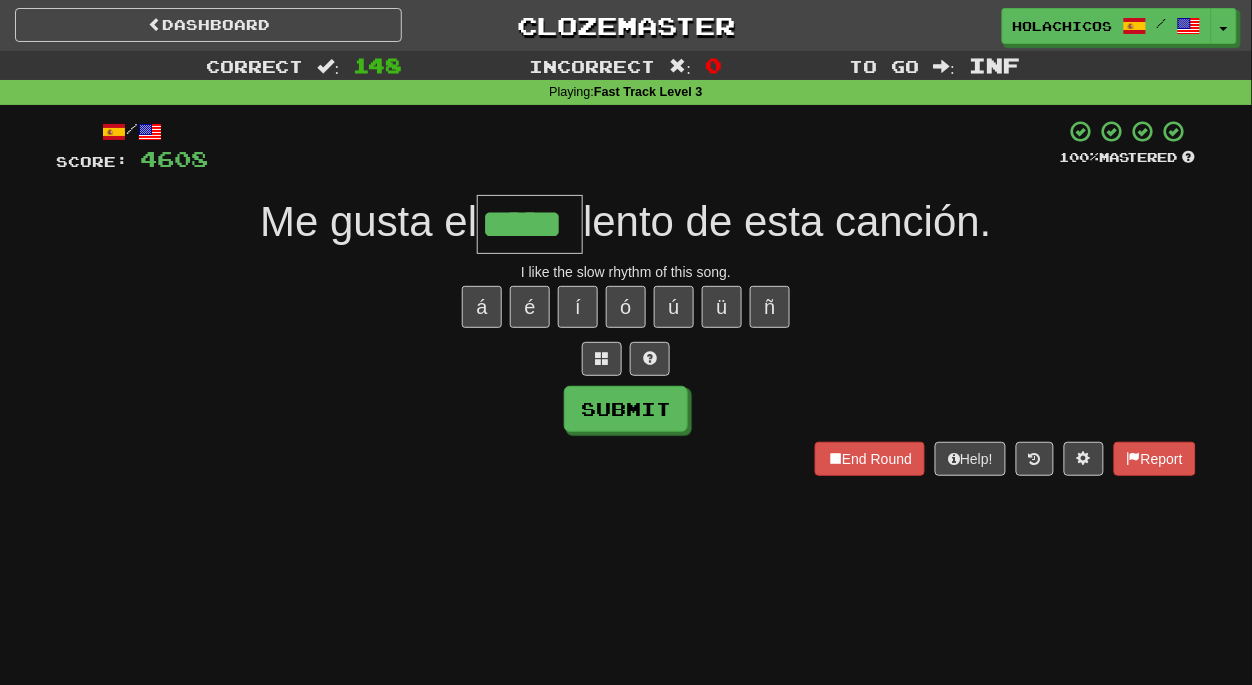 type on "*****" 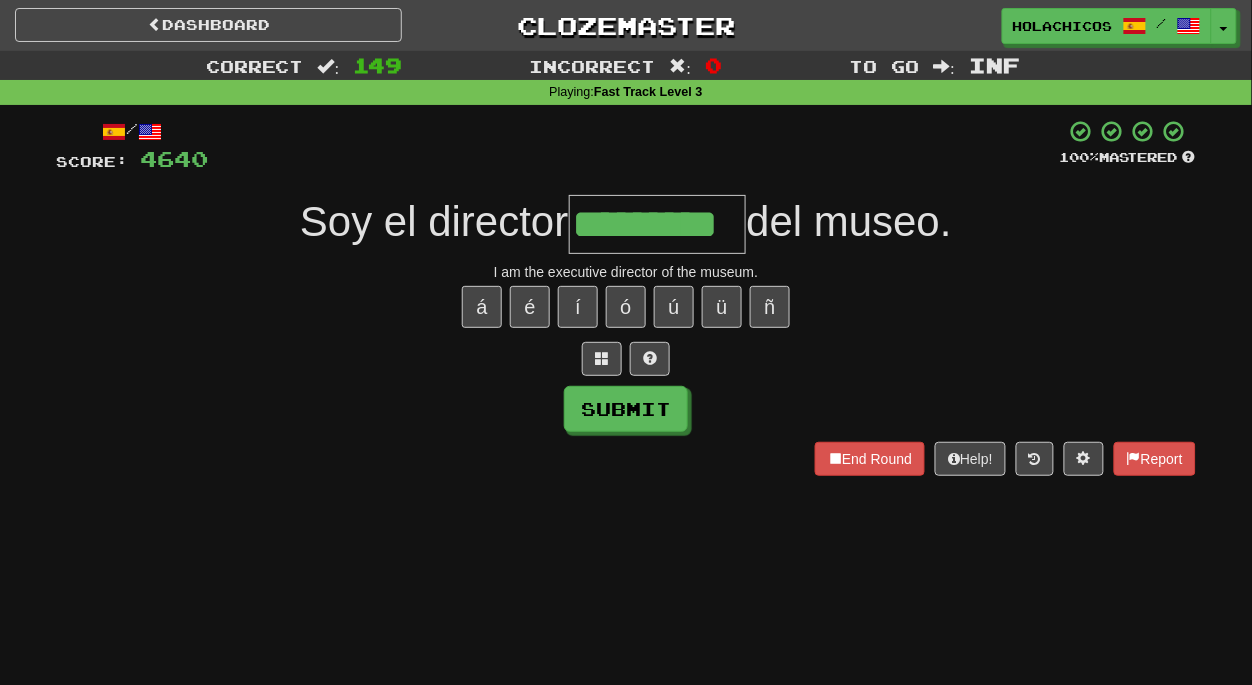 type on "*********" 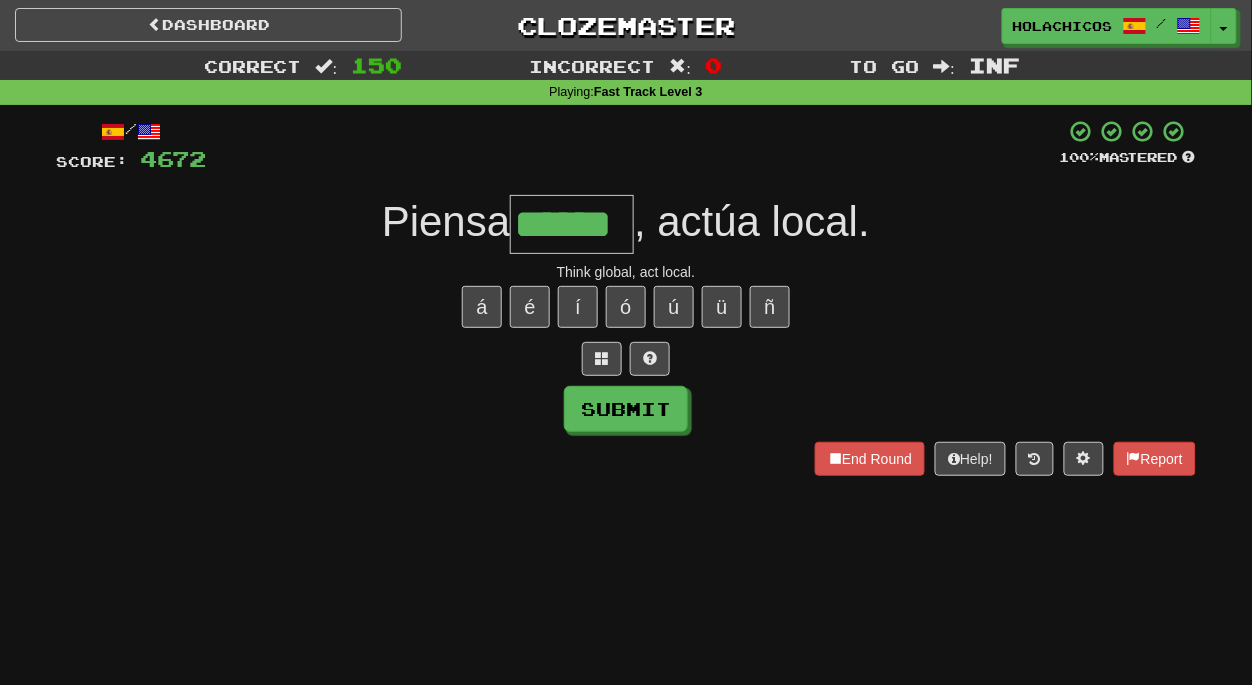 type on "******" 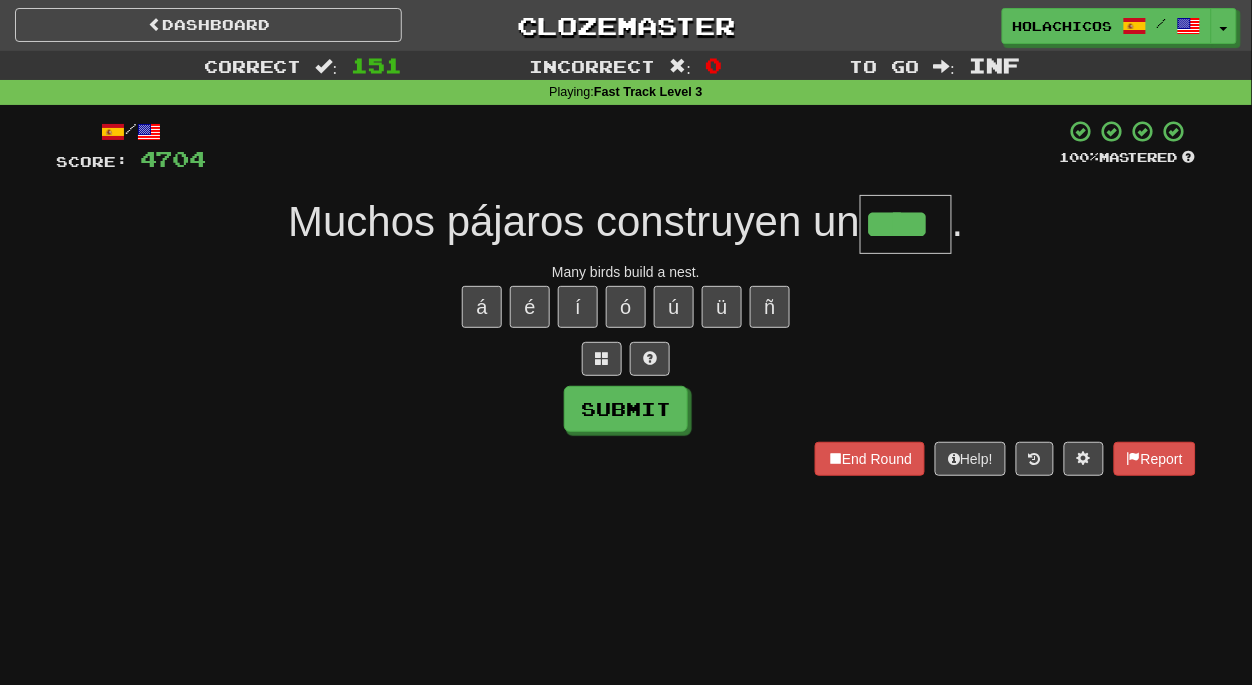 type on "****" 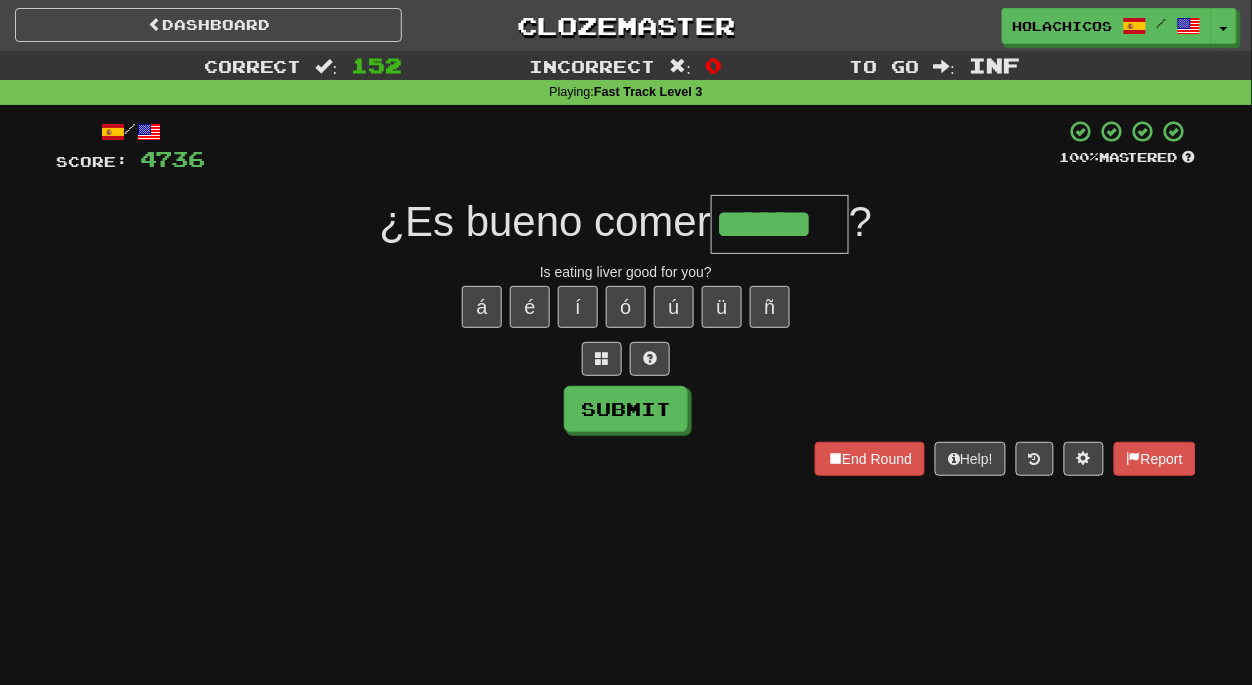 type on "******" 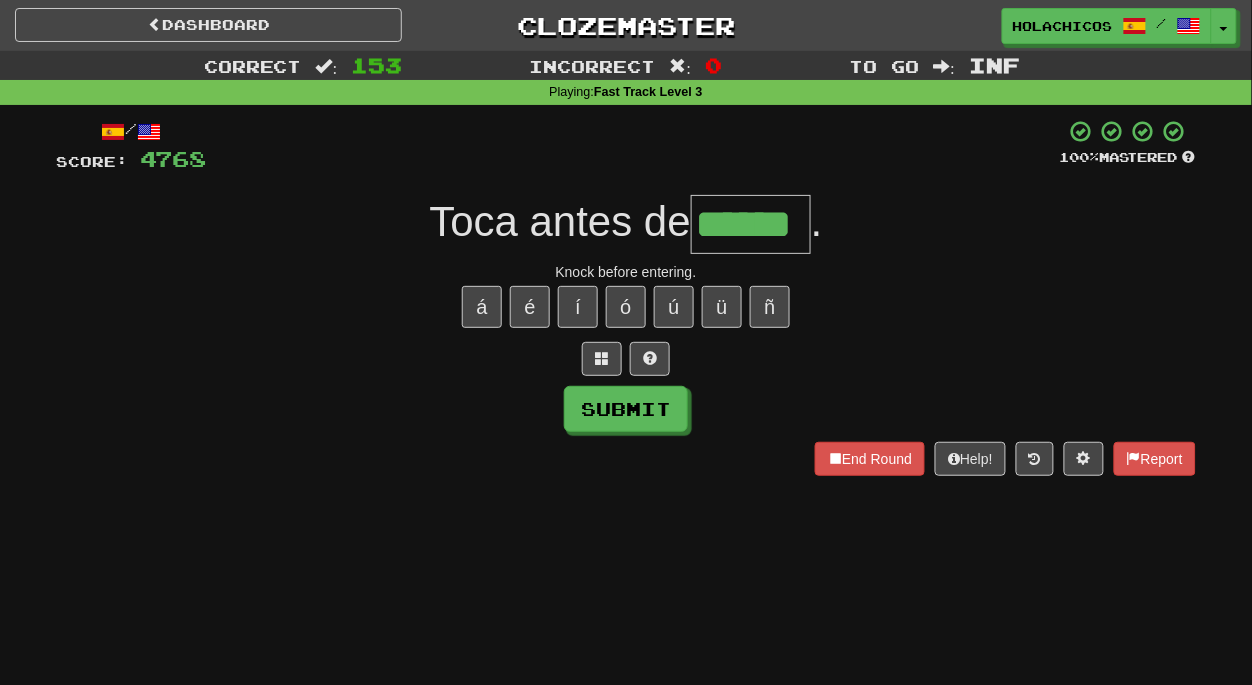 type on "******" 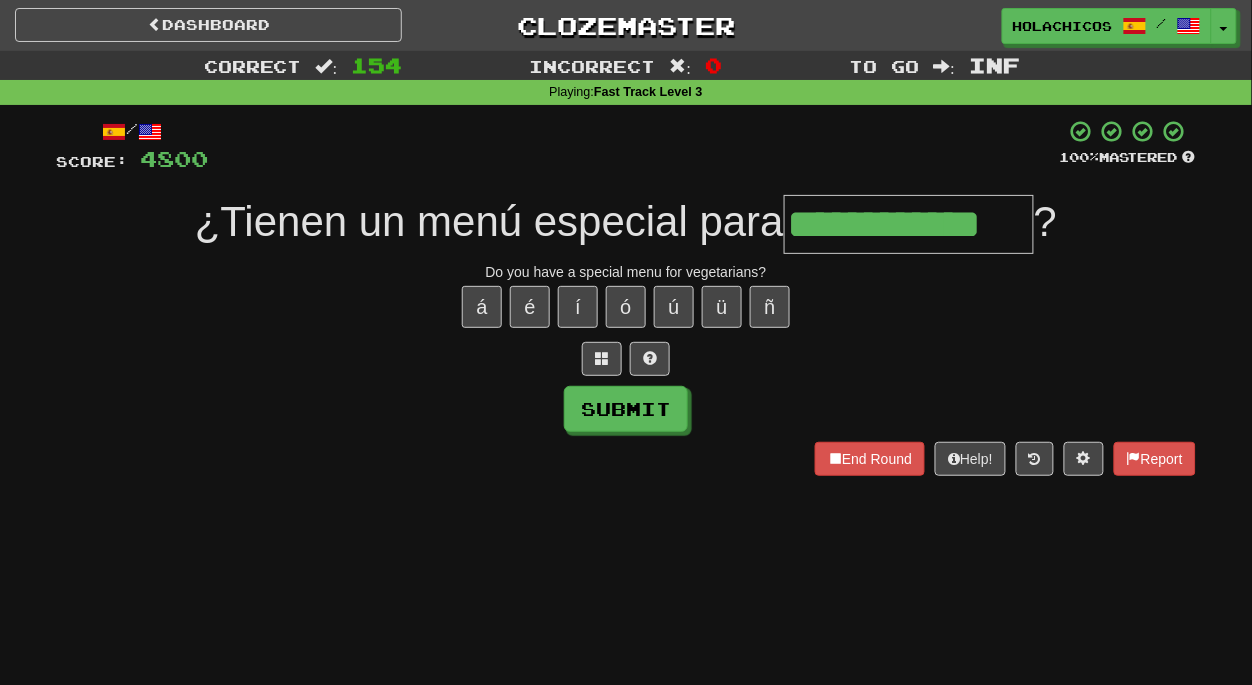 type on "**********" 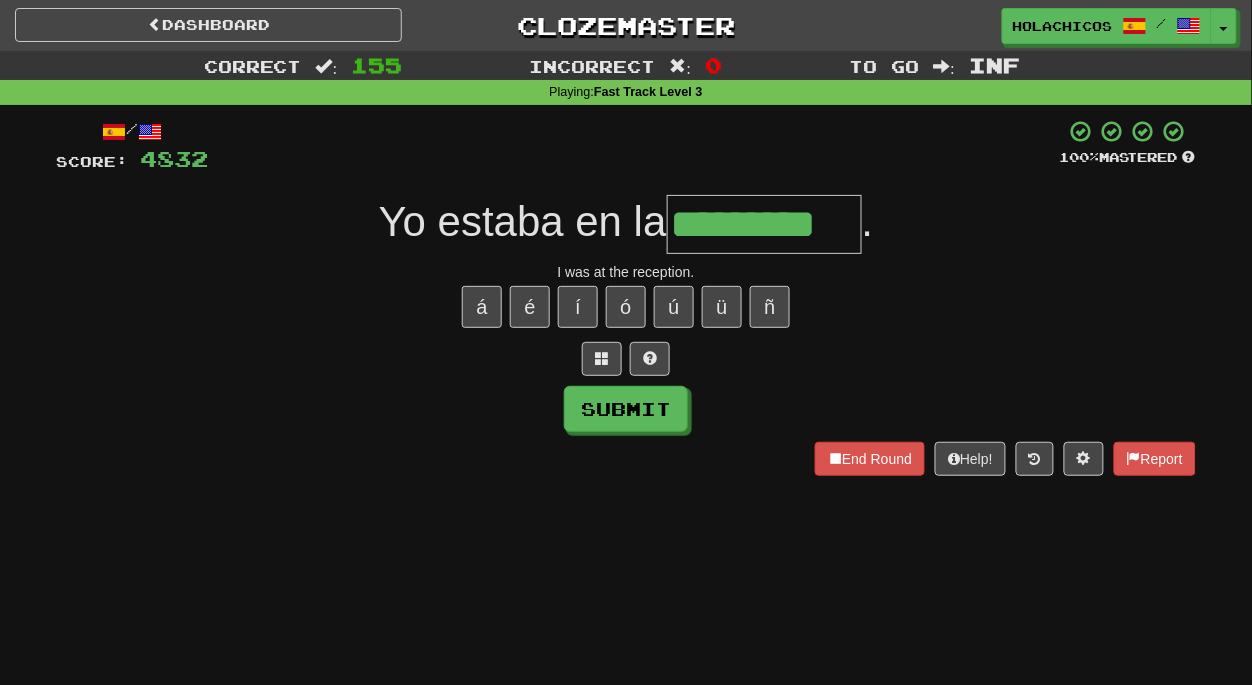 type on "*********" 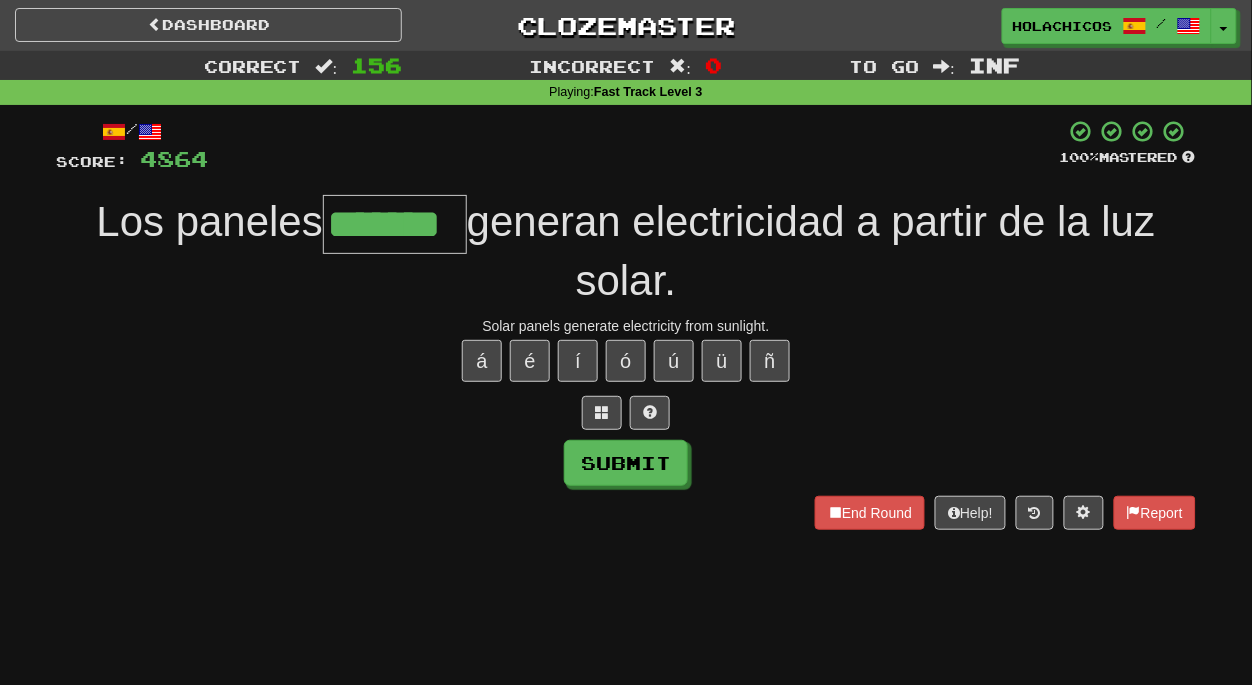 type on "*******" 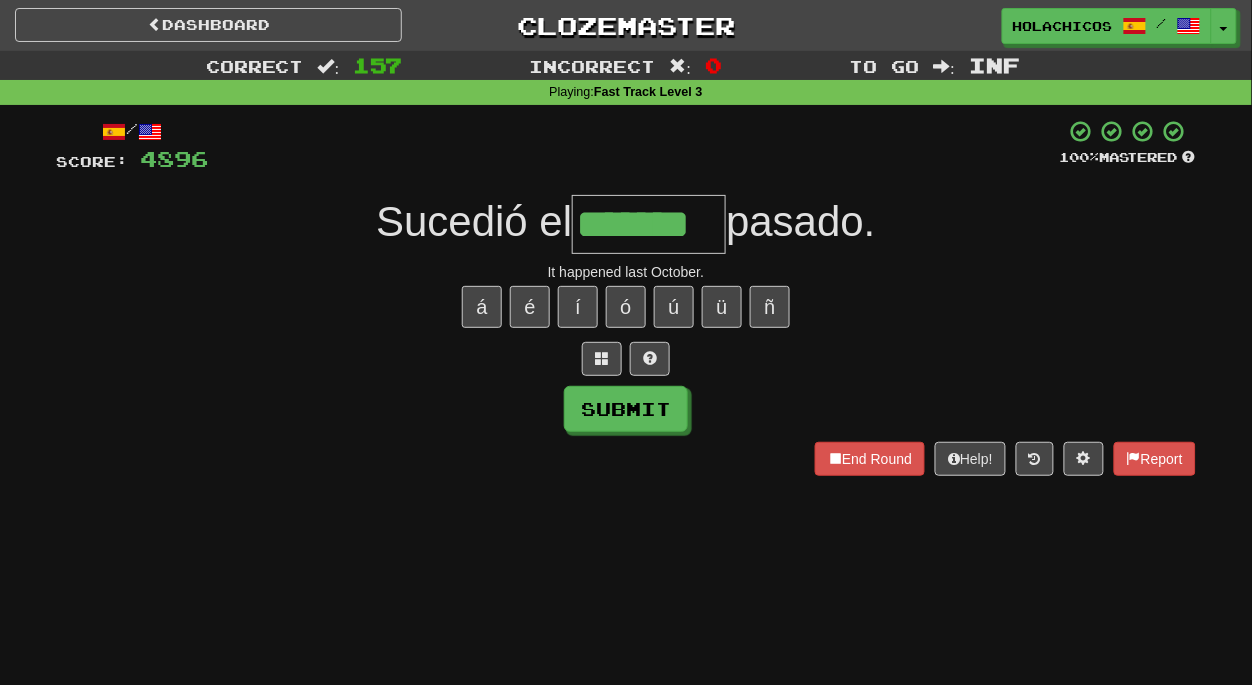 type on "*******" 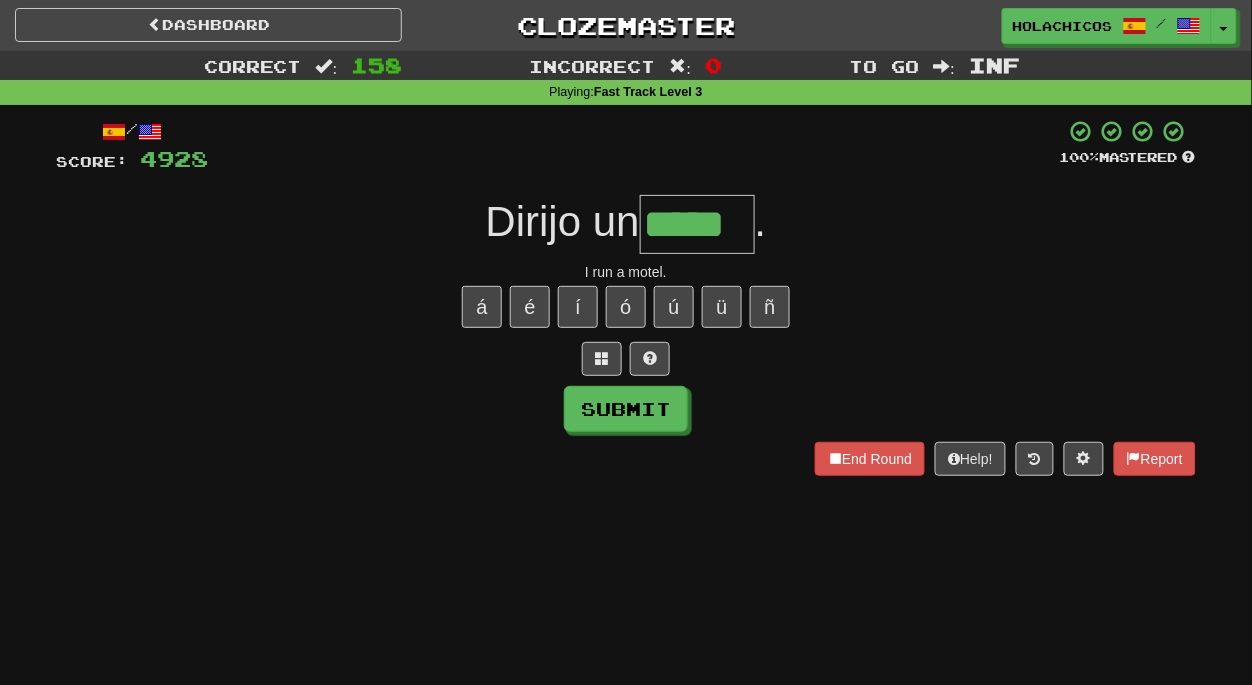 type on "*****" 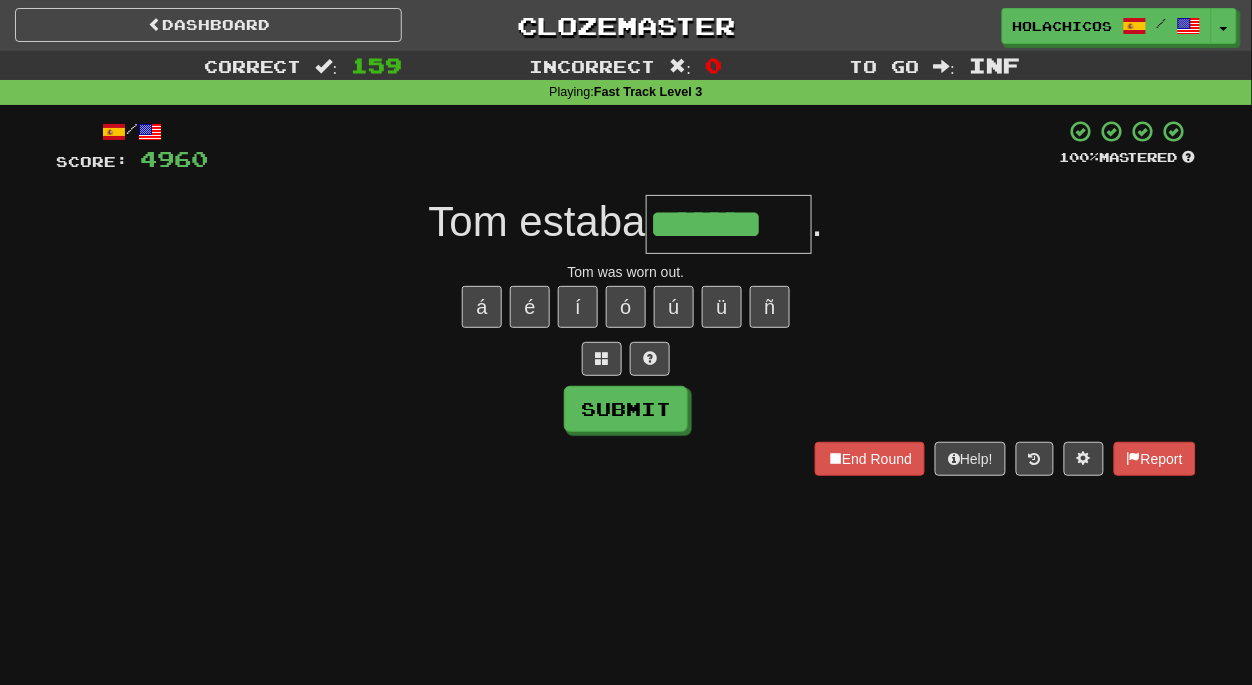 type on "*******" 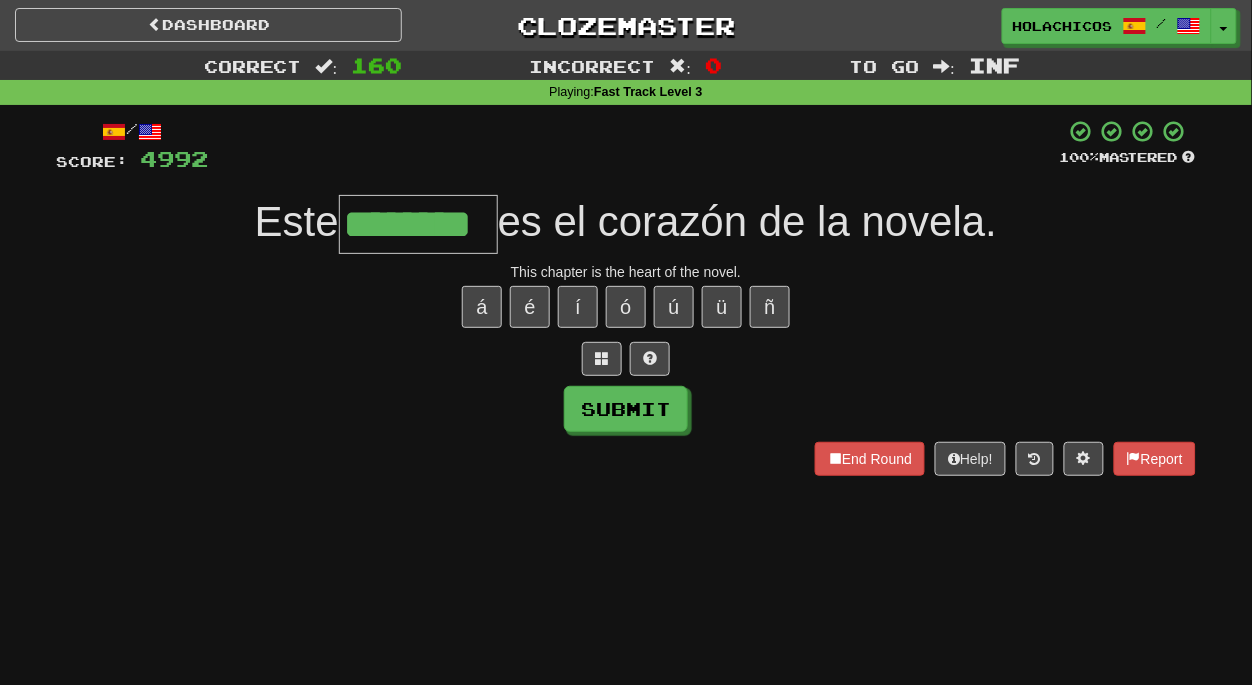 type on "********" 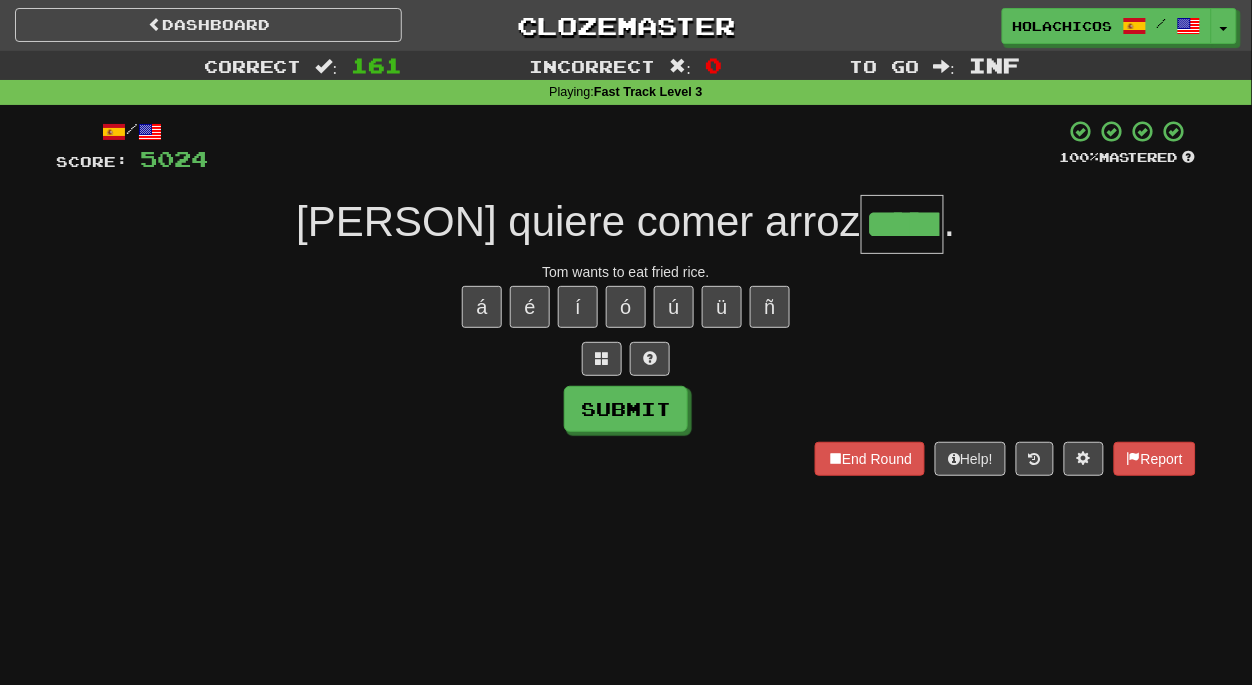 type on "*****" 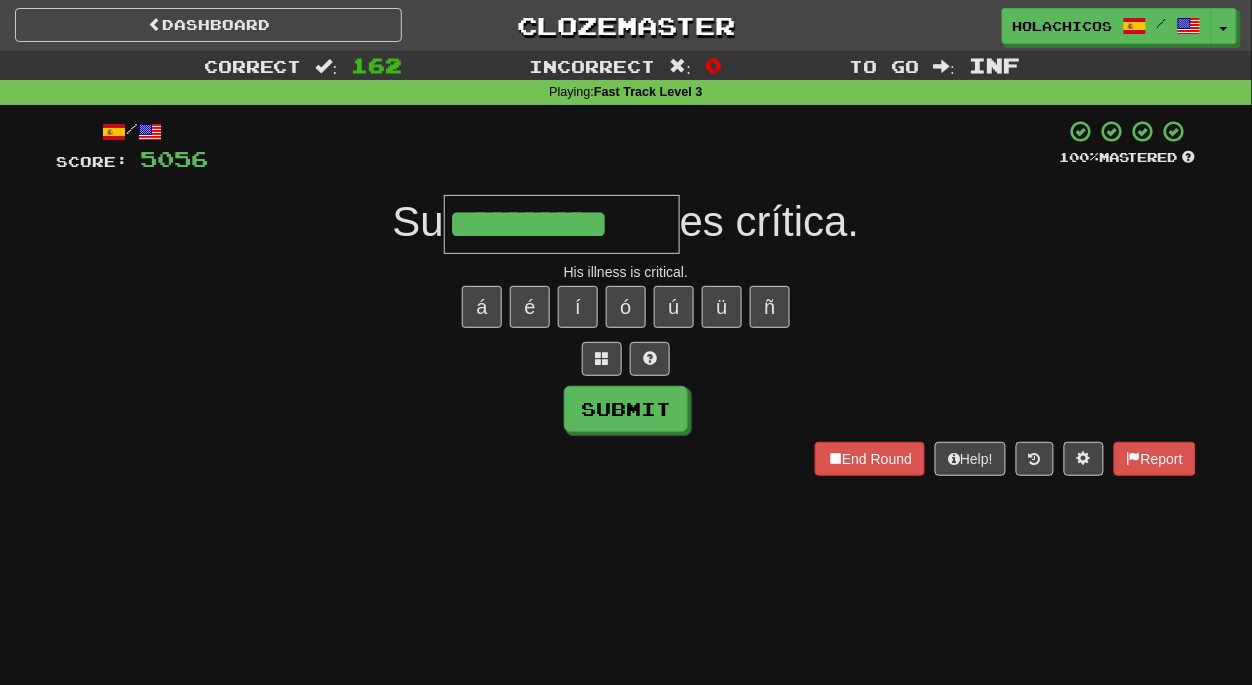 type on "**********" 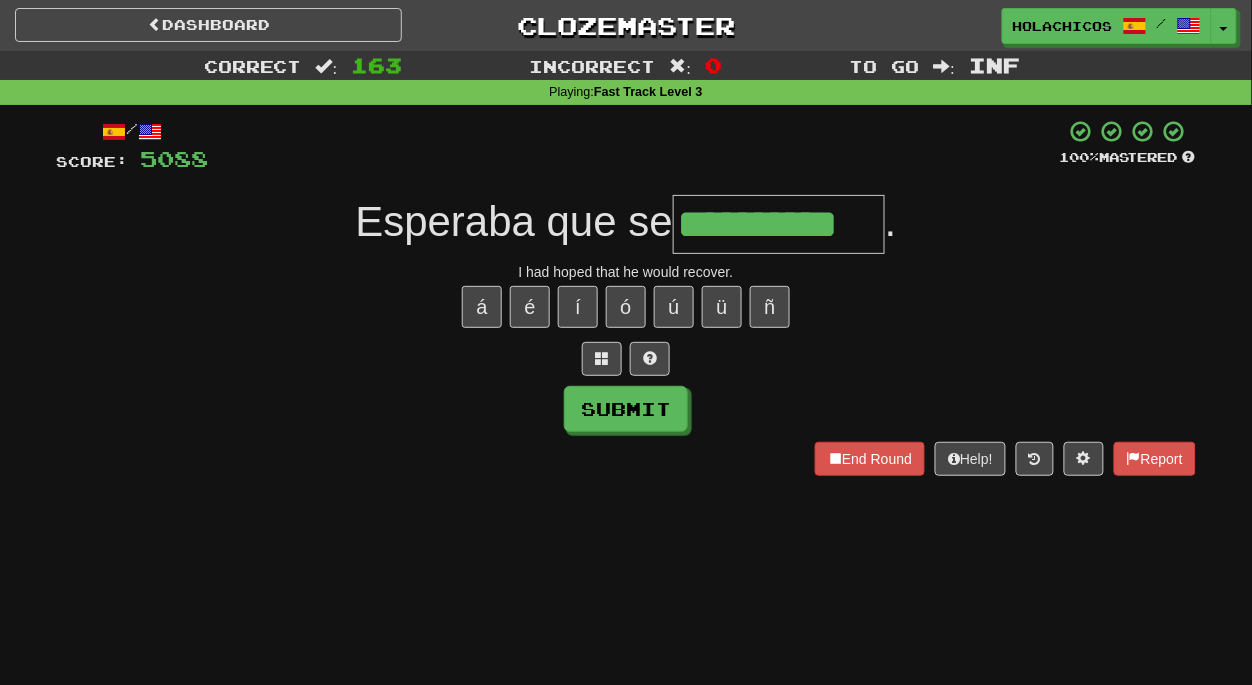 type on "**********" 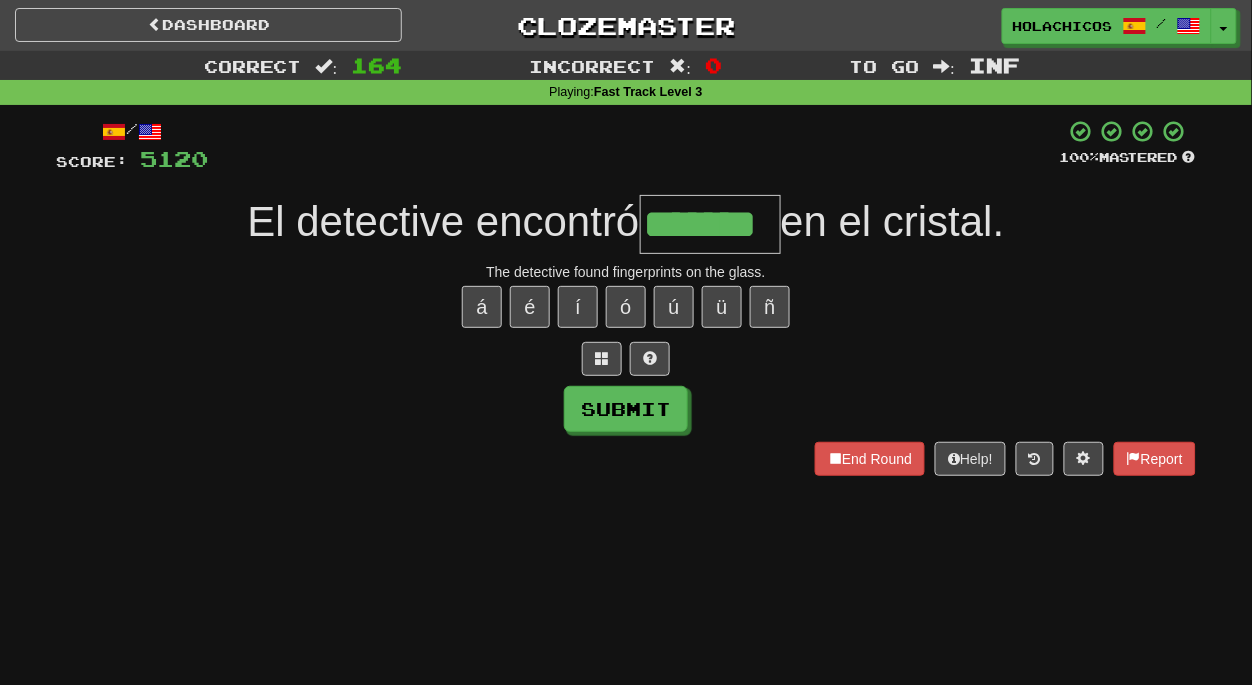 type on "*******" 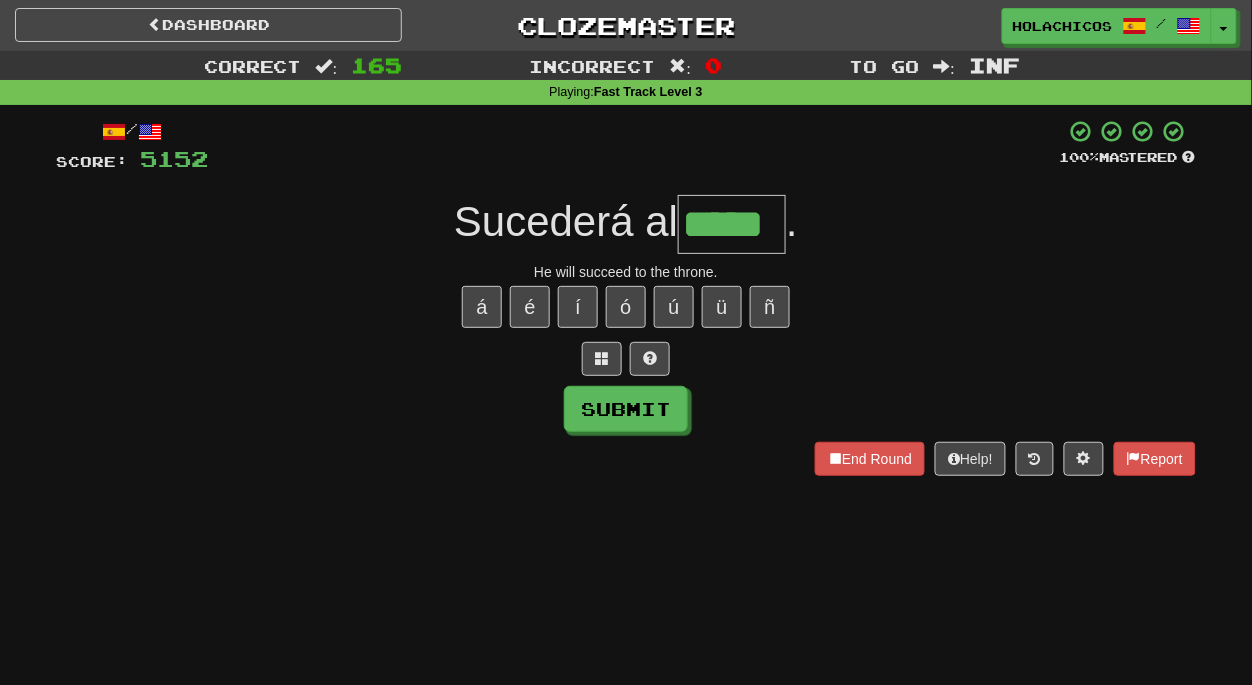 type on "*****" 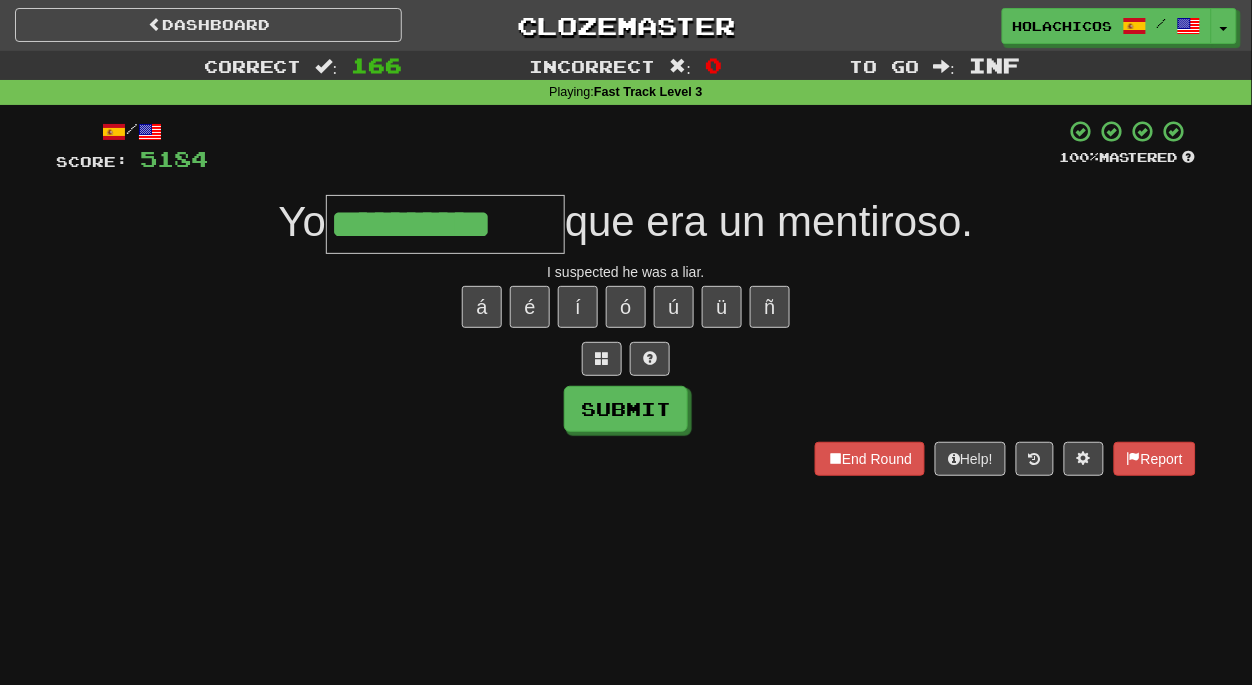 type on "**********" 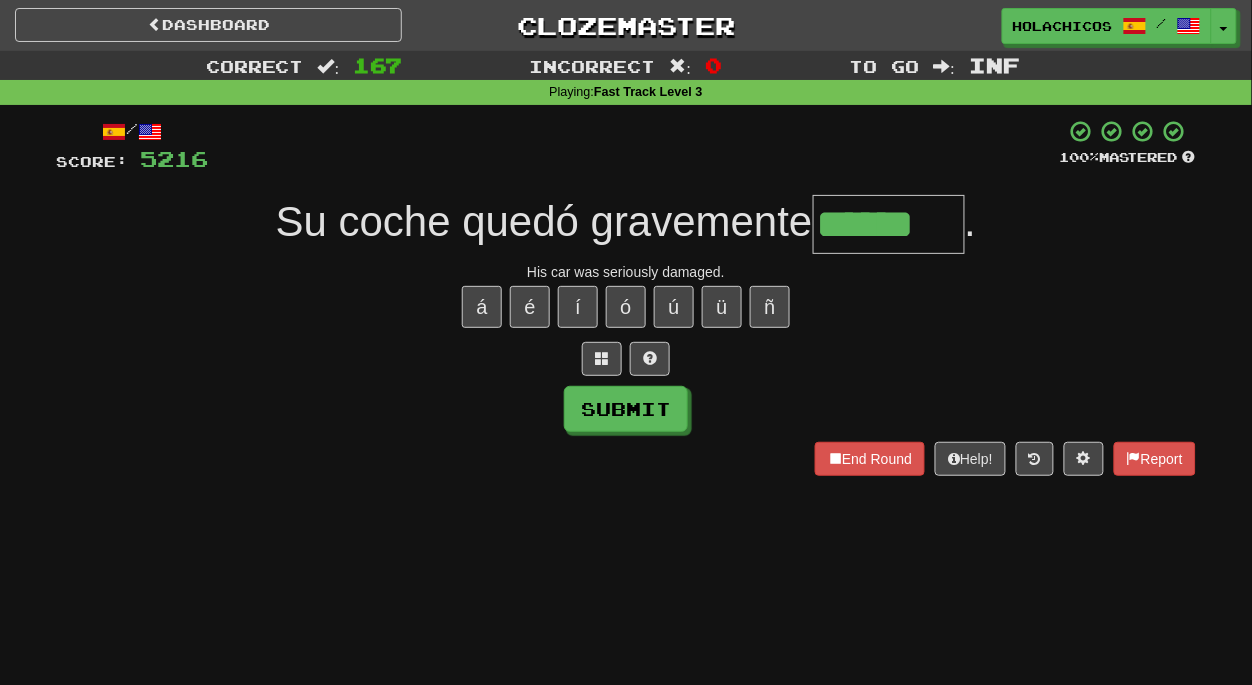 type on "******" 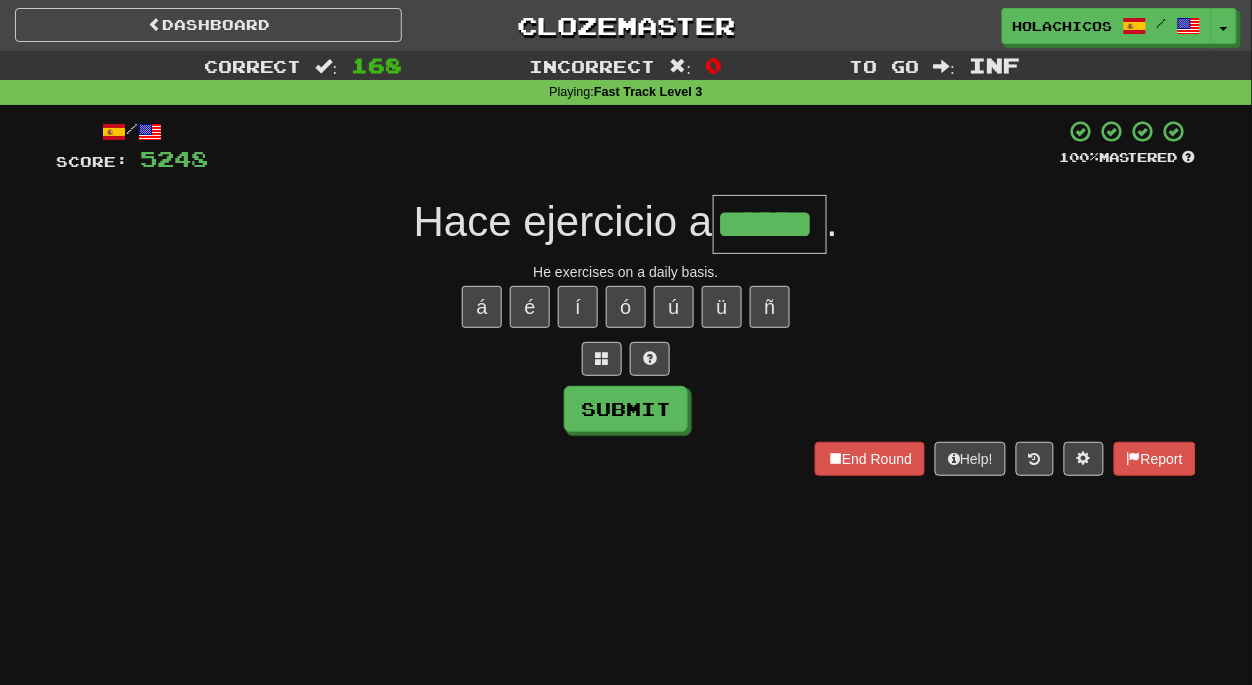 type on "******" 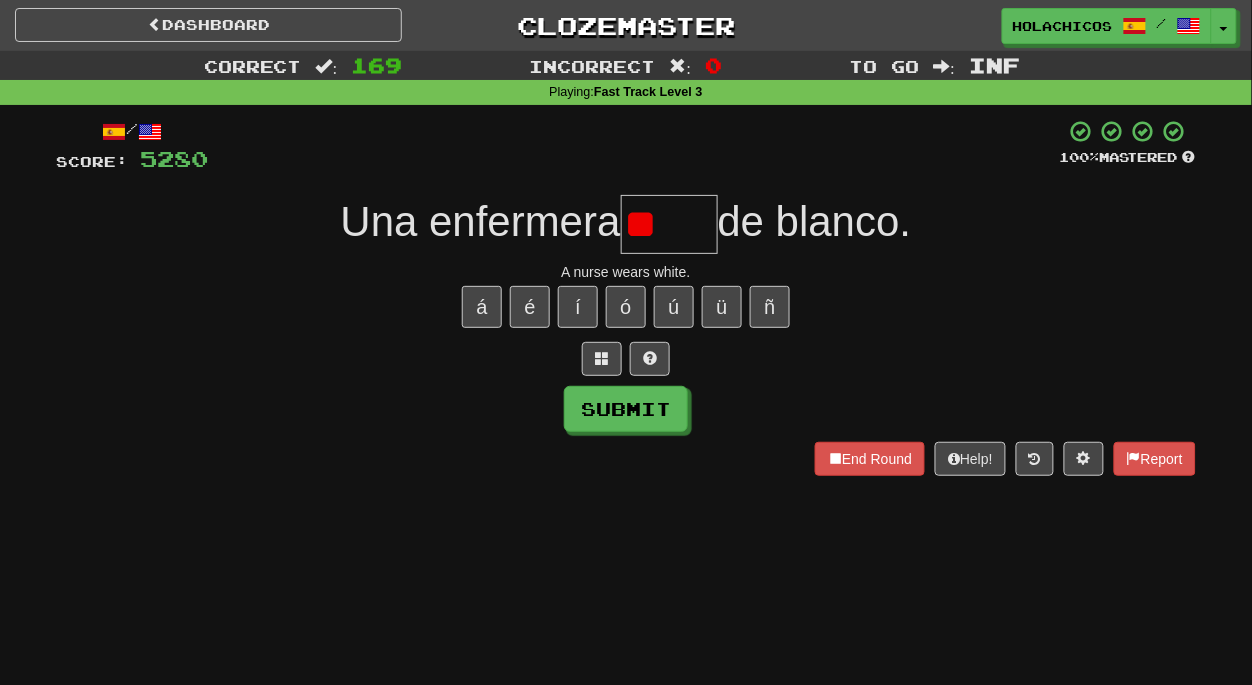 type on "*" 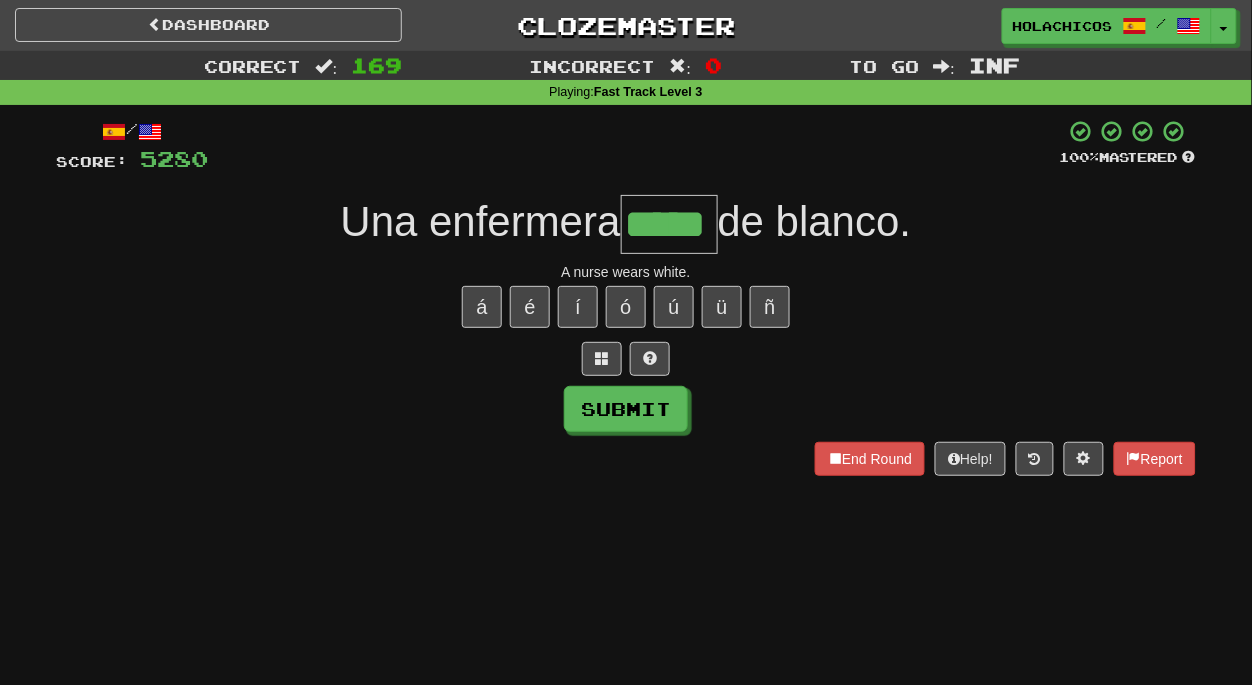 type 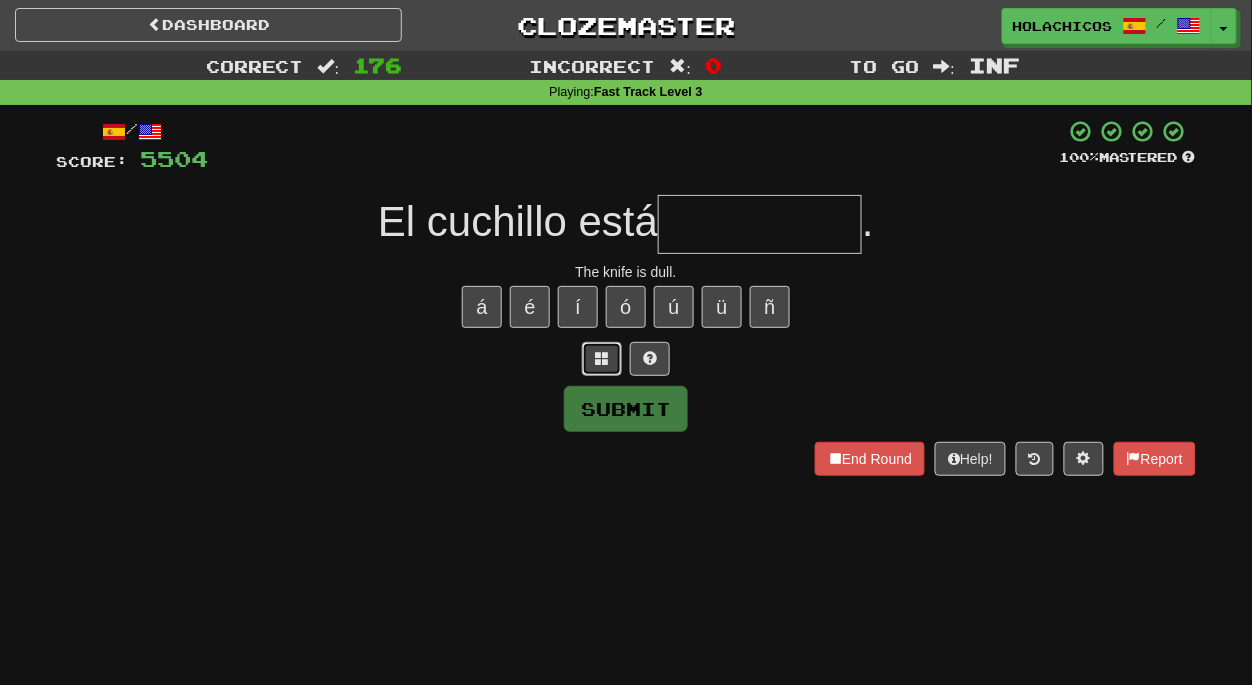 click at bounding box center [602, 358] 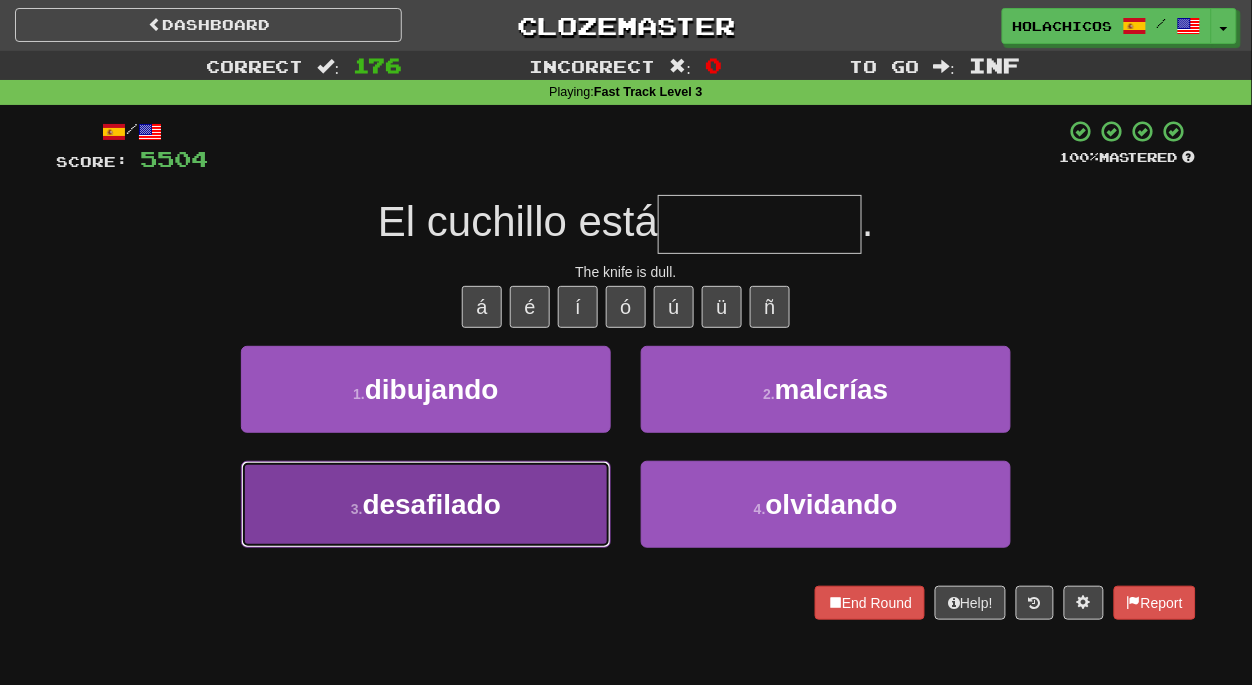 click on "3 .  desafilado" at bounding box center (426, 504) 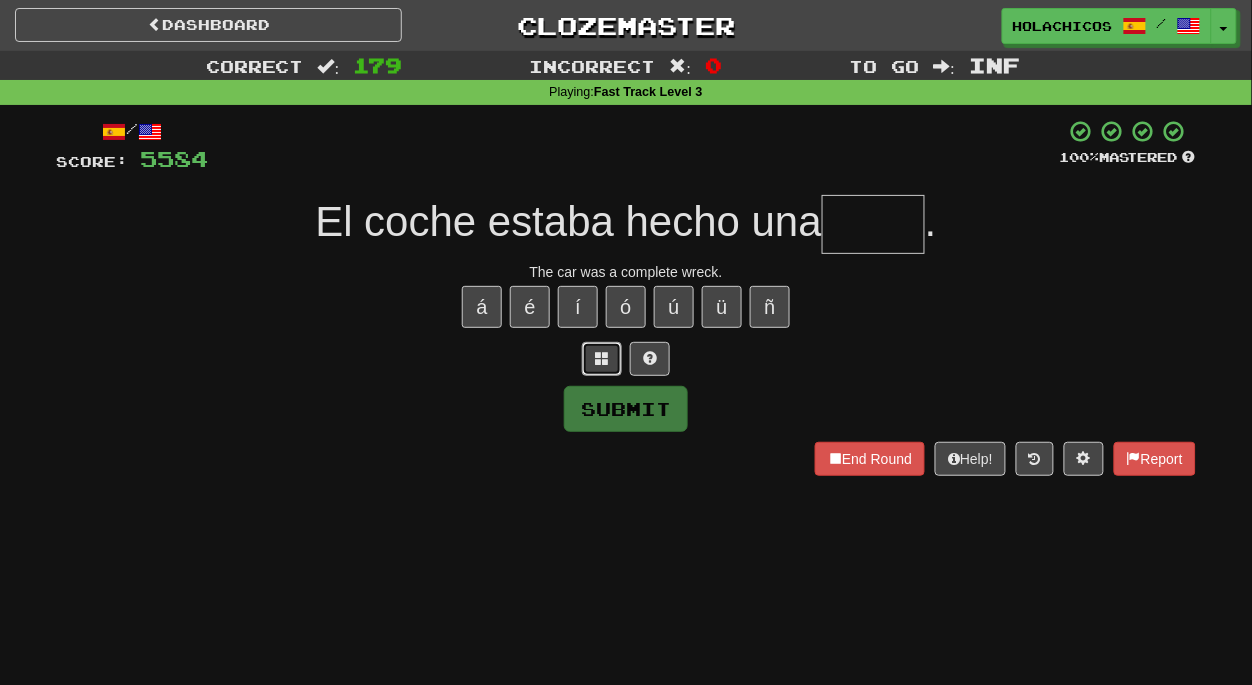 click at bounding box center [602, 358] 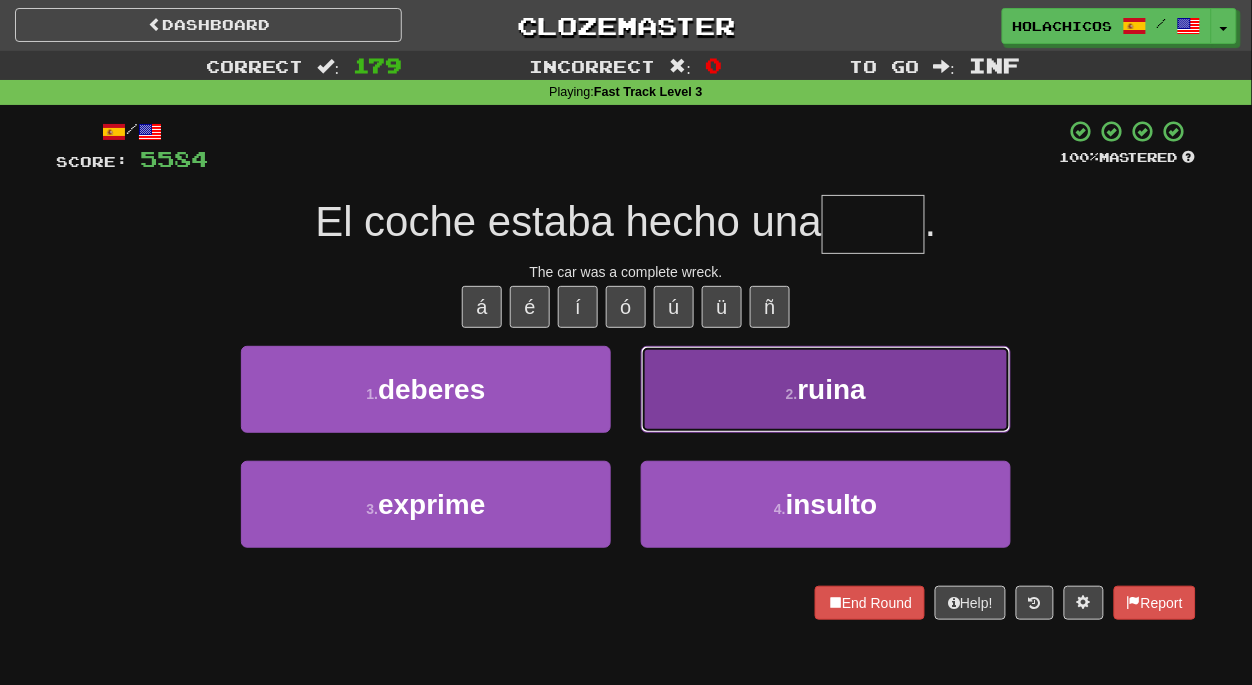 click on "2 .  ruina" at bounding box center [826, 389] 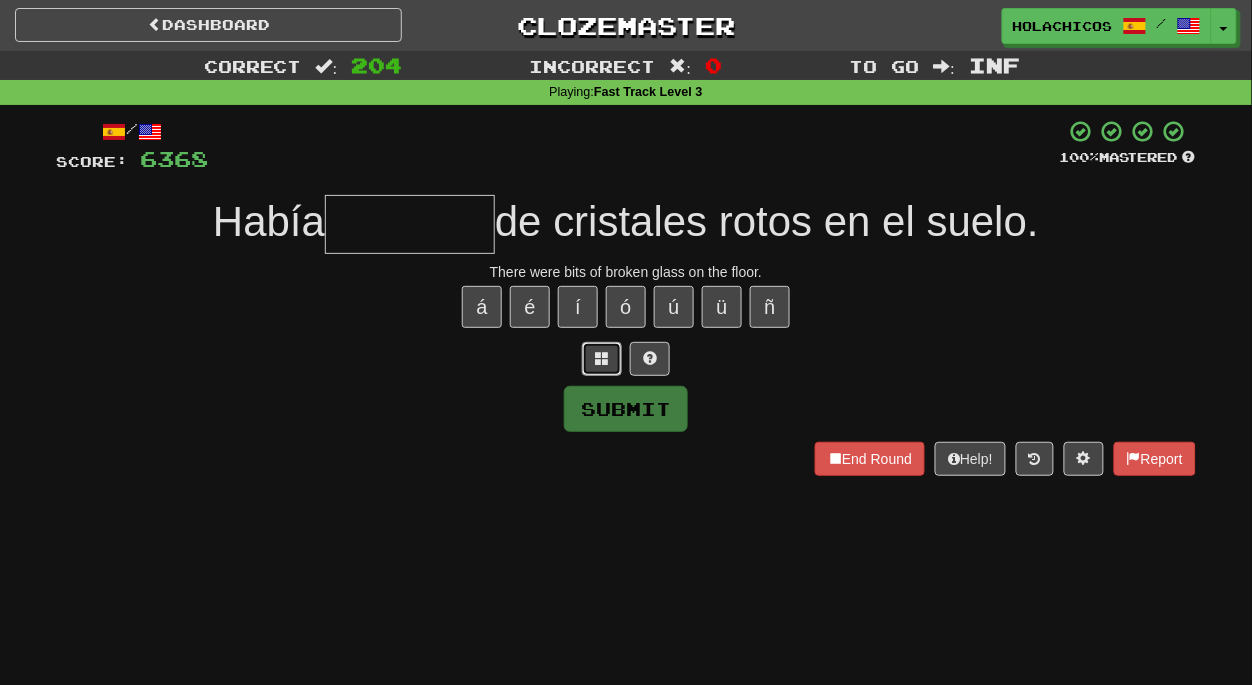 click at bounding box center [602, 358] 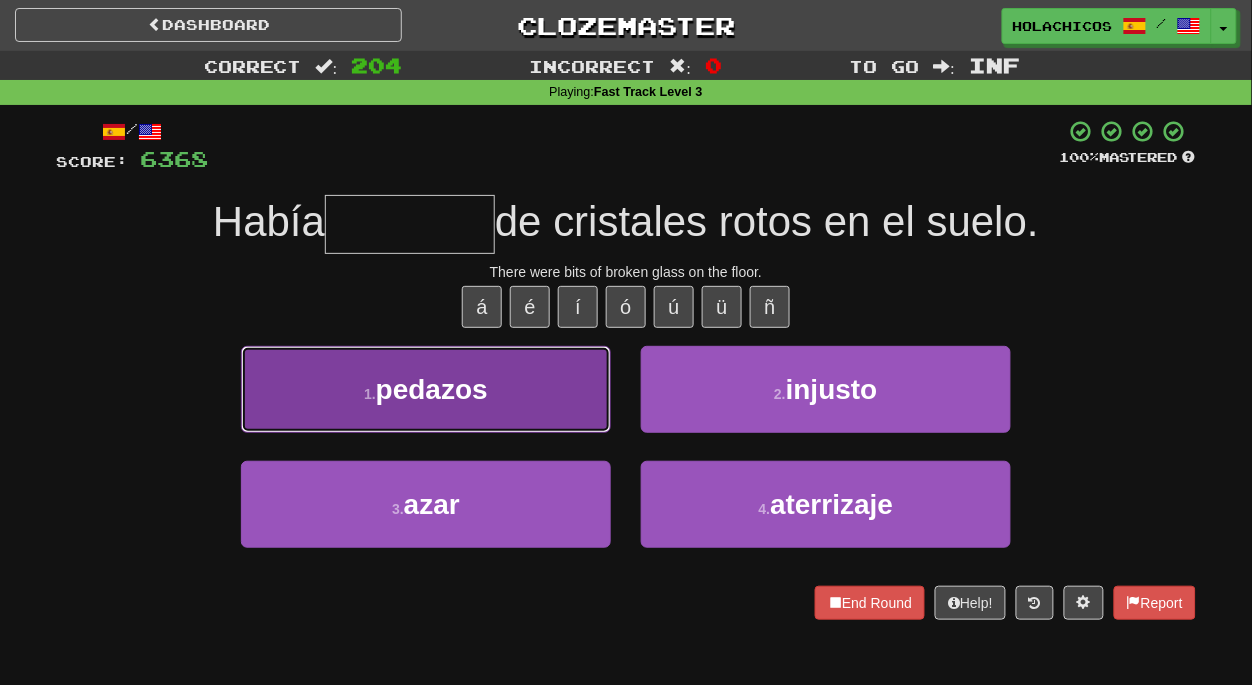 click on "pedazos" at bounding box center (432, 389) 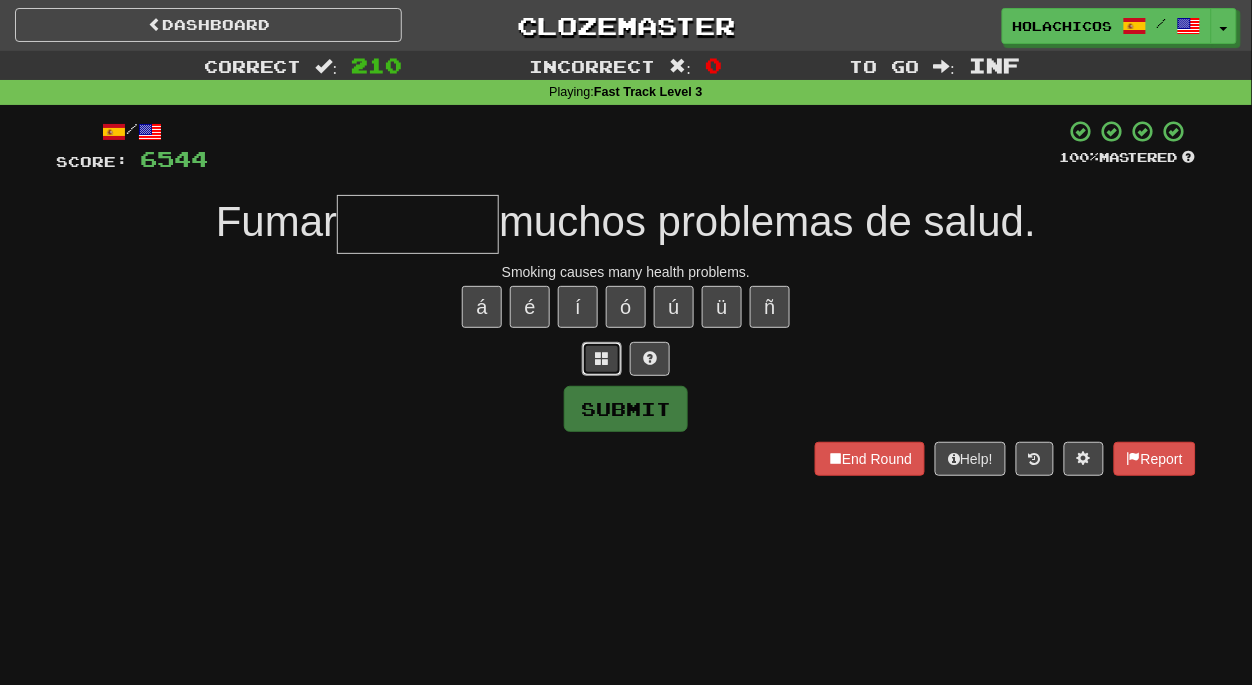 click at bounding box center (602, 358) 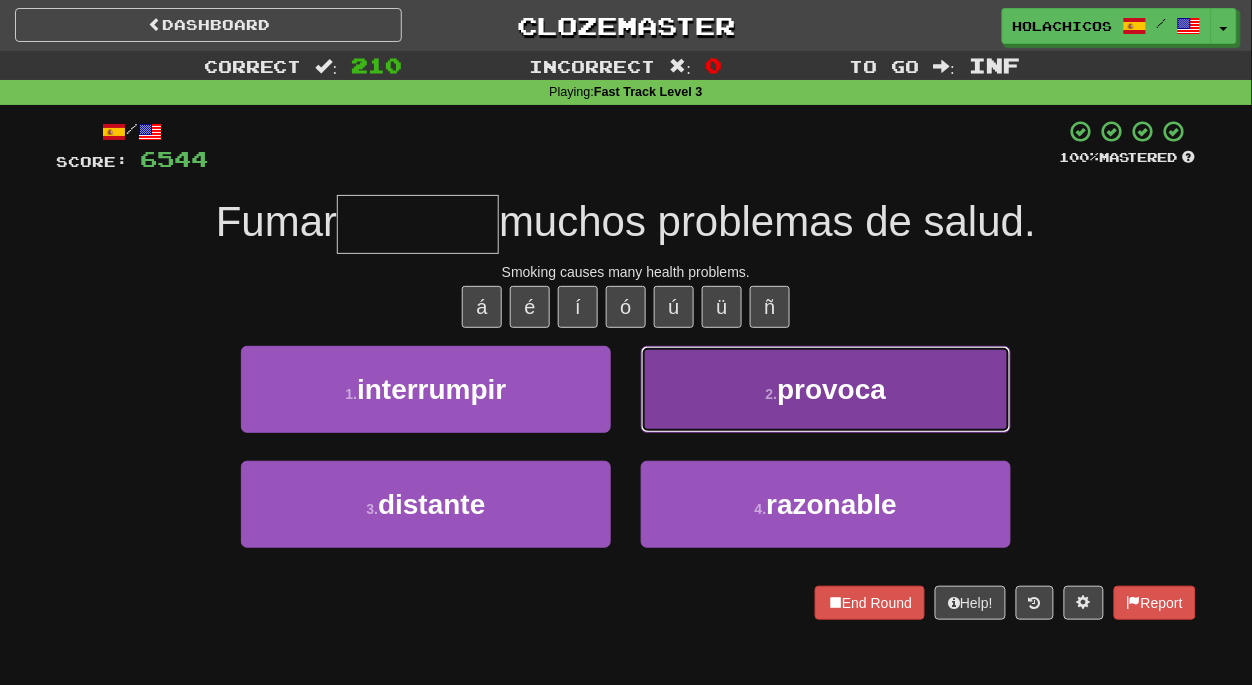 click on "2 .  provoca" at bounding box center [826, 389] 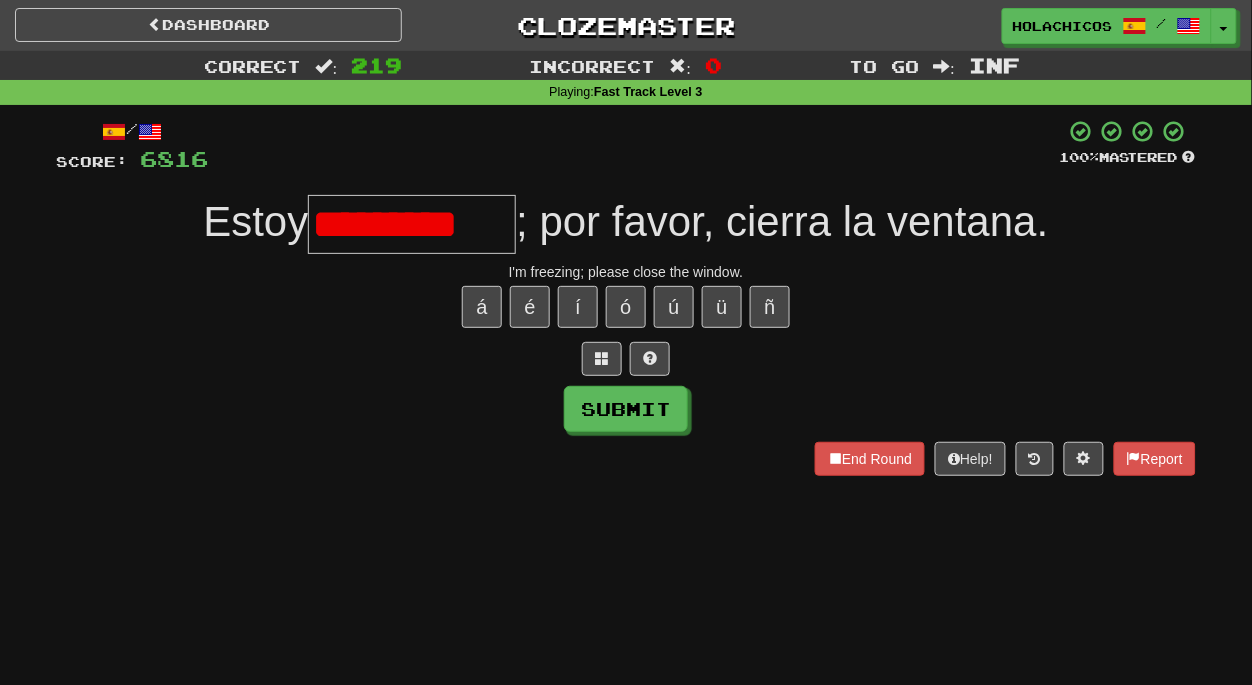 scroll, scrollTop: 0, scrollLeft: 0, axis: both 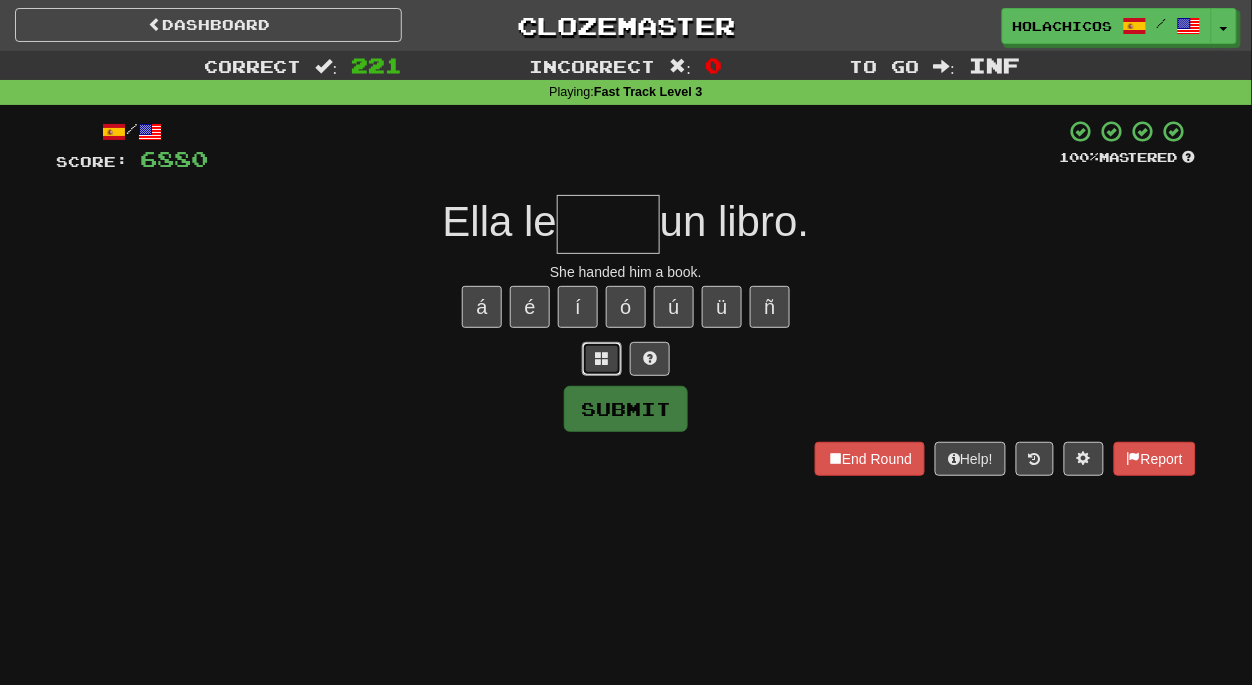 click at bounding box center (602, 358) 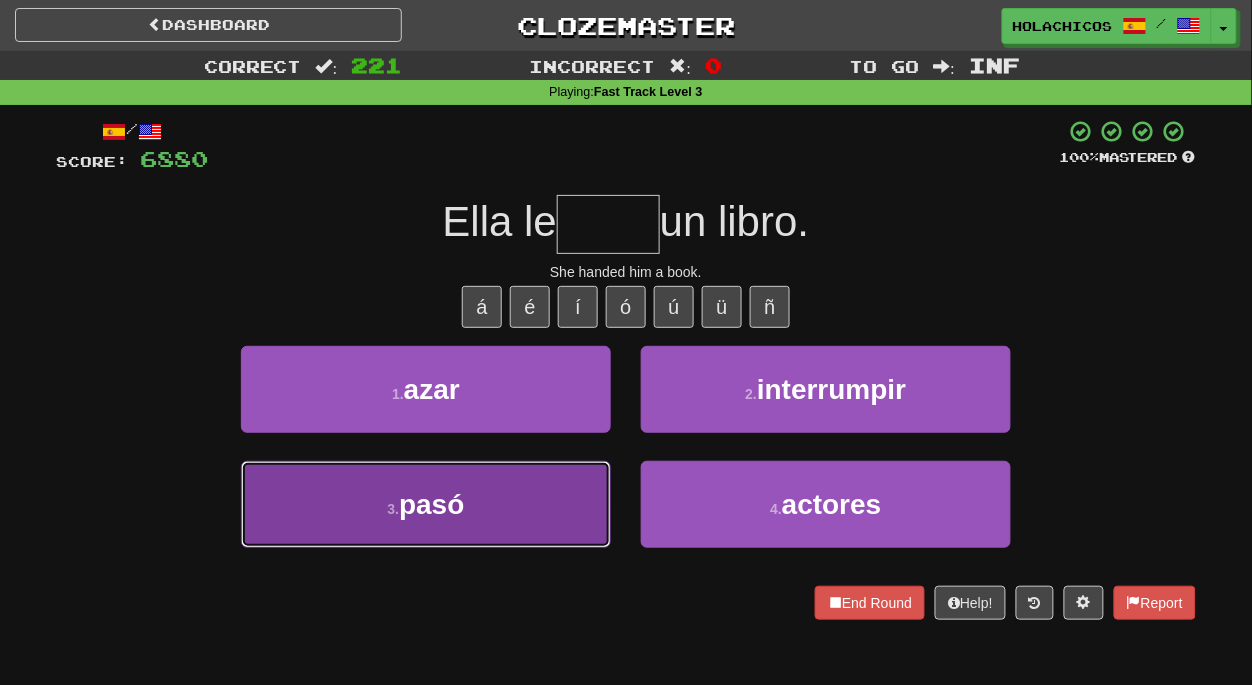 click on "3 .  pasó" at bounding box center (426, 504) 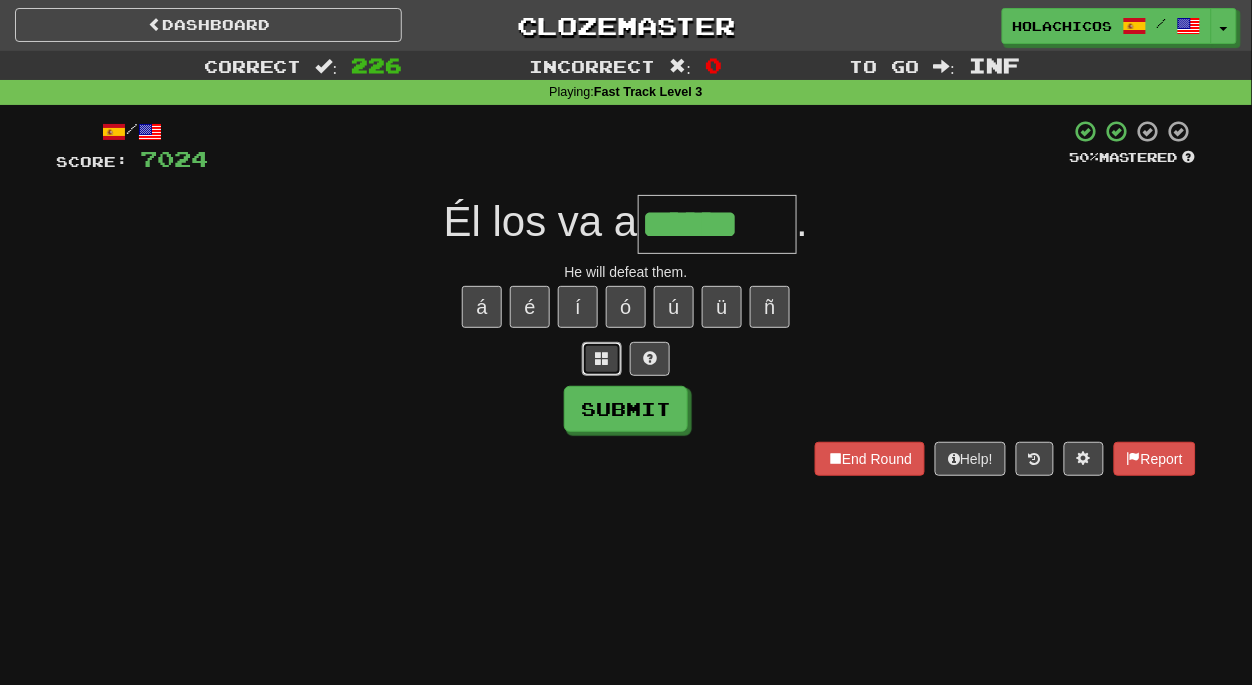 click at bounding box center (602, 358) 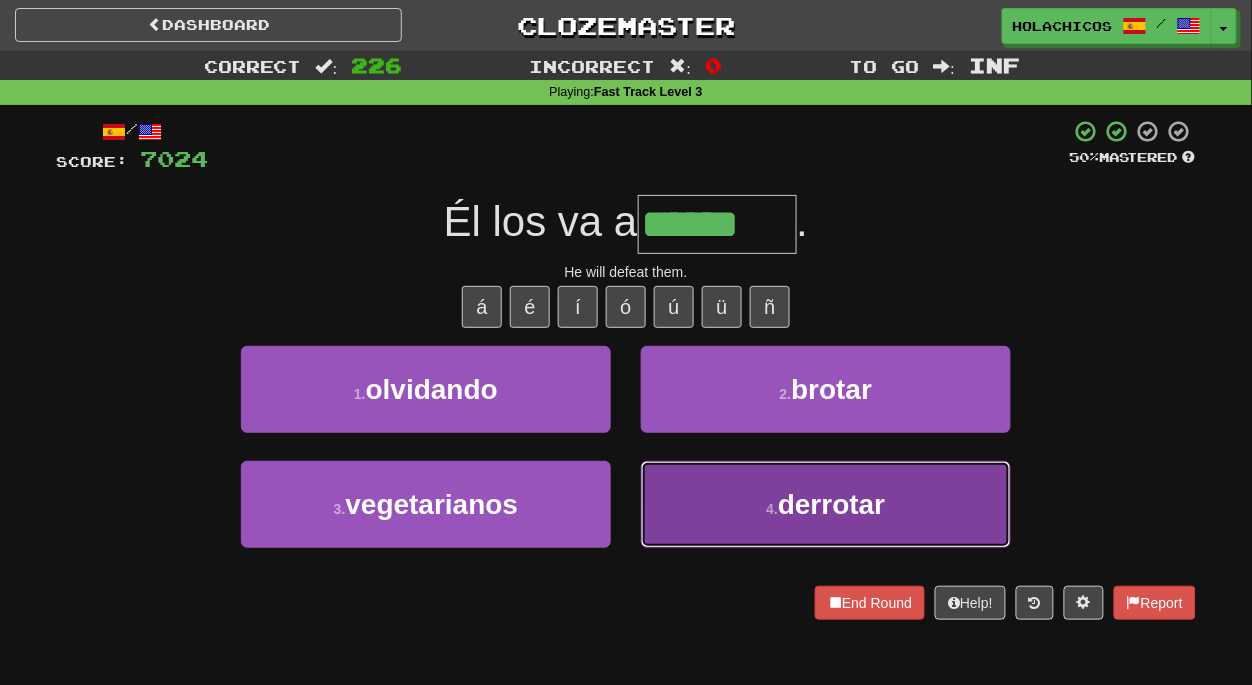 click on "derrotar" at bounding box center (831, 504) 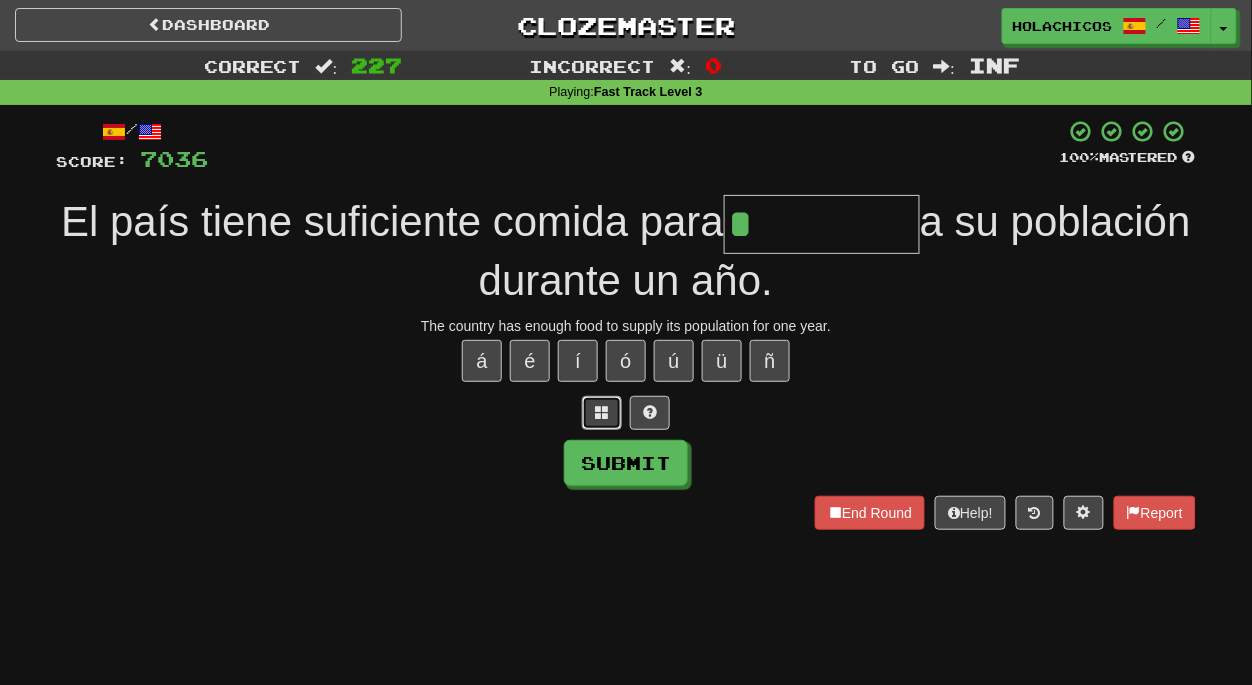 click at bounding box center [602, 412] 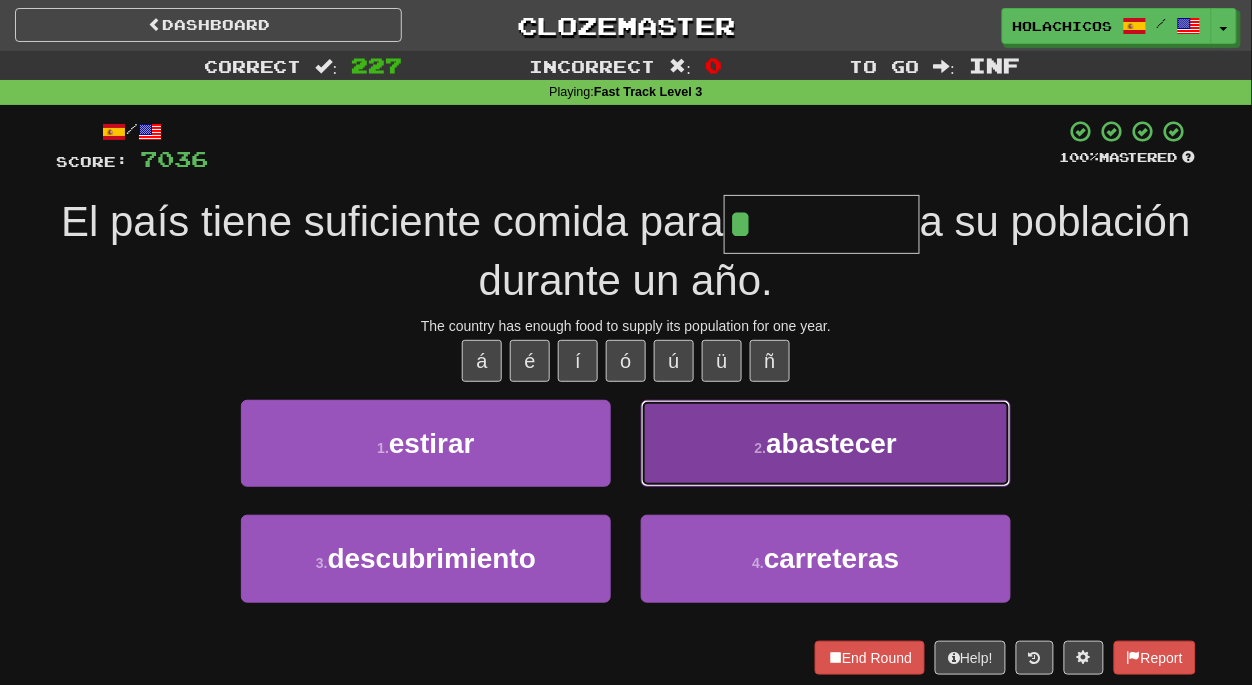 click on "2 ." at bounding box center (761, 448) 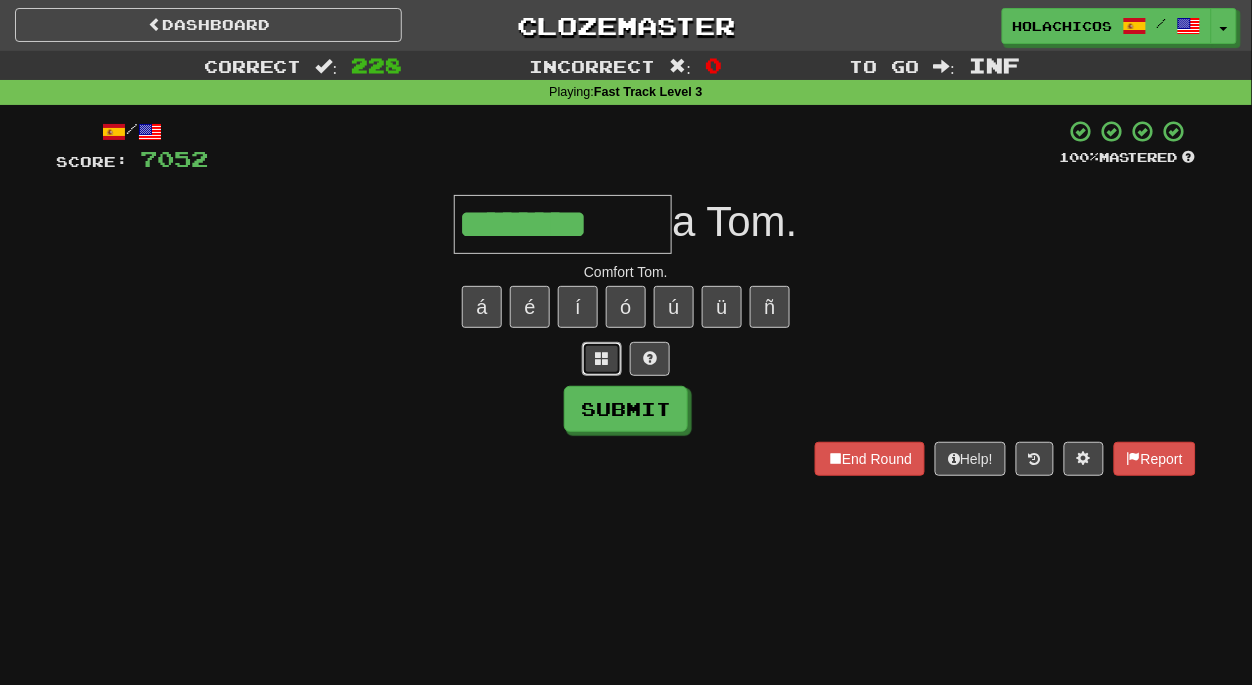 click at bounding box center [602, 359] 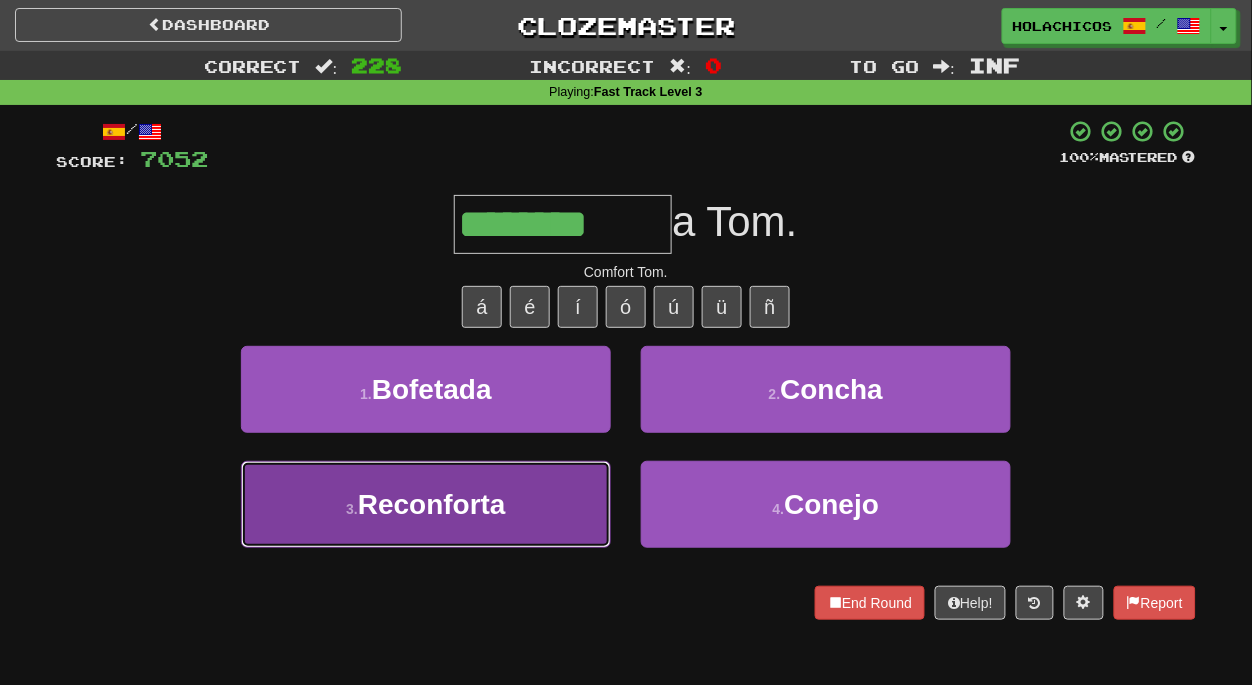 click on "3 .  Reconforta" at bounding box center (426, 504) 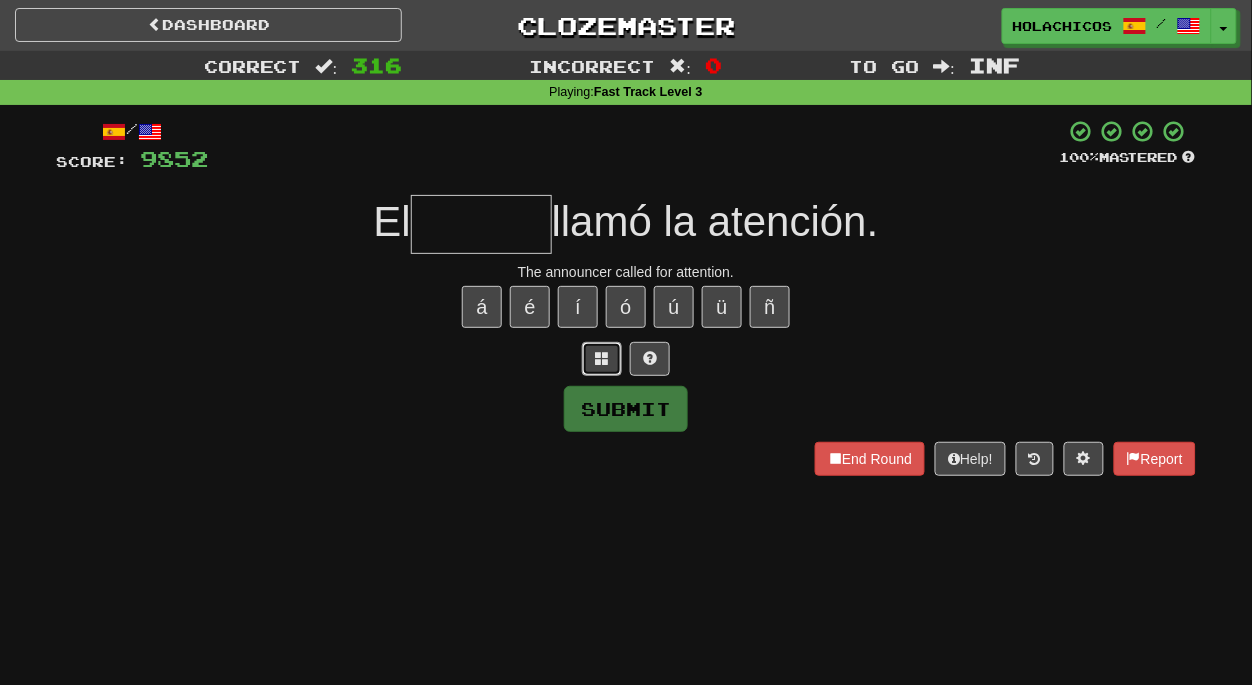 click at bounding box center (602, 358) 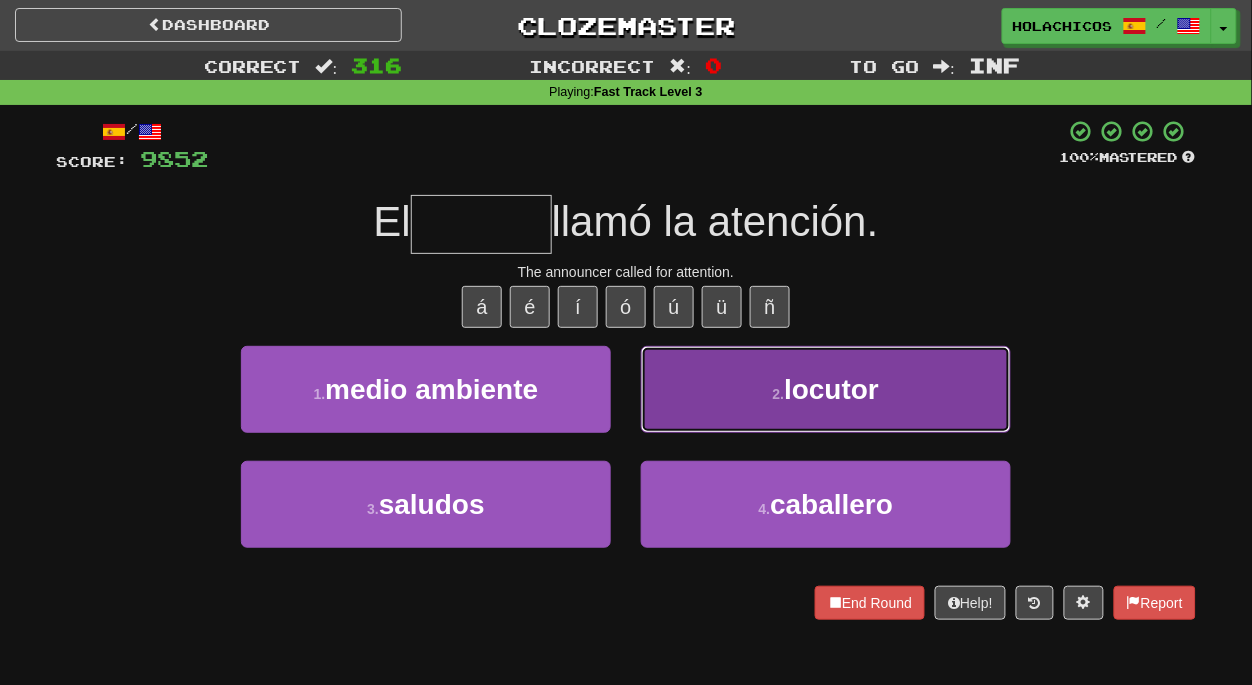 click on "2 .  locutor" at bounding box center [826, 389] 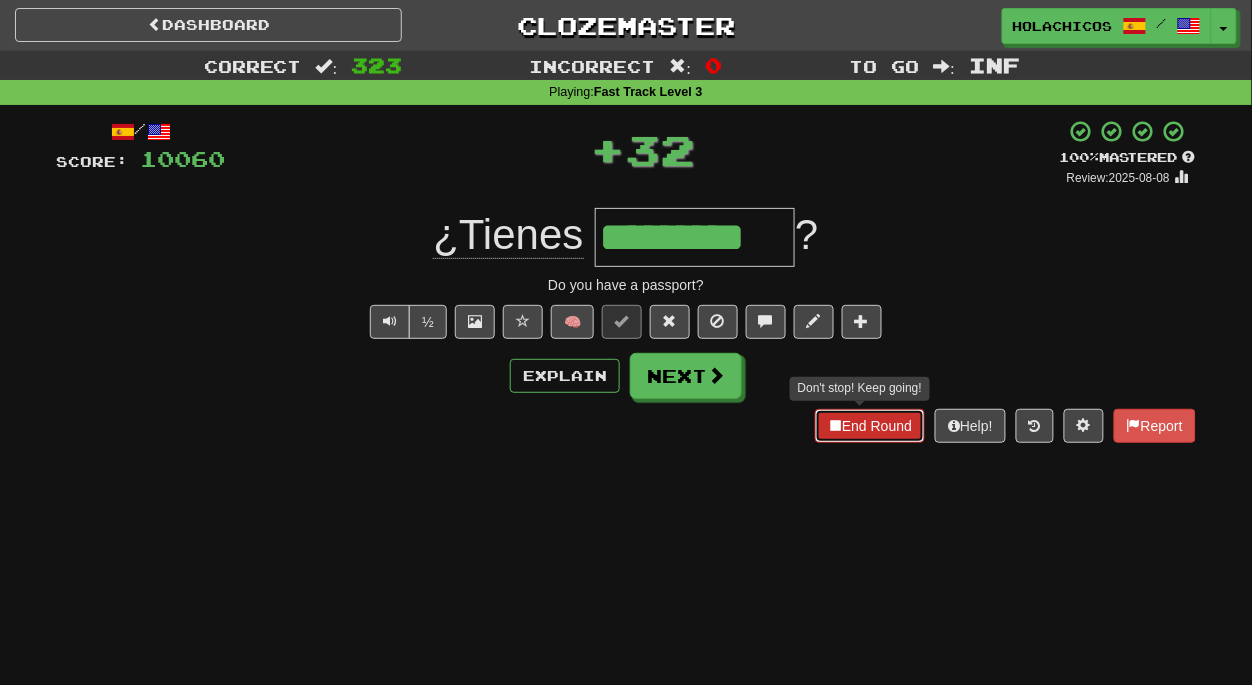 click on "End Round" at bounding box center [870, 426] 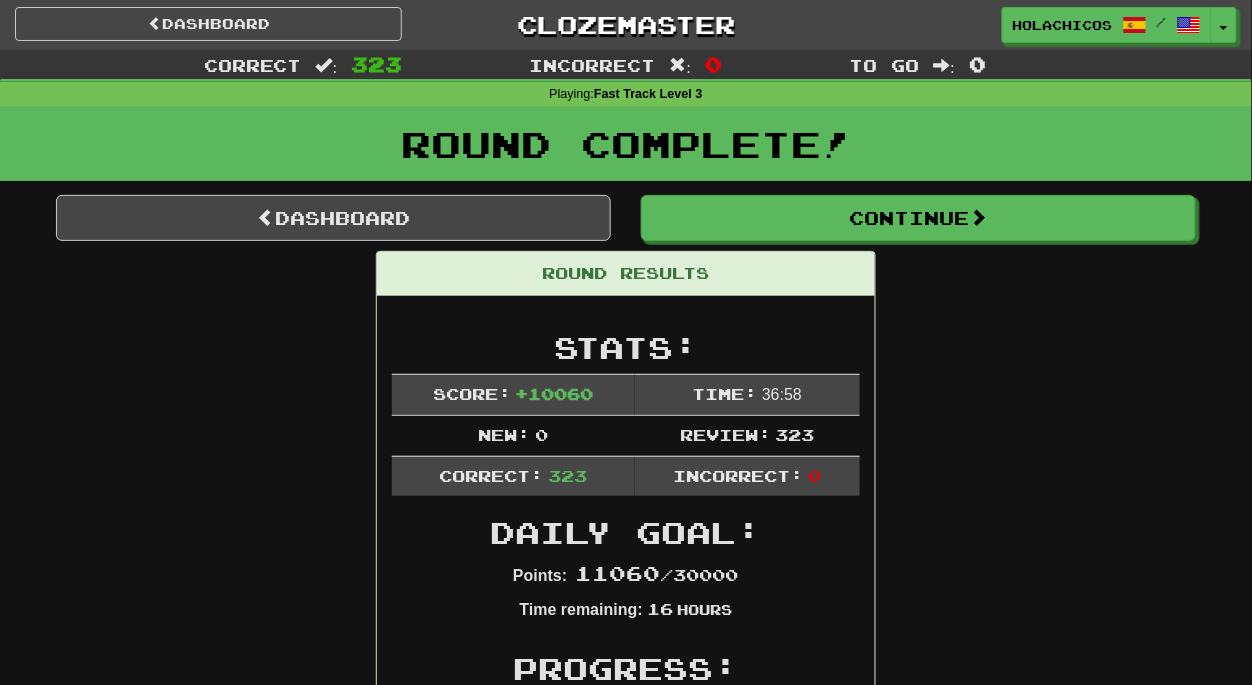 scroll, scrollTop: 0, scrollLeft: 0, axis: both 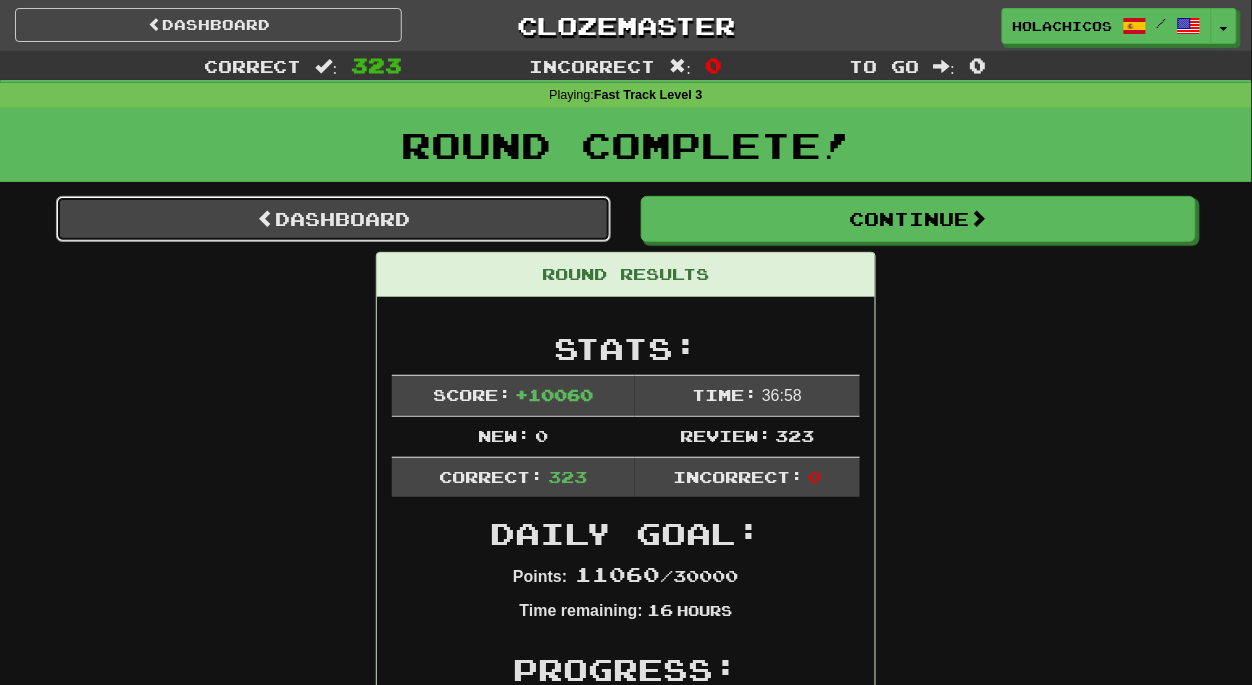 click on "Dashboard" at bounding box center [333, 219] 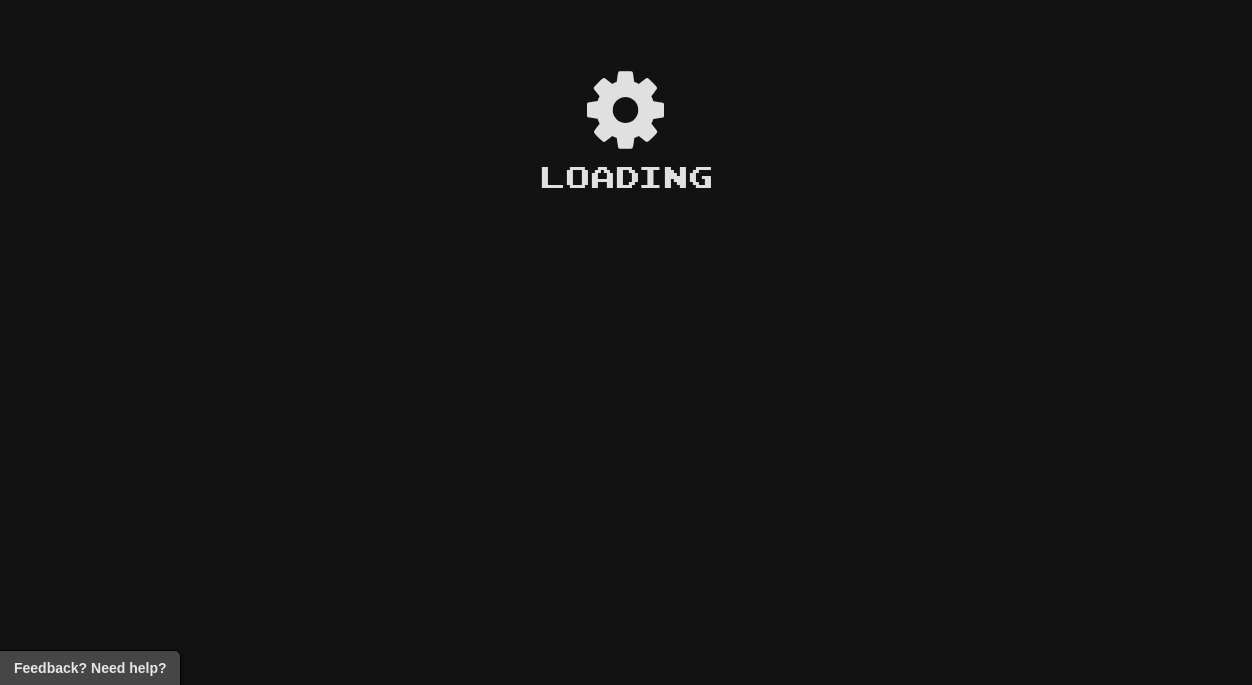 scroll, scrollTop: 0, scrollLeft: 0, axis: both 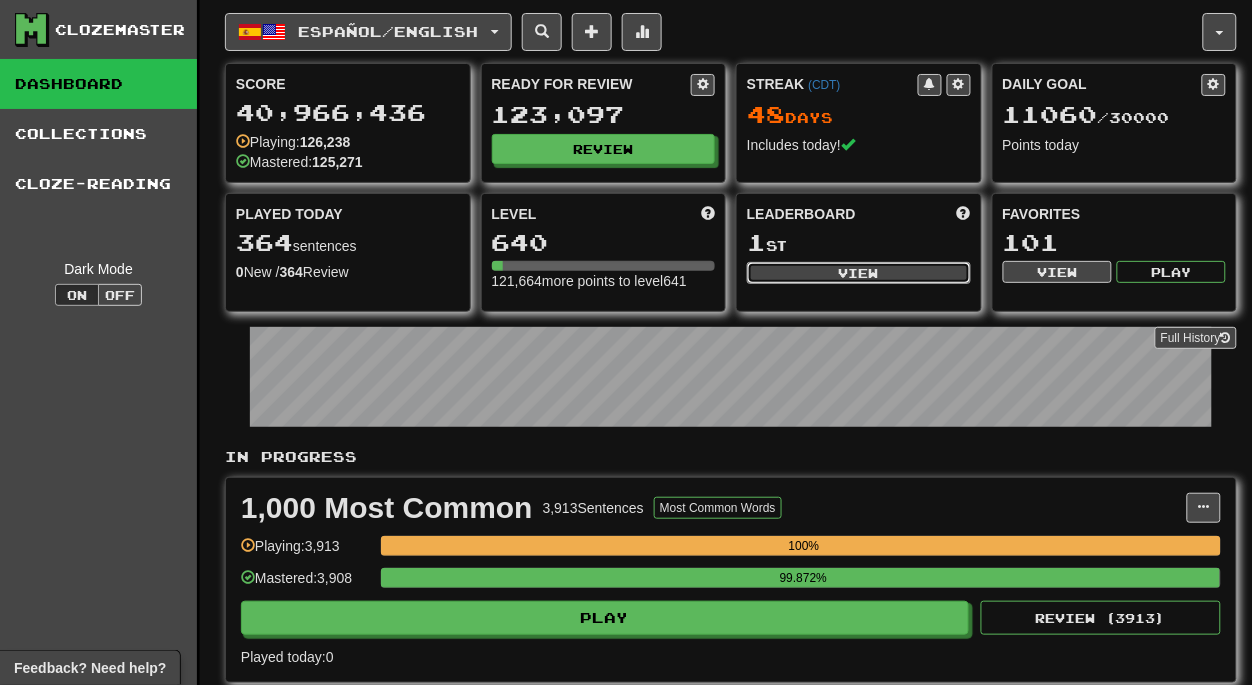 click on "View" at bounding box center [859, 273] 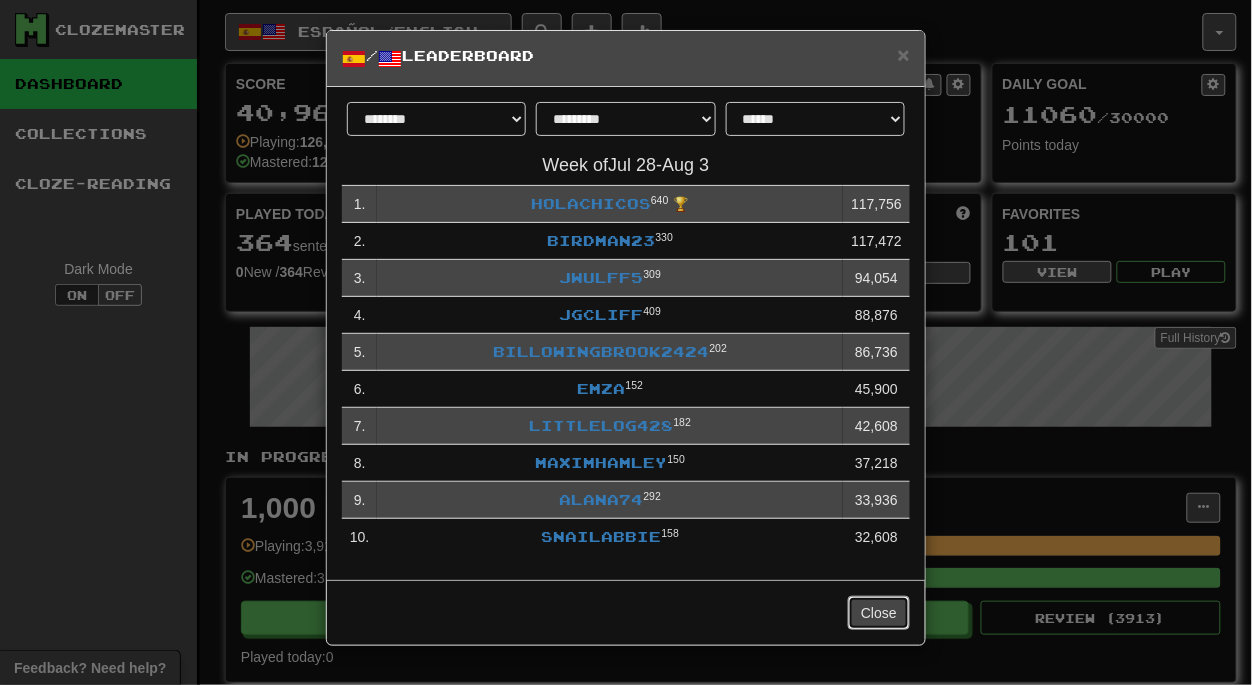 click on "Close" at bounding box center (879, 613) 